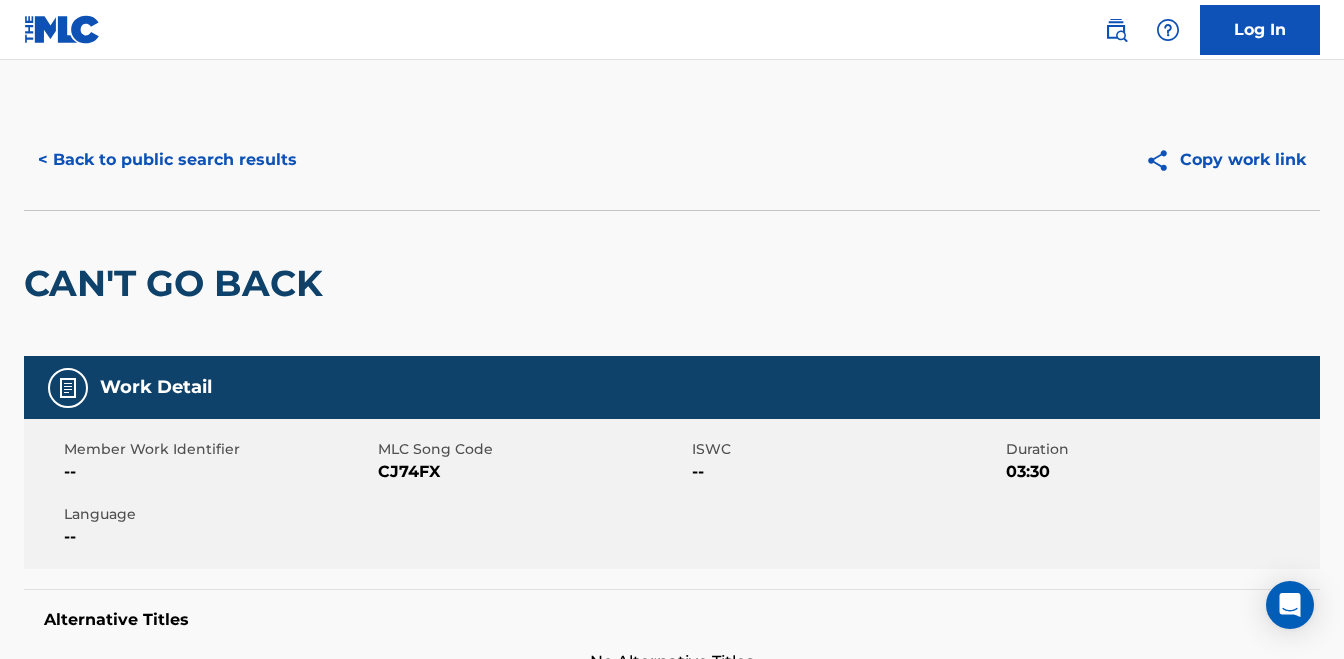 scroll, scrollTop: 409, scrollLeft: 0, axis: vertical 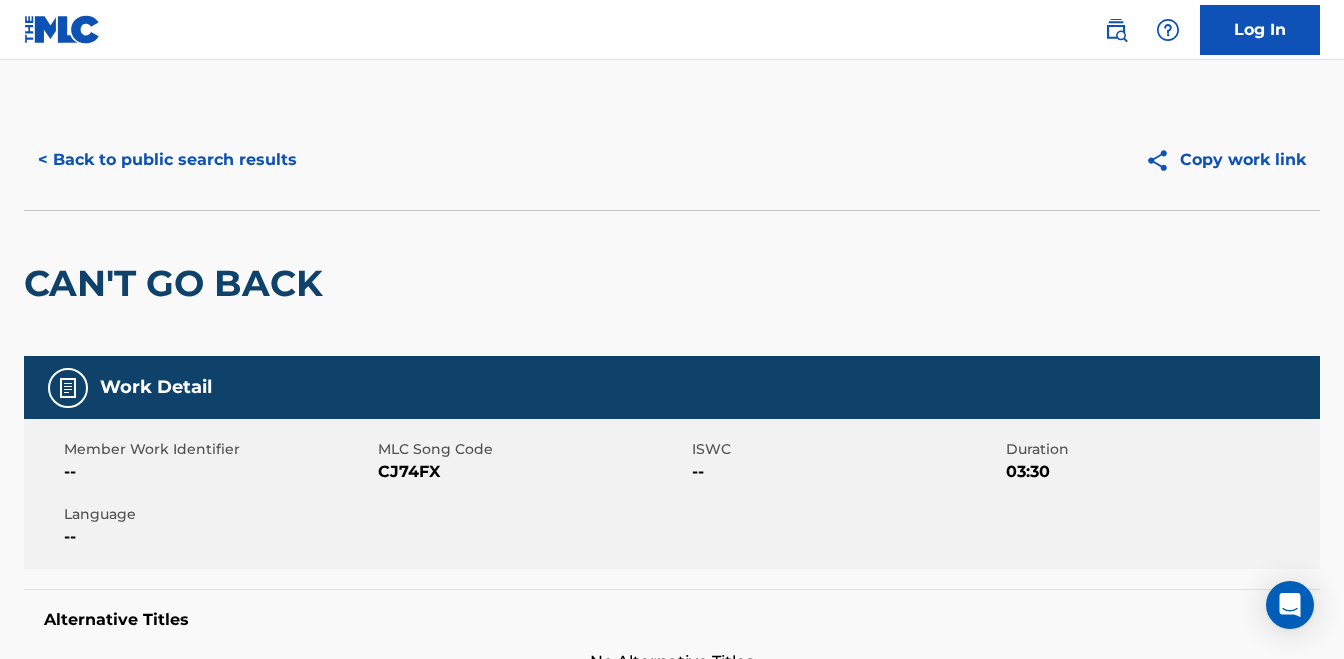 click on "< Back to public search results" at bounding box center (167, 160) 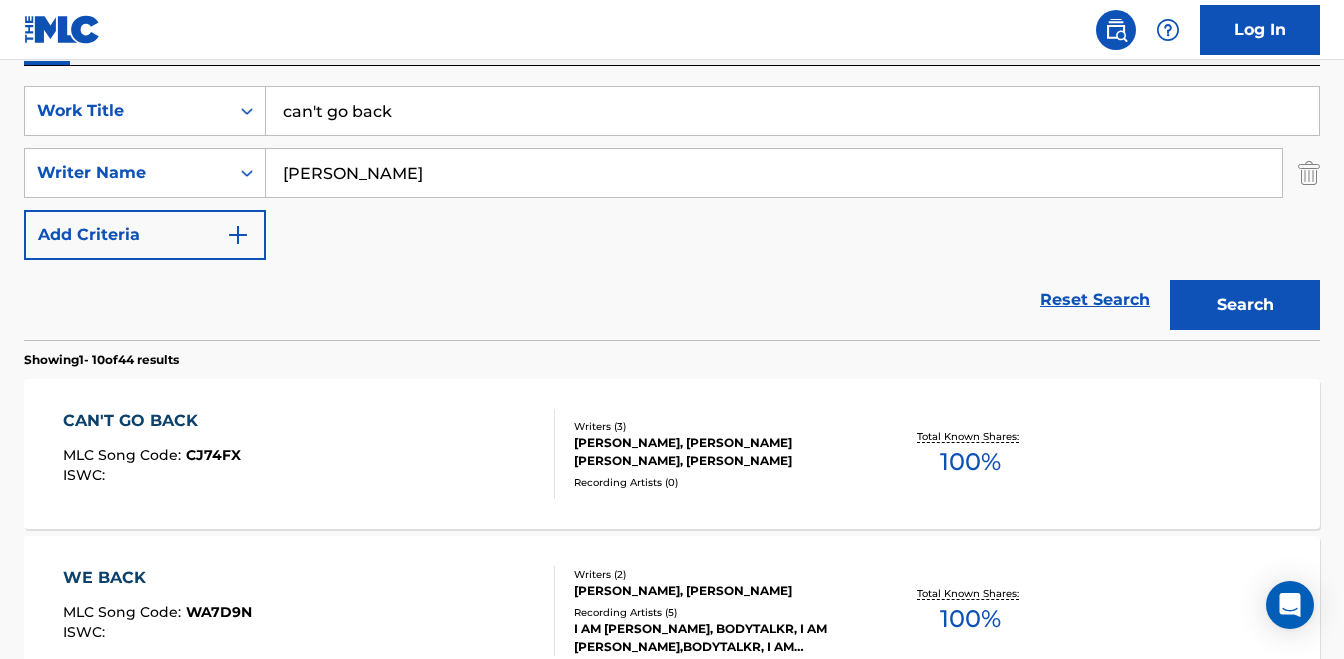 scroll, scrollTop: 355, scrollLeft: 0, axis: vertical 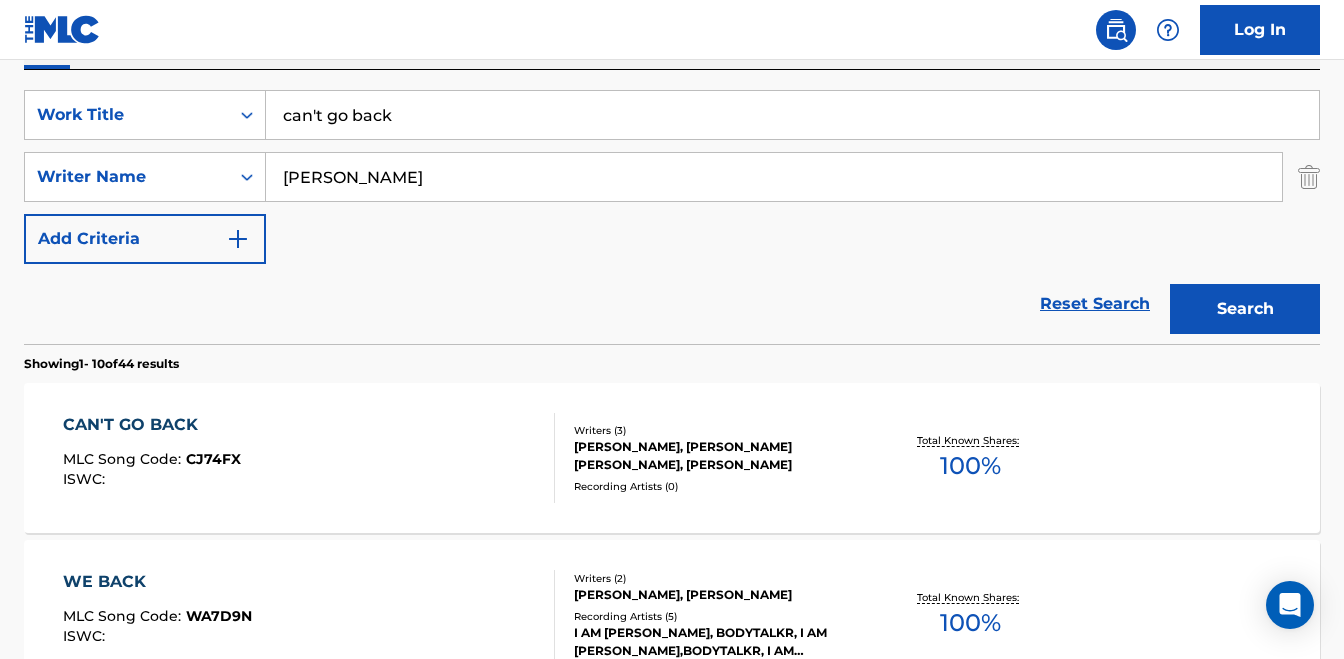 click on "can't go back" at bounding box center (792, 115) 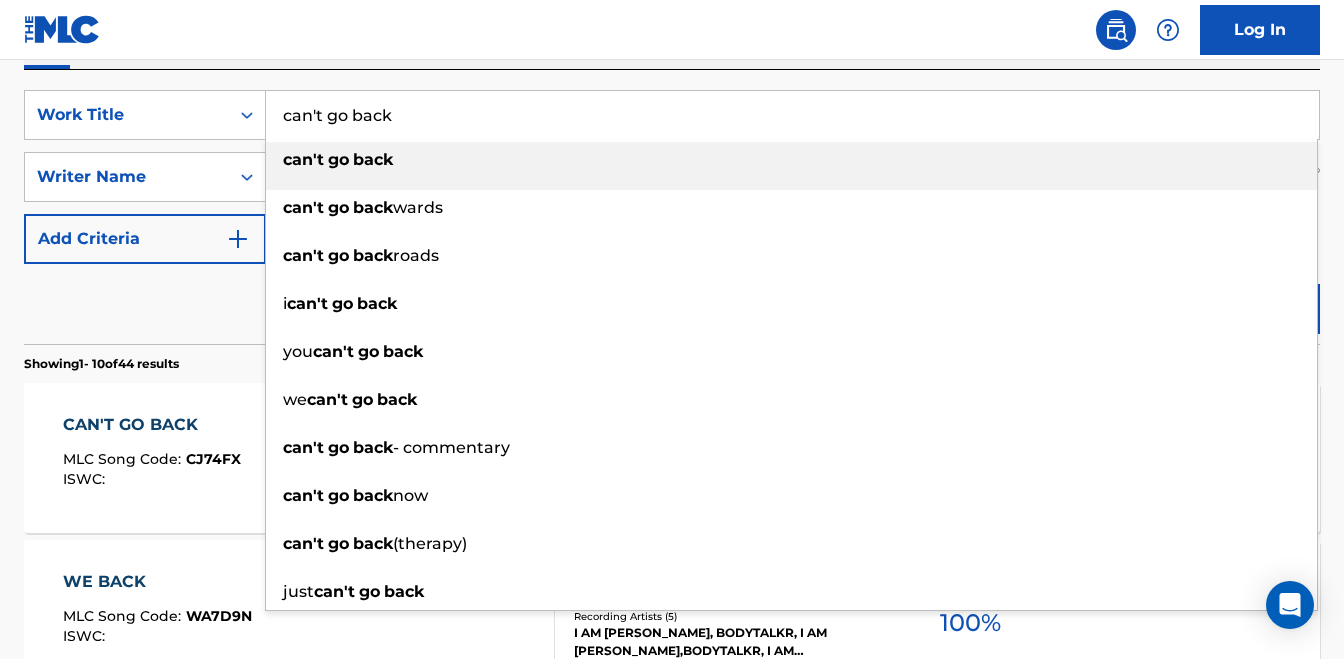 click on "can't go back" at bounding box center (792, 115) 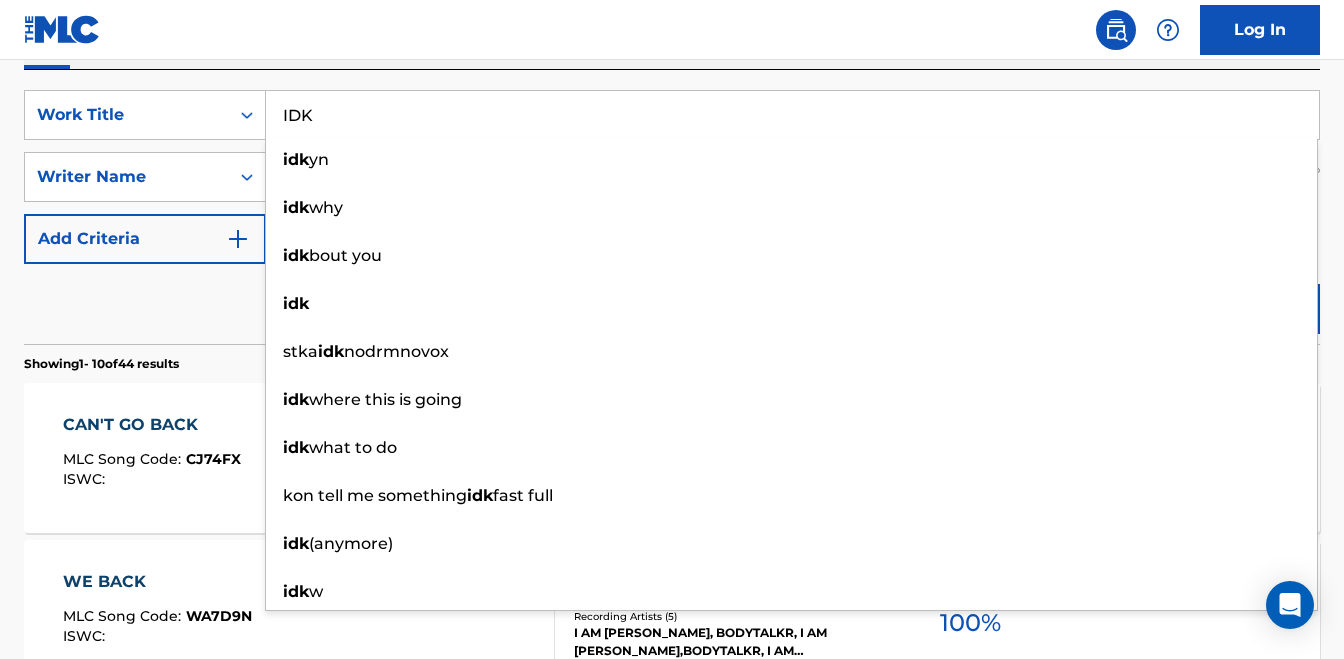type on "IDK" 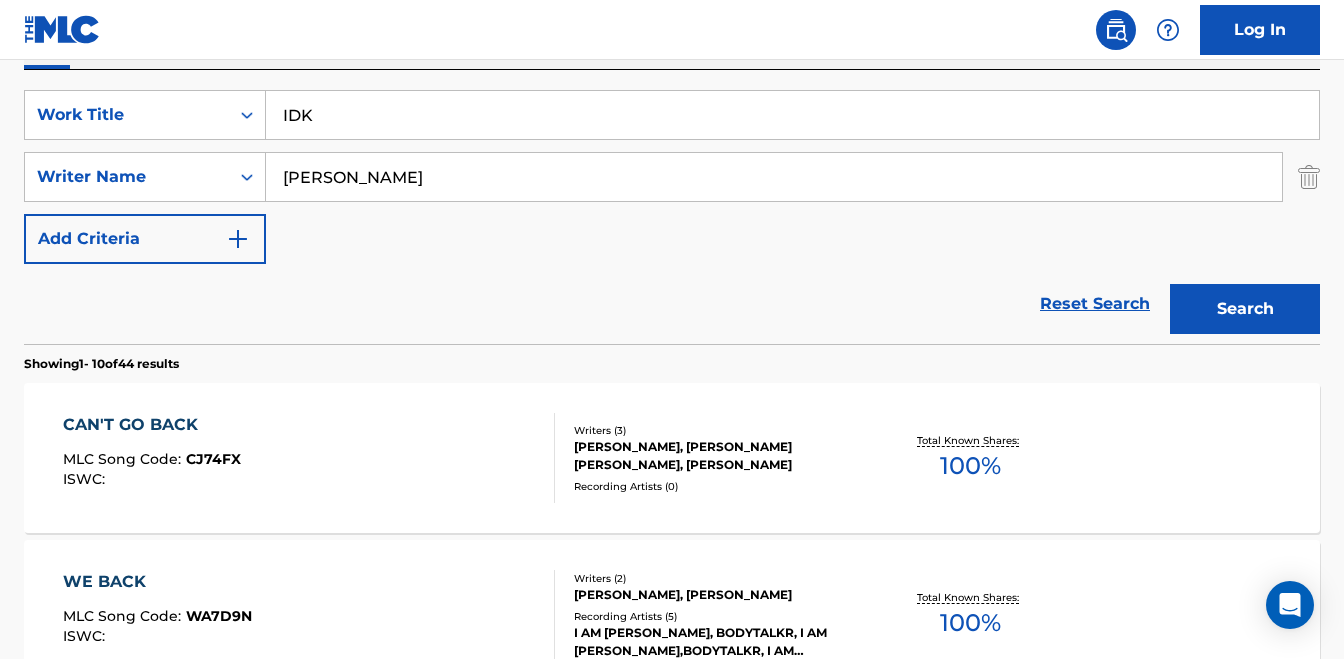 click on "[PERSON_NAME]" at bounding box center [774, 177] 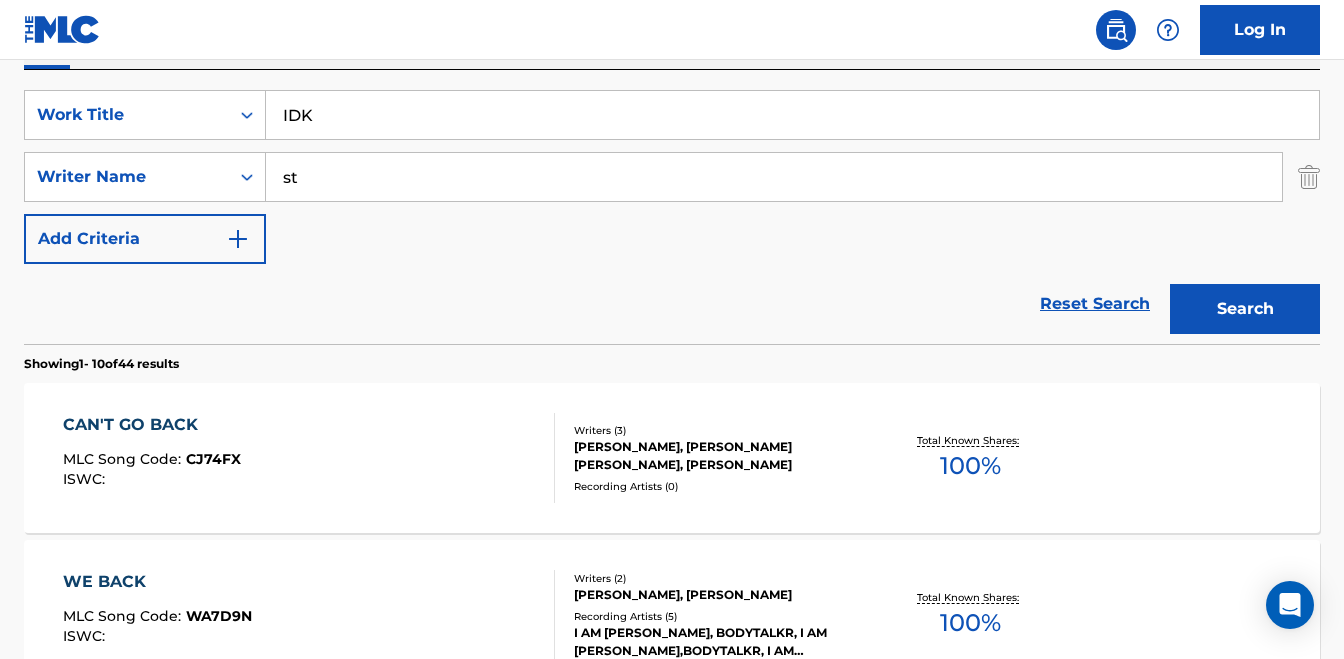 type on "s" 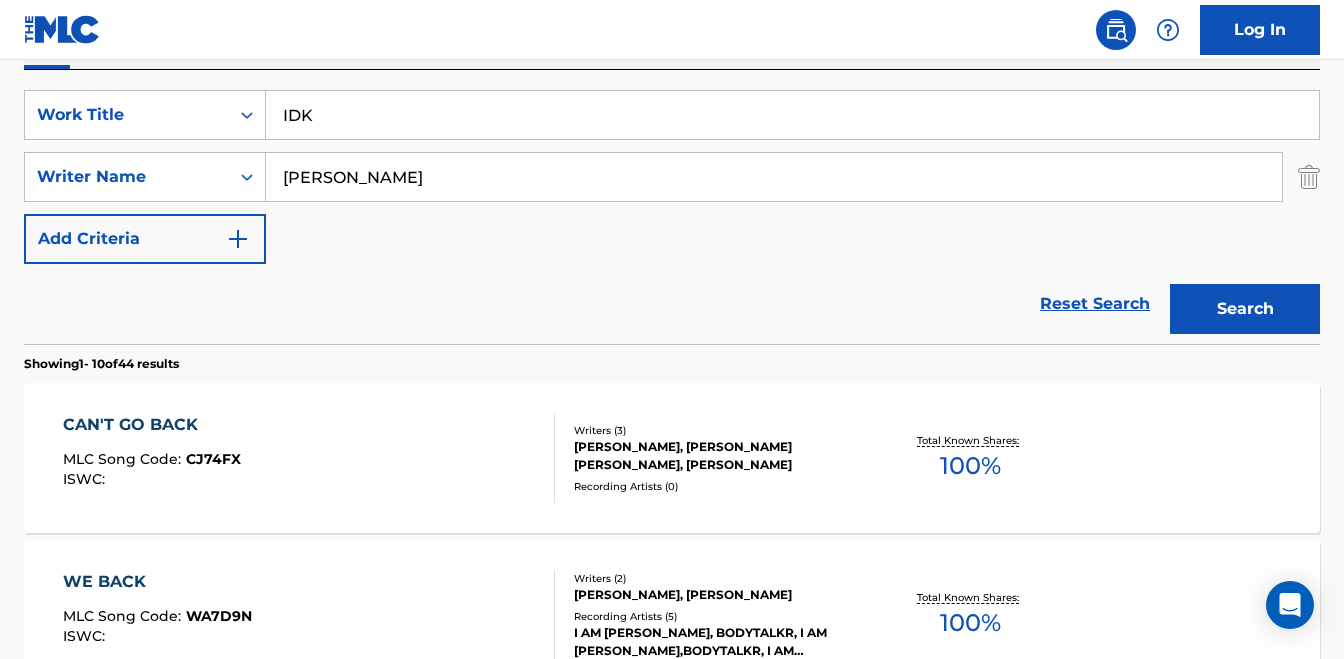 type on "[PERSON_NAME]" 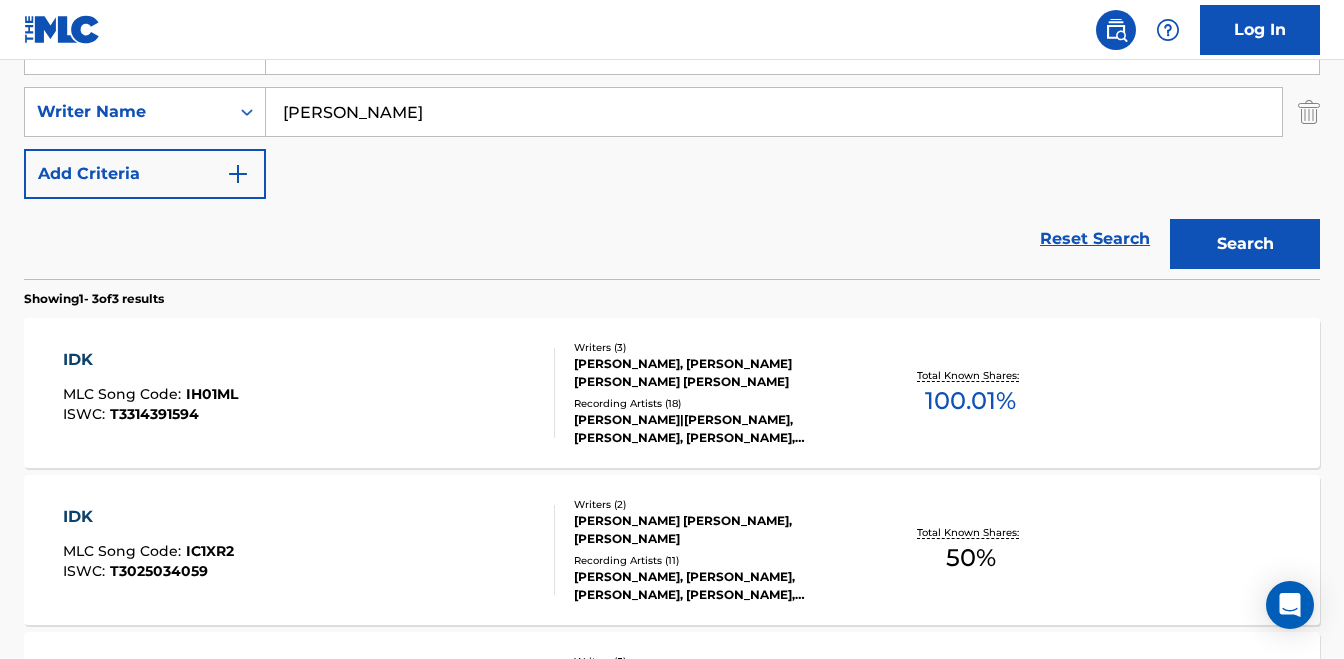 scroll, scrollTop: 405, scrollLeft: 0, axis: vertical 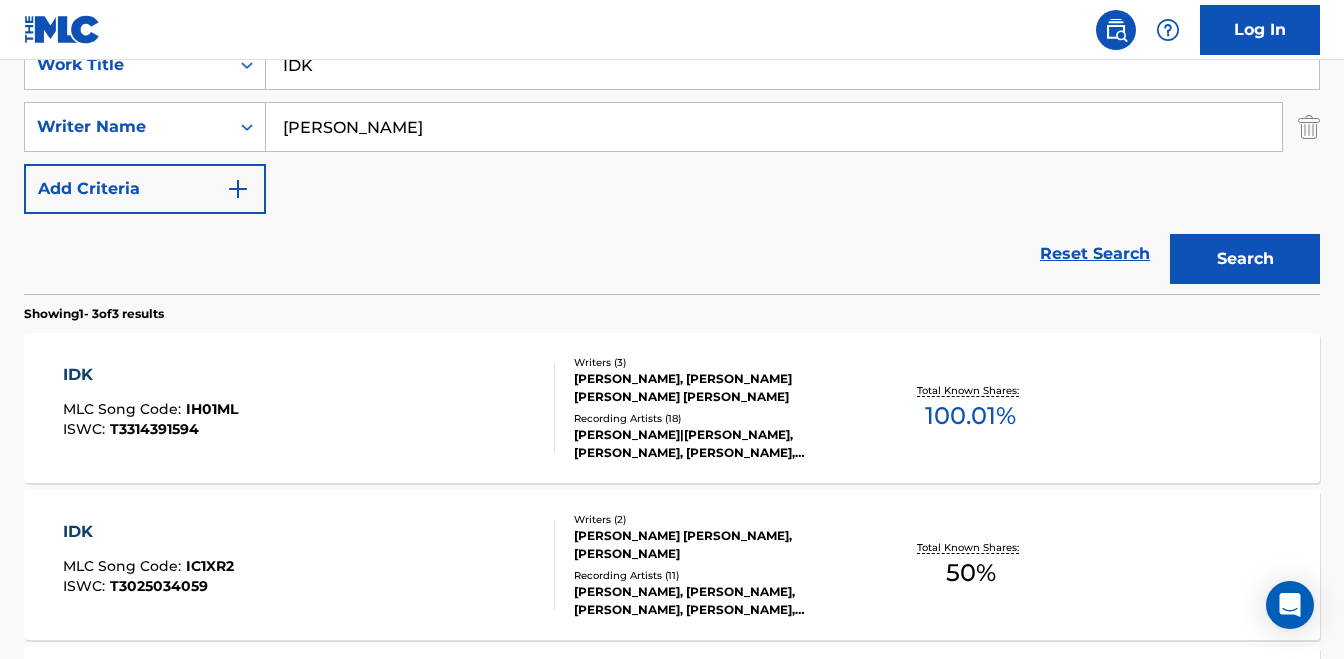 click on "IDK MLC Song Code : IH01ML ISWC : T3314391594" at bounding box center (309, 408) 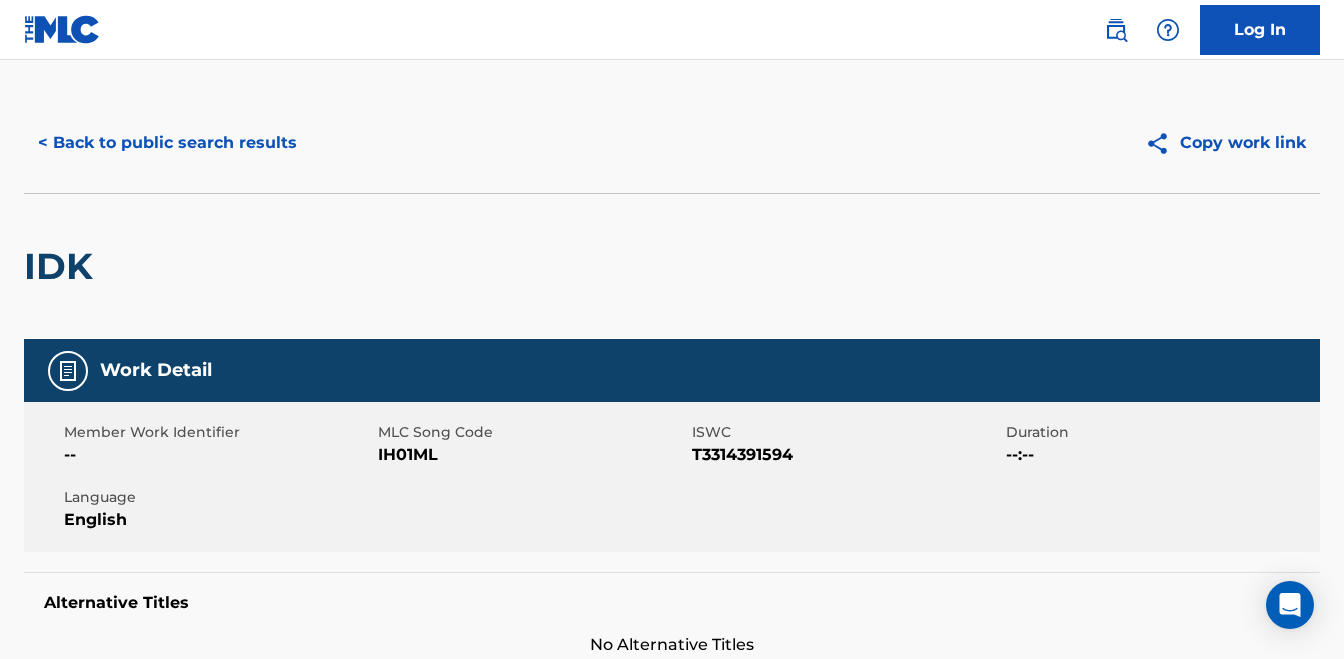 scroll, scrollTop: 0, scrollLeft: 0, axis: both 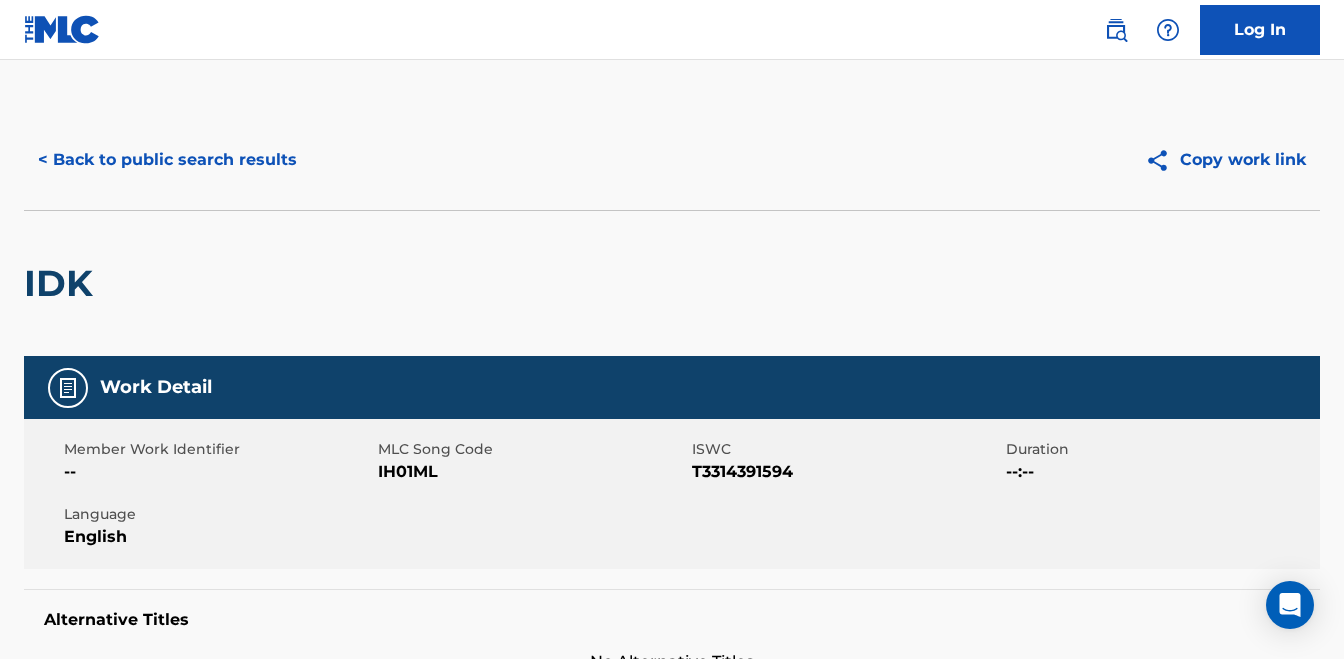 click on "< Back to public search results" at bounding box center (167, 160) 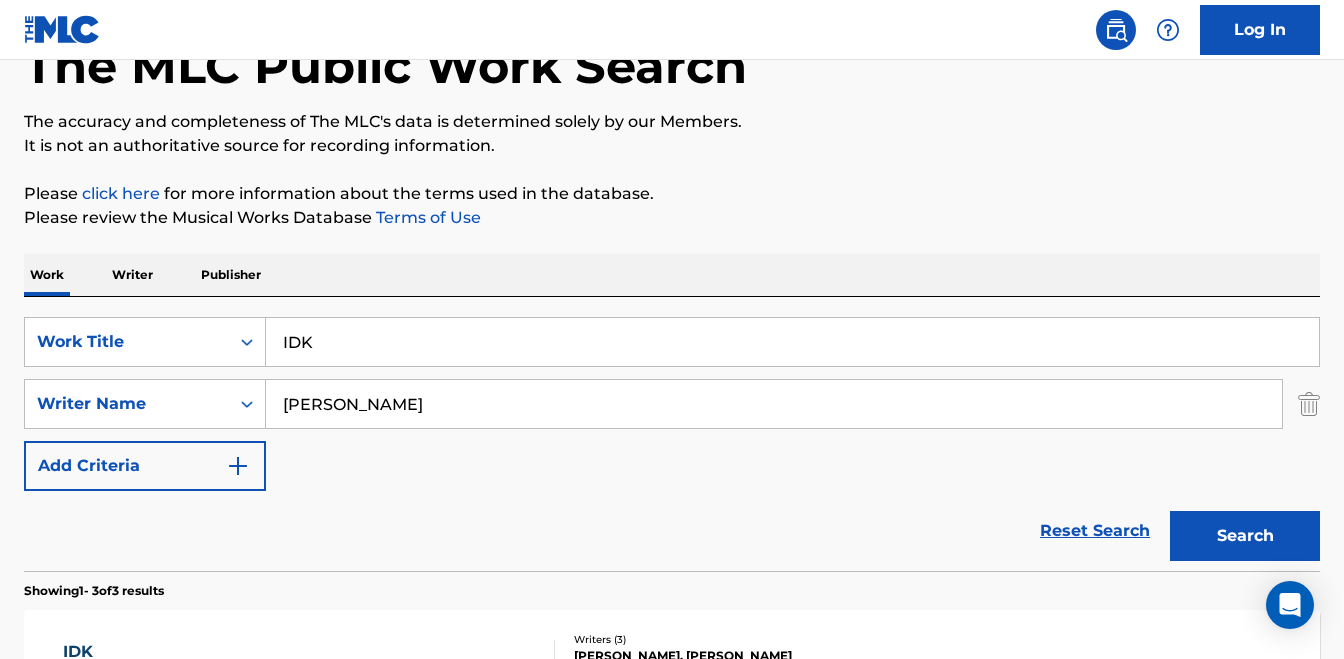scroll, scrollTop: 0, scrollLeft: 0, axis: both 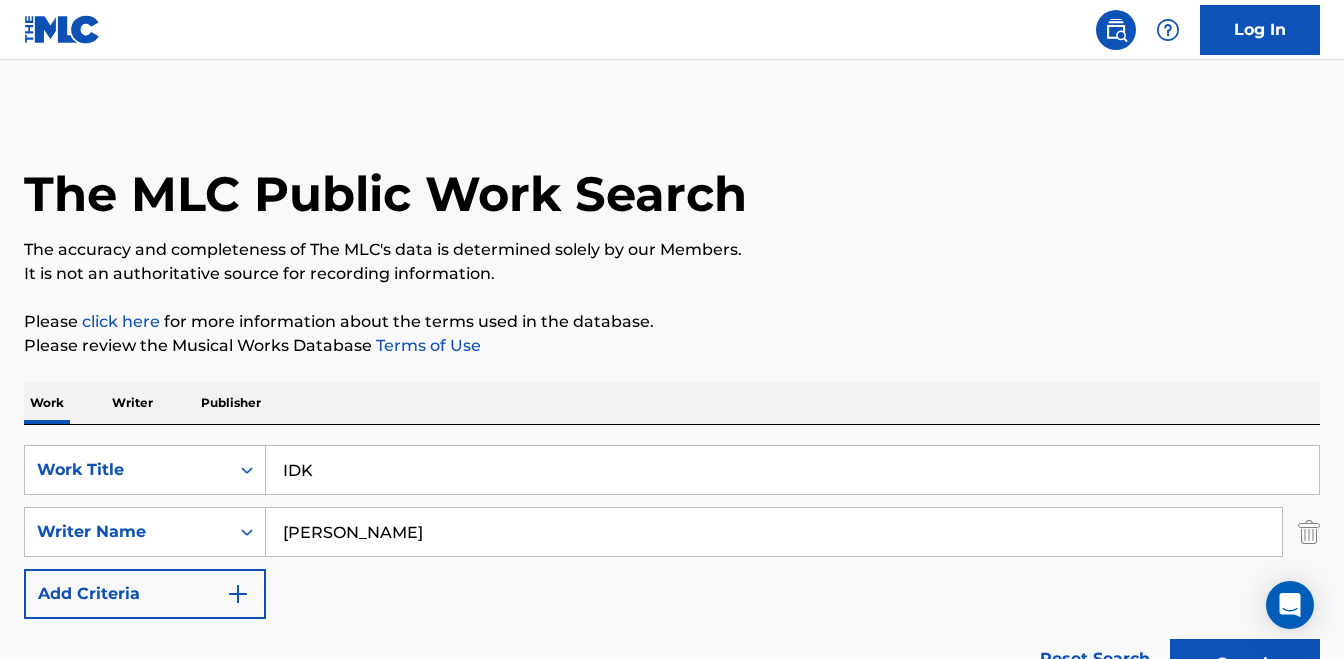 click on "IDK" at bounding box center (792, 470) 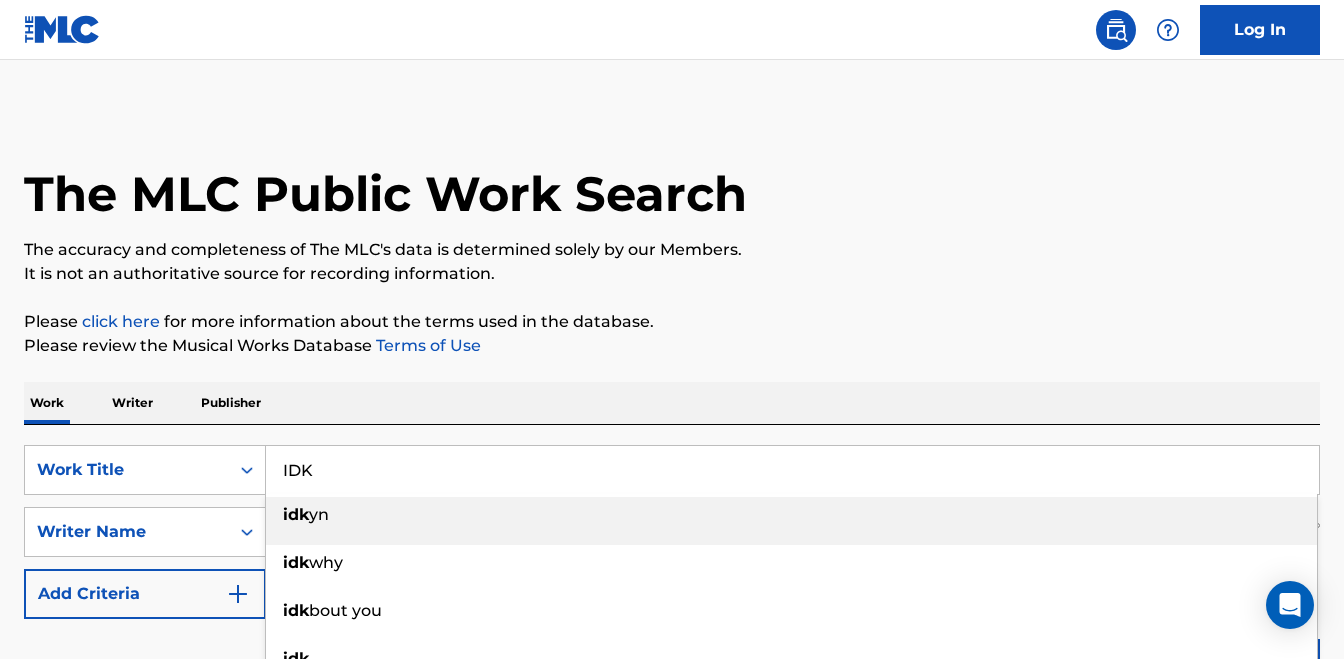 click on "IDK" at bounding box center [792, 470] 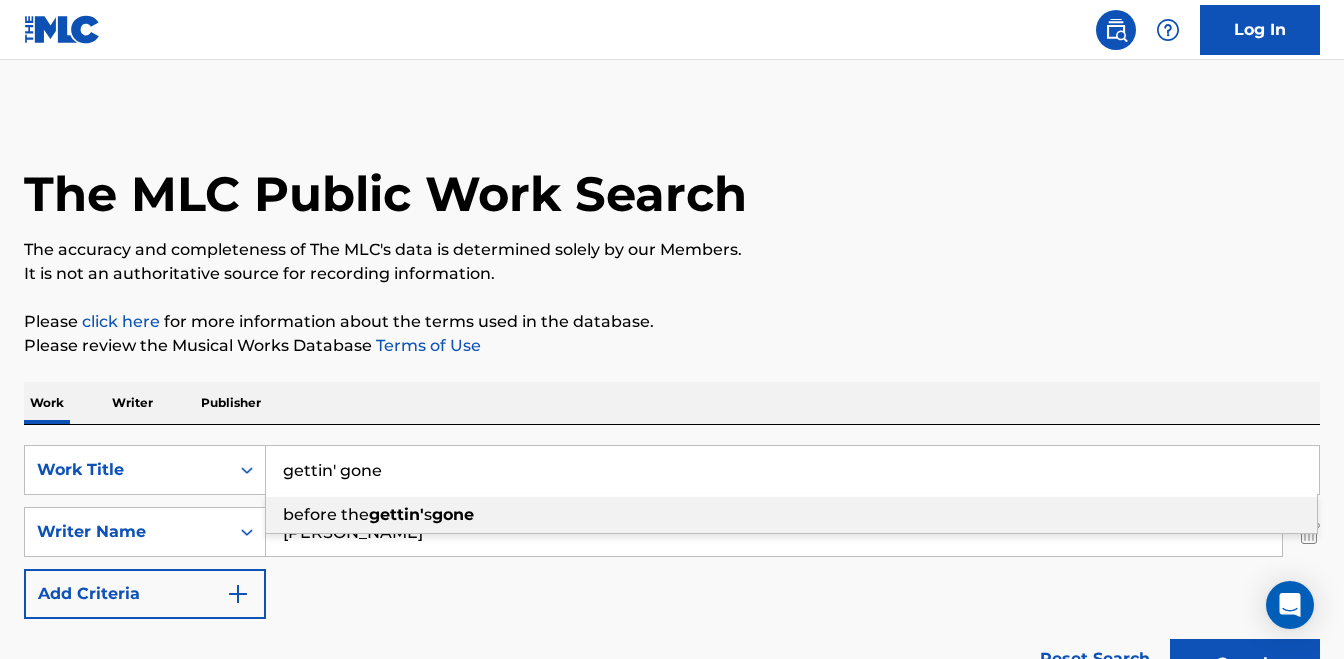type on "gettin' gone" 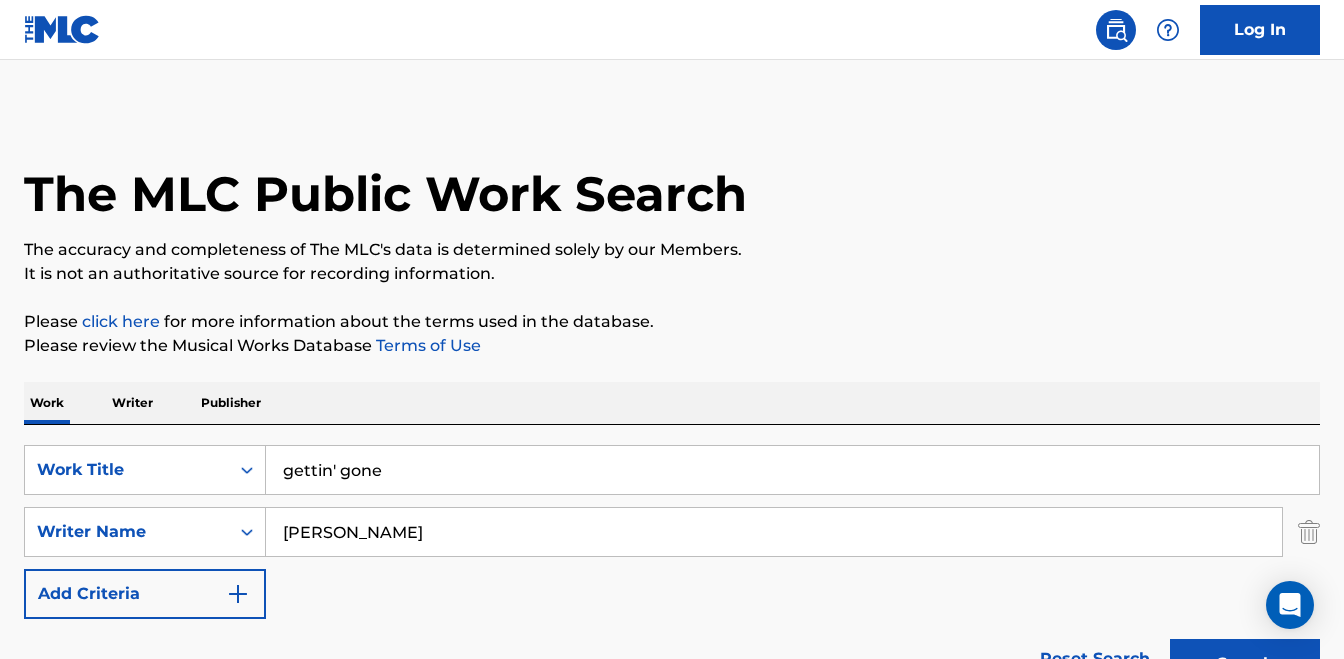 scroll, scrollTop: 66, scrollLeft: 0, axis: vertical 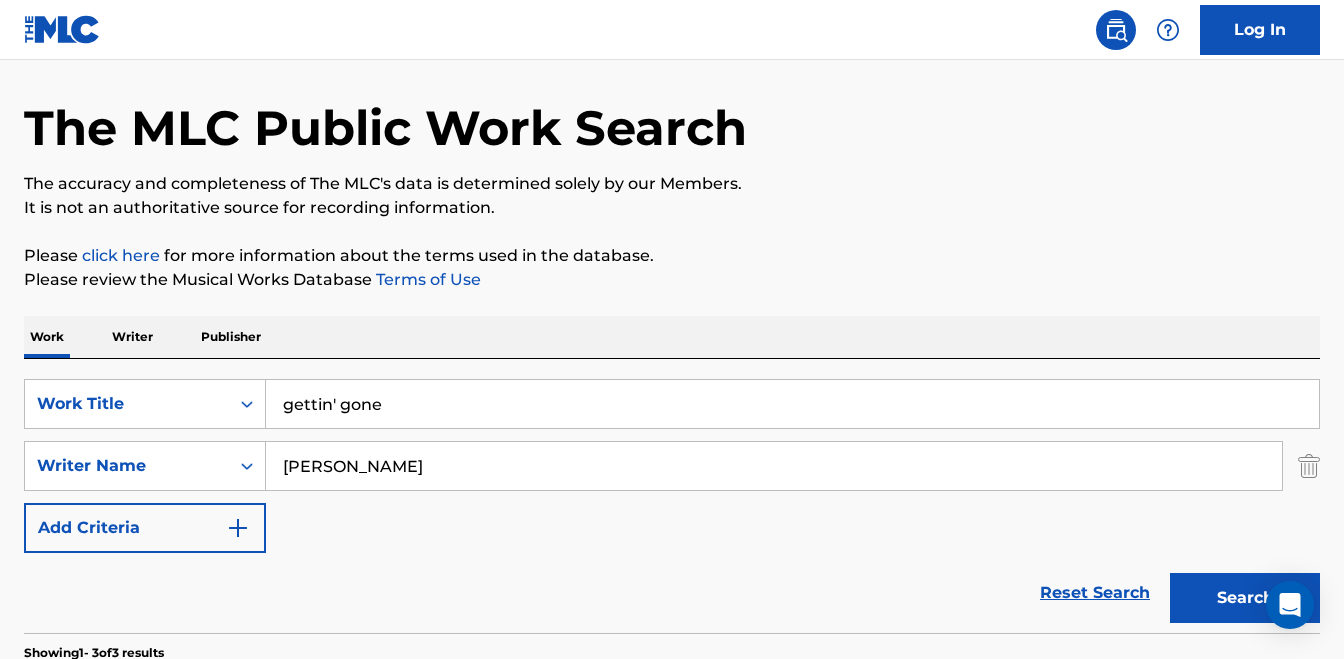 click on "[PERSON_NAME]" at bounding box center (774, 466) 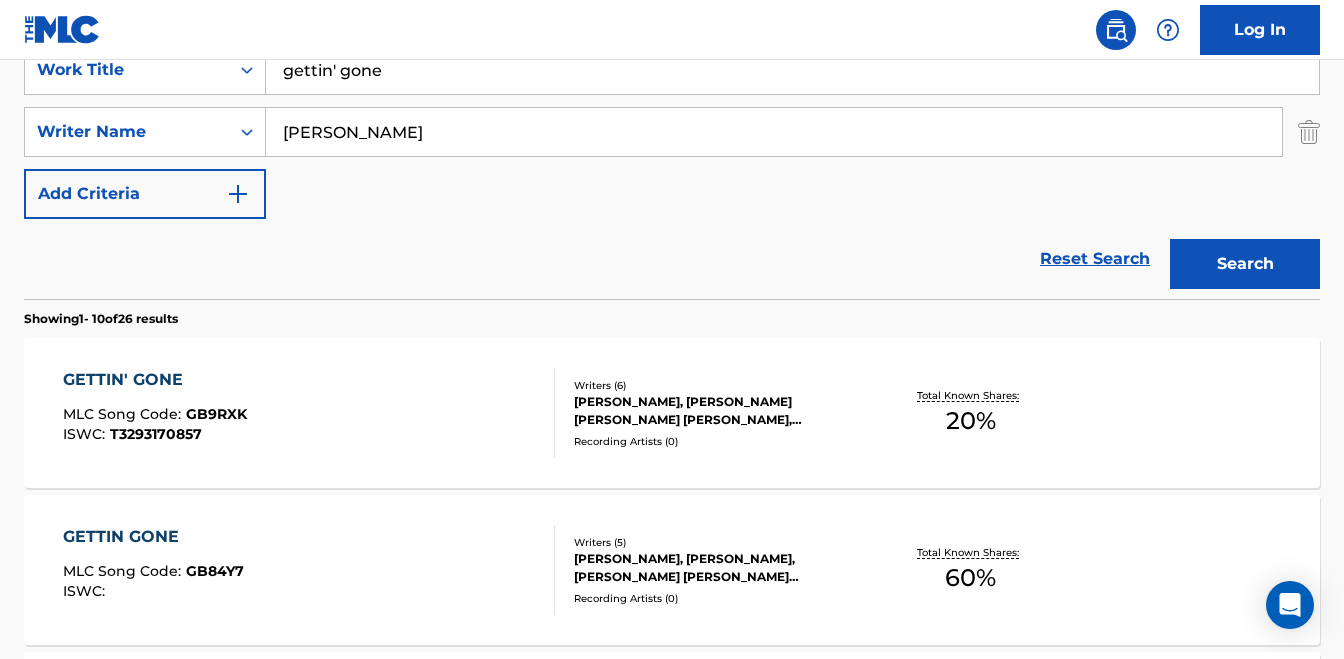 scroll, scrollTop: 470, scrollLeft: 0, axis: vertical 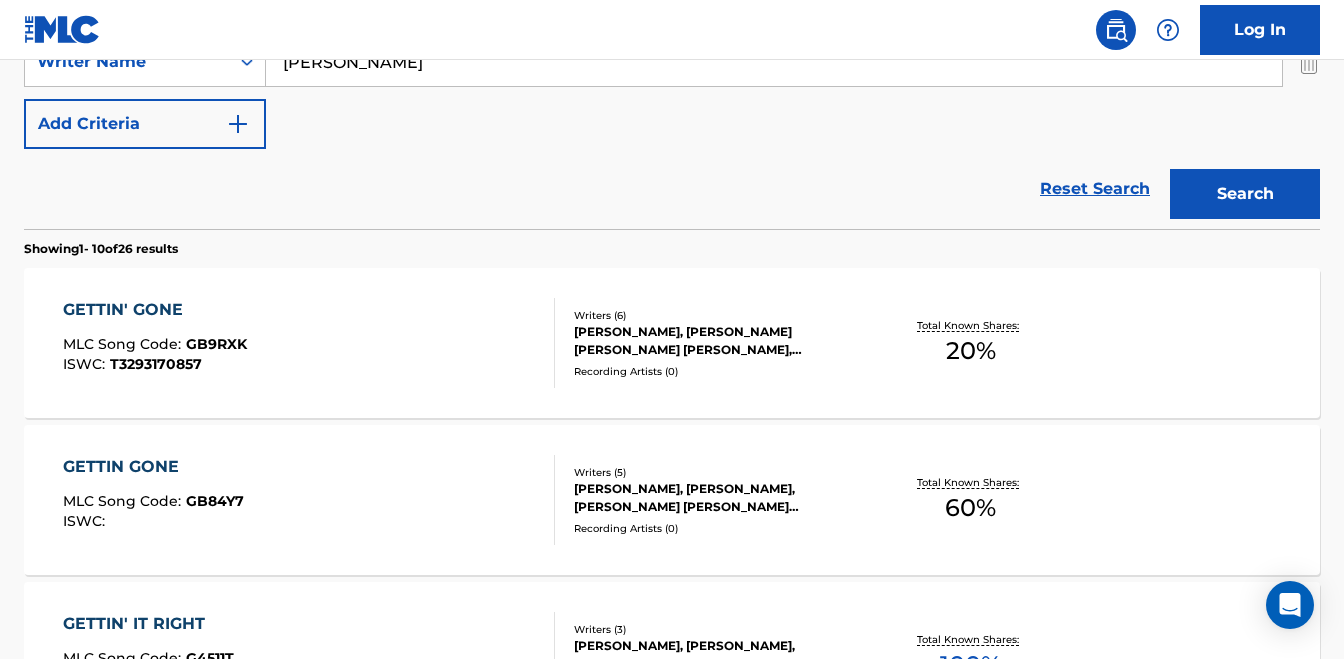 click on "GETTIN' GONE MLC Song Code : GB9RXK ISWC : T3293170857 Writers ( 6 ) MARK HOLMAN, BENJAMIN SCOTT HAYSLIP, ERNEST KEITH SMITH, RHETT AKINS, CORDOZAR CALVIN BROADUS, CALVIN CORDOZAR BROADUS JR Recording Artists ( 0 ) Total Known Shares: 20 %" at bounding box center [672, 343] 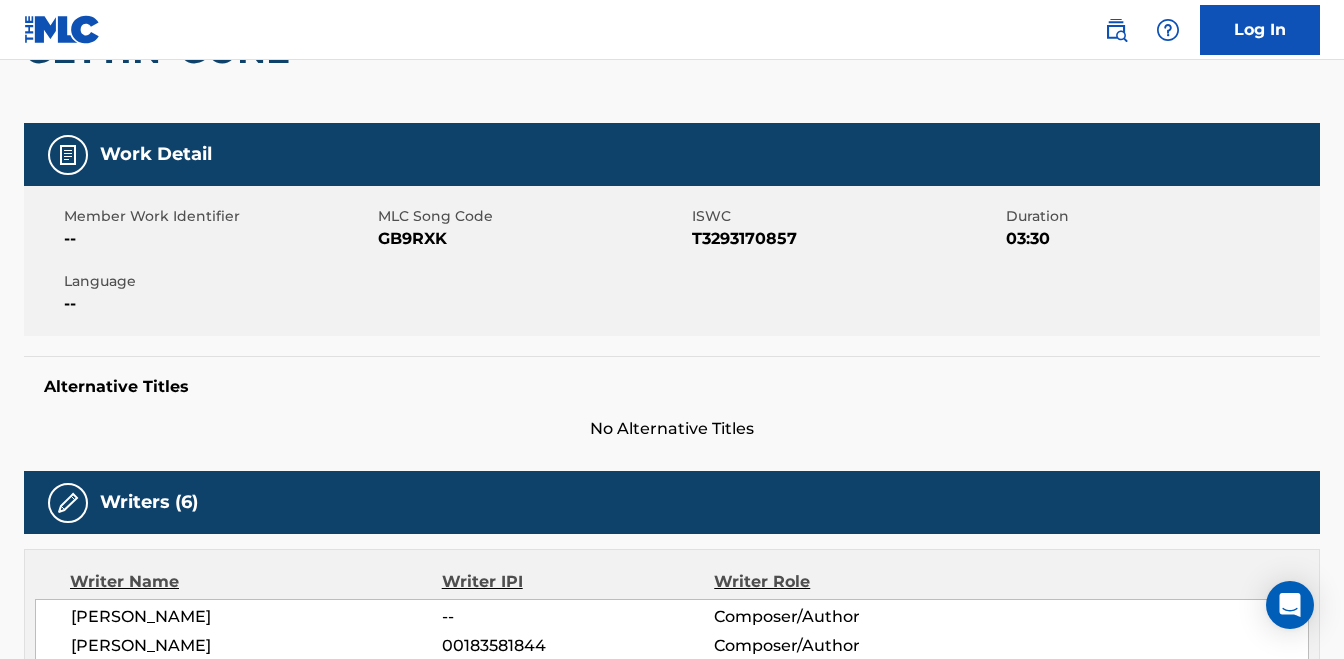 scroll, scrollTop: 228, scrollLeft: 0, axis: vertical 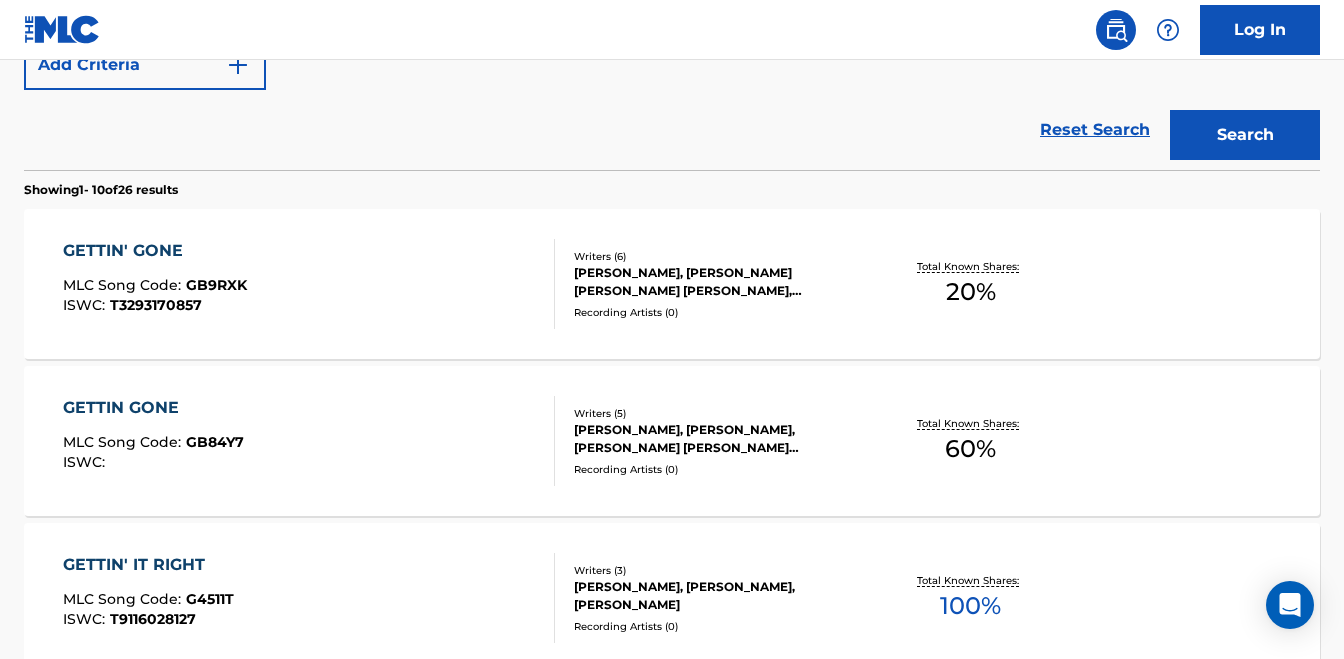 click on "GETTIN' GONE MLC Song Code : GB9RXK ISWC : T3293170857 Writers ( 6 ) MARK HOLMAN, BENJAMIN SCOTT HAYSLIP, ERNEST KEITH SMITH, RHETT AKINS, CORDOZAR CALVIN BROADUS, CALVIN CORDOZAR BROADUS JR Recording Artists ( 0 ) Total Known Shares: 20 %" at bounding box center (672, 284) 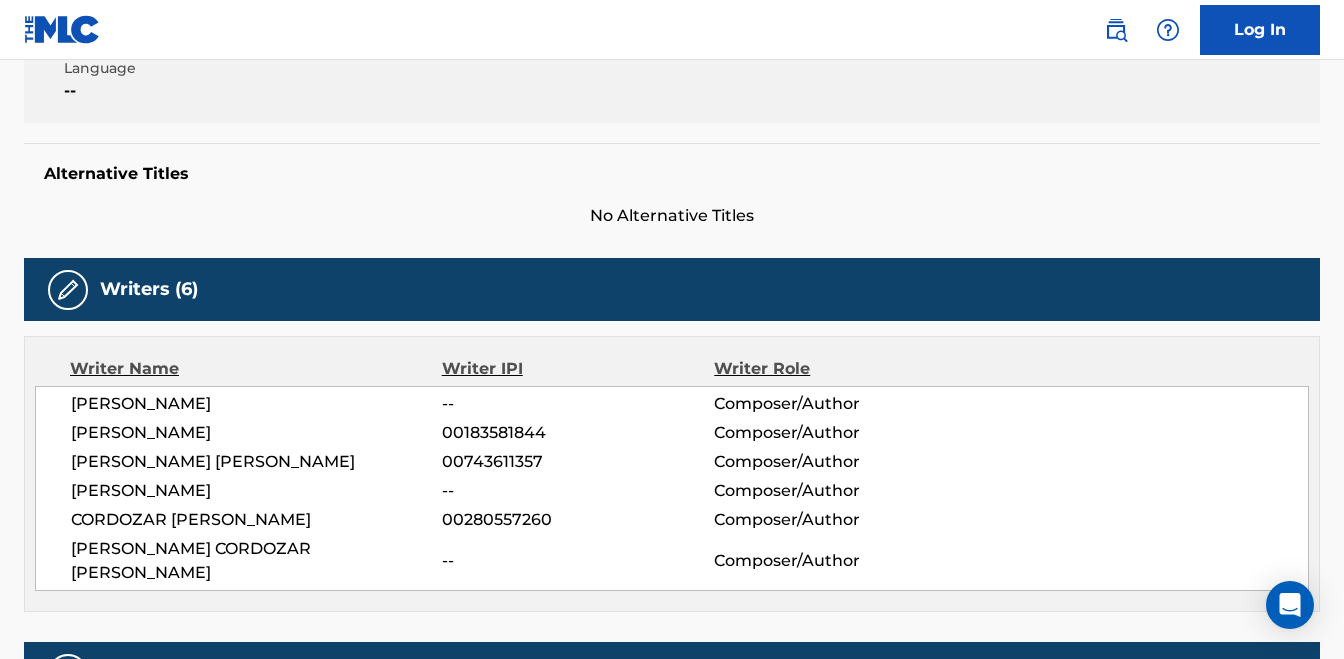 scroll, scrollTop: 491, scrollLeft: 0, axis: vertical 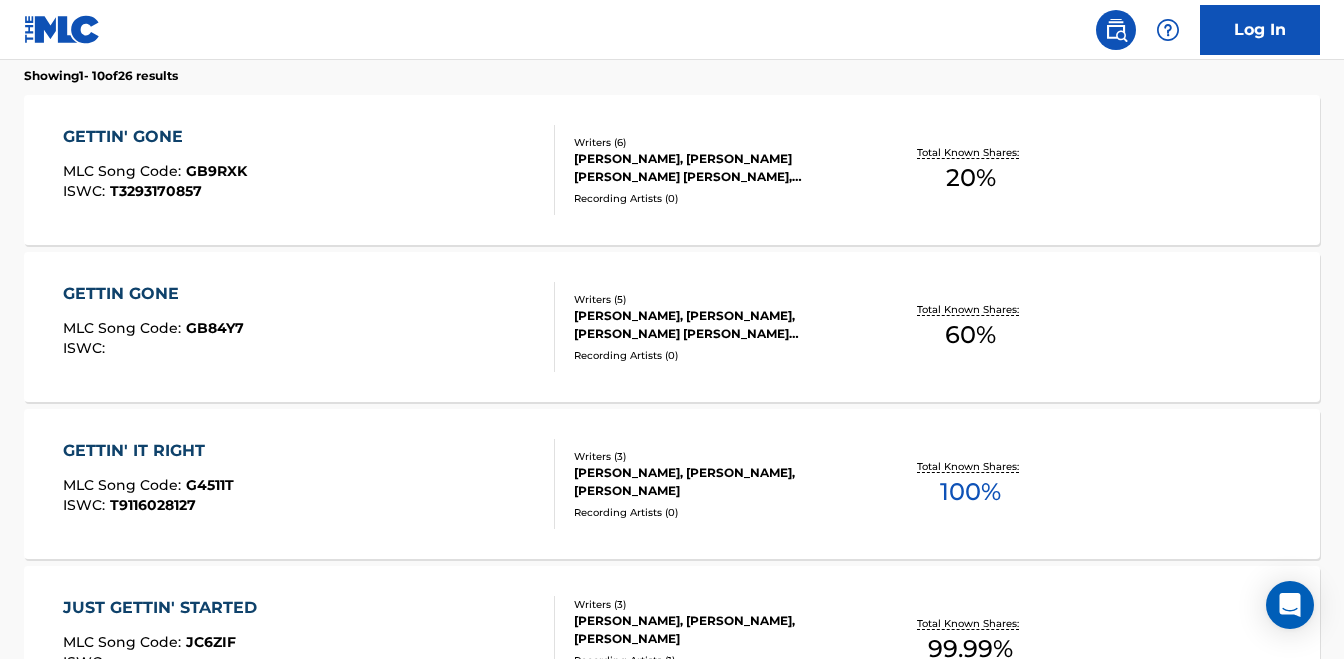 click on "GETTIN GONE MLC Song Code : GB84Y7 ISWC :" at bounding box center [309, 327] 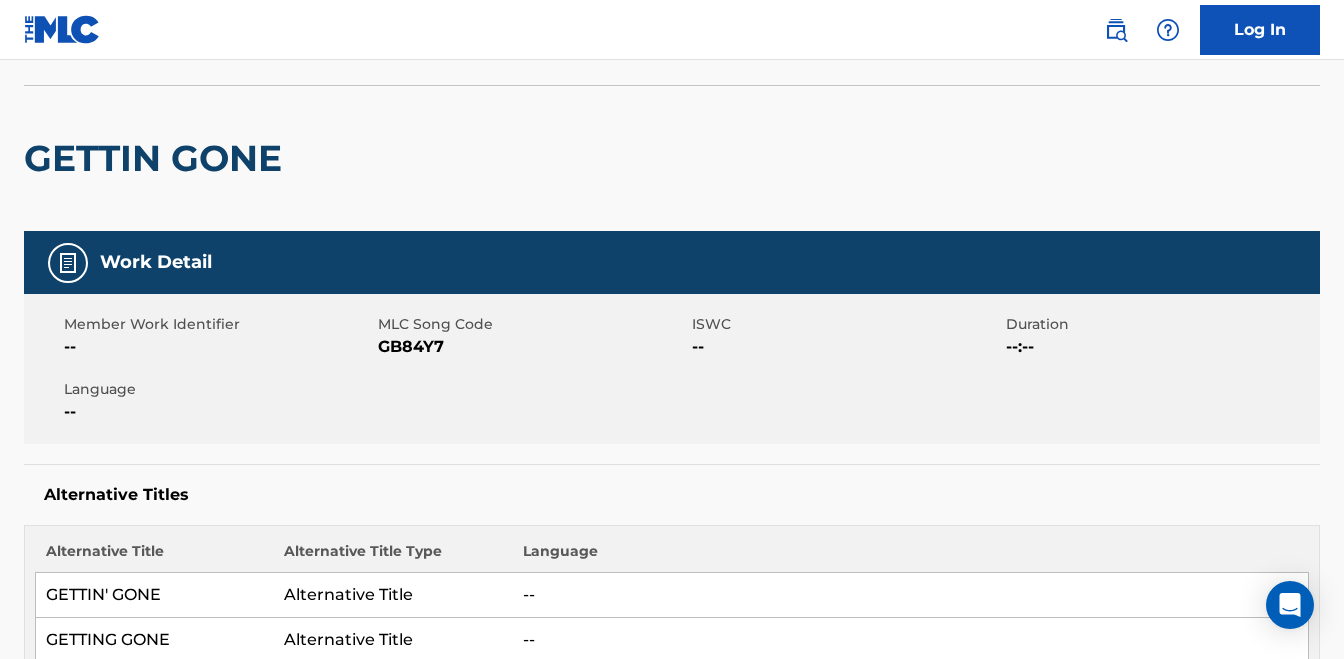 scroll, scrollTop: 0, scrollLeft: 0, axis: both 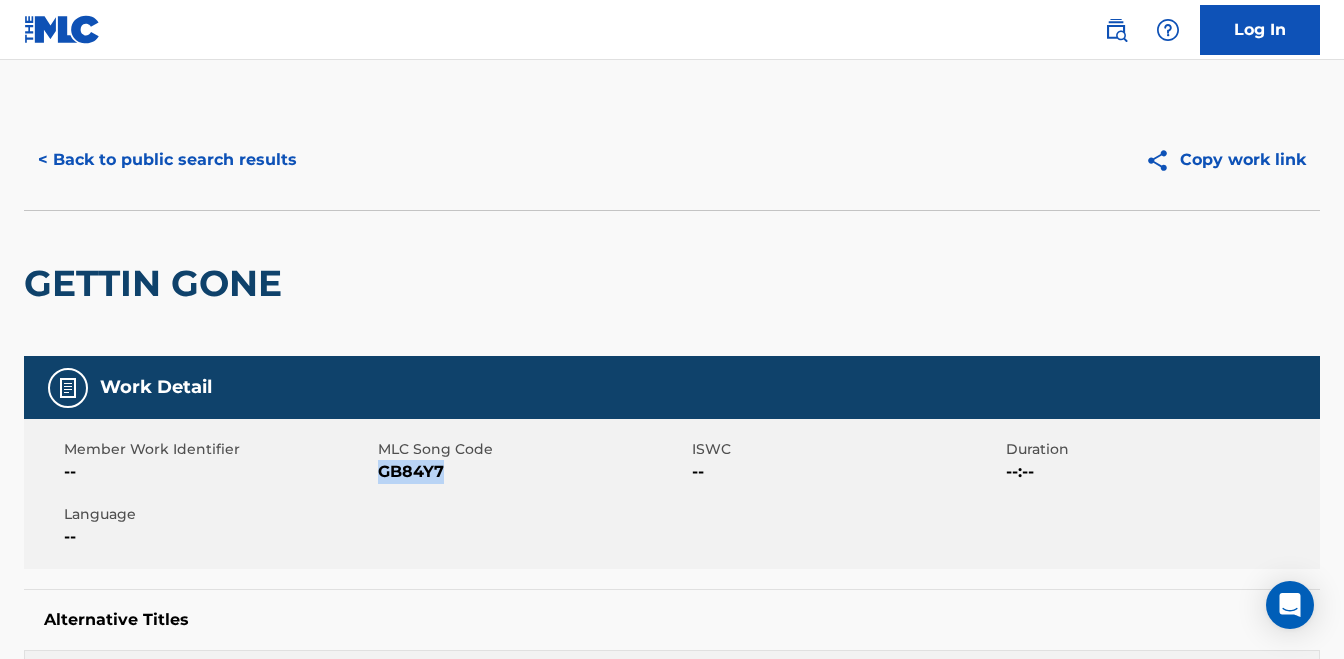 drag, startPoint x: 378, startPoint y: 474, endPoint x: 445, endPoint y: 482, distance: 67.47592 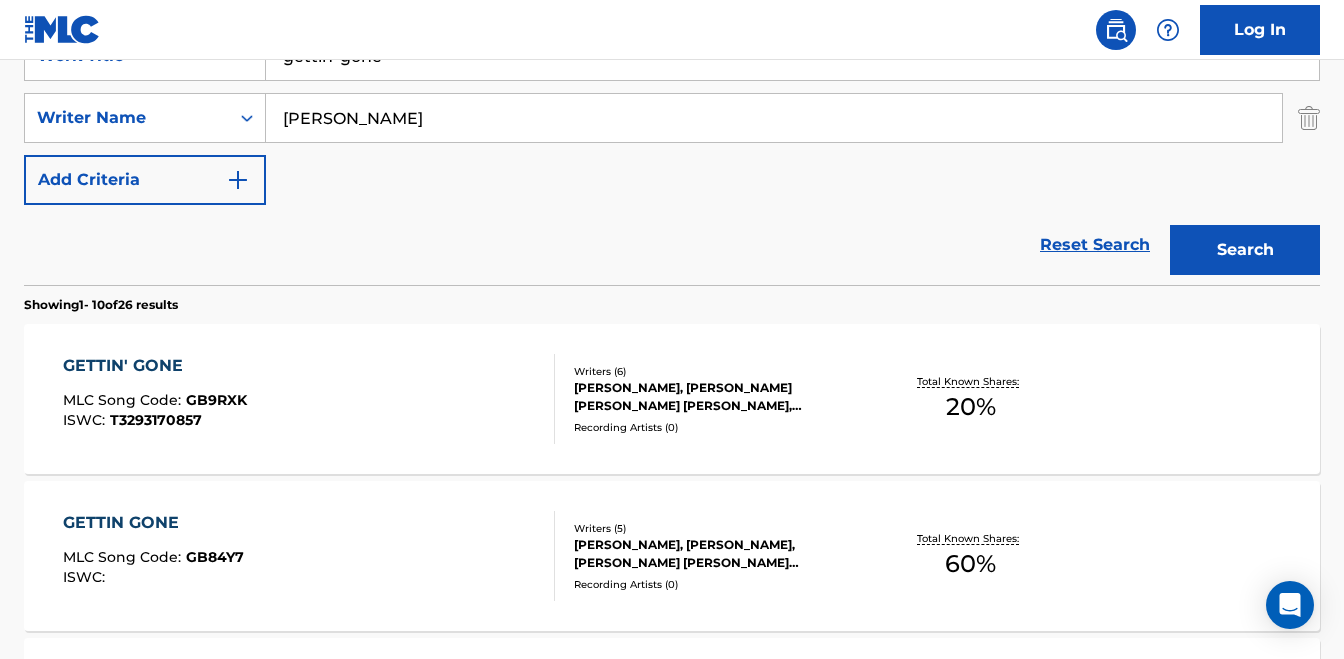 scroll, scrollTop: 0, scrollLeft: 0, axis: both 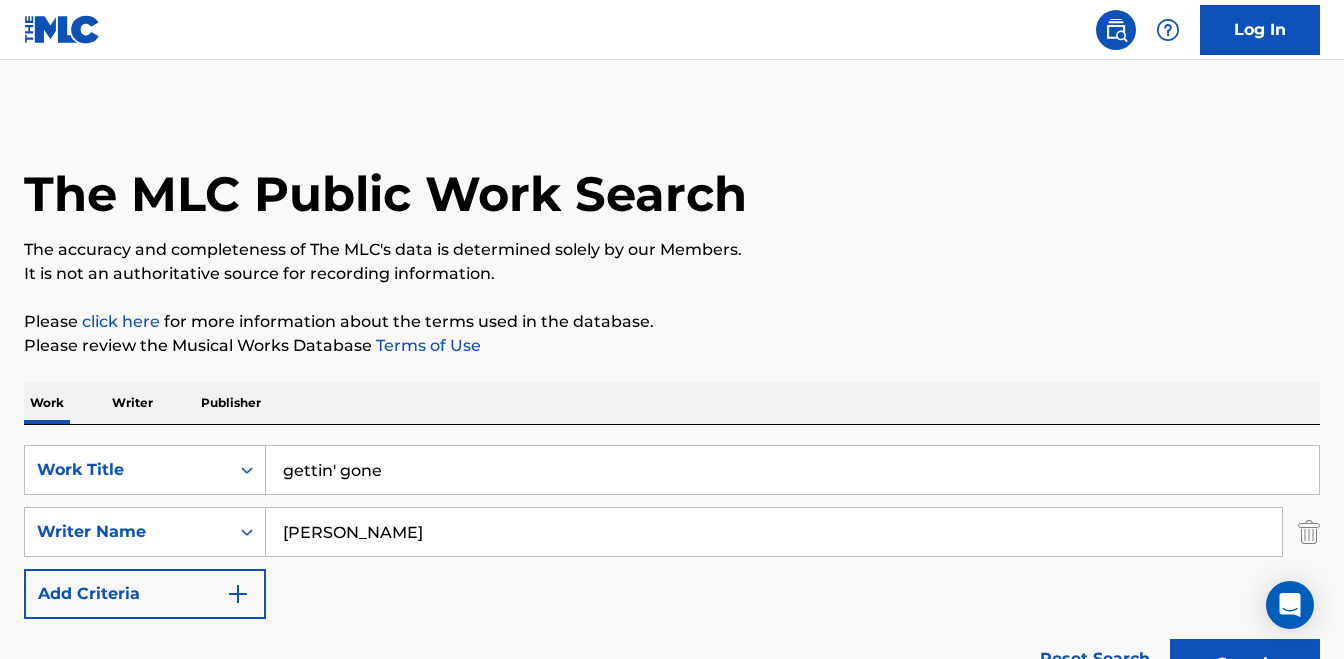 click on "gettin' gone" at bounding box center (792, 470) 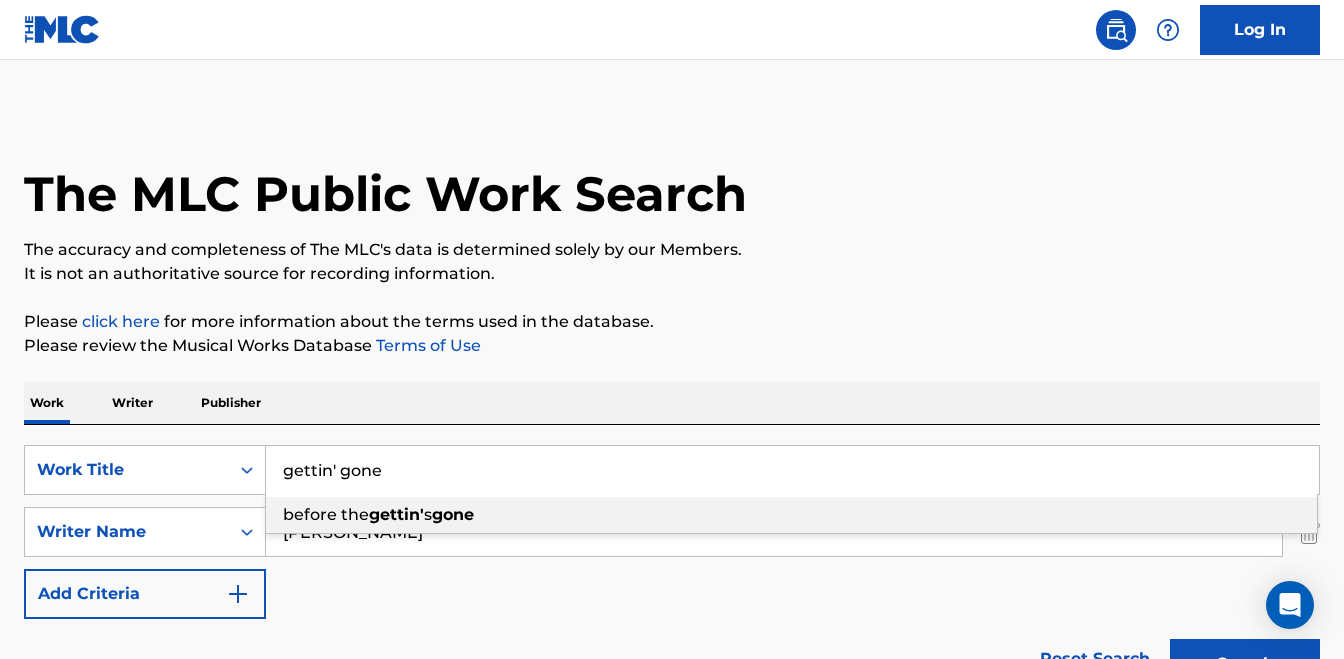 click on "gettin' gone" at bounding box center (792, 470) 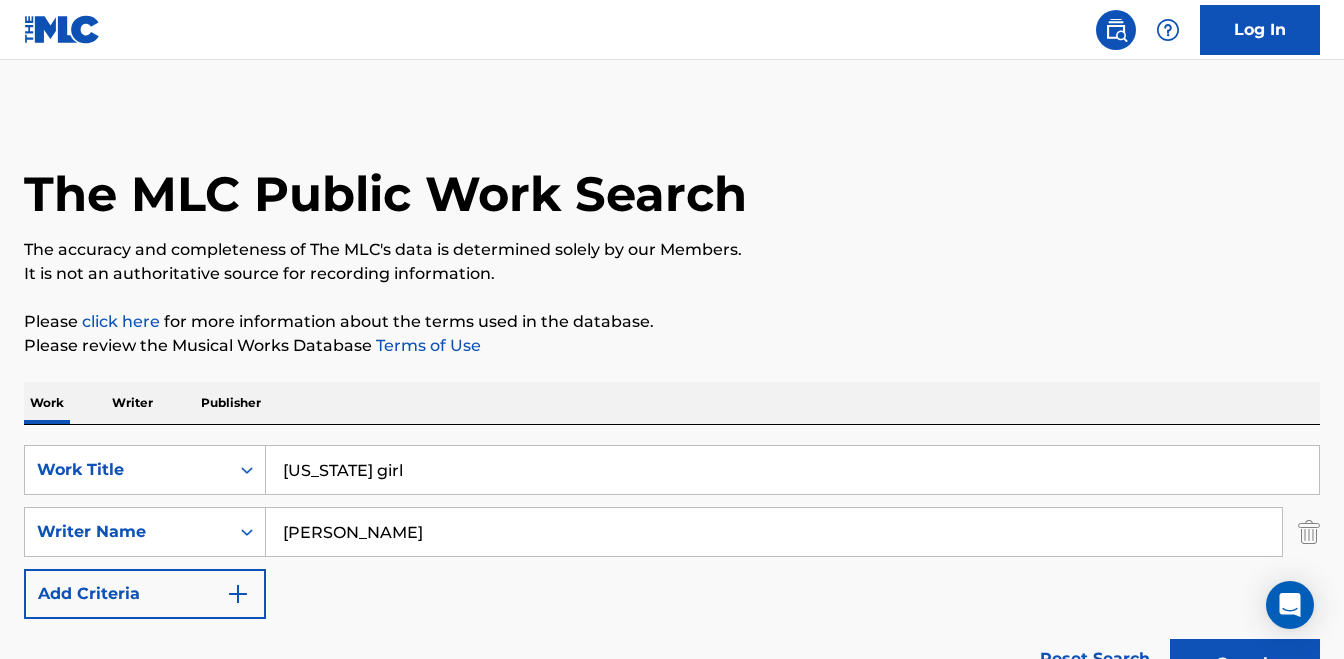 click on "The MLC Public Work Search The accuracy and completeness of The MLC's data is determined solely by our Members. It is not an authoritative source for recording information. Please   click here   for more information about the terms used in the database. Please review the Musical Works Database   Terms of Use Work Writer Publisher SearchWithCriteriaa07f21db-4706-4baa-b151-091c28355ff0 Work Title california girl SearchWithCriteria153771f9-f575-4c13-87a6-db600b5e801b Writer Name akins Add Criteria Reset Search Search Showing  1  -   10  of  26   results   GETTIN' GONE MLC Song Code : GB9RXK ISWC : T3293170857 Writers ( 6 ) MARK HOLMAN, BENJAMIN SCOTT HAYSLIP, ERNEST KEITH SMITH, RHETT AKINS, CORDOZAR CALVIN BROADUS, CALVIN CORDOZAR BROADUS JR Recording Artists ( 0 ) Total Known Shares: 20 % GETTIN GONE MLC Song Code : GB84Y7 ISWC : Writers ( 5 ) RHETT AKINS, BEN HAYSLIP, CALVIN C. BROADUS, ERNEST KEITH SMITH, MARK L HOLMAN Recording Artists ( 0 ) Total Known Shares: 60 % GETTIN' IT RIGHT MLC Song Code : G4511T" at bounding box center [672, 1257] 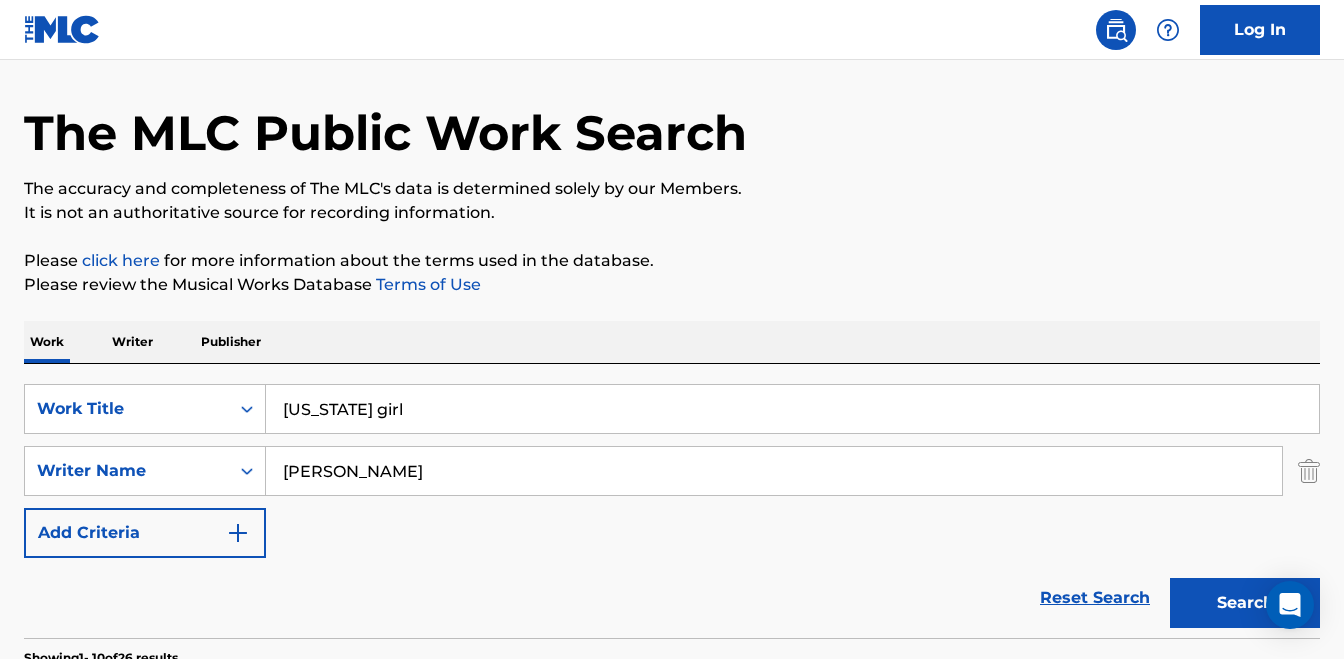 scroll, scrollTop: 62, scrollLeft: 0, axis: vertical 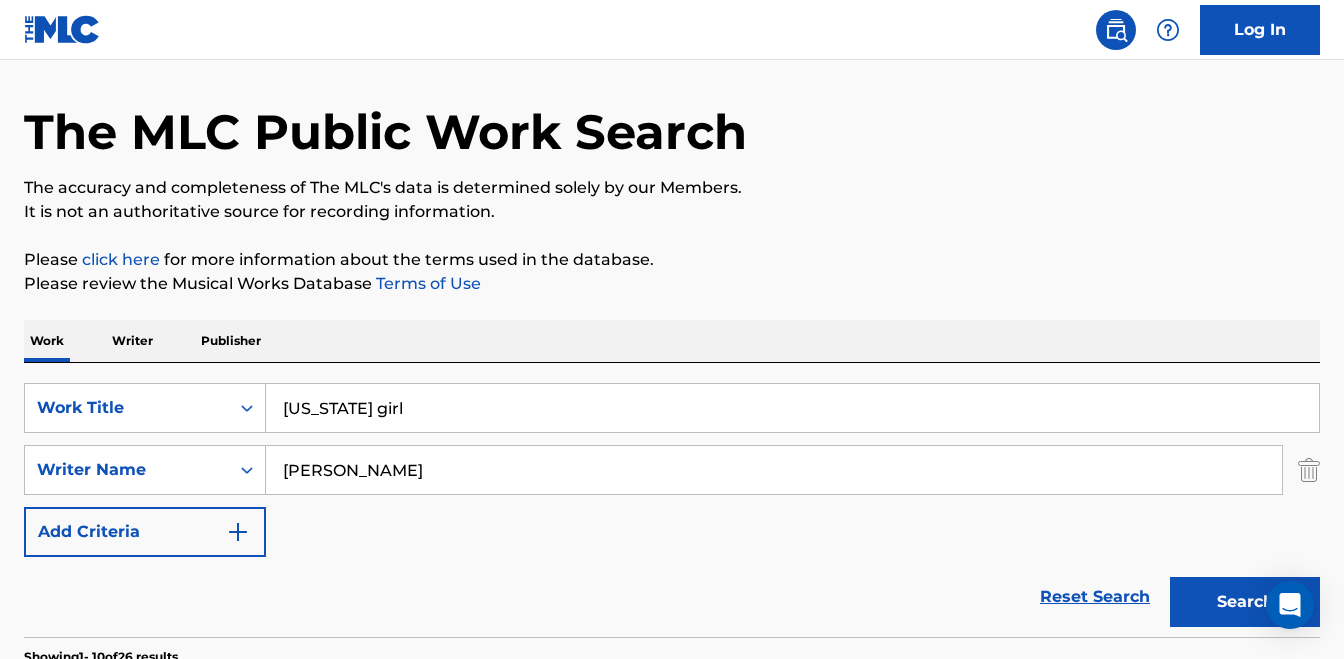 click on "california girl" at bounding box center (792, 408) 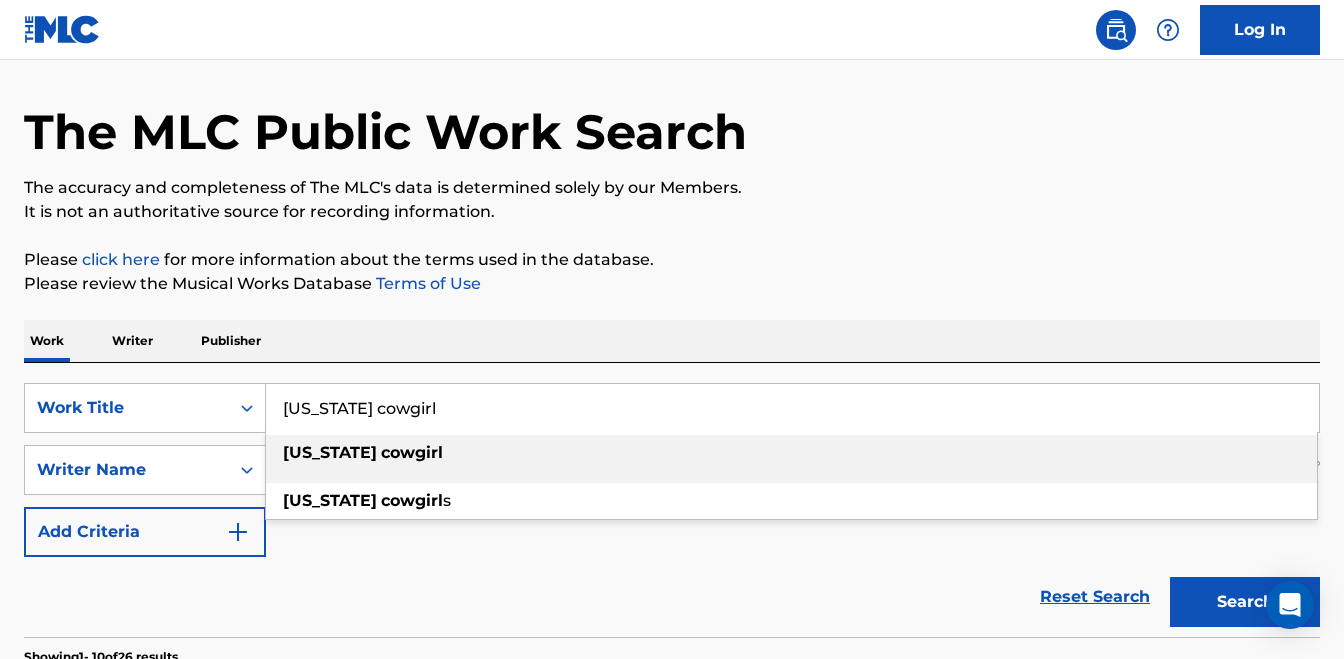 type on "[US_STATE] cowgirl" 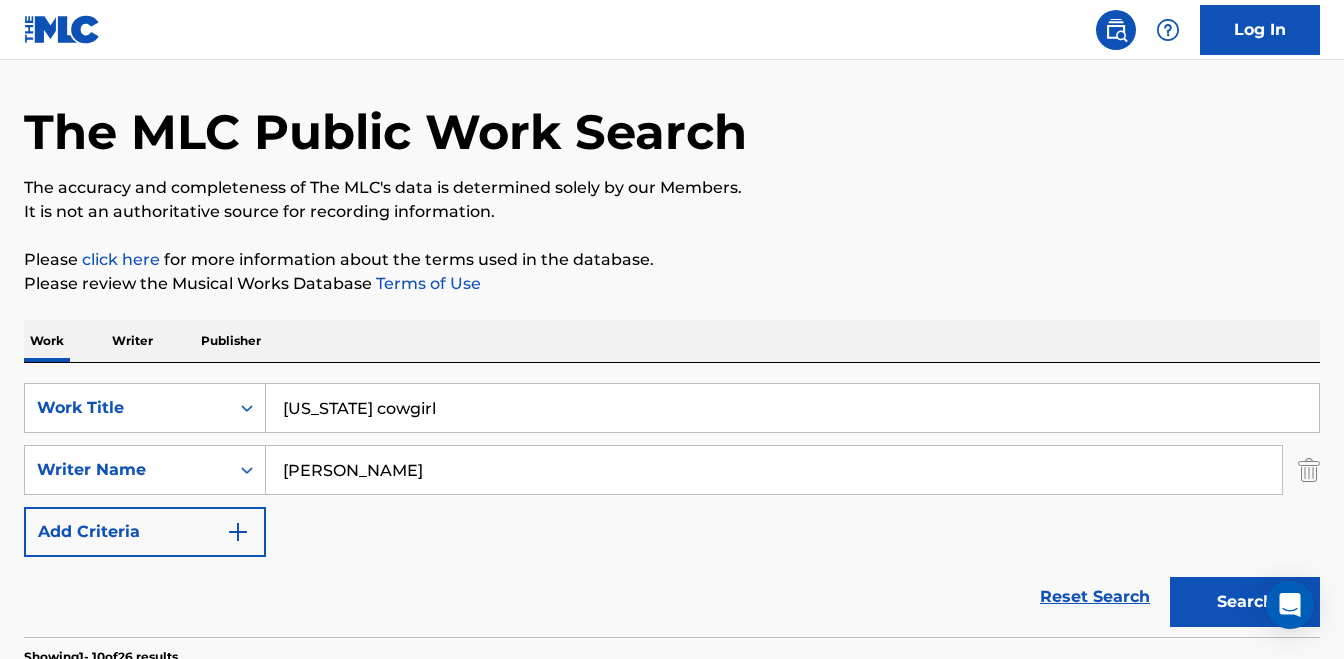 click on "akins" at bounding box center [774, 470] 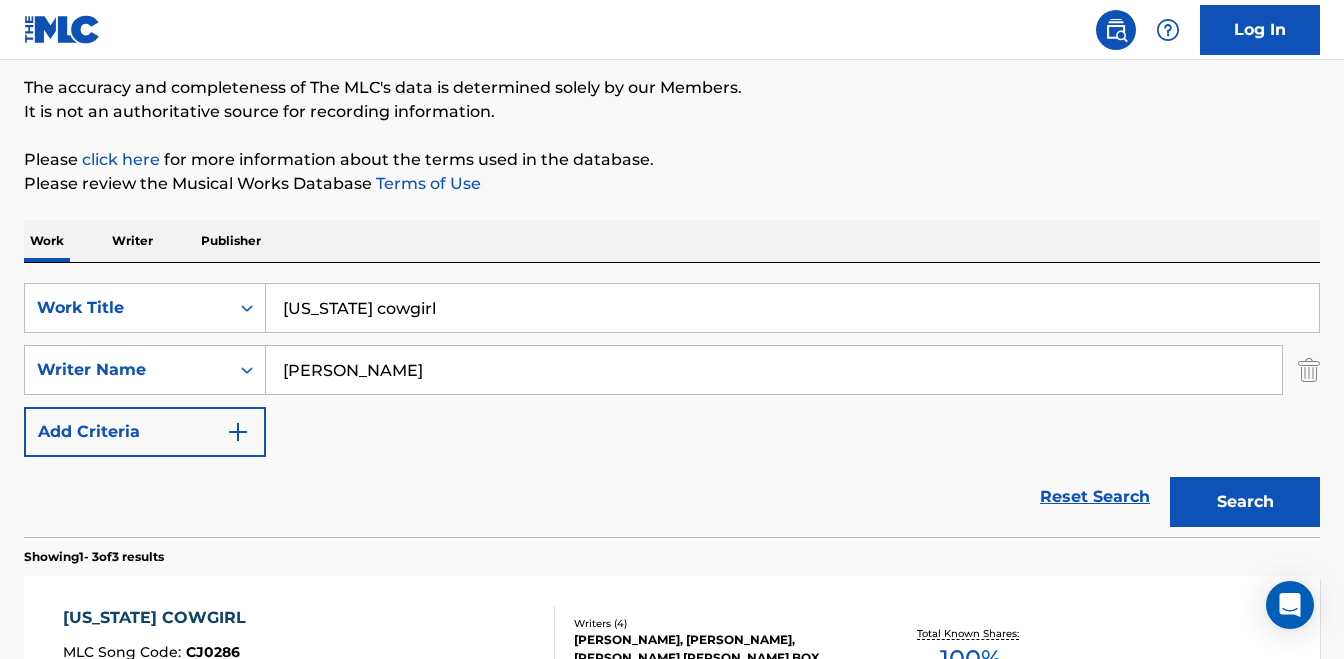 scroll, scrollTop: 0, scrollLeft: 0, axis: both 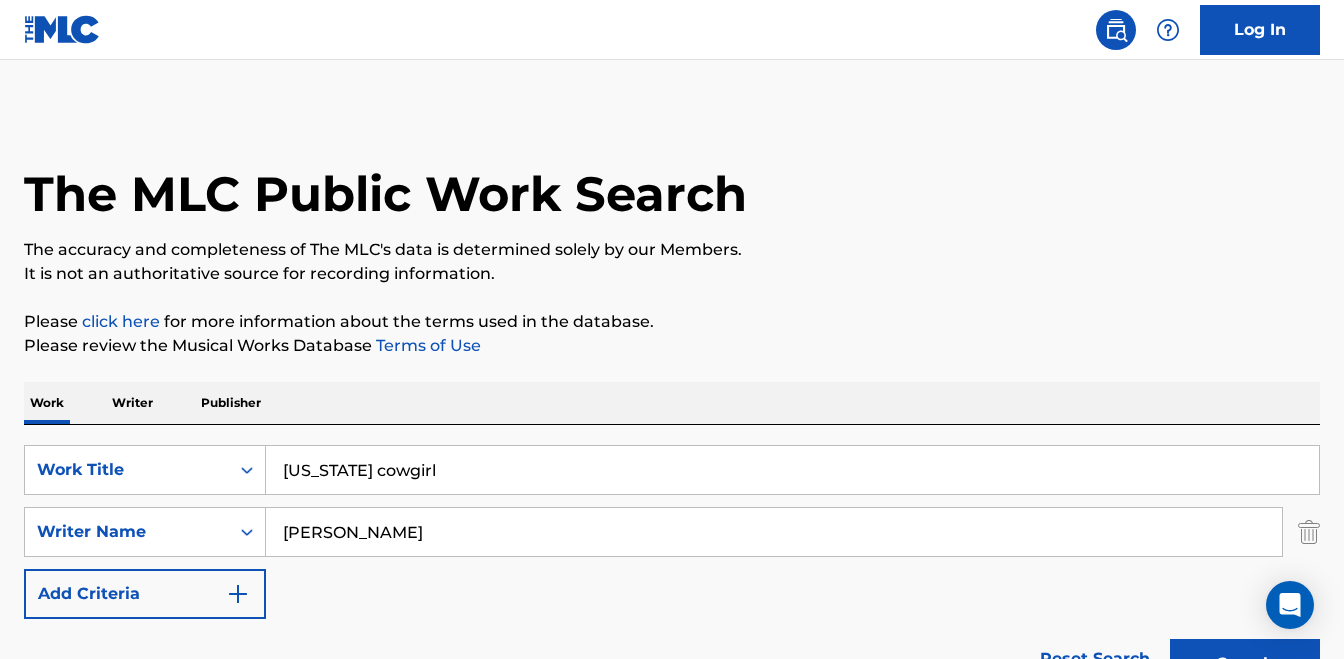 click on "[US_STATE] cowgirl" at bounding box center (792, 470) 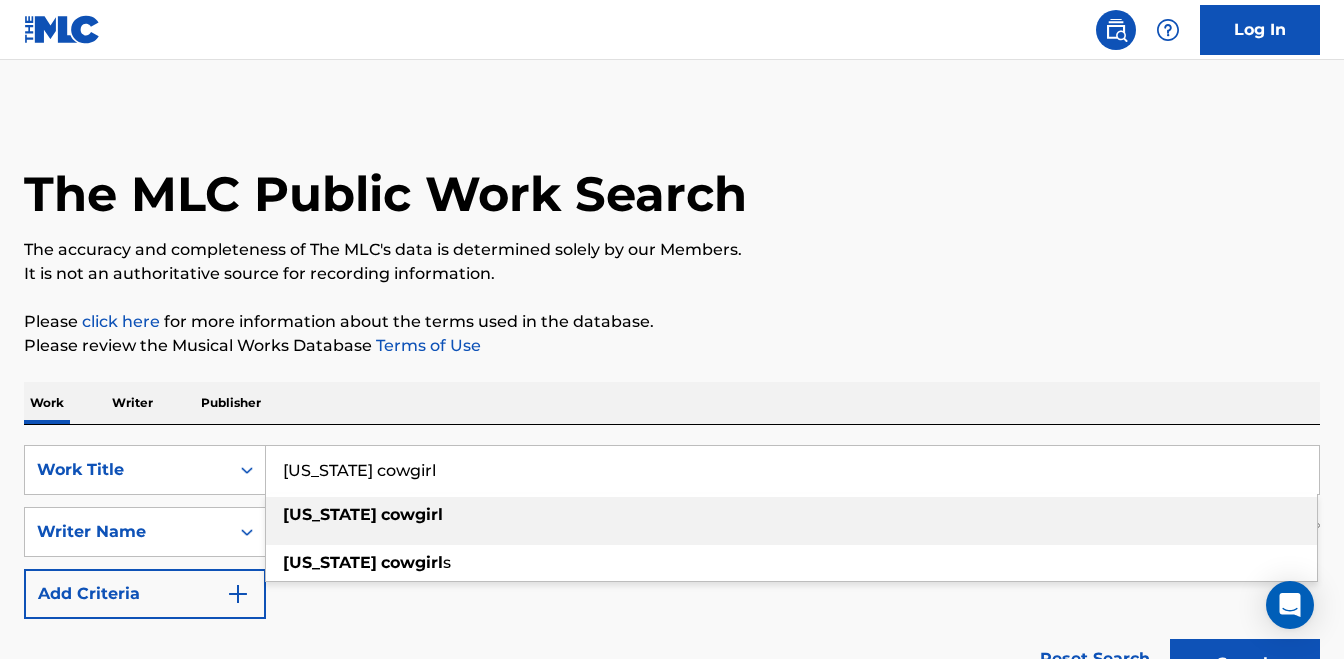 click on "[US_STATE] cowgirl" at bounding box center [792, 470] 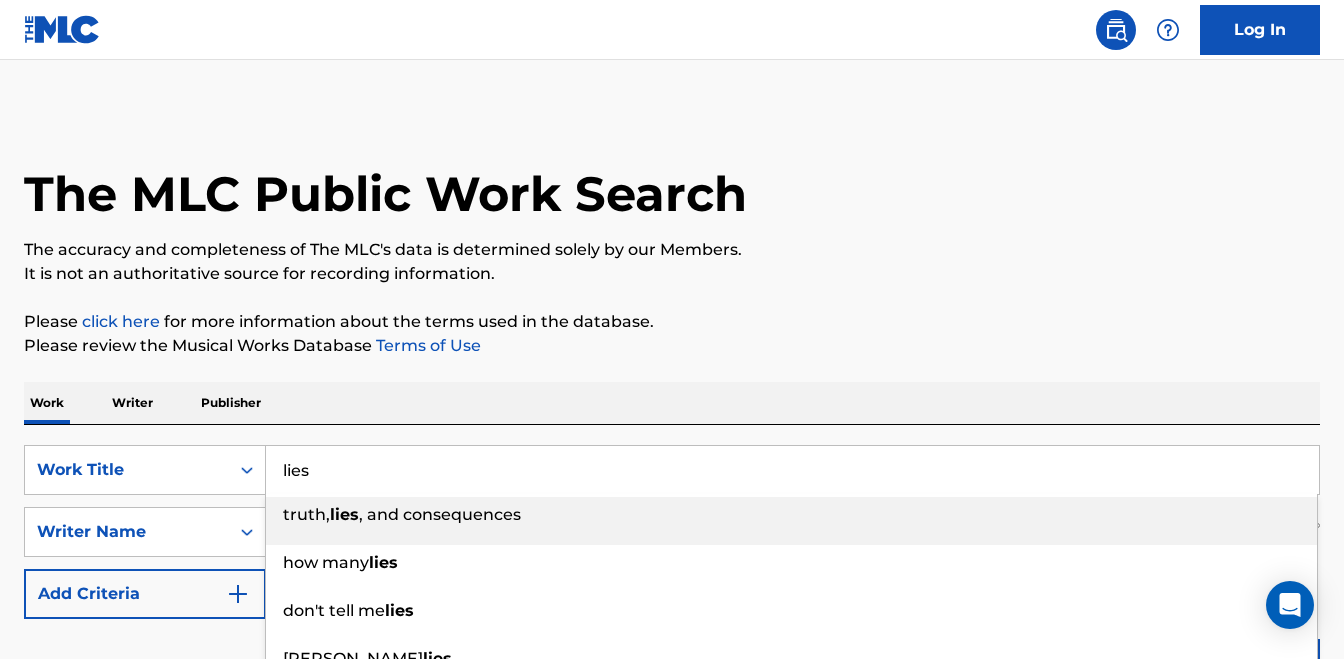 type on "lies" 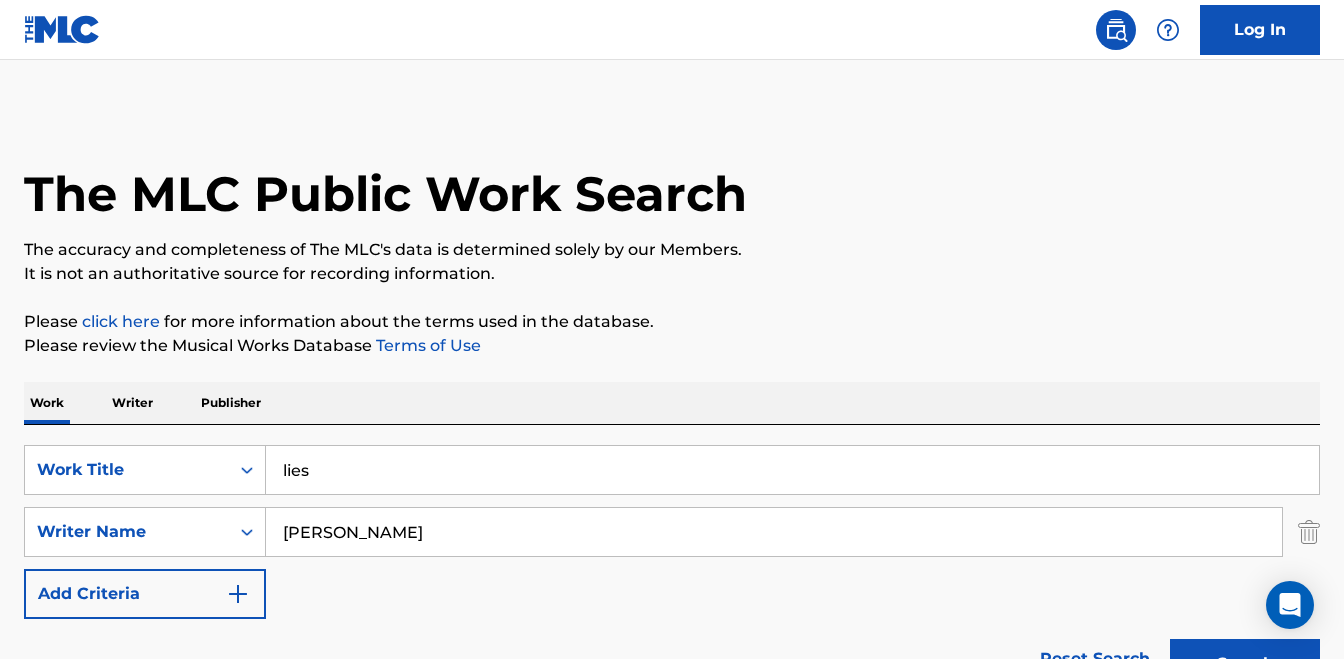 click on "[PERSON_NAME]" at bounding box center [774, 532] 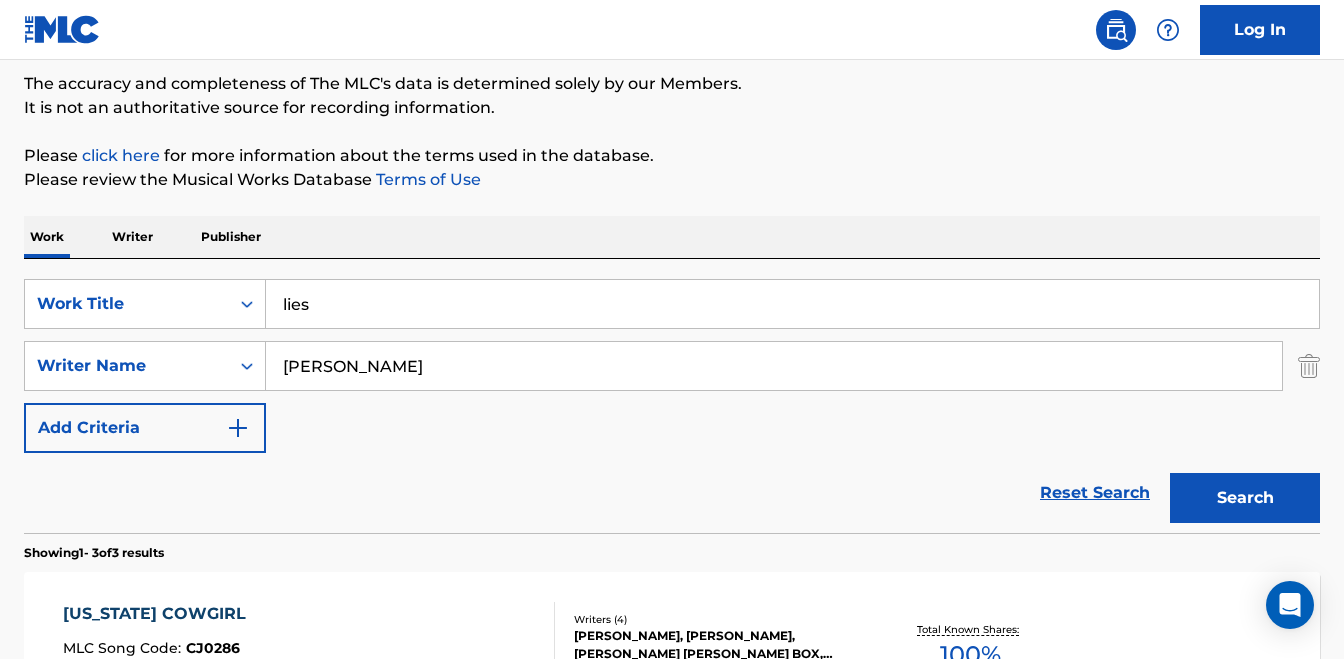 scroll, scrollTop: 172, scrollLeft: 0, axis: vertical 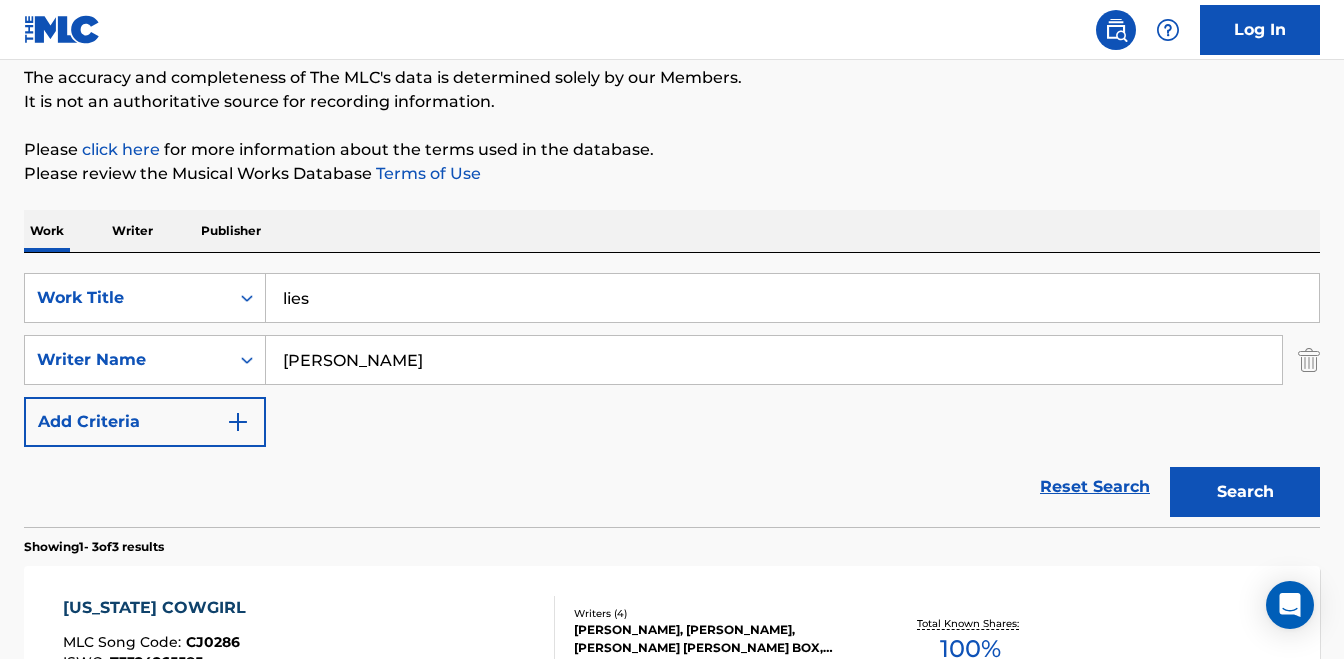 click on "[PERSON_NAME]" at bounding box center (774, 360) 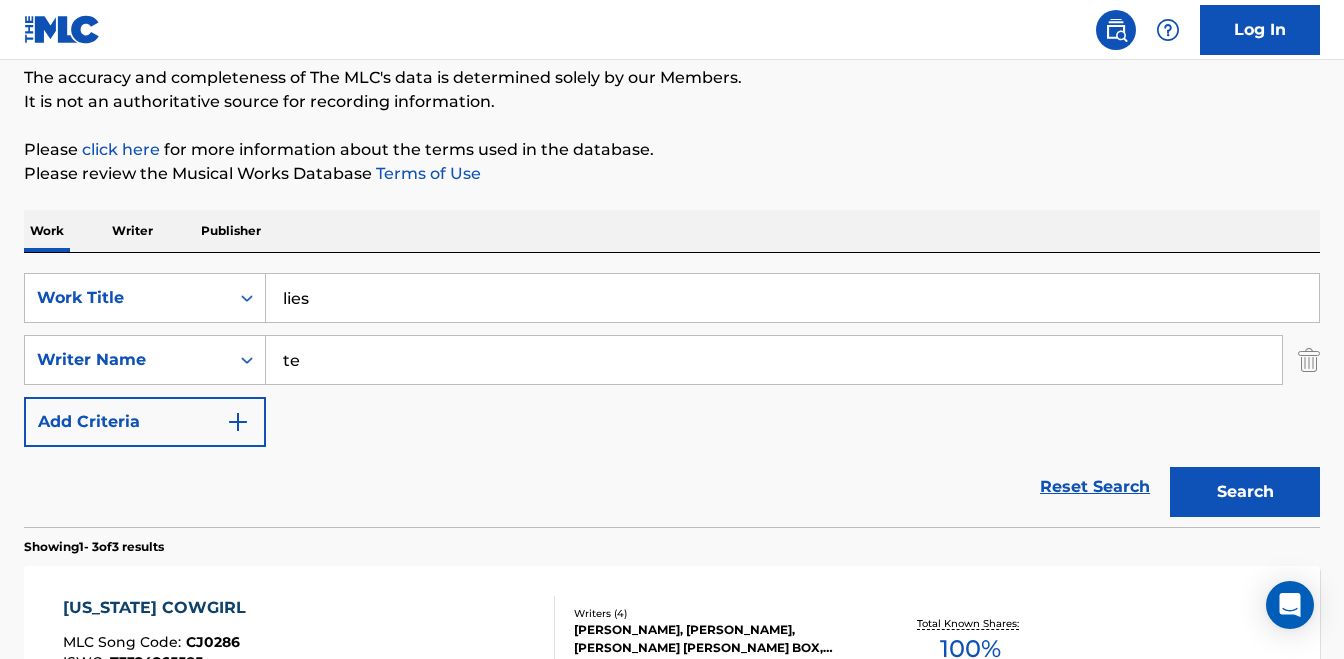 type on "t" 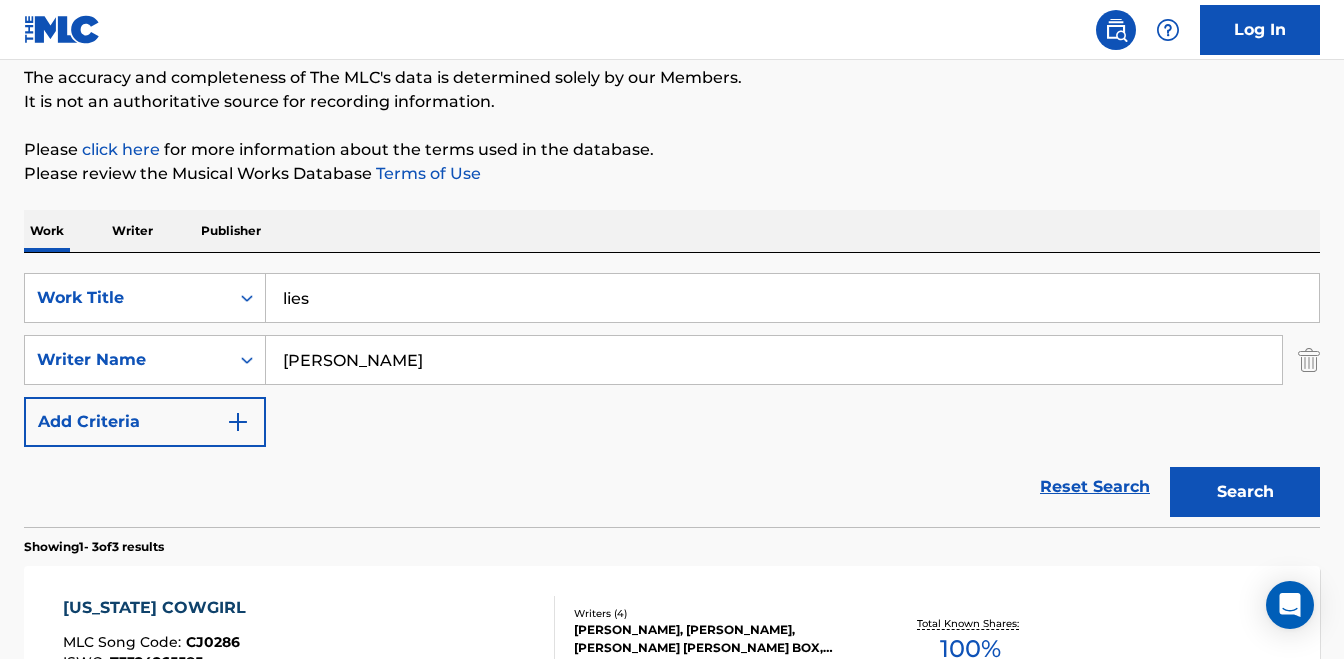 type on "justin ebach" 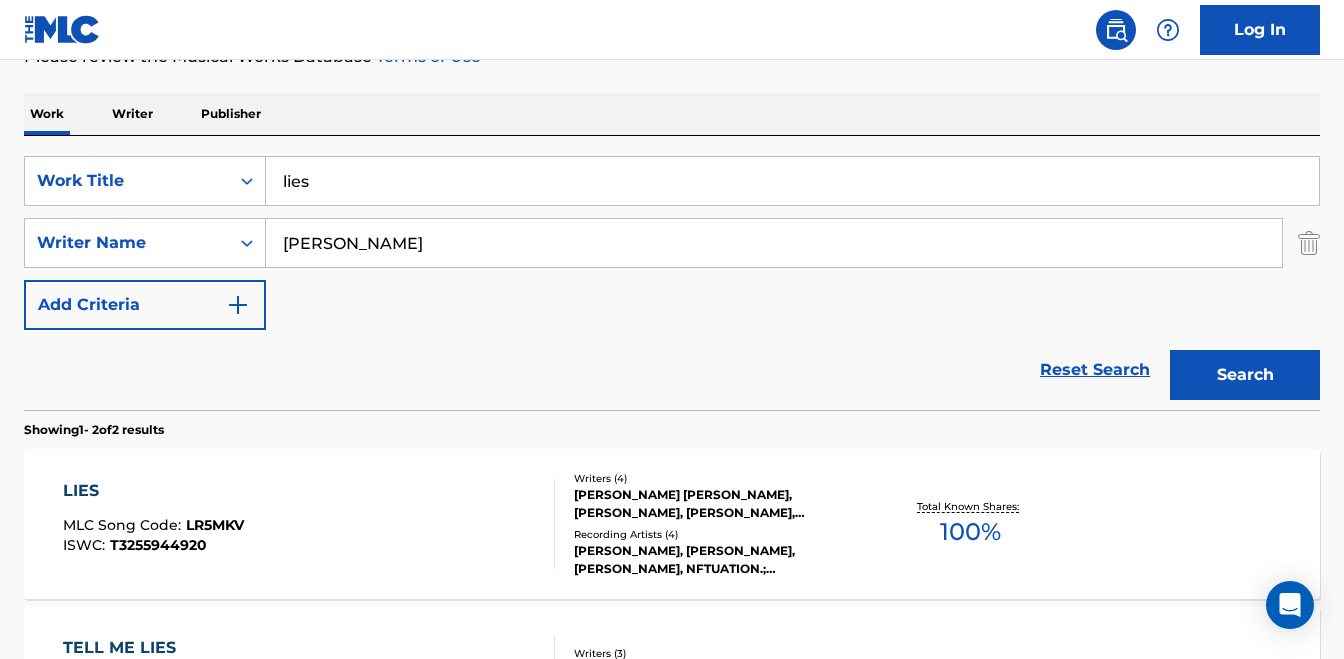 scroll, scrollTop: 264, scrollLeft: 0, axis: vertical 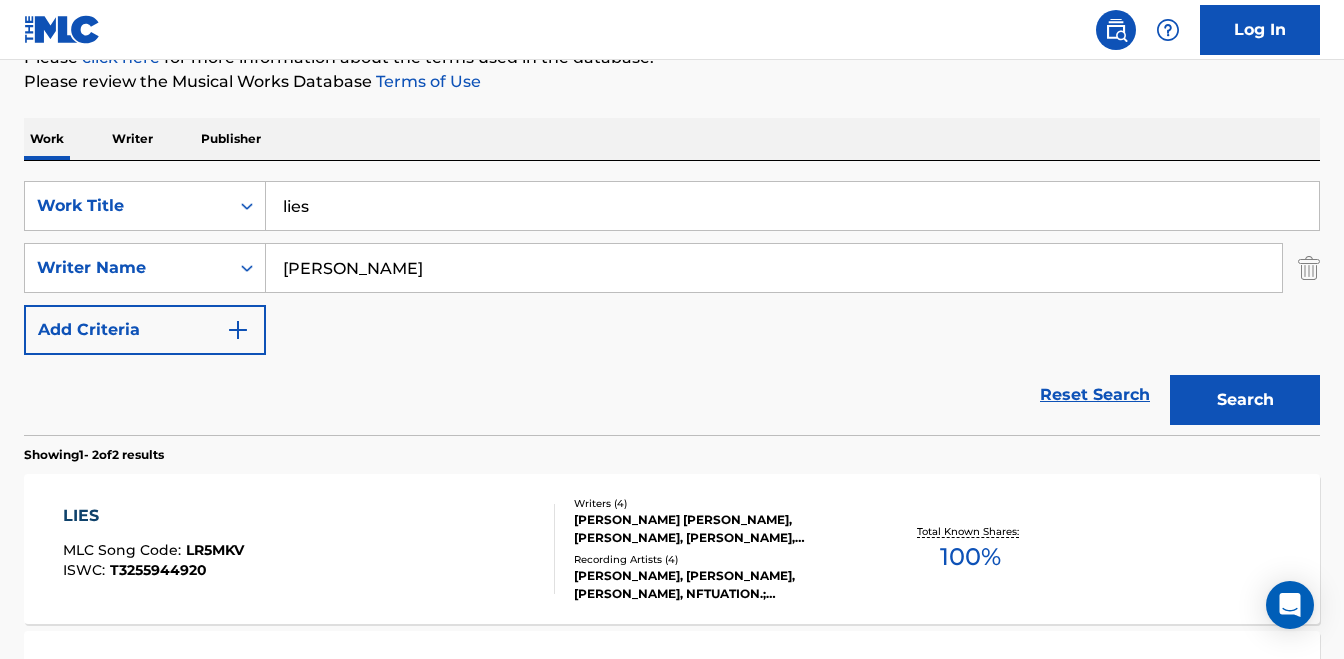 click on "lies" at bounding box center [792, 206] 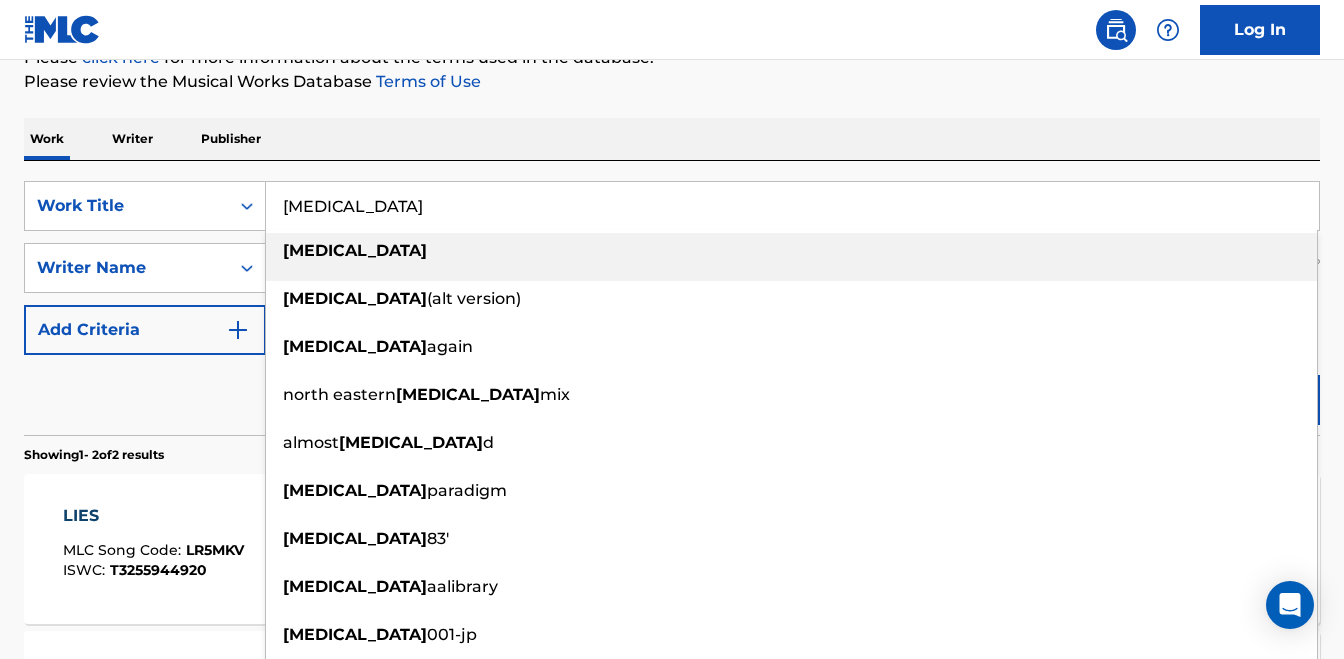type on "[MEDICAL_DATA]" 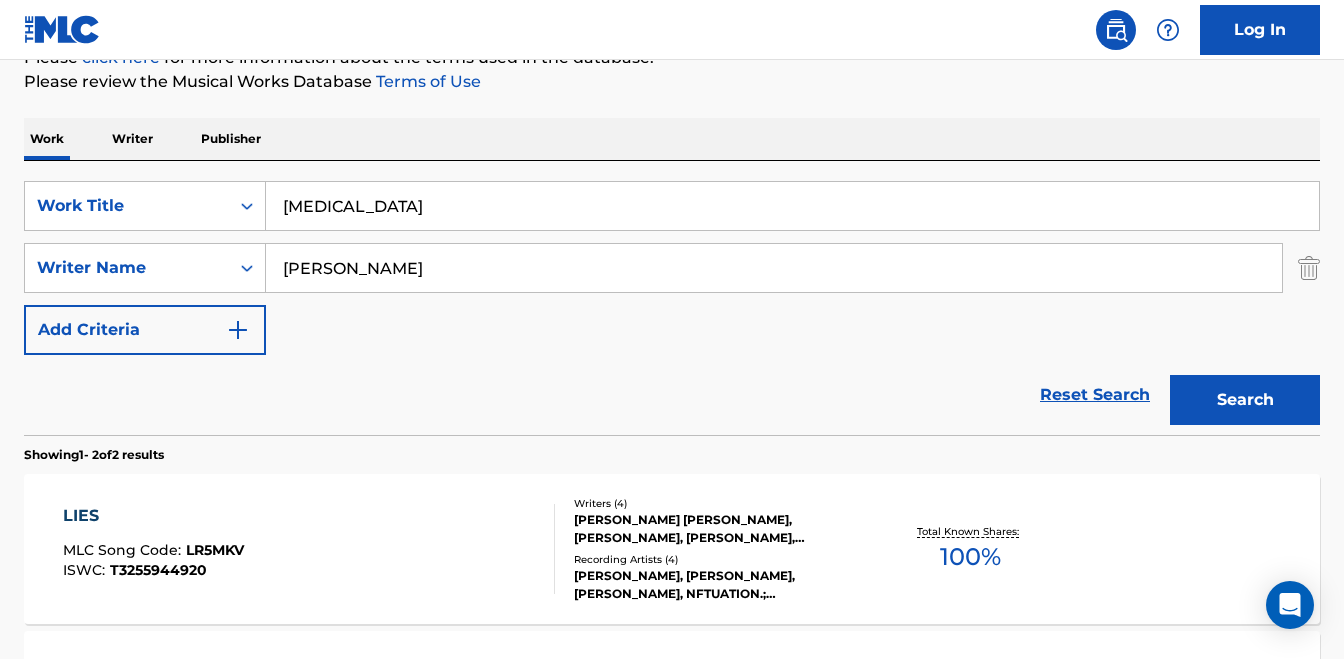 click on "Search" at bounding box center (1245, 400) 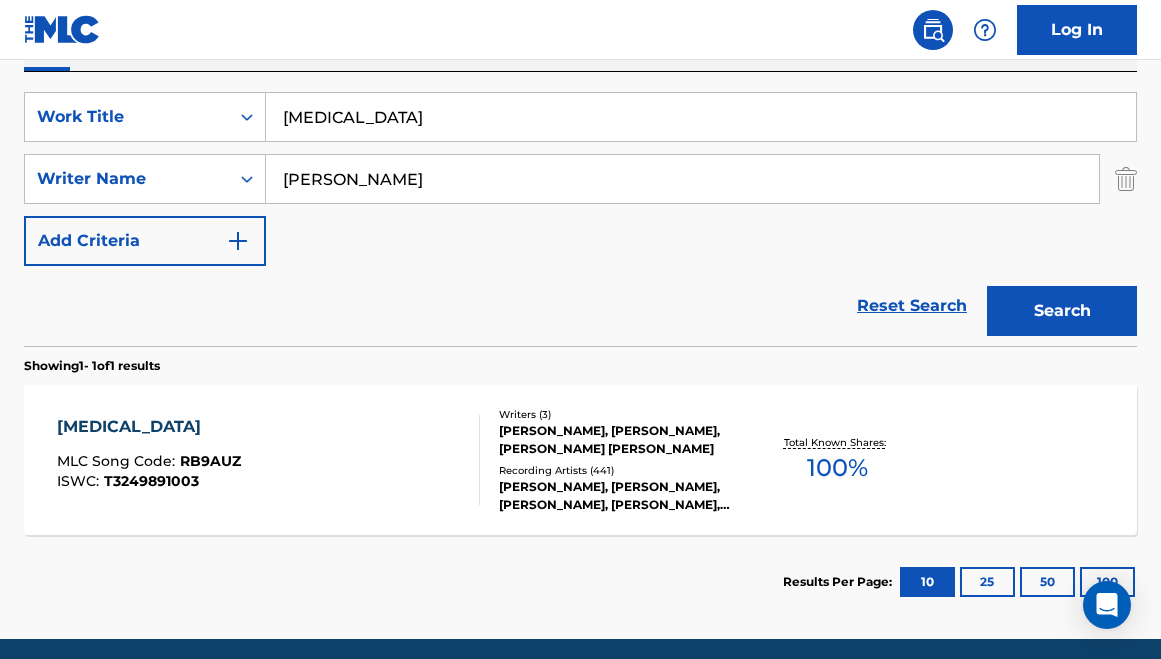scroll, scrollTop: 429, scrollLeft: 0, axis: vertical 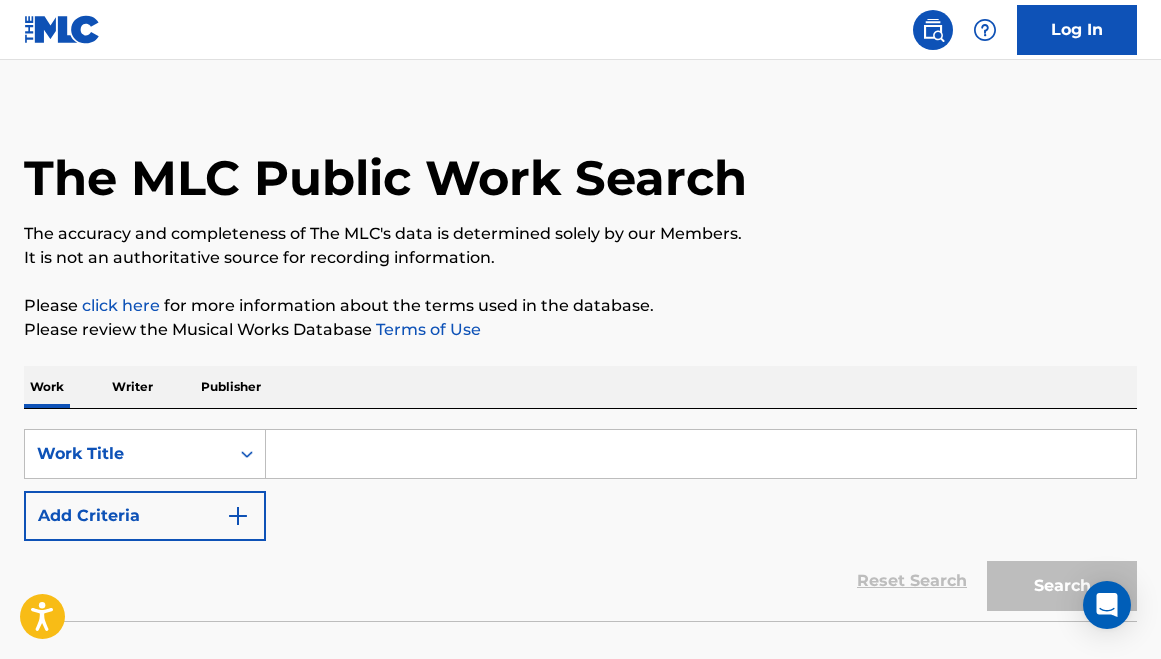 click at bounding box center (701, 454) 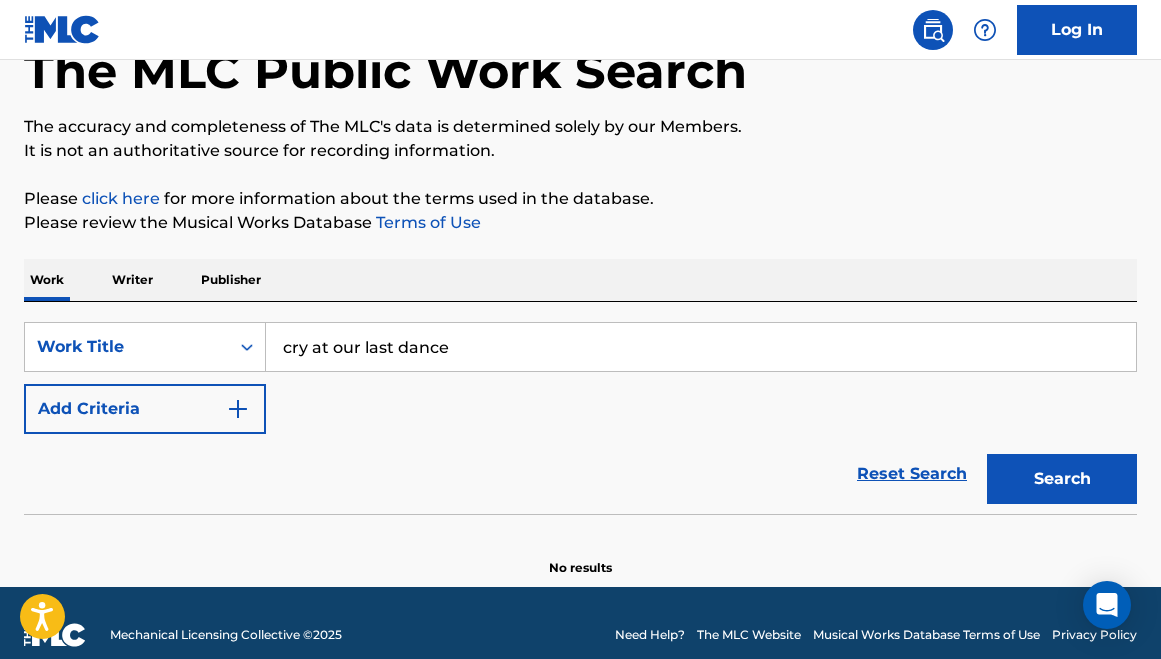scroll, scrollTop: 147, scrollLeft: 0, axis: vertical 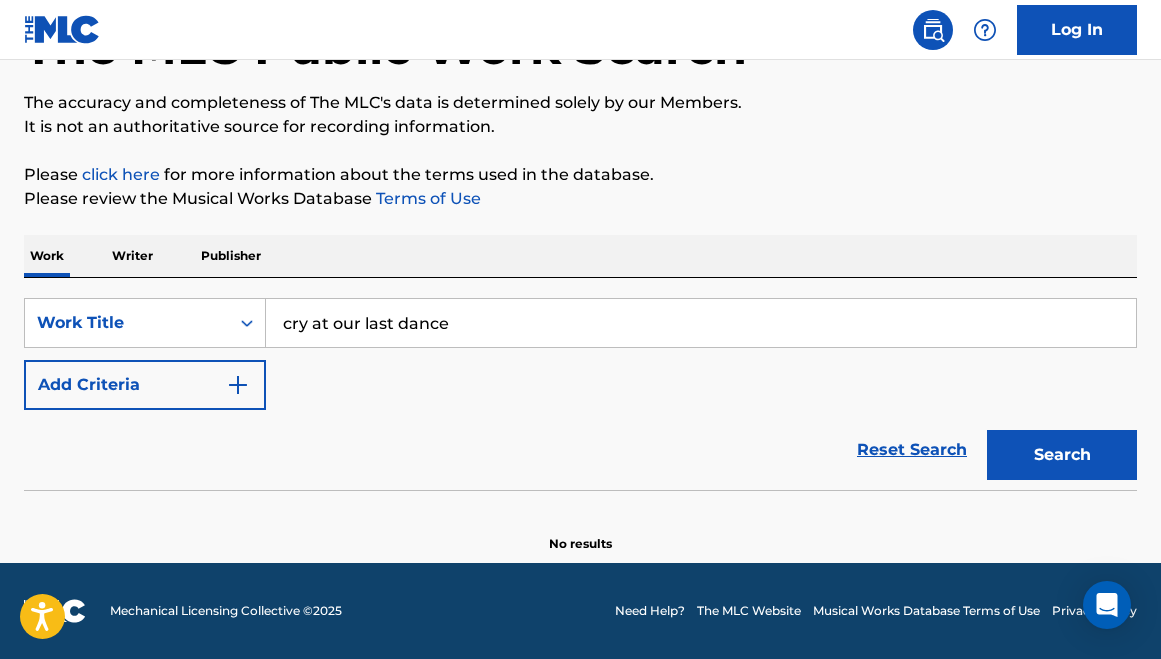 type on "cry at our last dance" 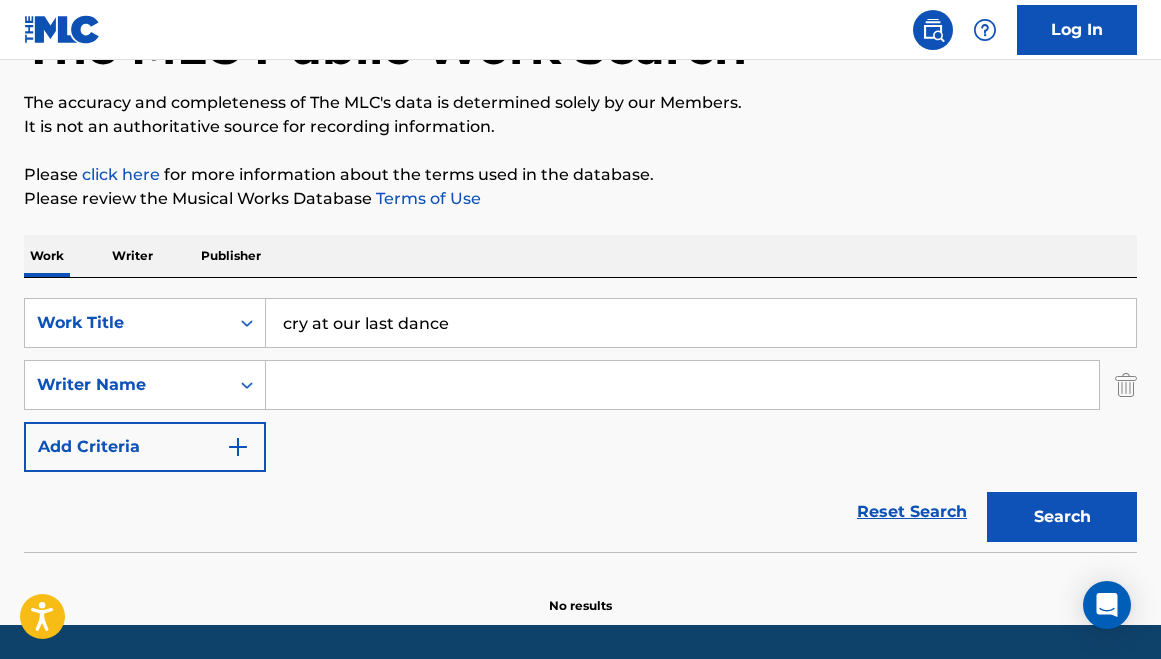 click at bounding box center (682, 385) 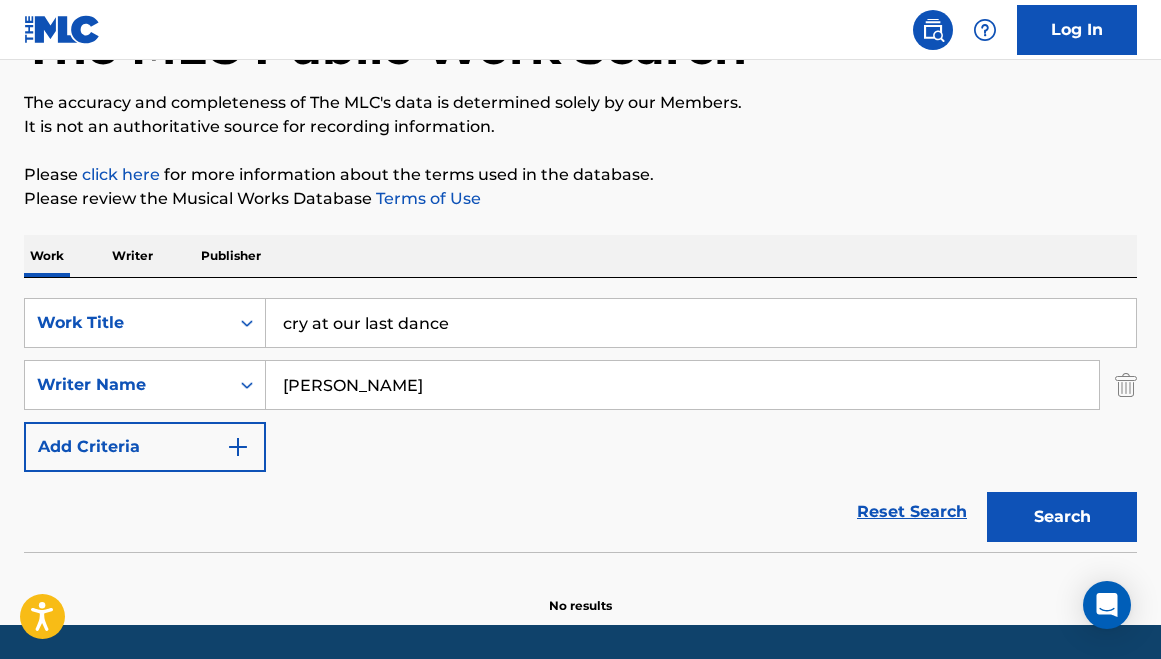 type on "[PERSON_NAME]" 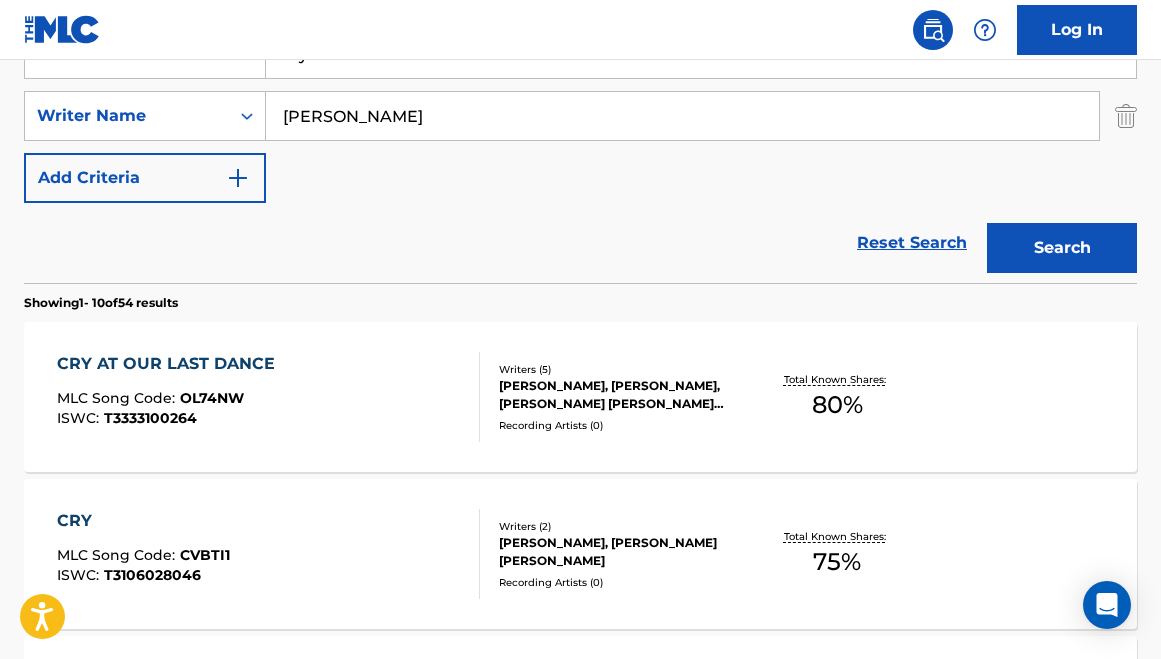 scroll, scrollTop: 473, scrollLeft: 0, axis: vertical 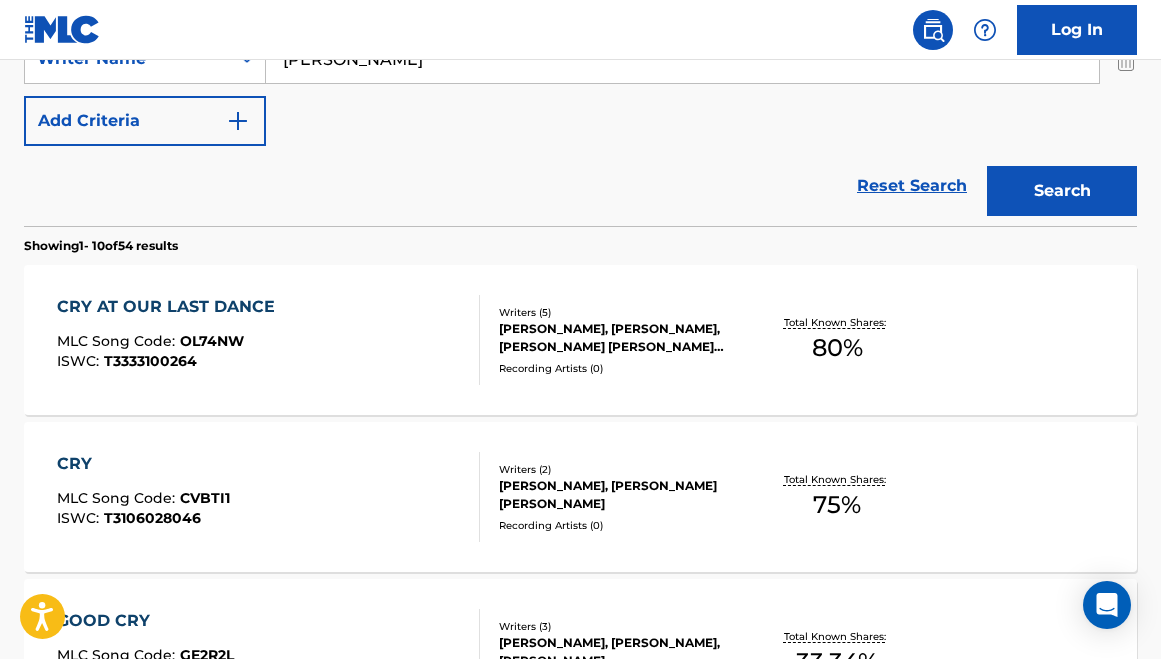 click on "CRY AT OUR LAST DANCE MLC Song Code : OL74NW ISWC : T3333100264 Writers ( 5 ) [PERSON_NAME], [PERSON_NAME], [PERSON_NAME] [PERSON_NAME] [PERSON_NAME], [PERSON_NAME] [PERSON_NAME] Recording Artists ( 0 ) Total Known Shares: 80 %" at bounding box center [580, 340] 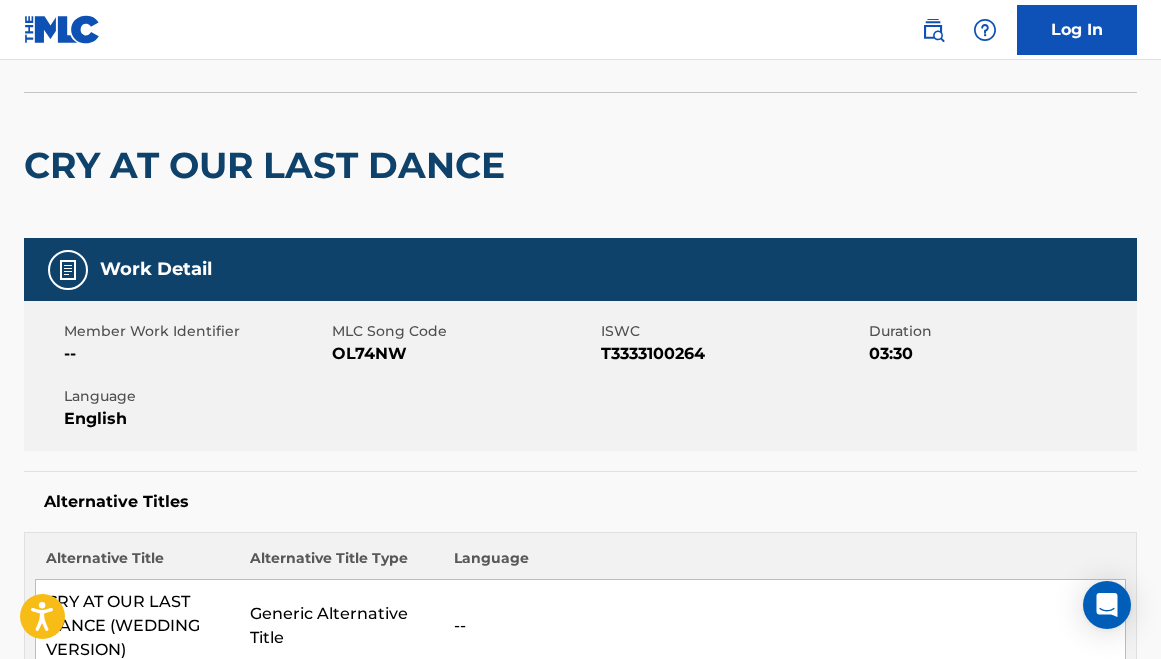 scroll, scrollTop: 151, scrollLeft: 0, axis: vertical 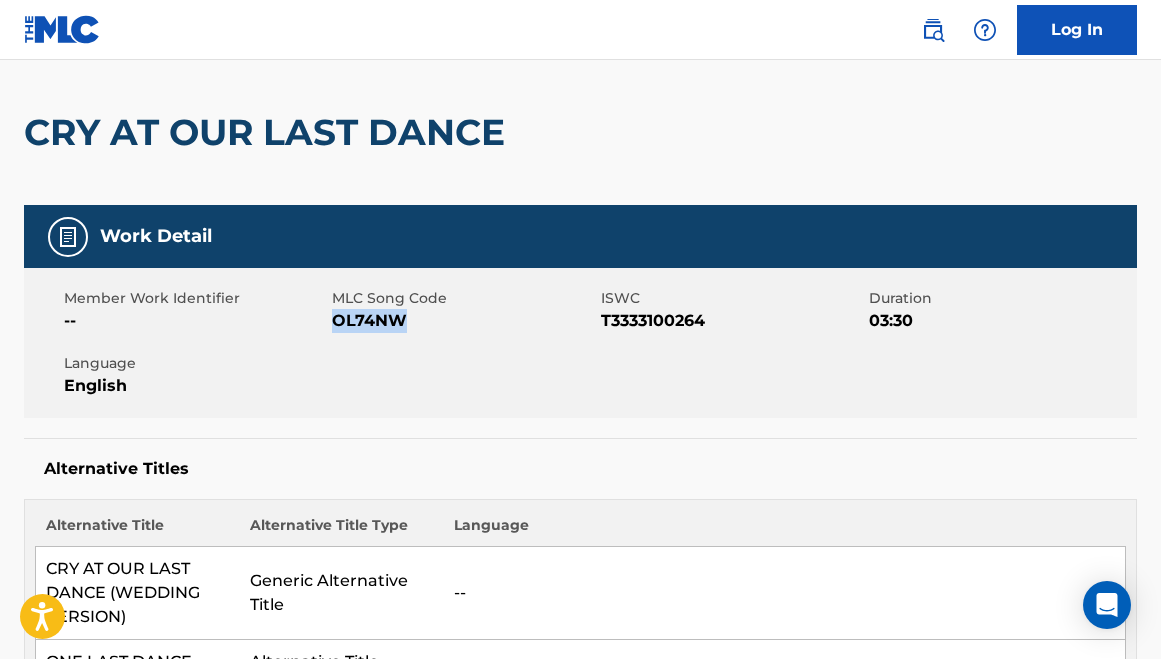 drag, startPoint x: 414, startPoint y: 328, endPoint x: 335, endPoint y: 328, distance: 79 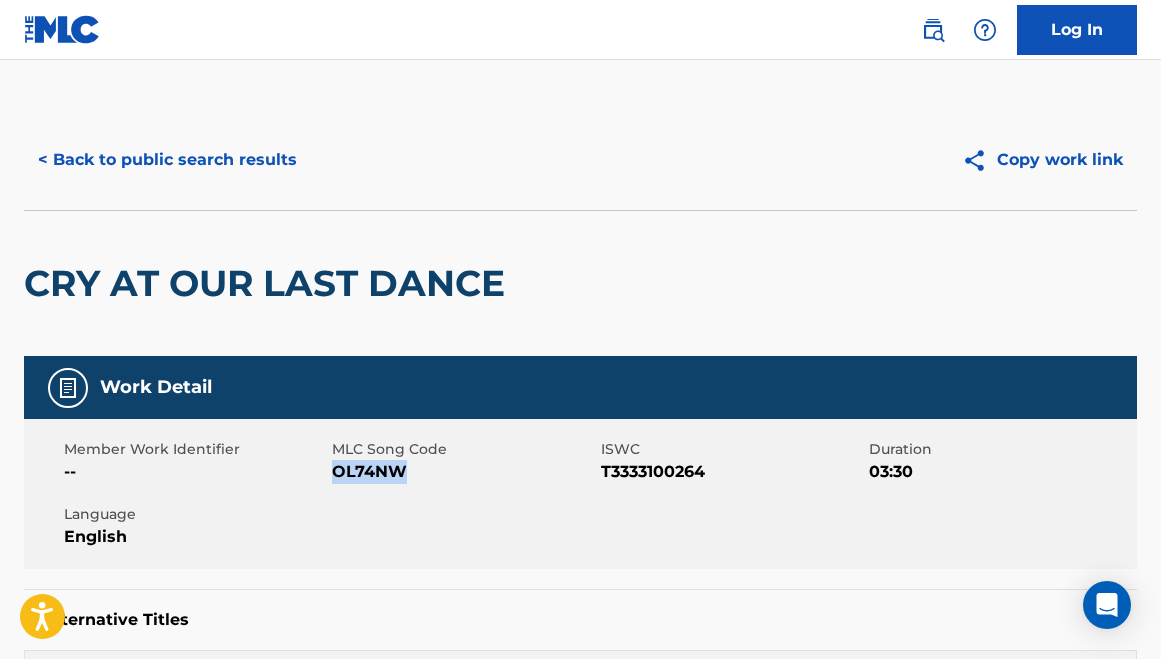 click on "< Back to public search results" at bounding box center (167, 160) 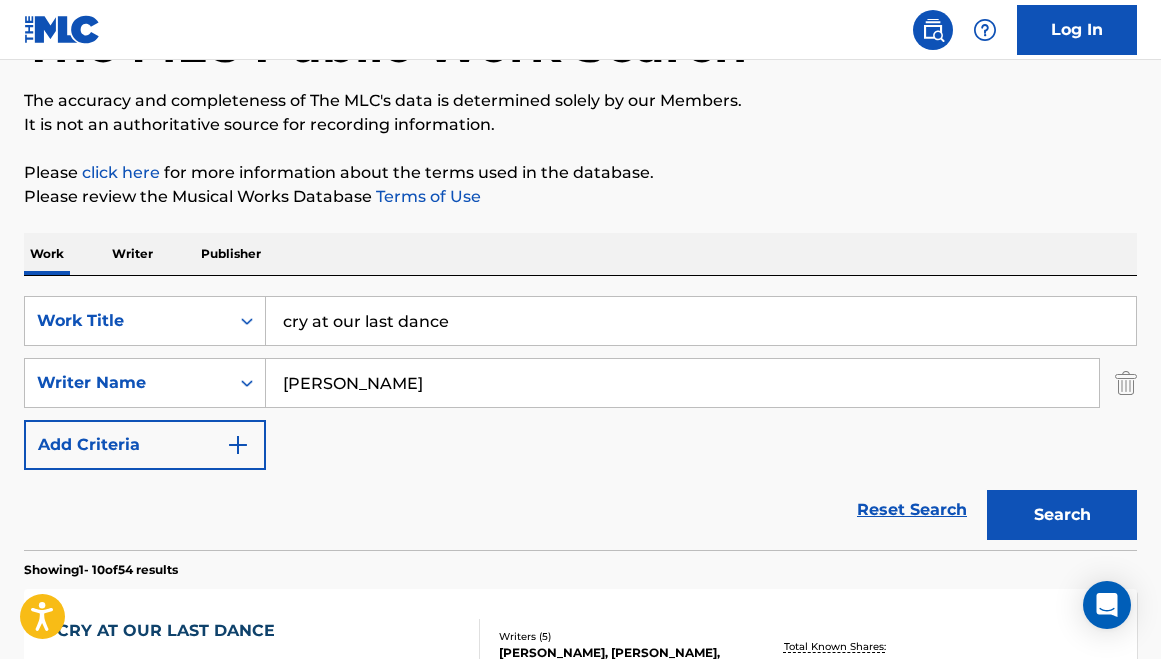 scroll, scrollTop: 0, scrollLeft: 0, axis: both 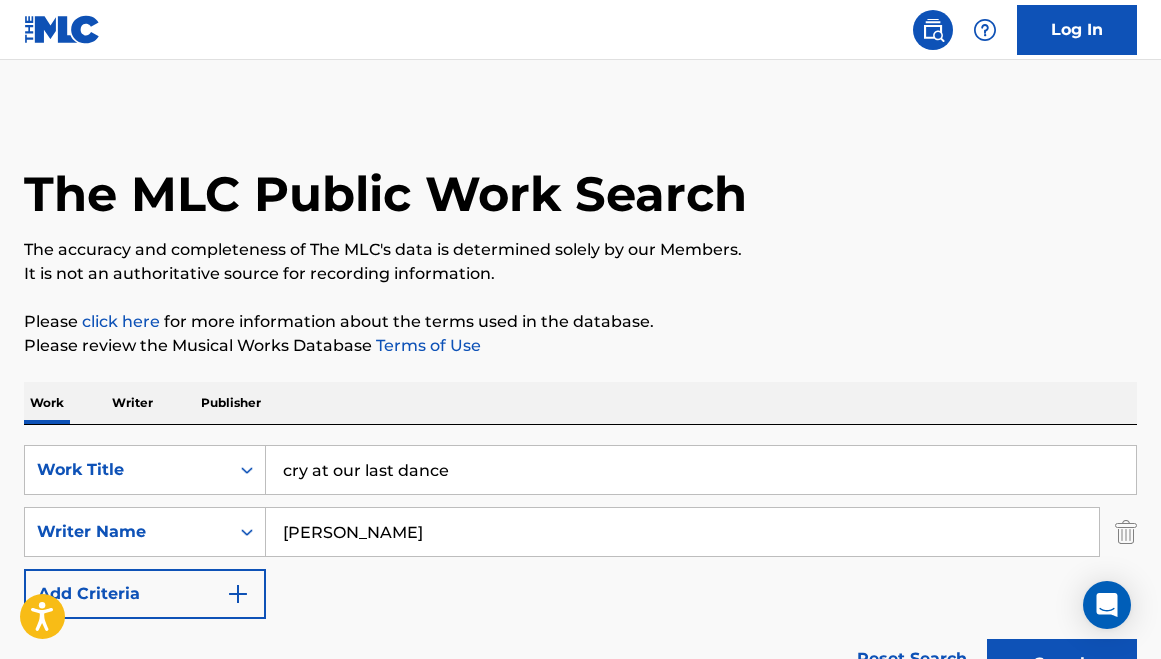 click on "cry at our last dance" at bounding box center (701, 470) 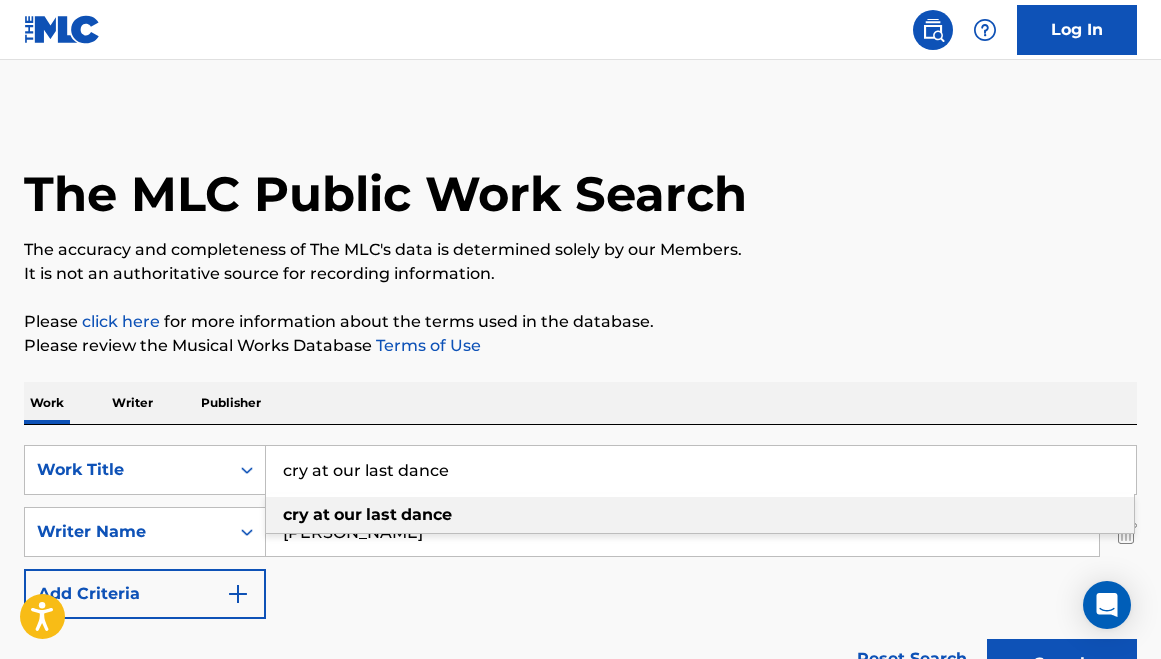 click on "cry at our last dance" at bounding box center [701, 470] 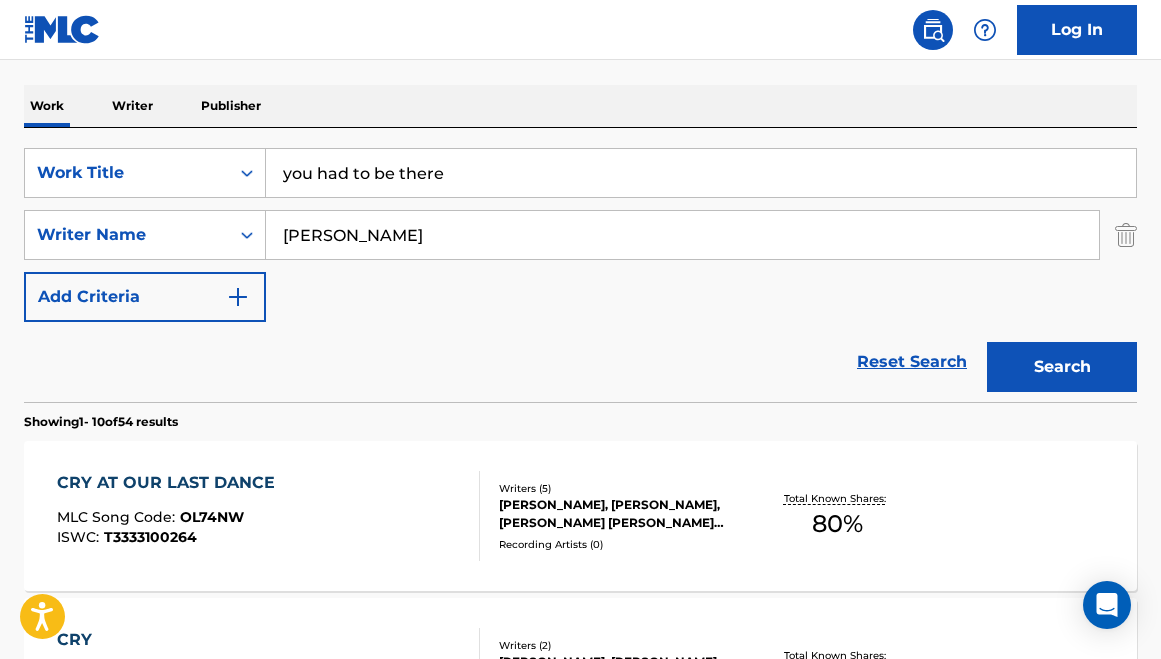 scroll, scrollTop: 292, scrollLeft: 0, axis: vertical 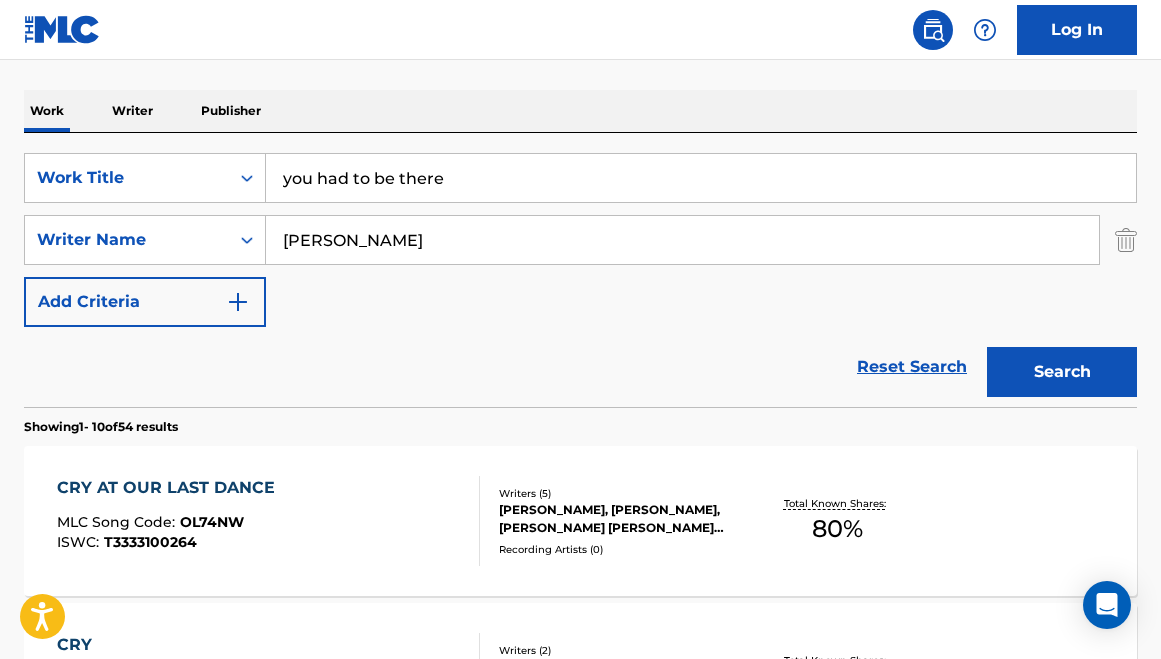 type on "you had to be there" 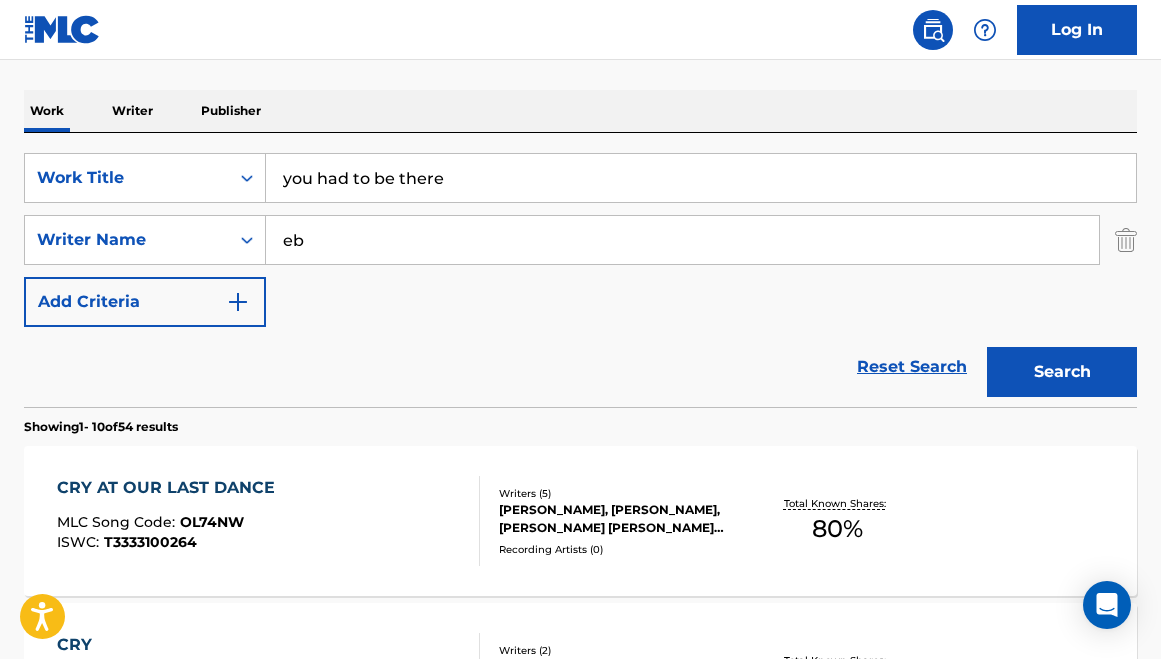 type on "e" 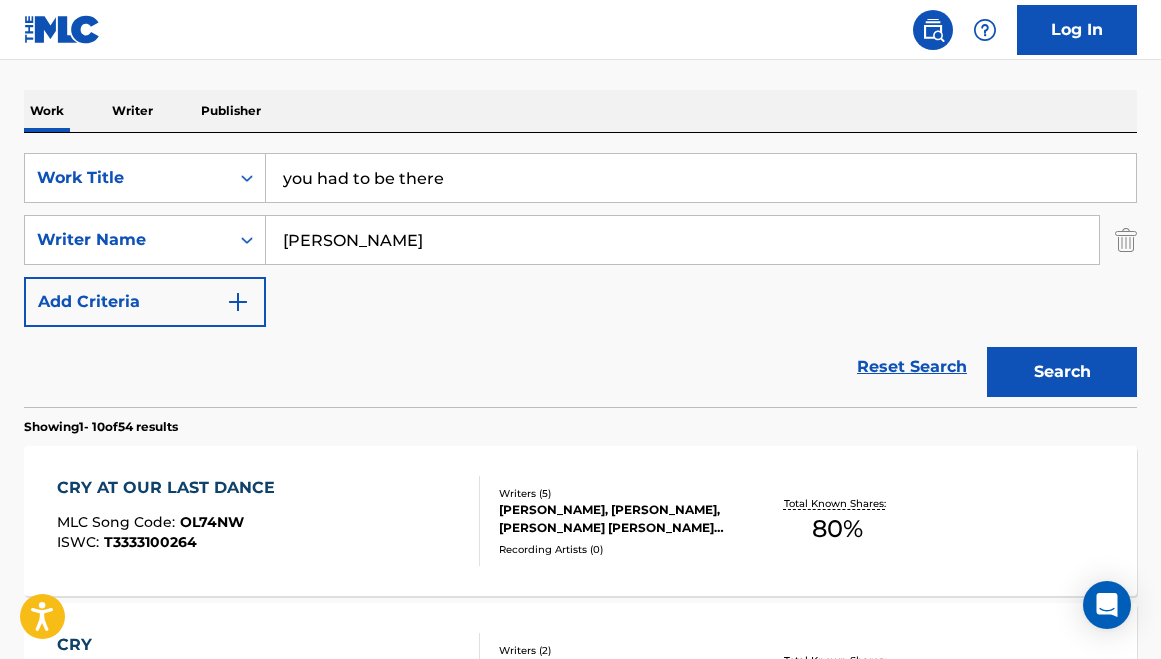 type on "[PERSON_NAME]" 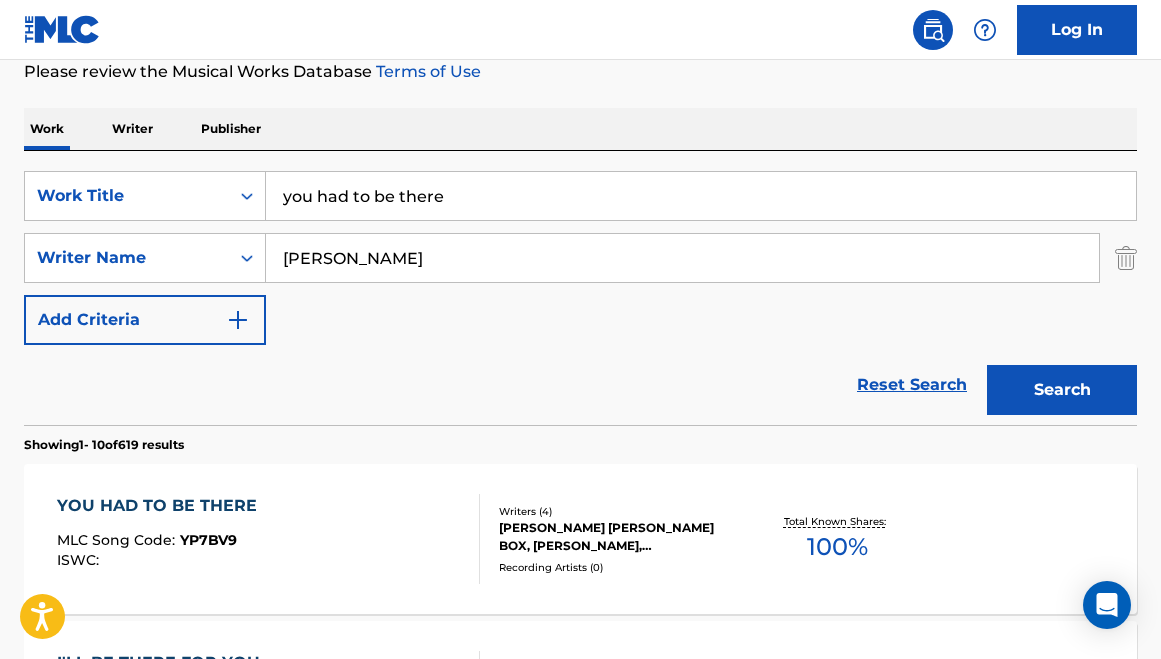 scroll, scrollTop: 292, scrollLeft: 0, axis: vertical 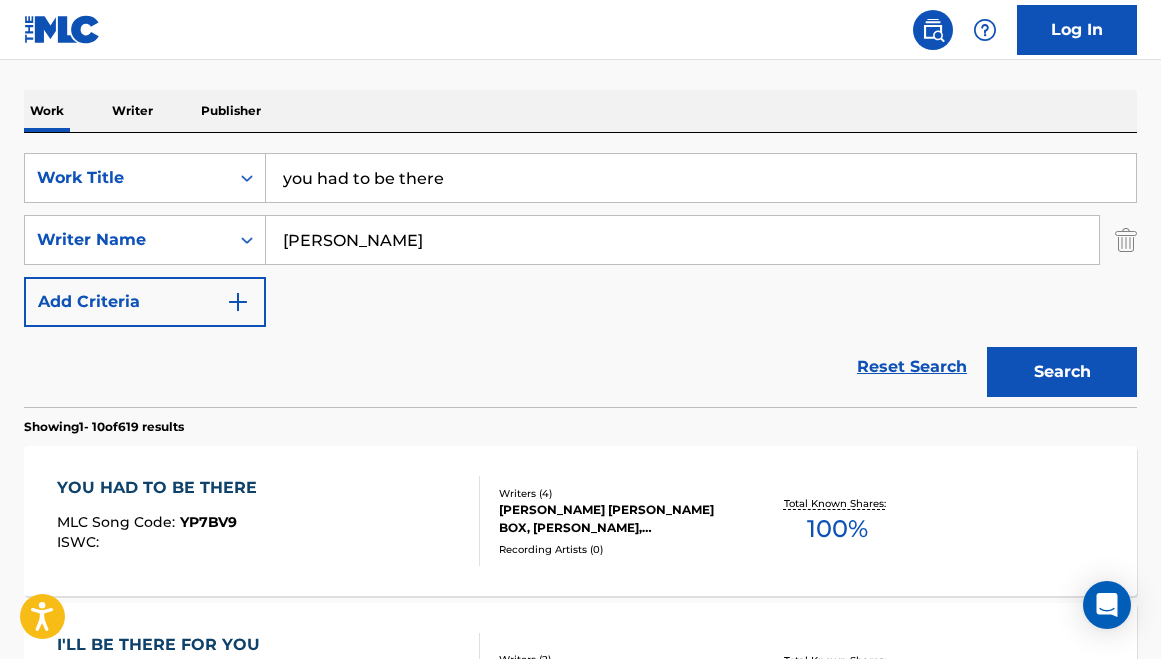 click on "SearchWithCriteriaa3f34d9e-be21-4ae9-8767-57b99de29931 Work Title you had to be there SearchWithCriteriad96bfe6a-f306-4dba-8c14-ffb8616061f9 Writer Name [PERSON_NAME] Add Criteria" at bounding box center [580, 240] 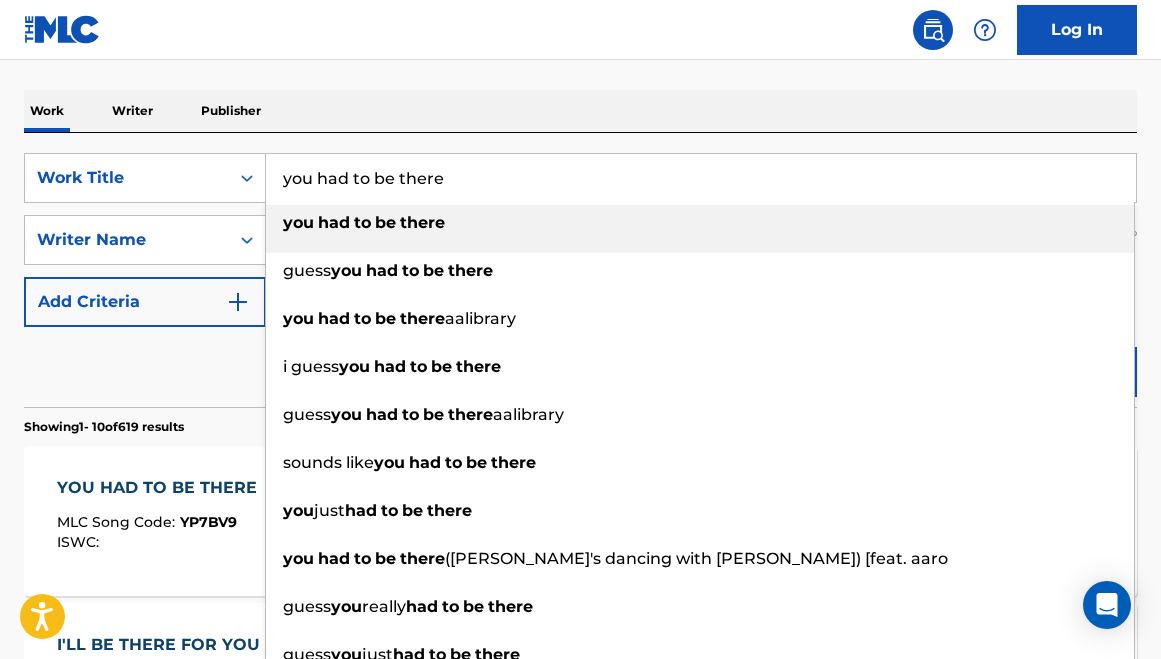 click on "you had to be there" at bounding box center [701, 178] 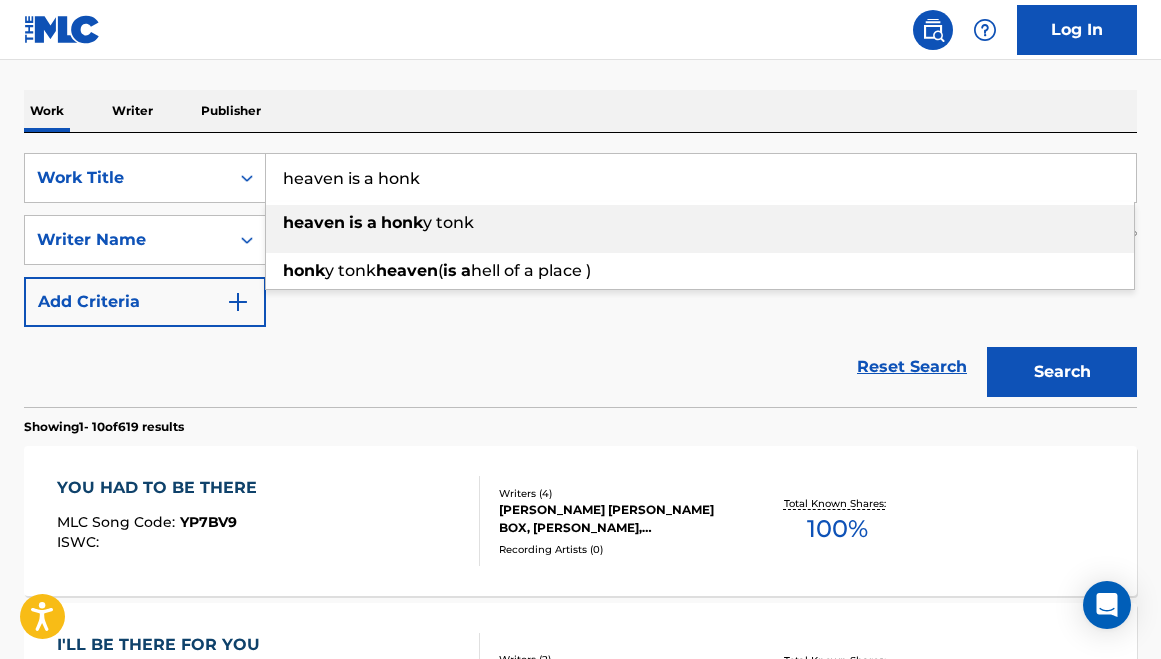 click on "heaven   is   a   honk y tonk" at bounding box center (700, 223) 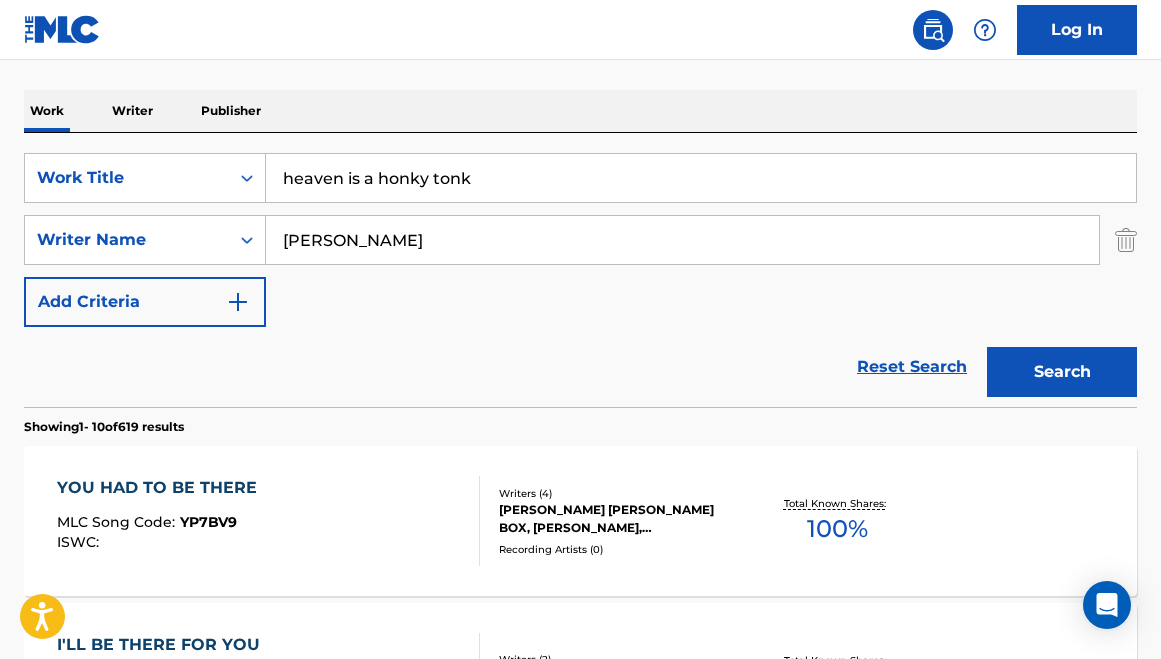 click on "Search" at bounding box center (1062, 372) 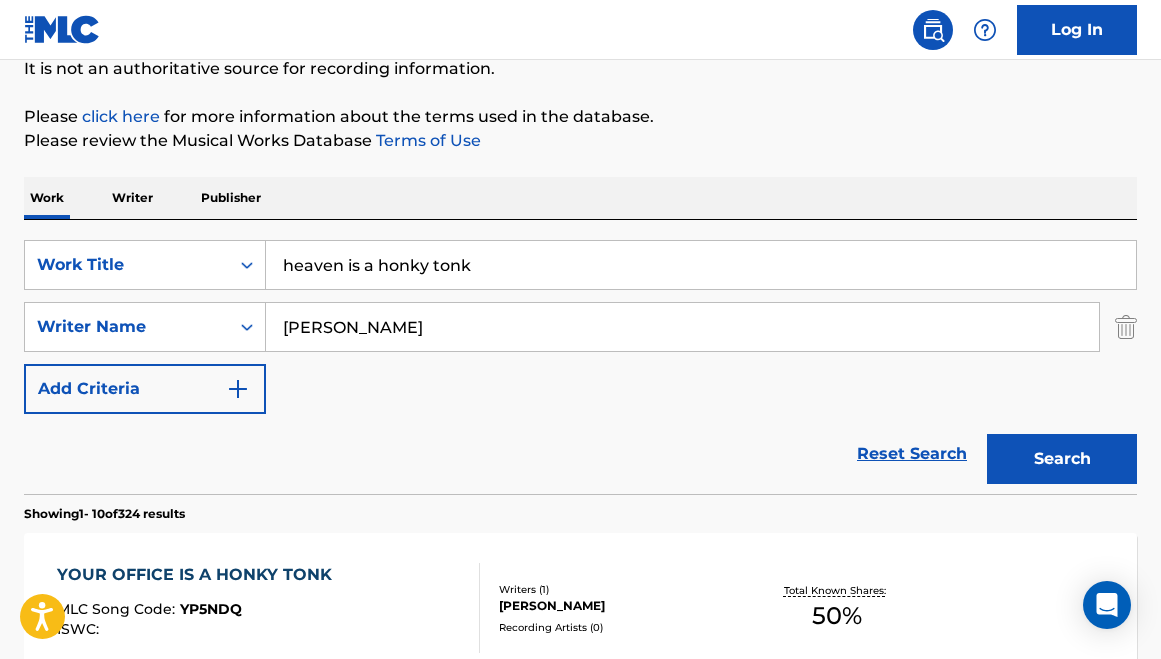 scroll, scrollTop: 133, scrollLeft: 0, axis: vertical 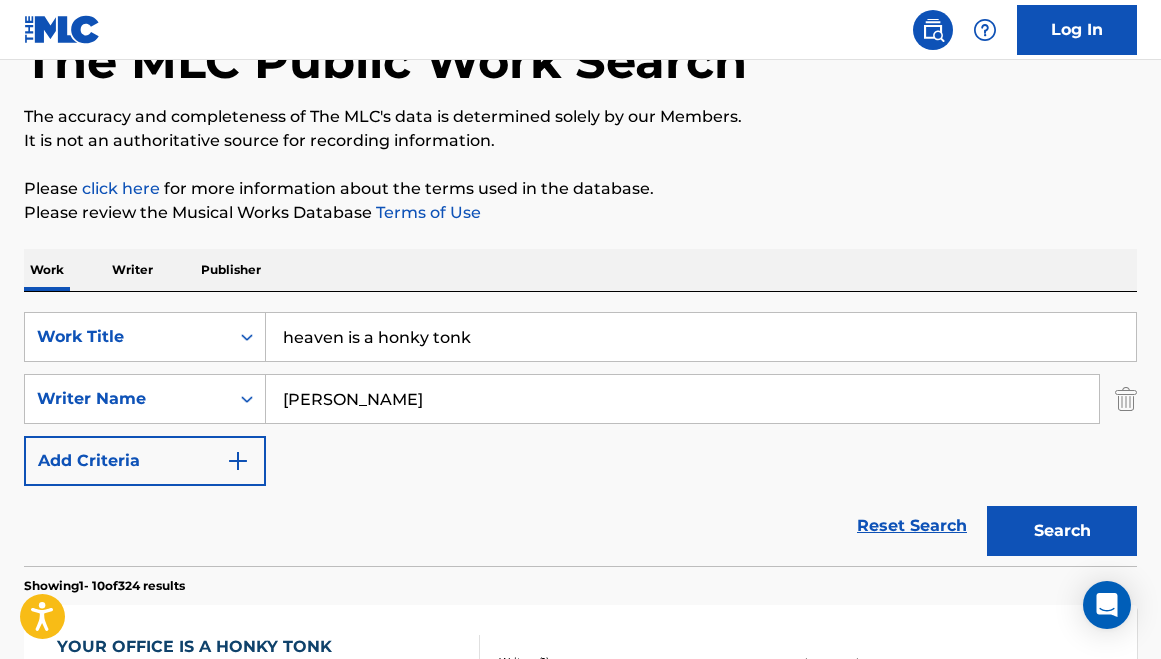 click on "heaven is a honky tonk" at bounding box center (701, 337) 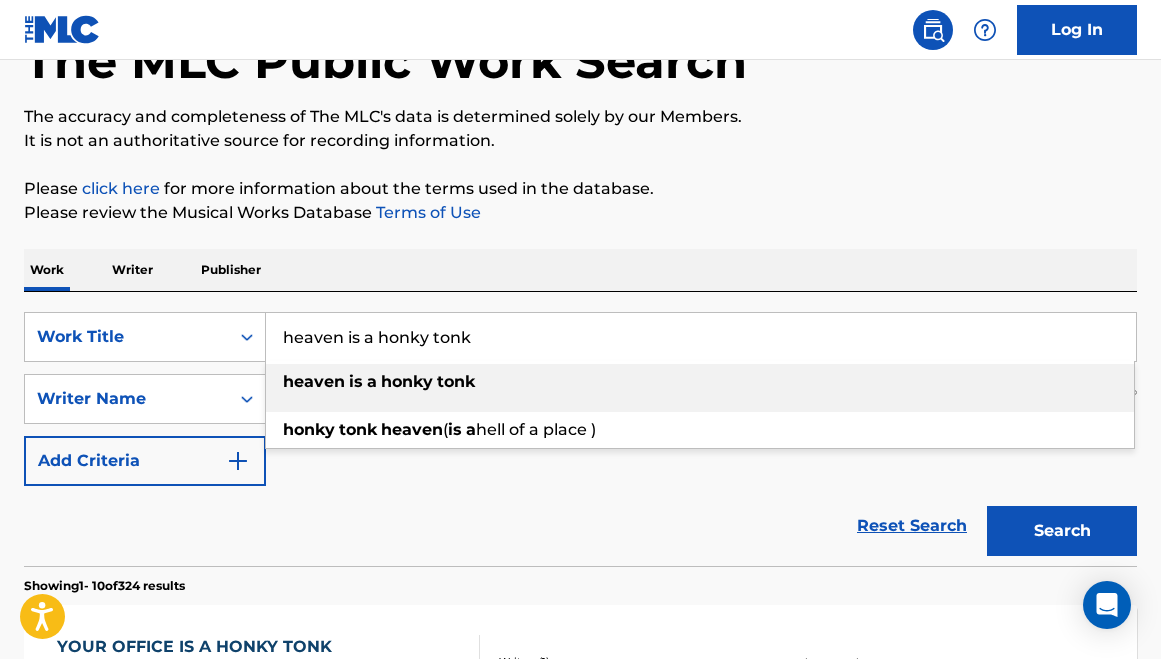 click on "heaven is a honky tonk" at bounding box center [701, 337] 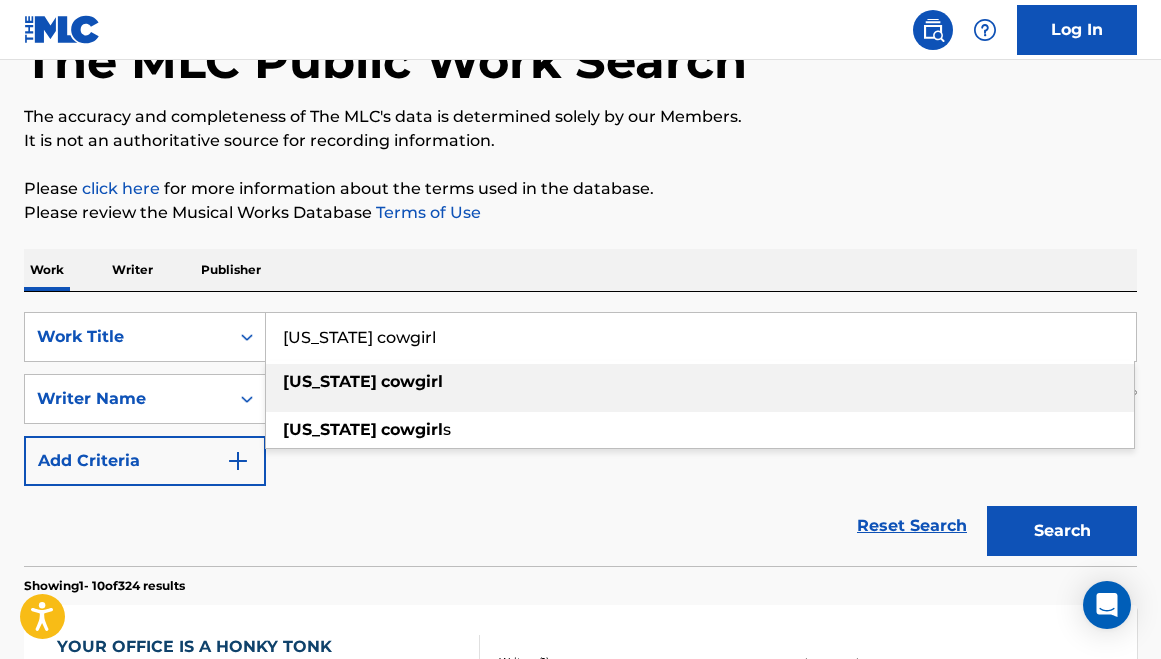 type on "[US_STATE] cowgirl" 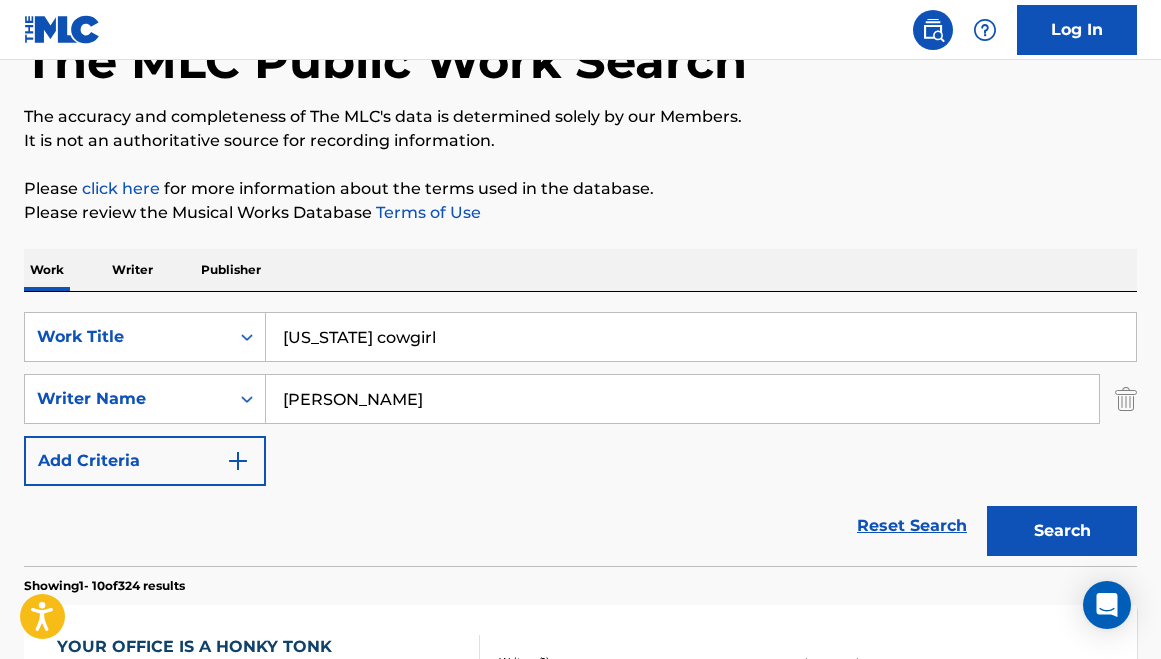 click on "Search" at bounding box center (1062, 531) 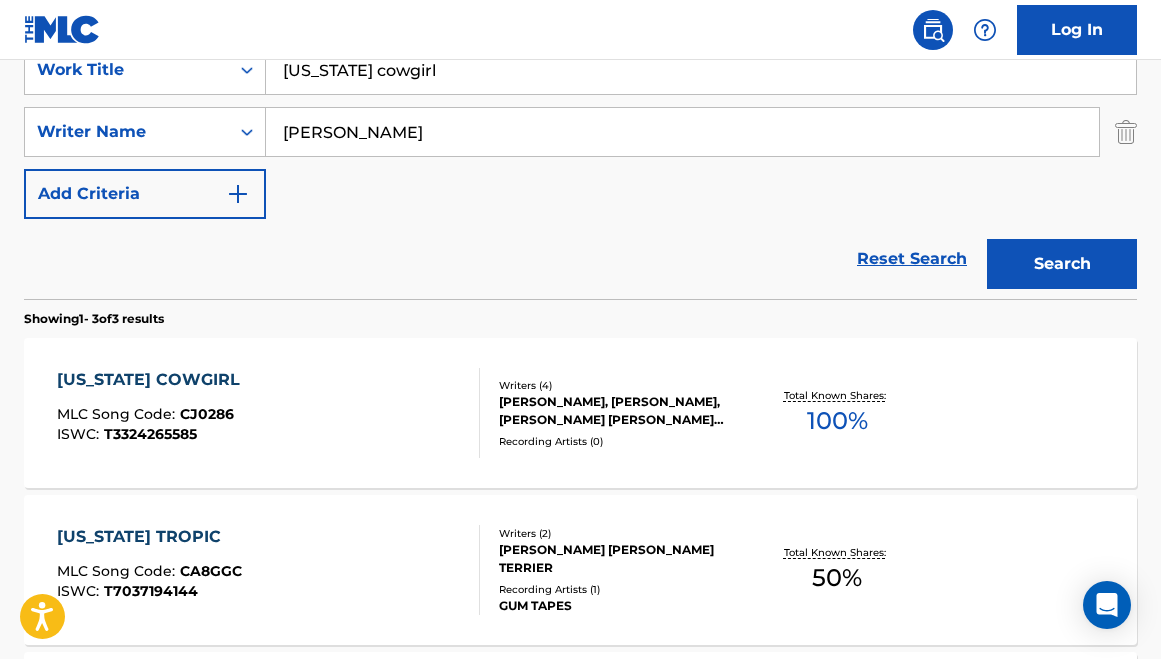 scroll, scrollTop: 427, scrollLeft: 0, axis: vertical 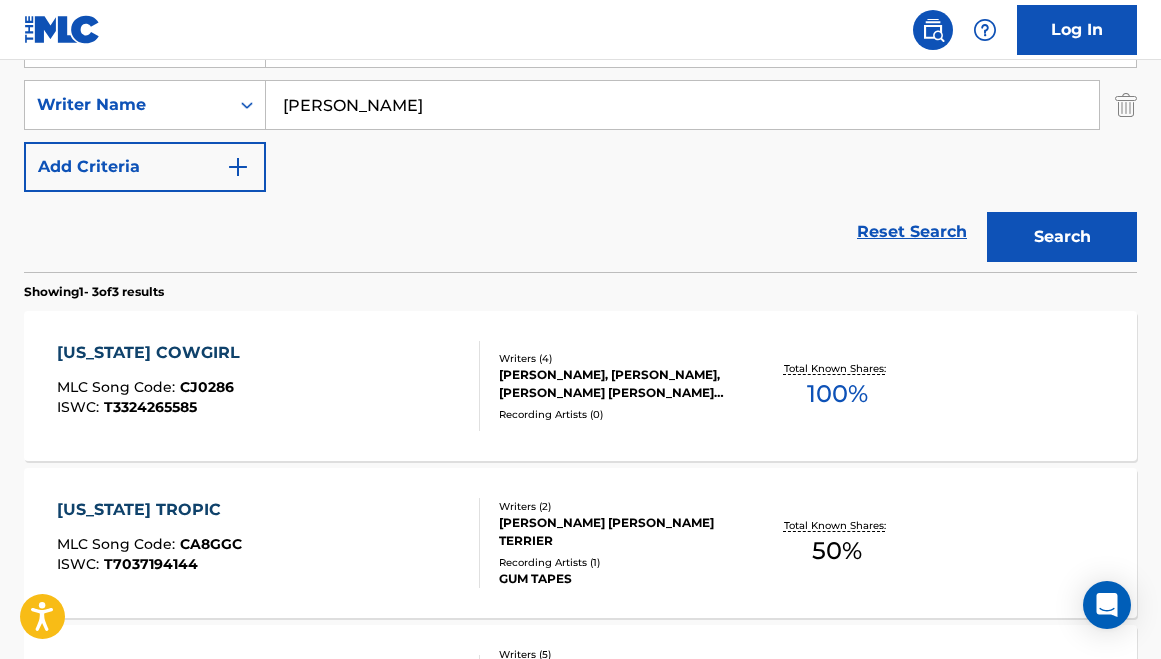 click on "[US_STATE] COWGIRL MLC Song Code : CJ0286 ISWC : T3324265585" at bounding box center [268, 386] 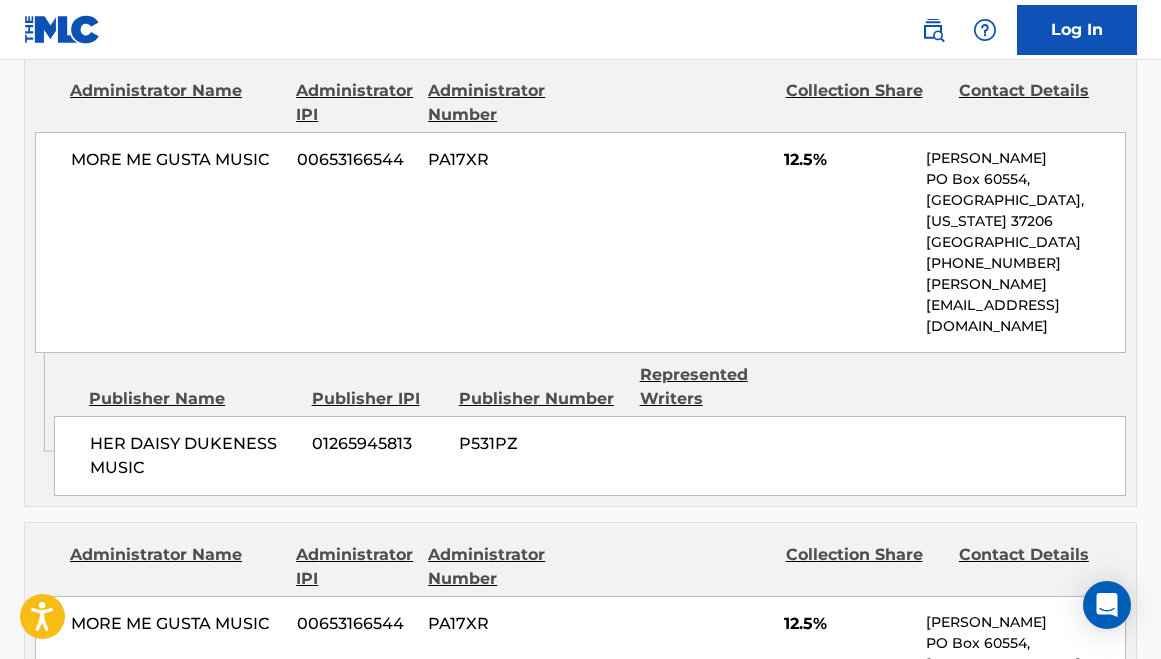 scroll, scrollTop: 0, scrollLeft: 0, axis: both 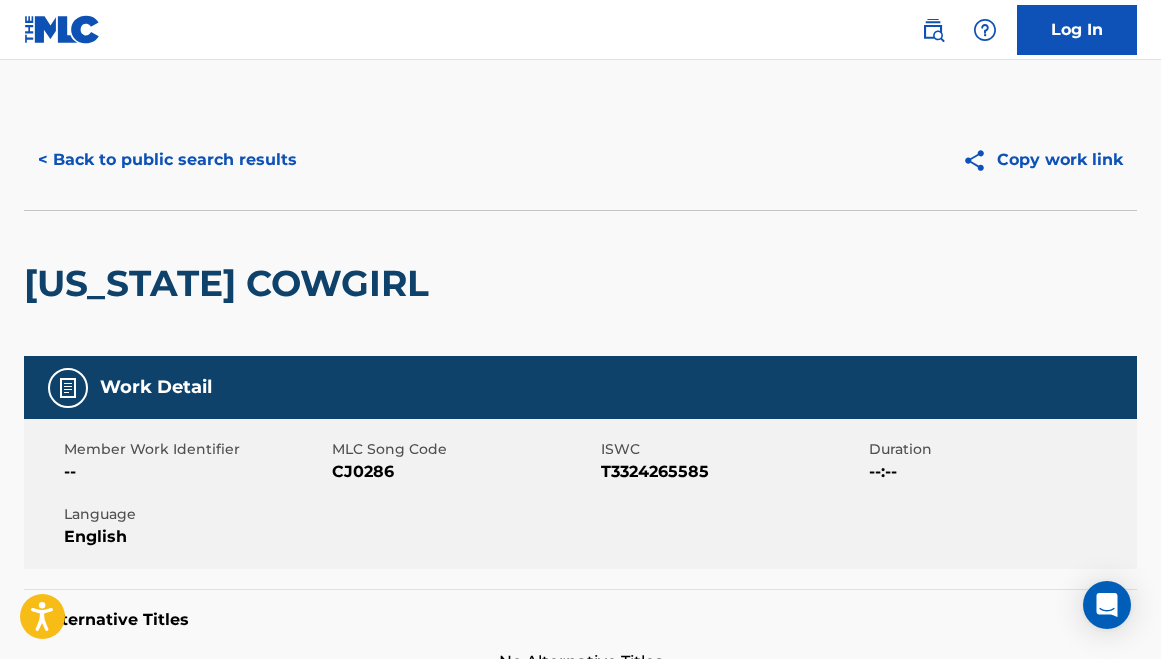 click on "< Back to public search results" at bounding box center (167, 160) 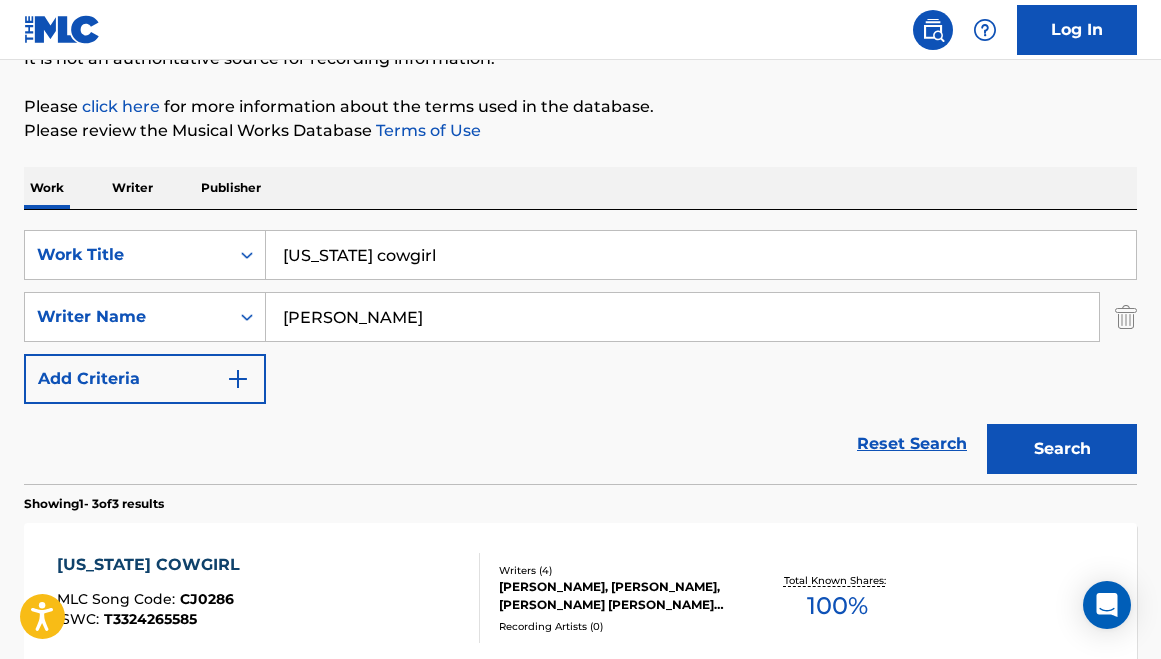 scroll, scrollTop: 130, scrollLeft: 0, axis: vertical 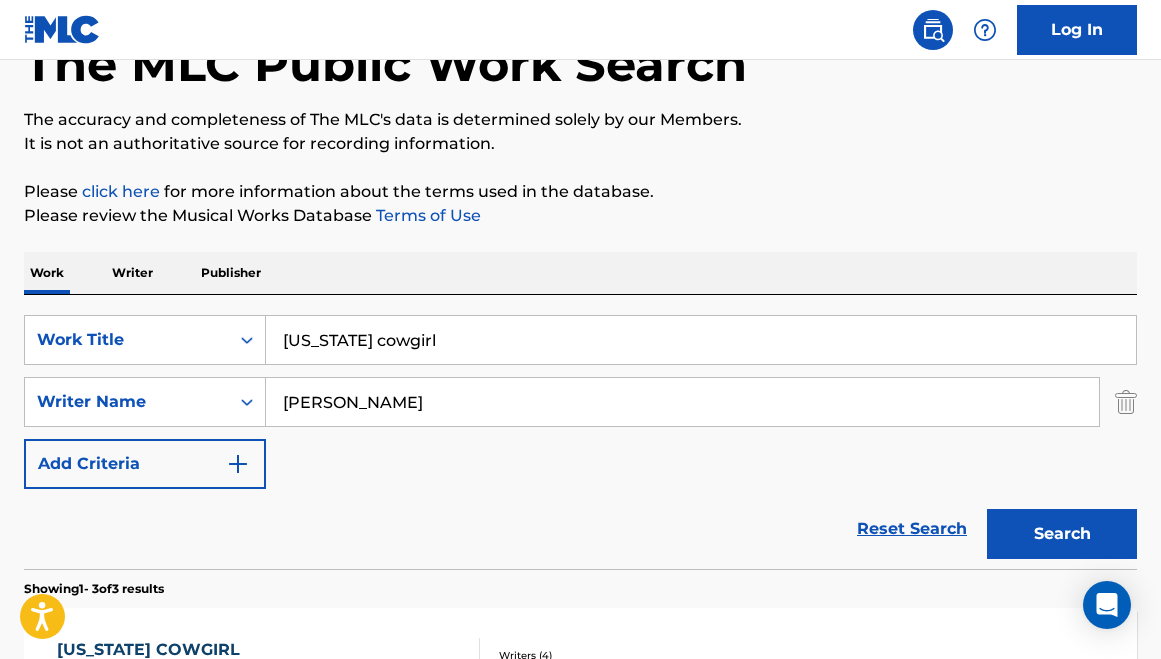 click on "[US_STATE] cowgirl" at bounding box center (701, 340) 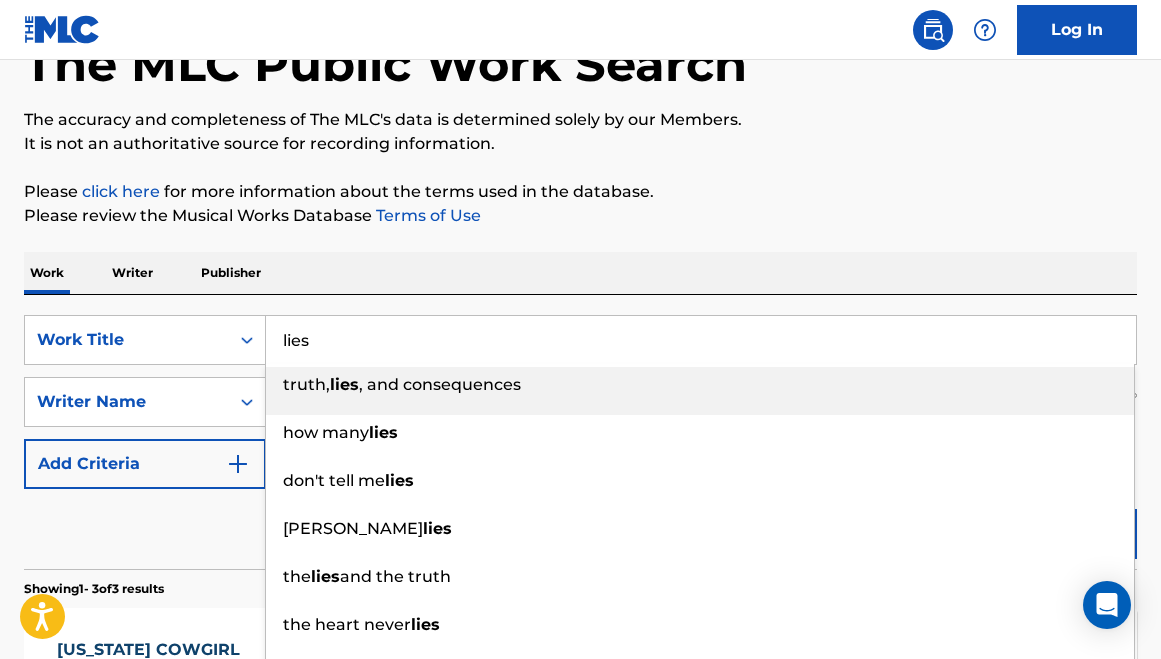 type on "lies" 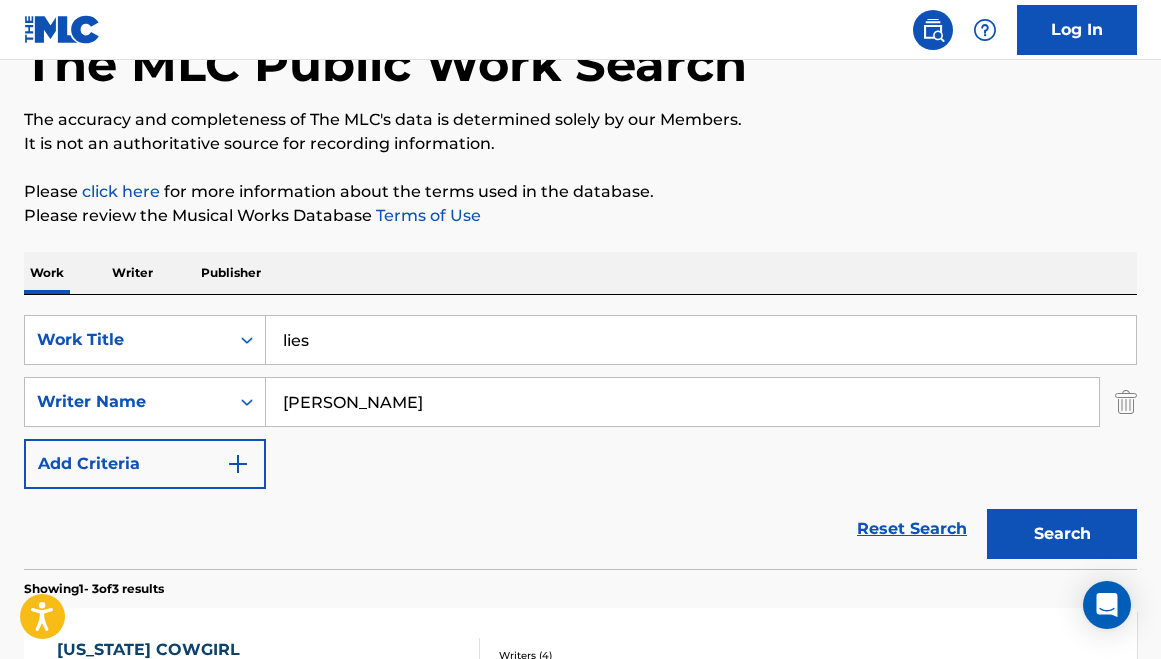 click on "Work Writer Publisher" at bounding box center (580, 273) 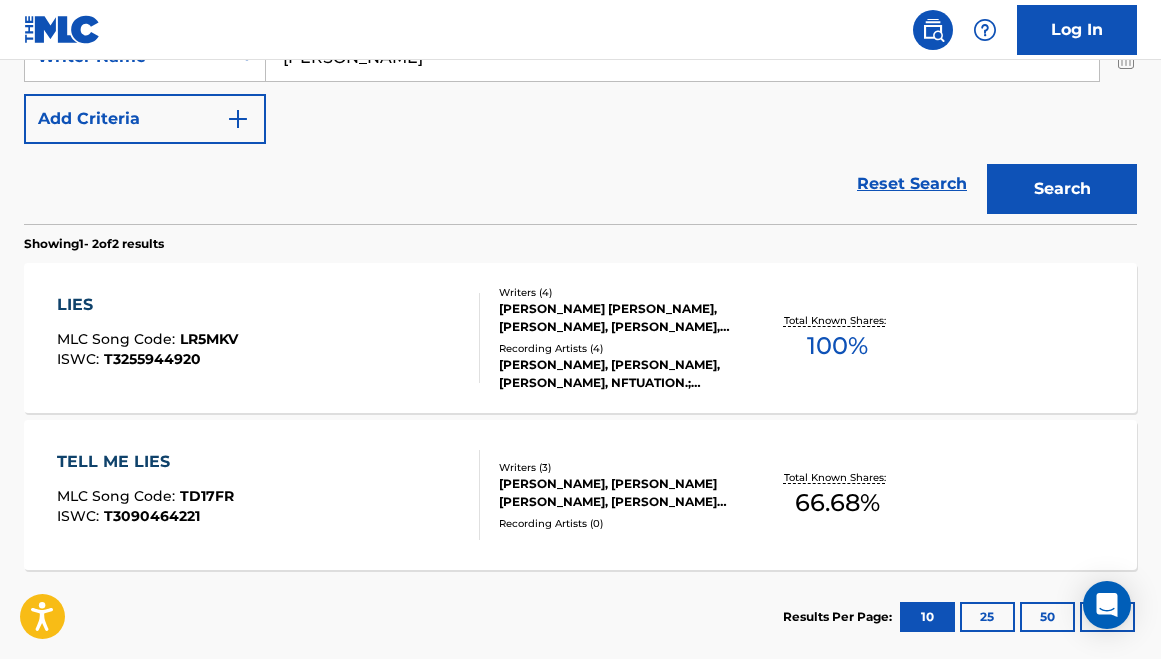 scroll, scrollTop: 514, scrollLeft: 0, axis: vertical 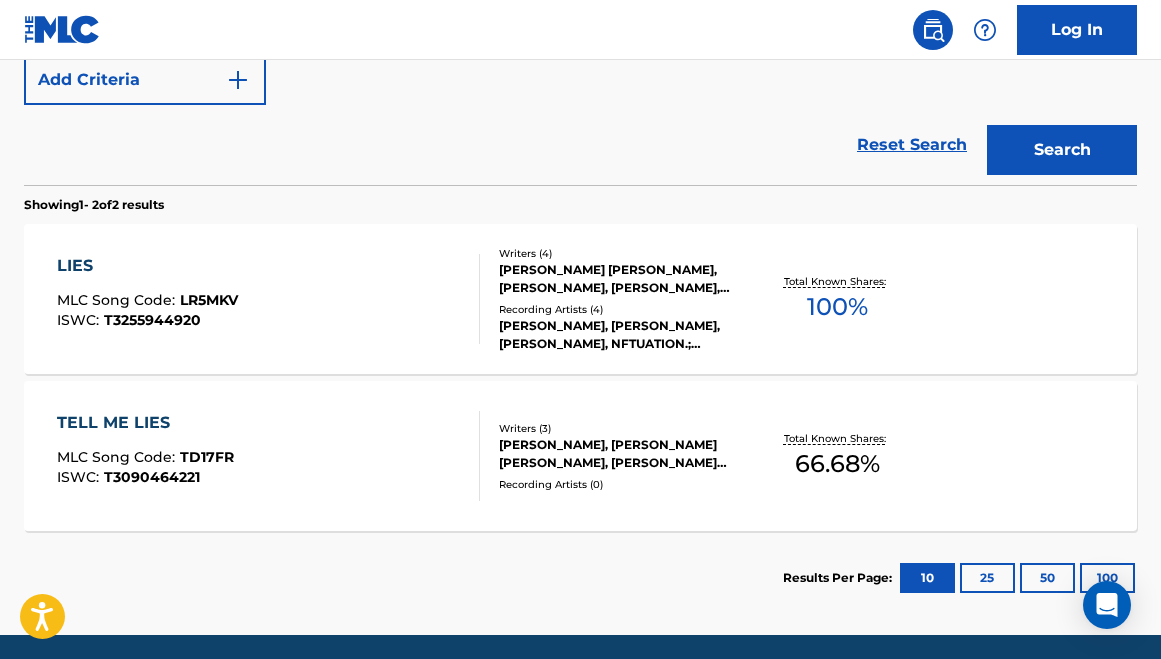 click on "LIES MLC Song Code : LR5MKV ISWC : T3255944920" at bounding box center (268, 299) 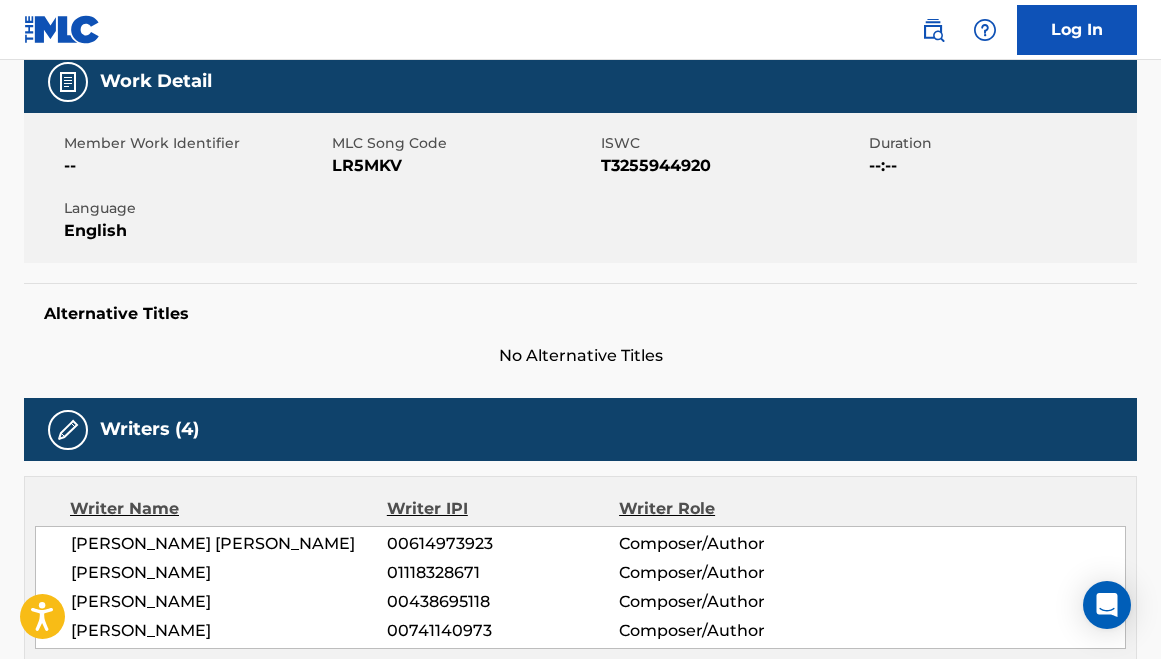 scroll, scrollTop: 0, scrollLeft: 0, axis: both 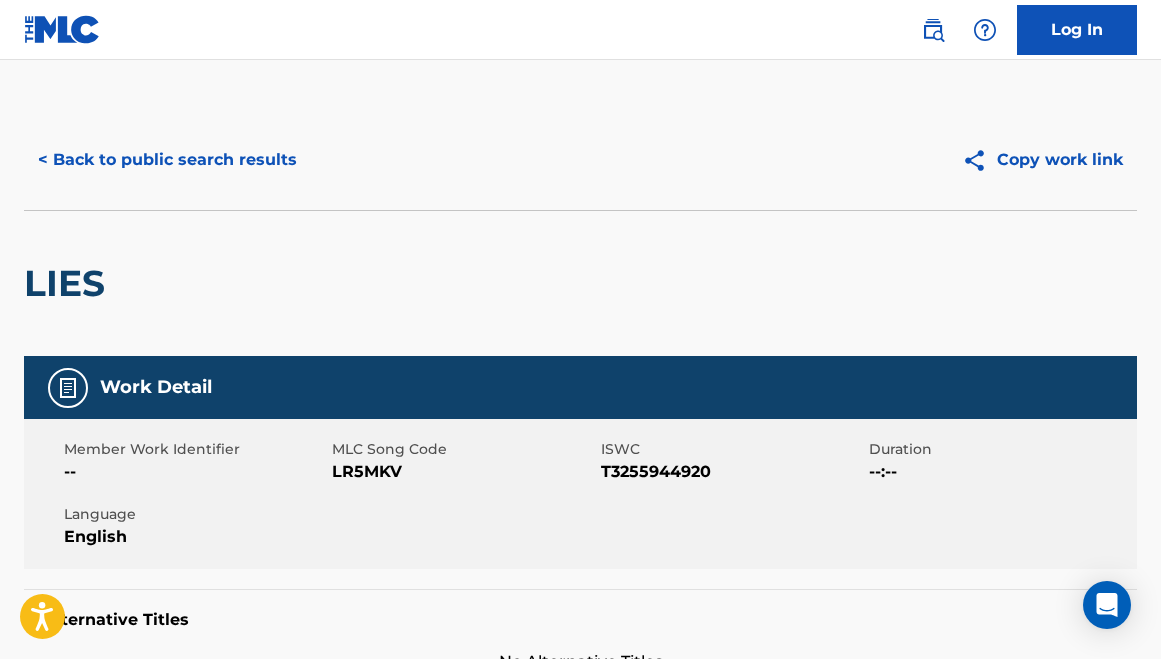 click on "< Back to public search results" at bounding box center (167, 160) 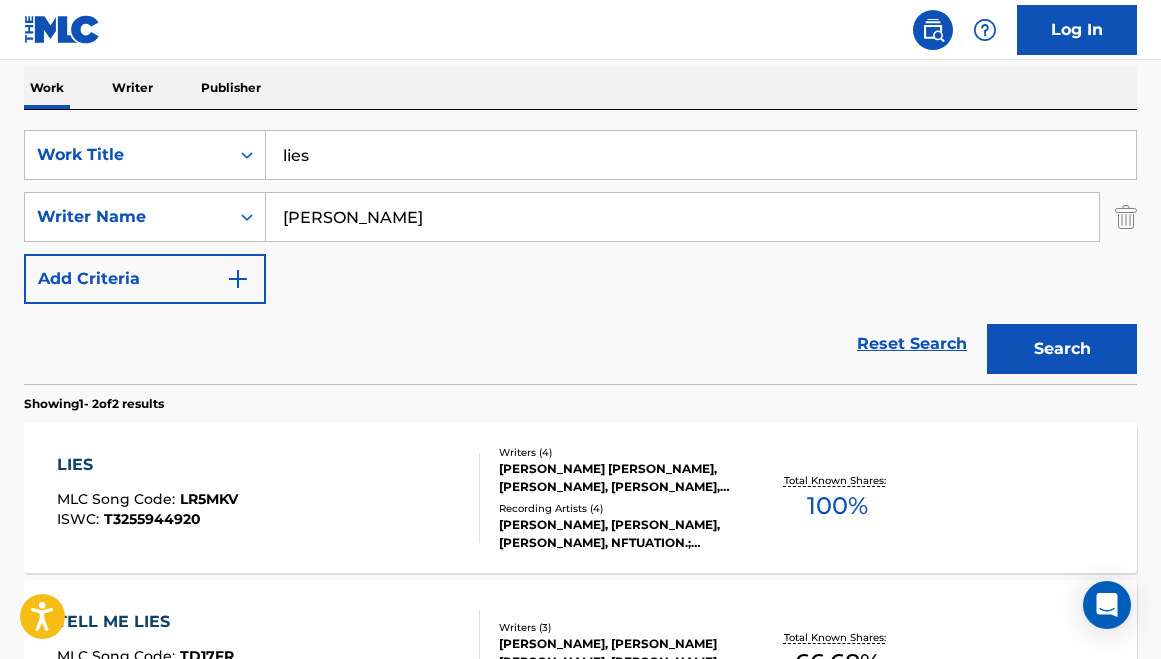 scroll, scrollTop: 317, scrollLeft: 0, axis: vertical 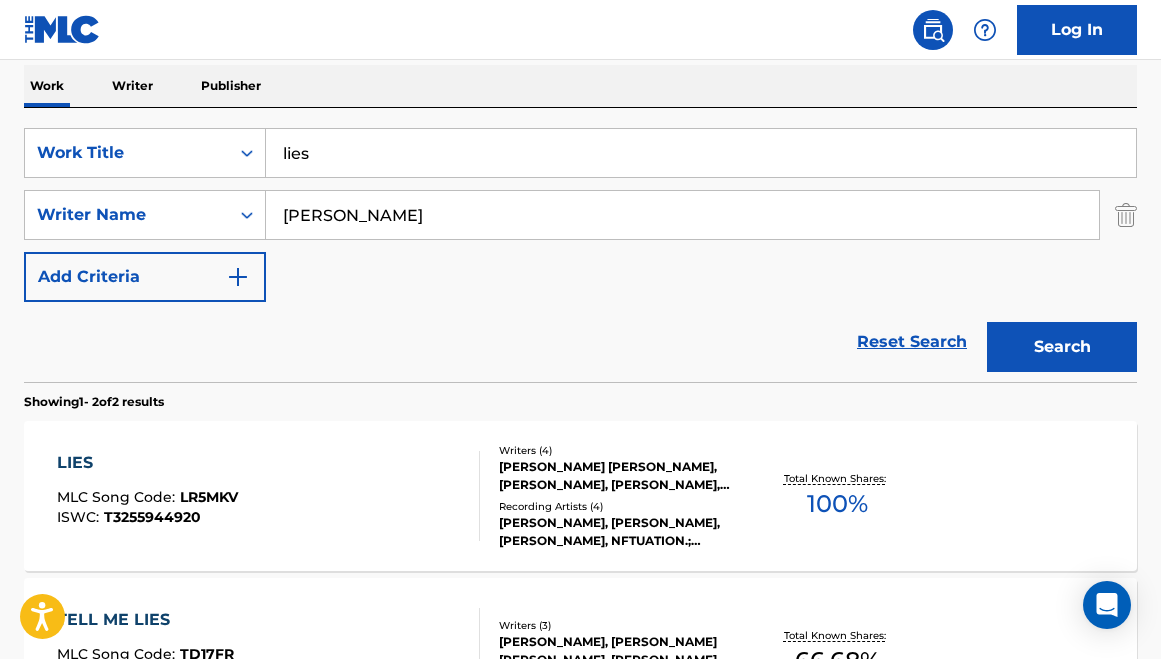 click on "lies" at bounding box center (701, 153) 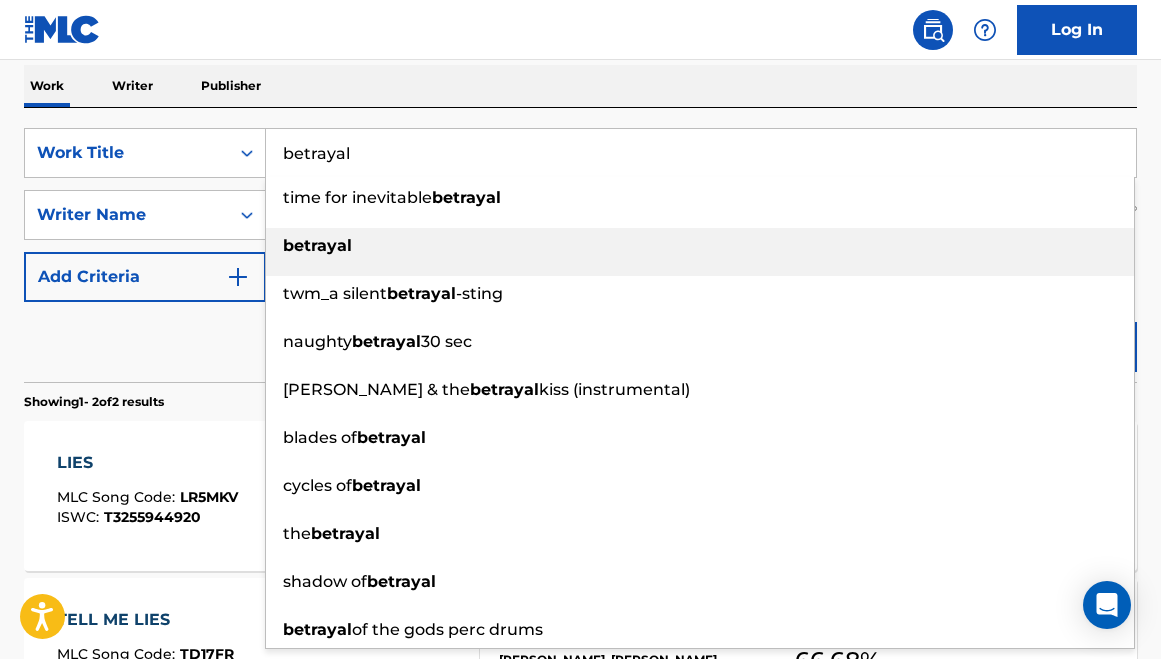 click on "time for inevitable  betrayal" at bounding box center [700, 198] 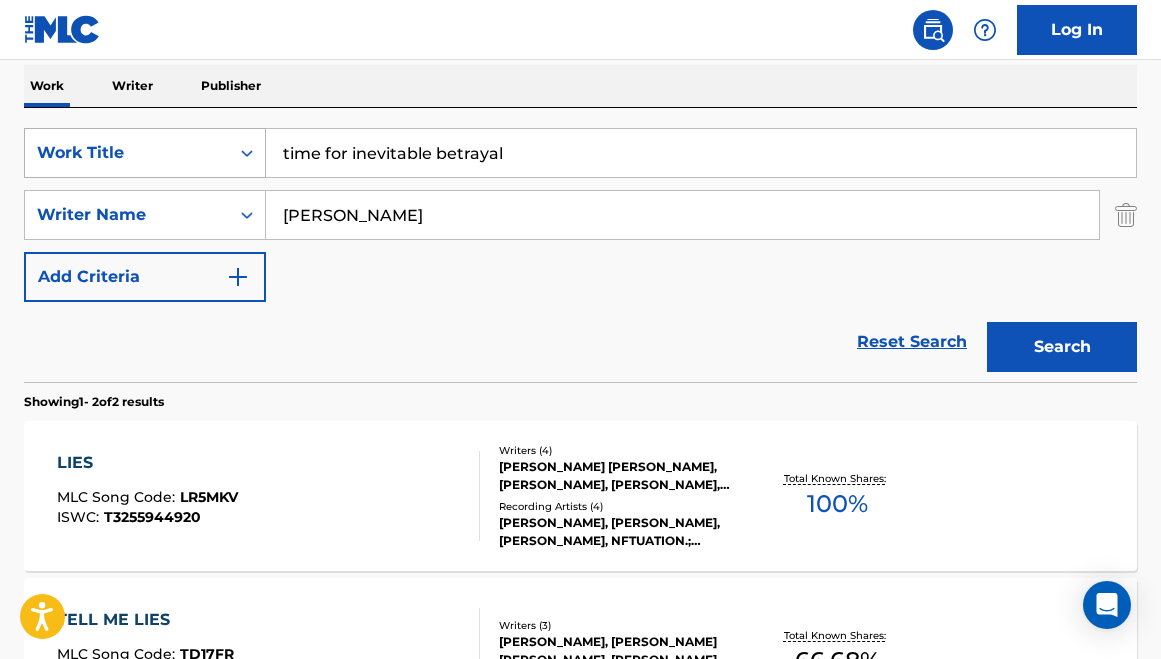 drag, startPoint x: 436, startPoint y: 154, endPoint x: 206, endPoint y: 138, distance: 230.55585 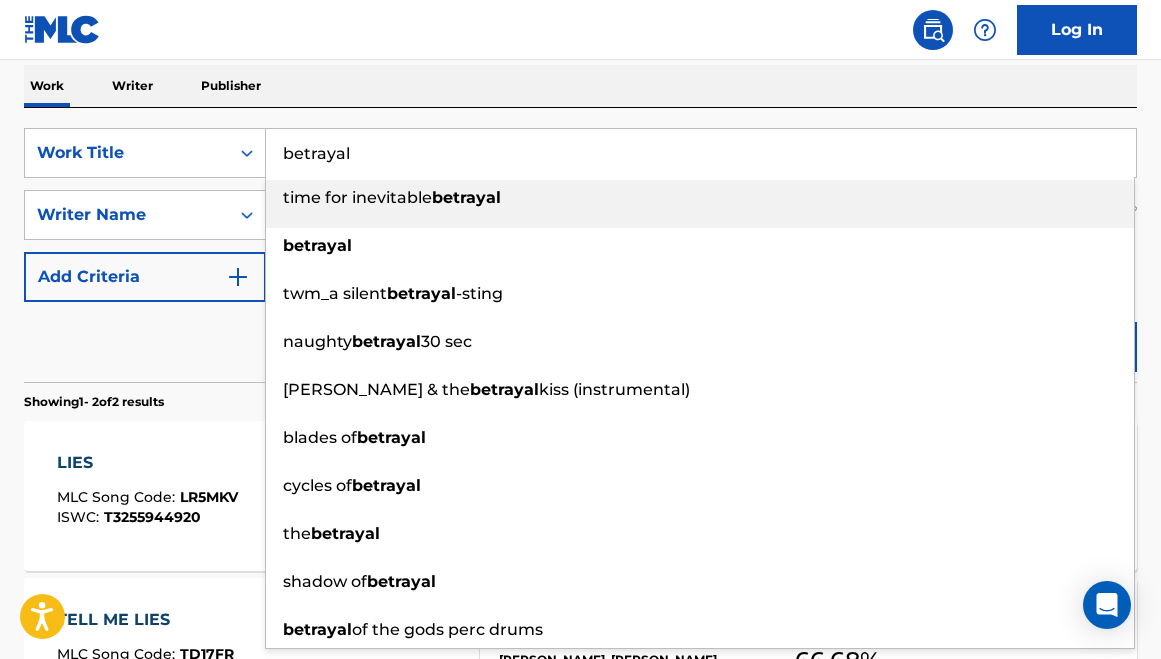click on "Reset Search Search" at bounding box center (580, 342) 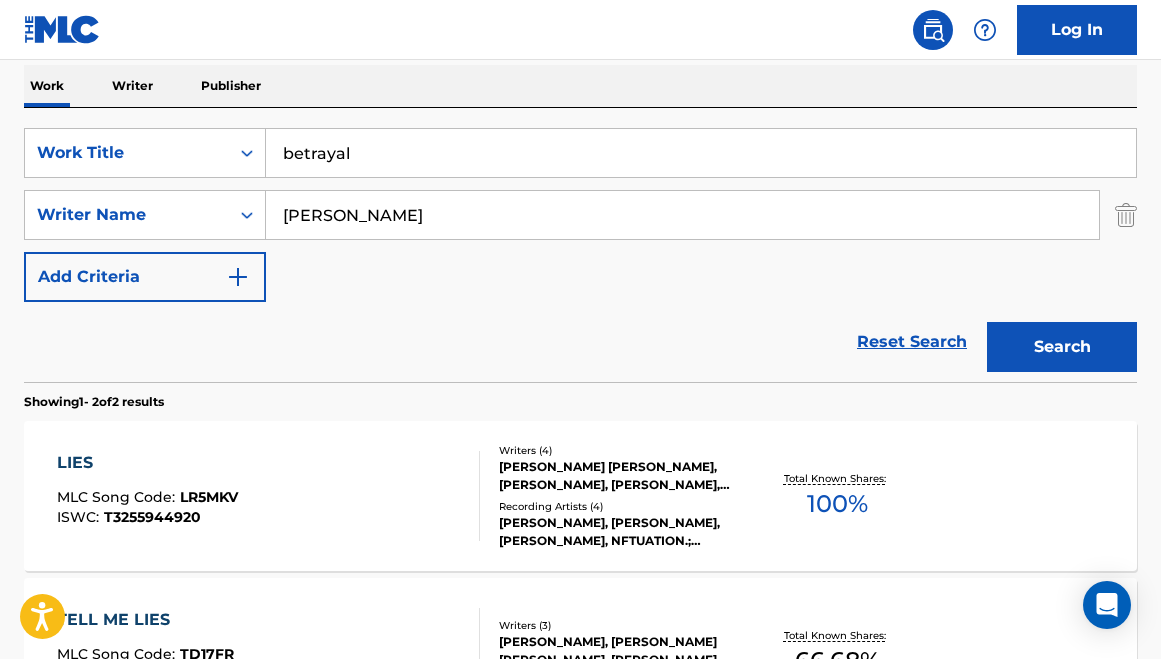 click on "Search" at bounding box center [1057, 342] 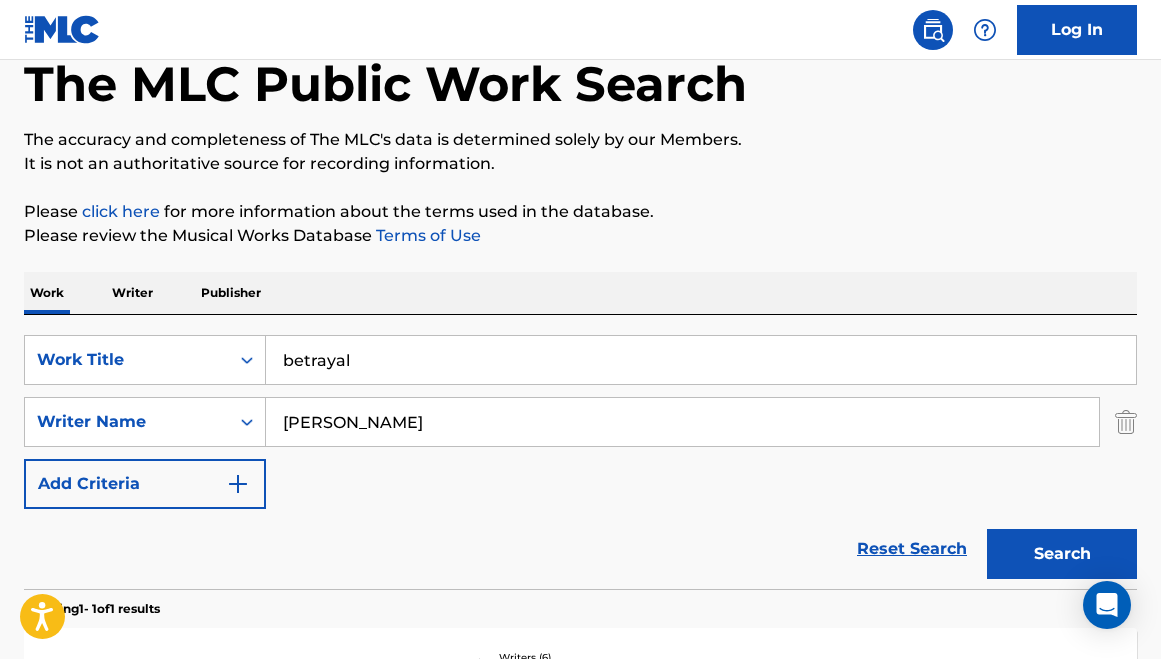 scroll, scrollTop: 130, scrollLeft: 0, axis: vertical 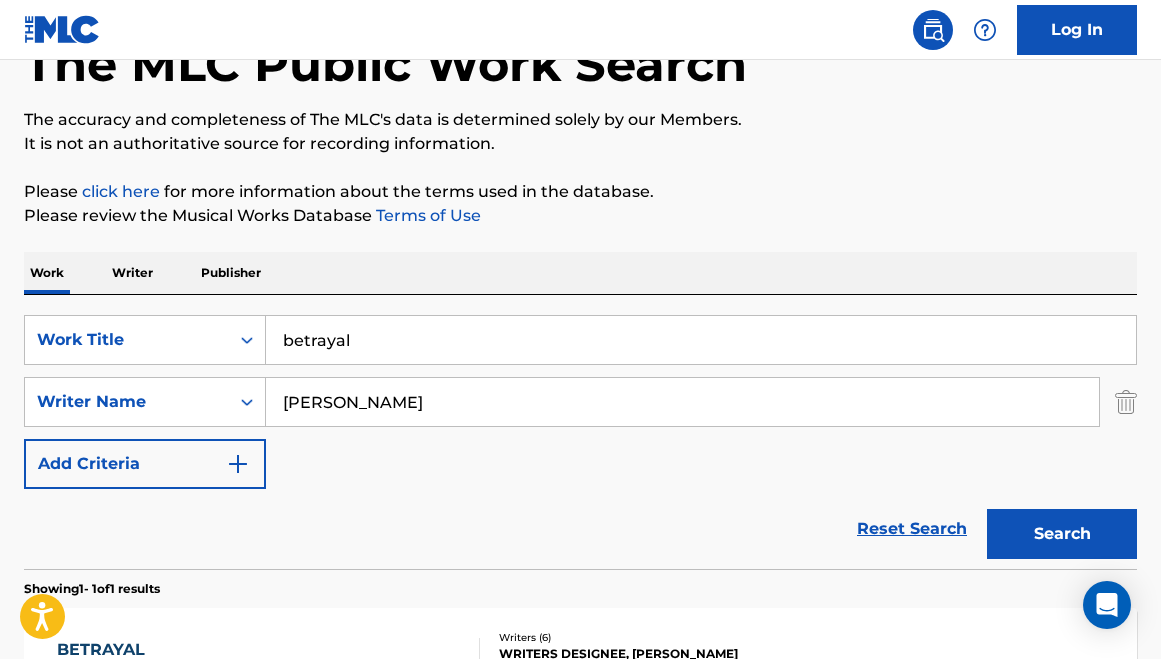 click on "betrayal" at bounding box center (701, 340) 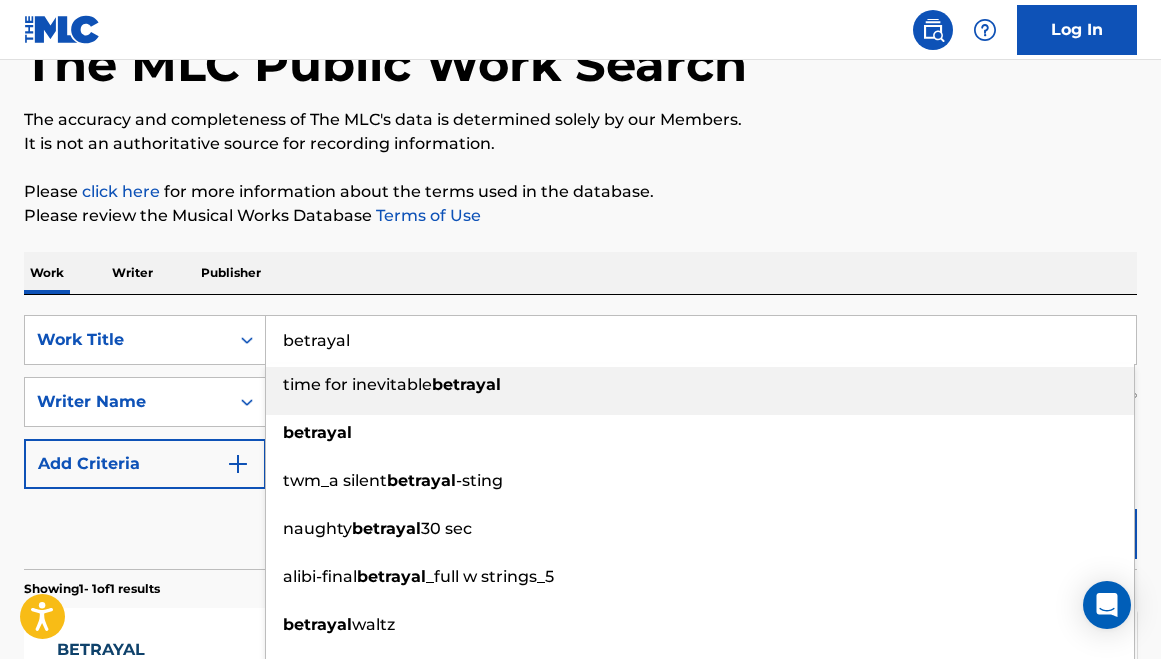 click on "betrayal" at bounding box center (701, 340) 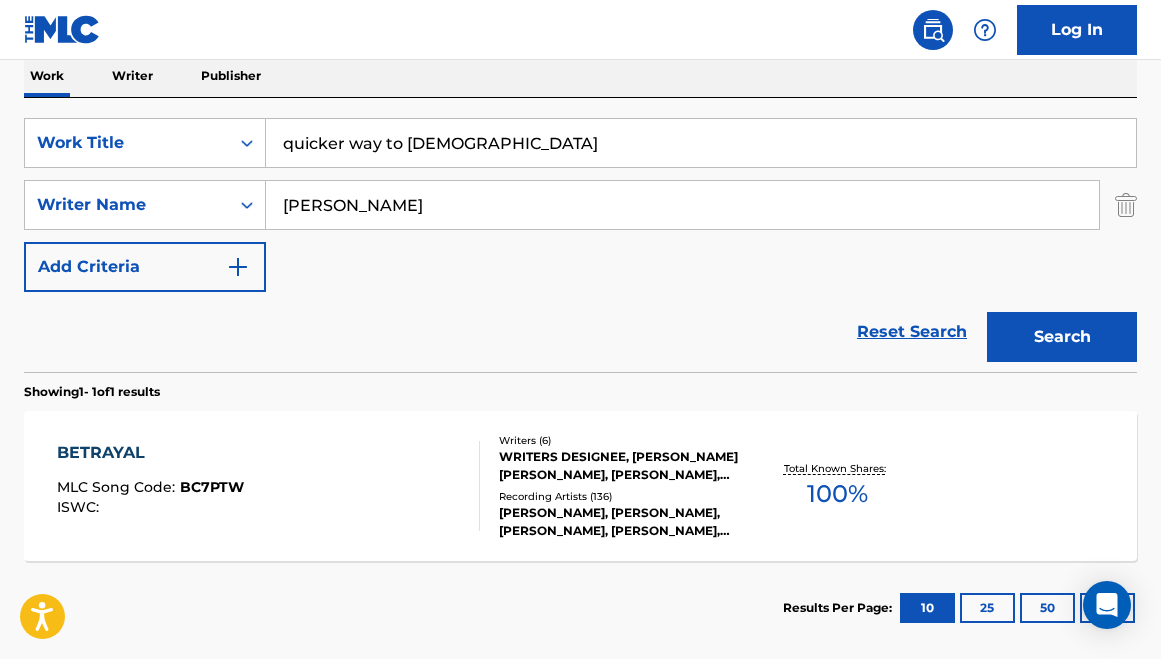 scroll, scrollTop: 348, scrollLeft: 0, axis: vertical 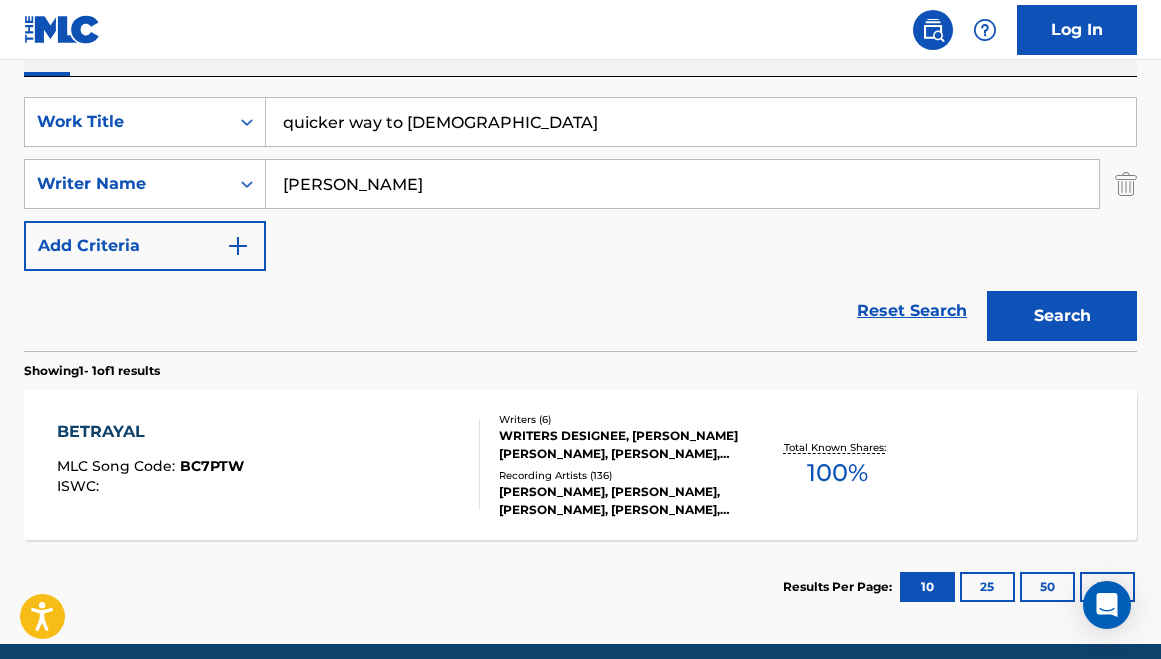 type on "quicker way to [DEMOGRAPHIC_DATA]" 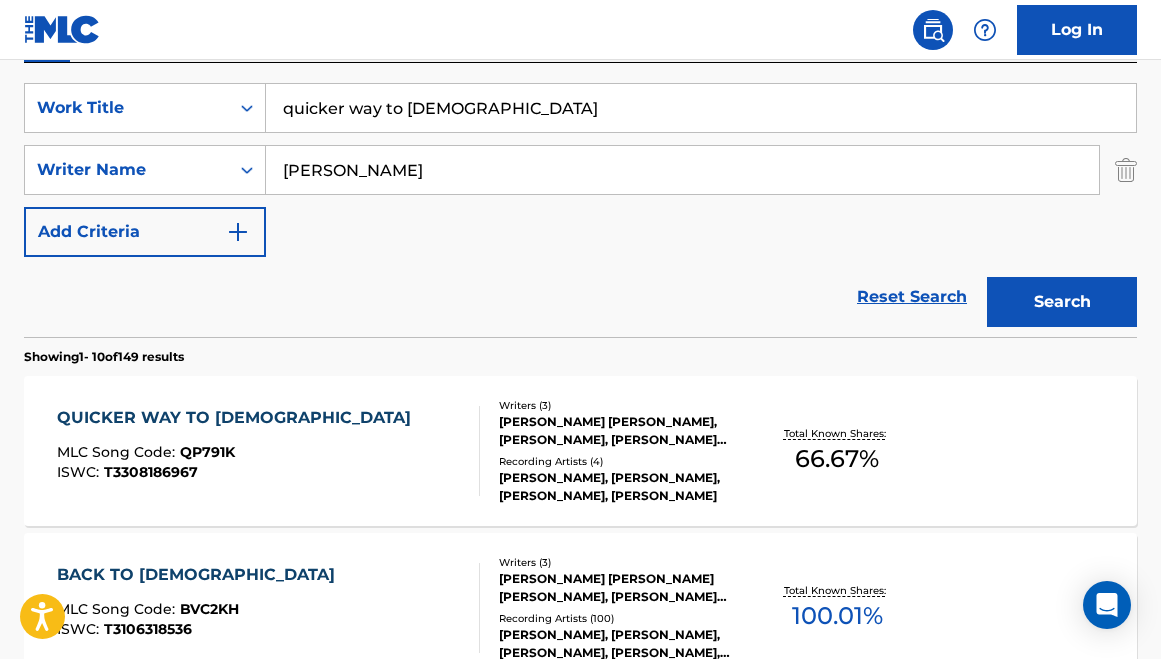 scroll, scrollTop: 349, scrollLeft: 0, axis: vertical 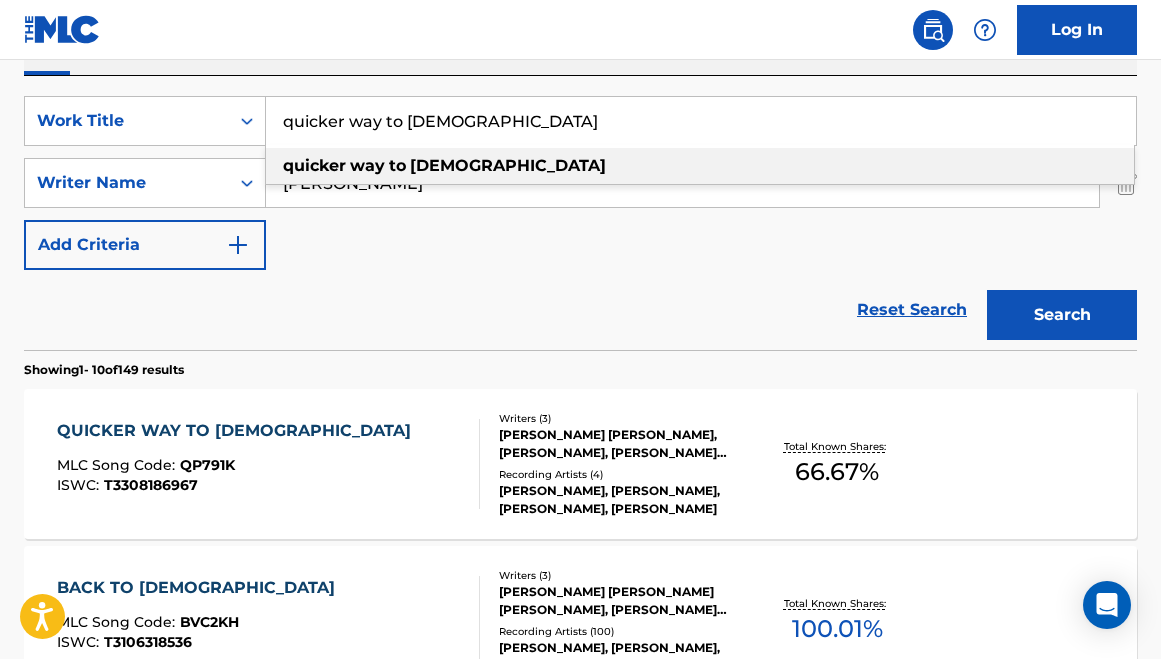 drag, startPoint x: 462, startPoint y: 133, endPoint x: 282, endPoint y: 128, distance: 180.06943 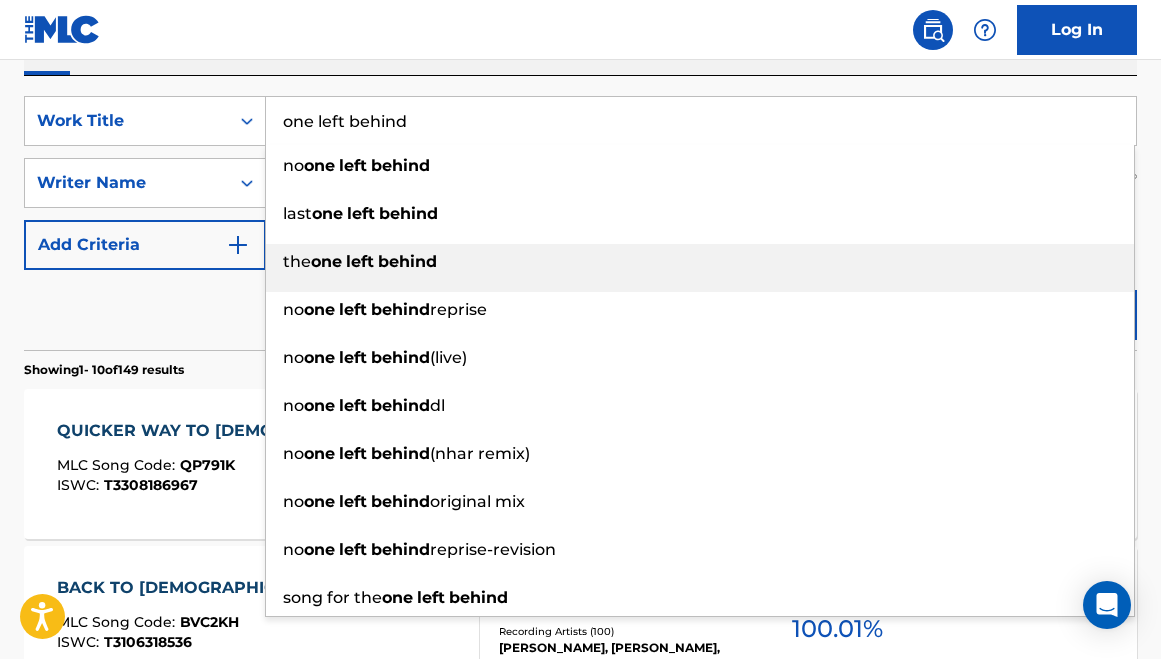 click on "the  one   left   behind" at bounding box center (700, 262) 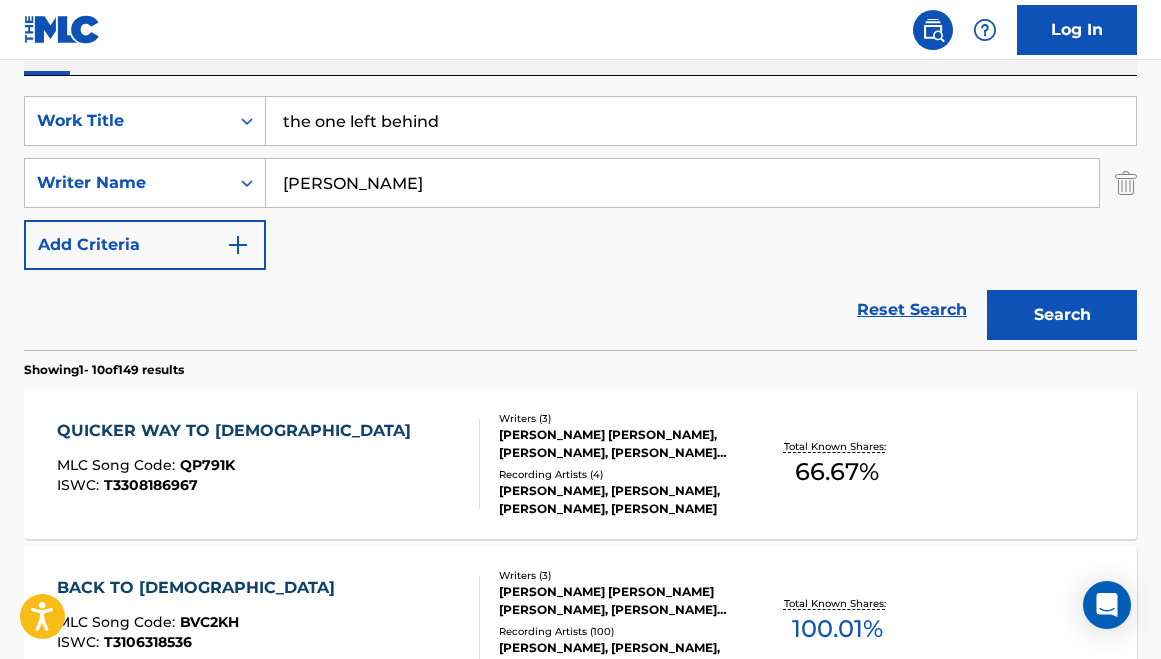 click on "[PERSON_NAME]" at bounding box center (683, 183) 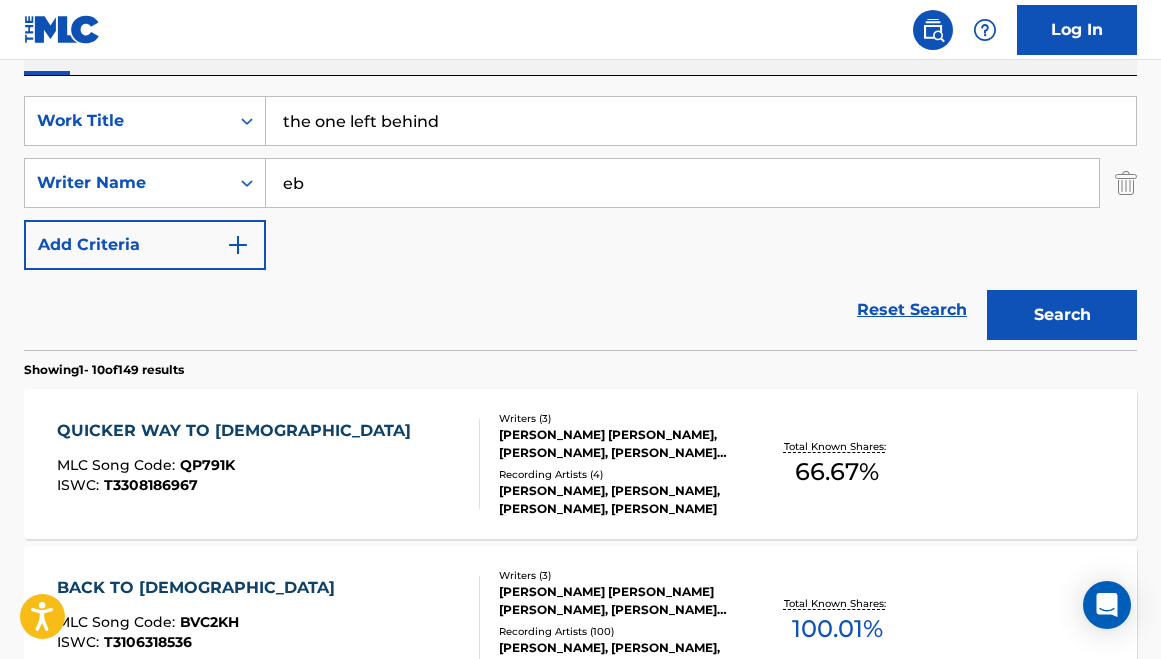 type on "e" 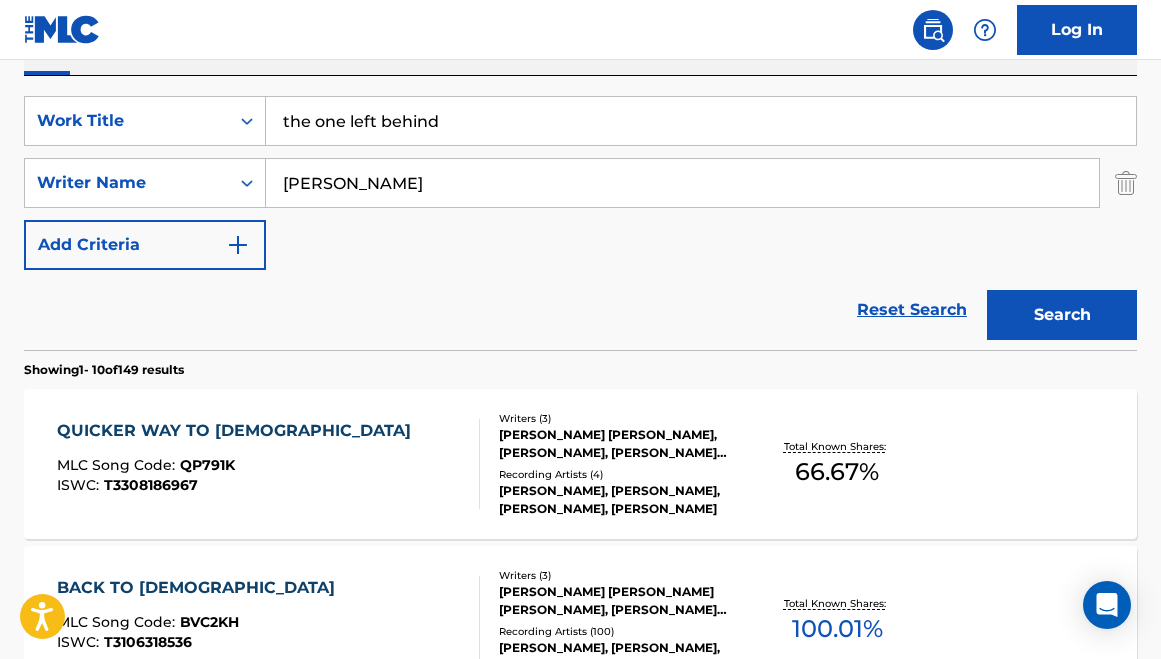 type on "[PERSON_NAME]" 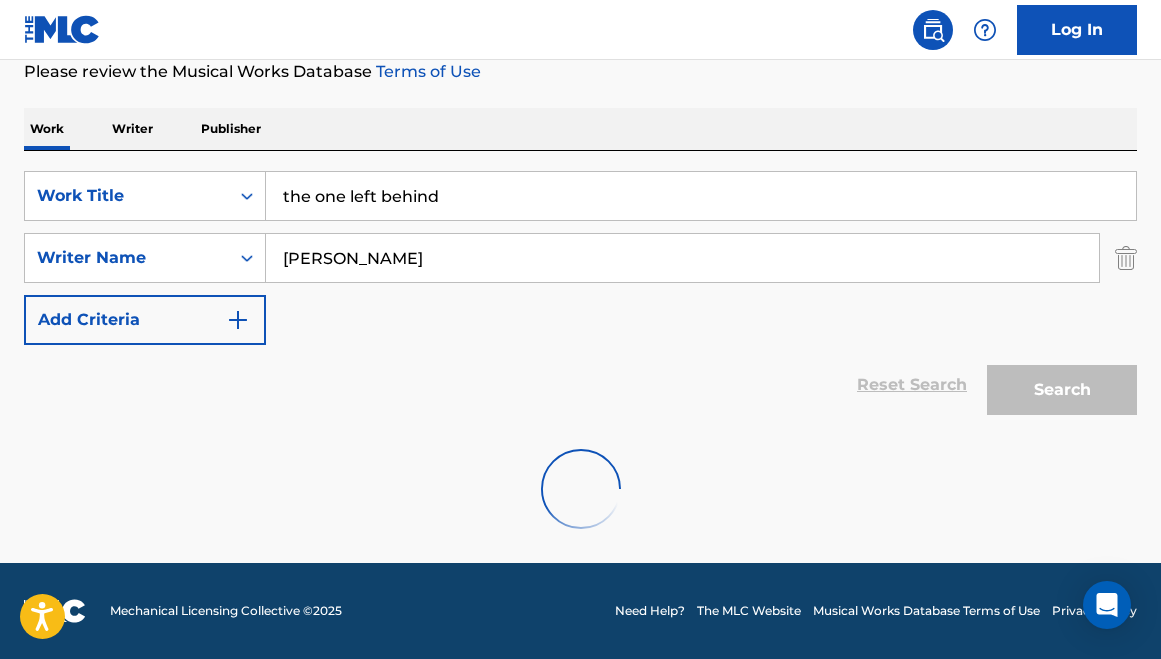 scroll, scrollTop: 349, scrollLeft: 0, axis: vertical 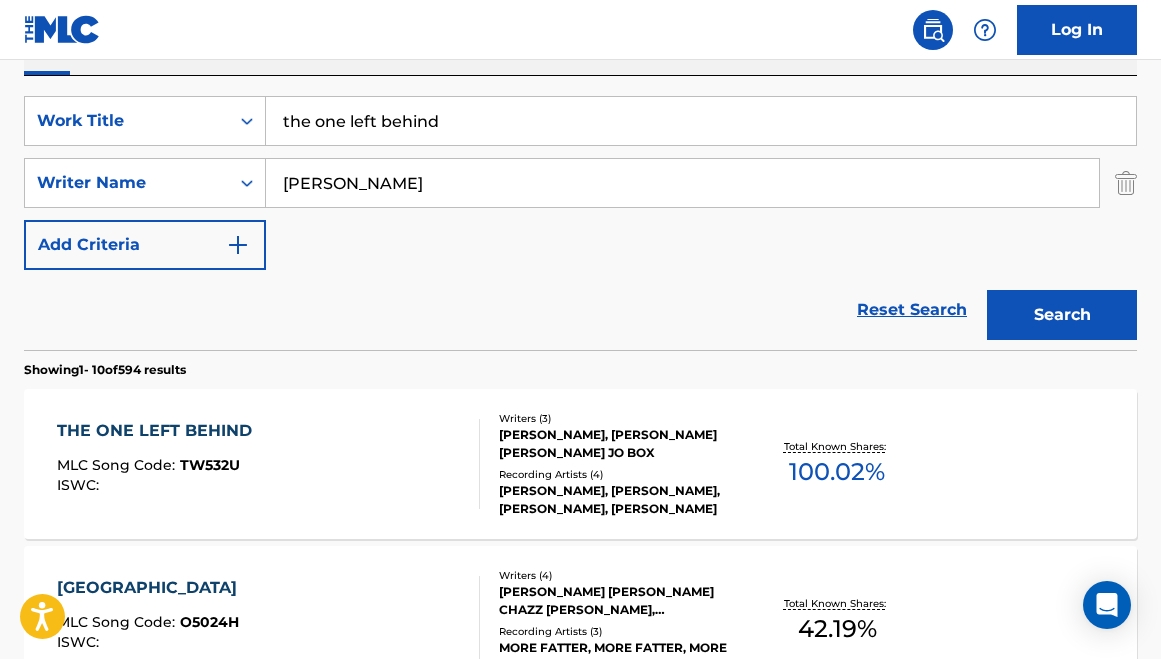 click on "the one left behind" at bounding box center [701, 121] 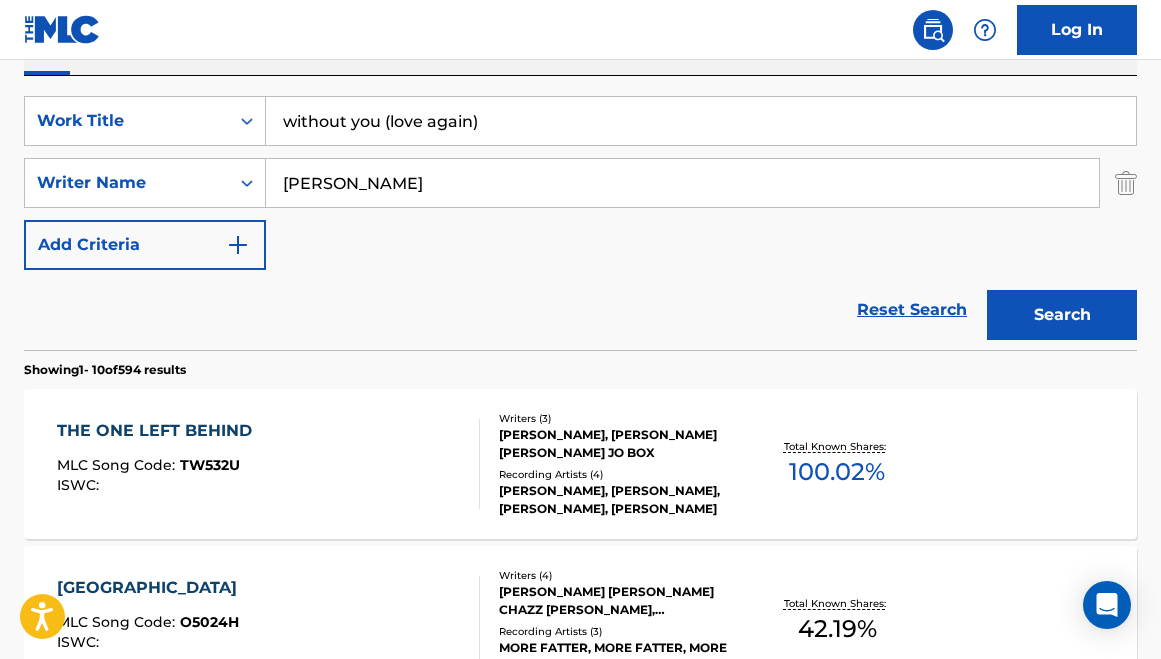type on "without you (love again)" 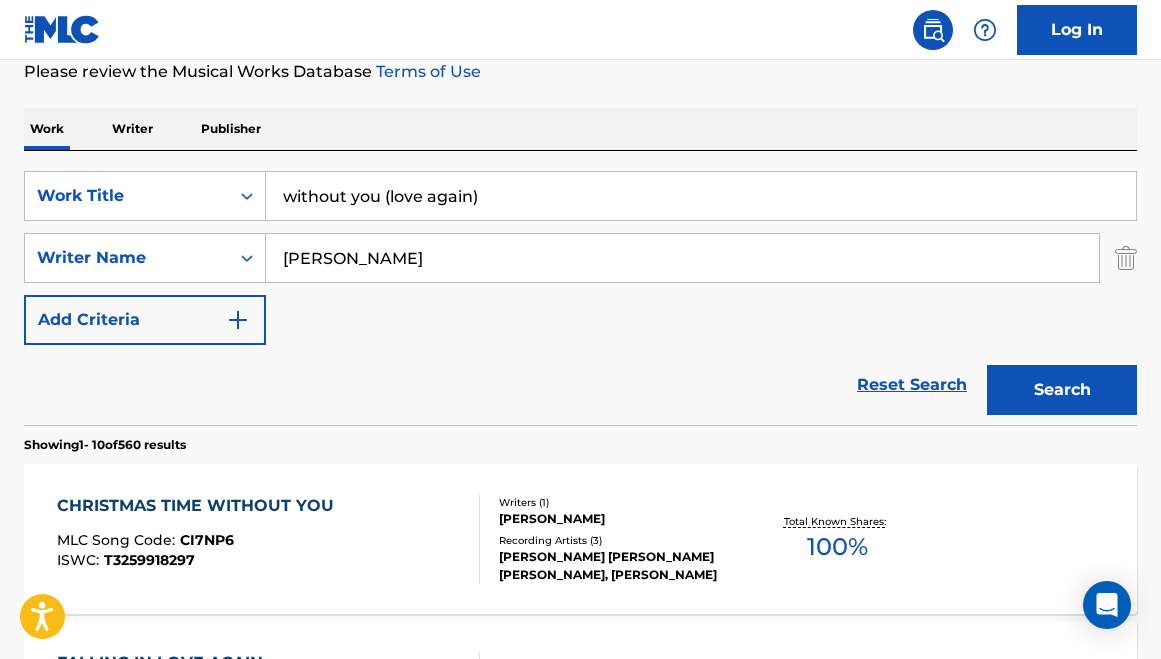 scroll, scrollTop: 349, scrollLeft: 0, axis: vertical 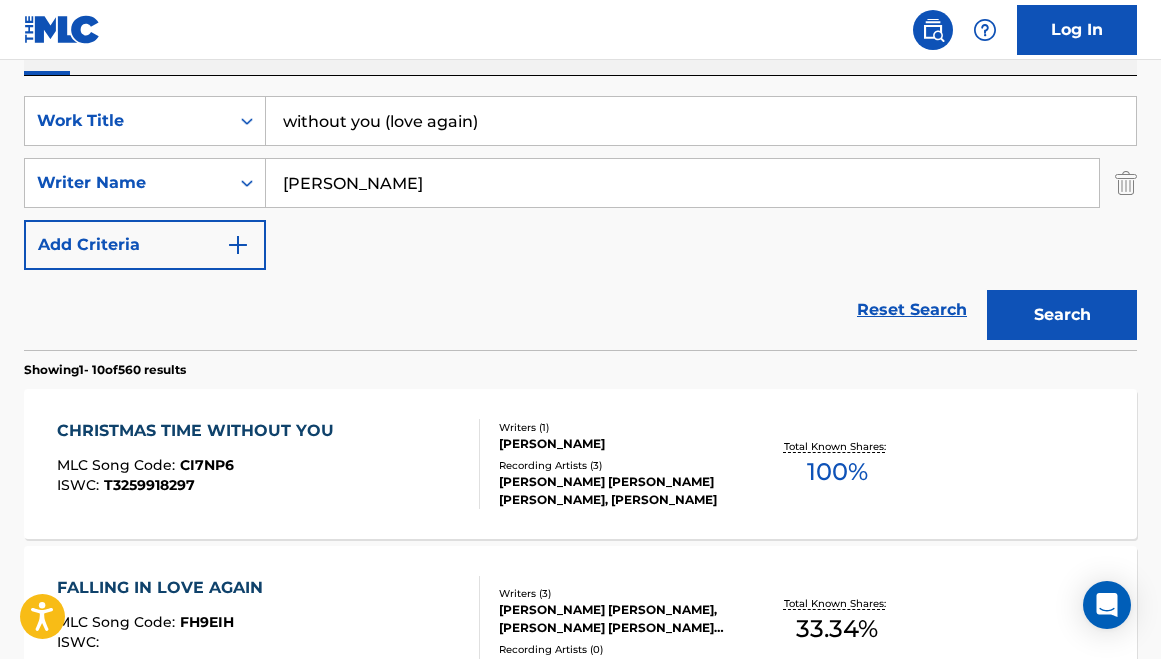 click on "[PERSON_NAME]" at bounding box center [682, 183] 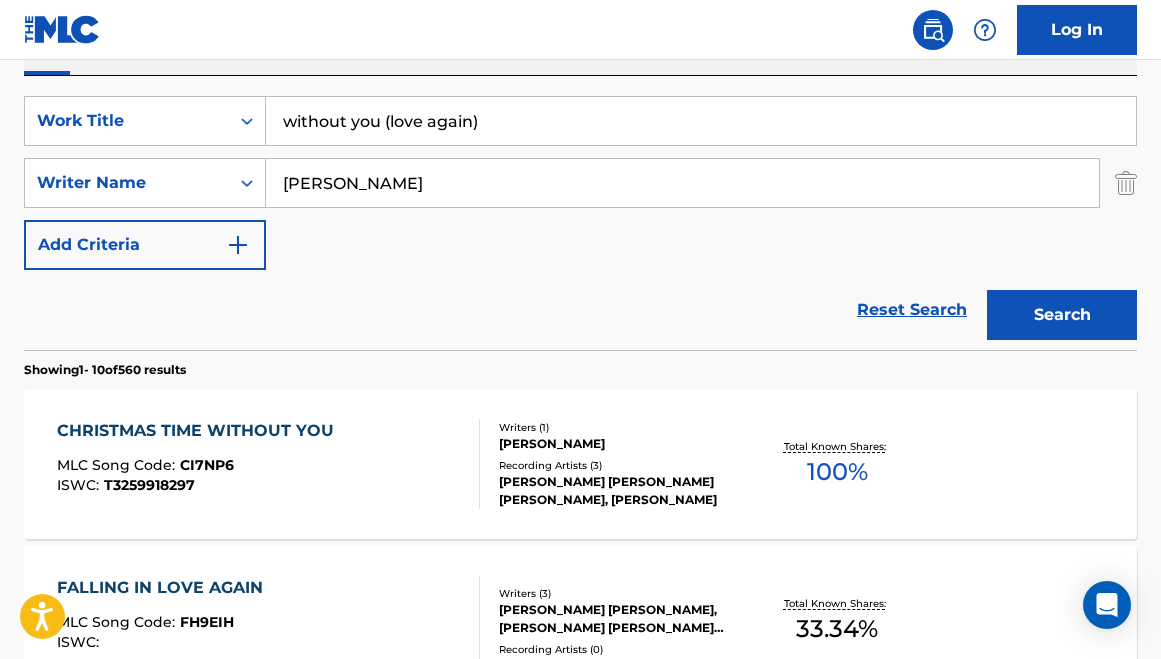 type on "[PERSON_NAME]" 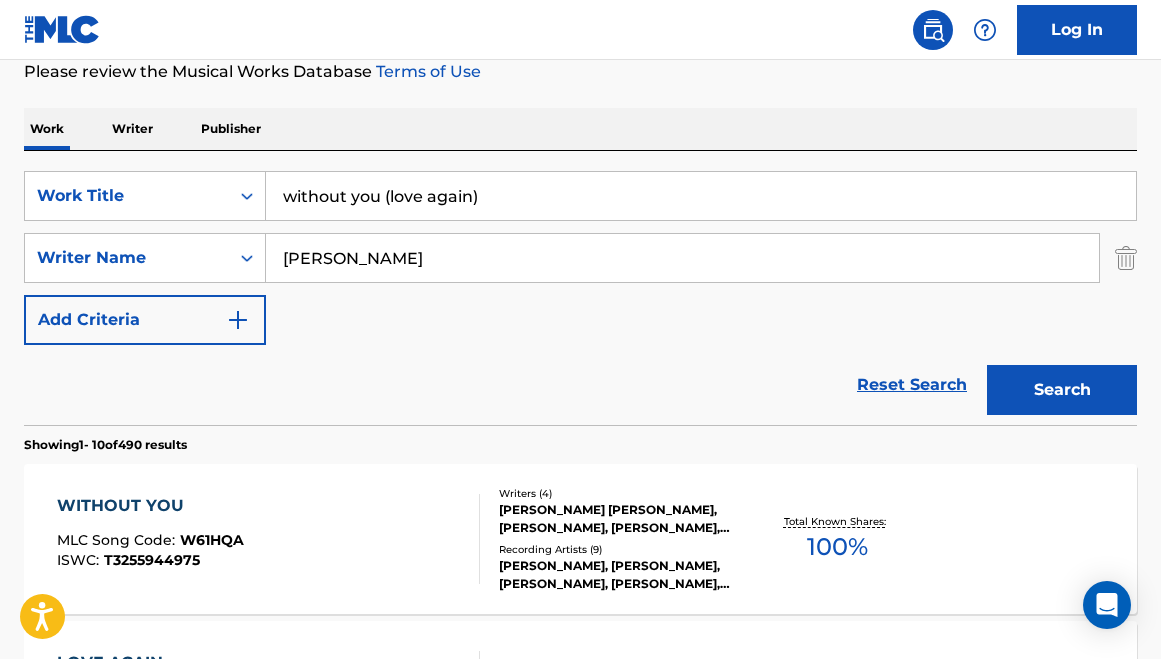 scroll, scrollTop: 349, scrollLeft: 0, axis: vertical 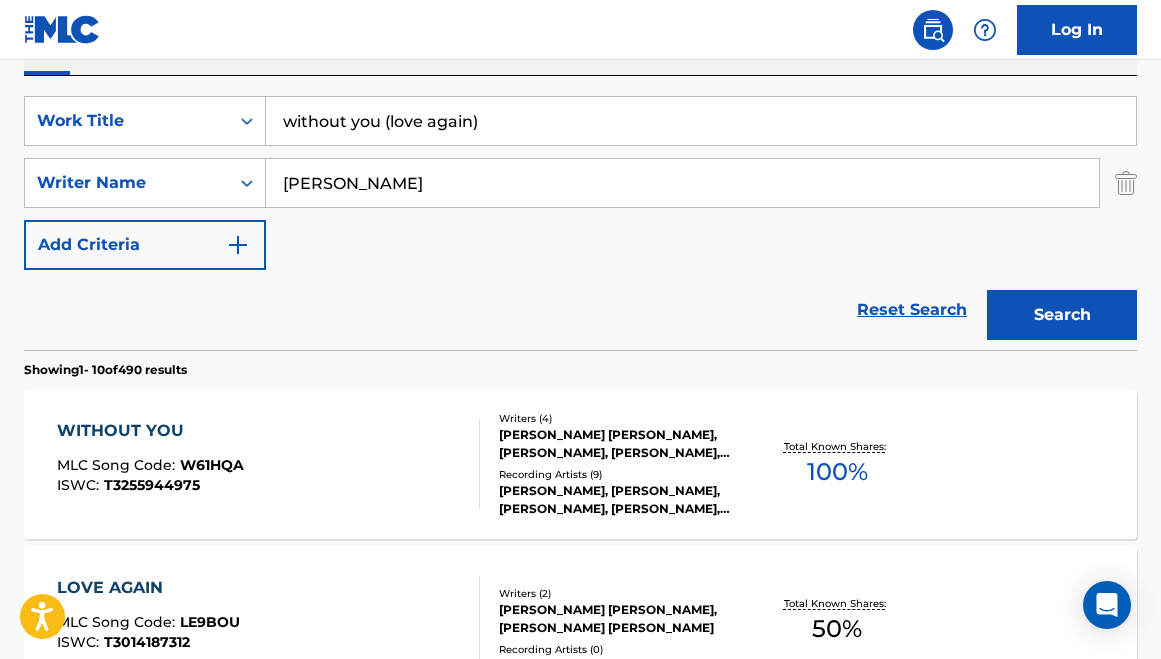 click on "WITHOUT YOU MLC Song Code : W61HQA ISWC : T3255944975" at bounding box center (268, 464) 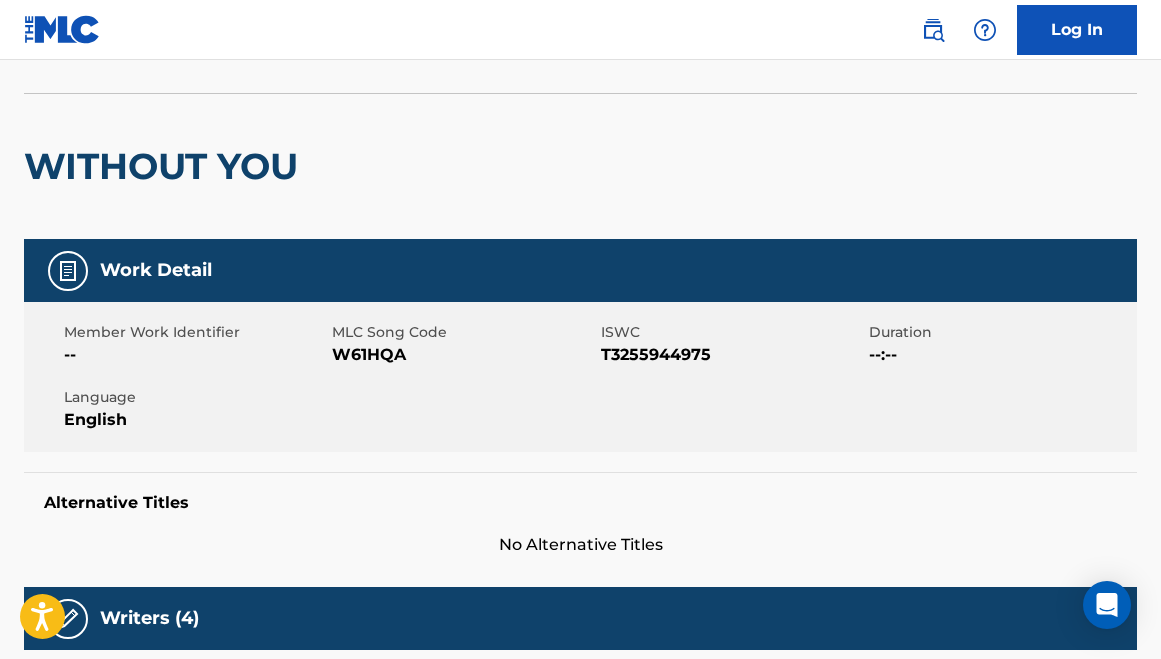scroll, scrollTop: 0, scrollLeft: 0, axis: both 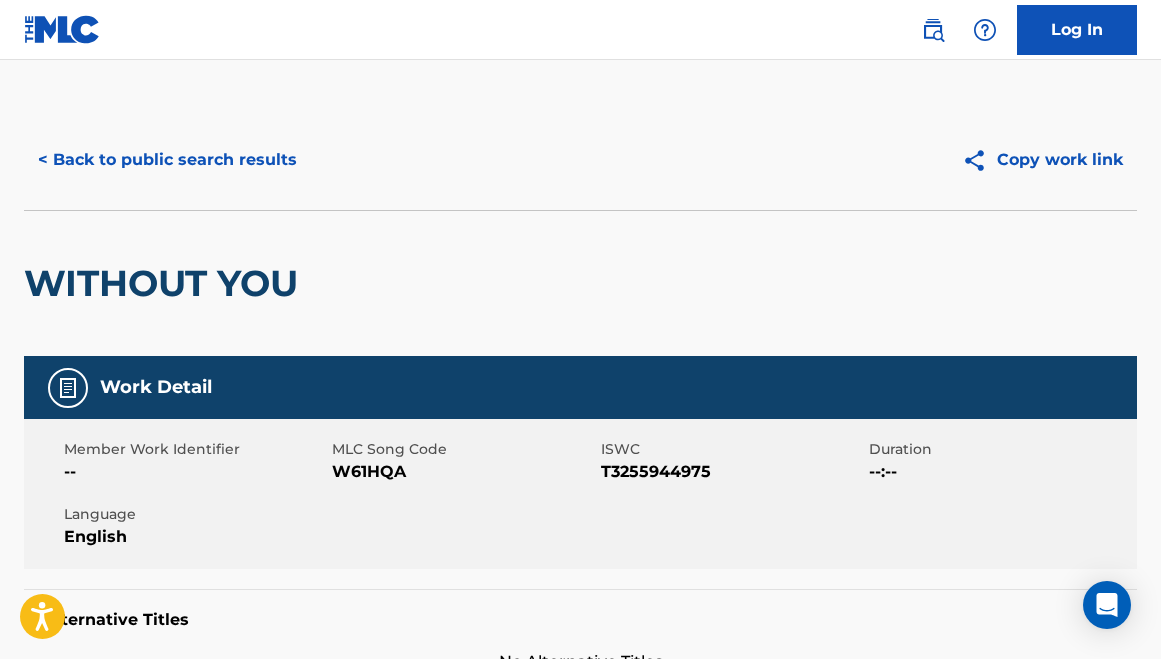 click on "< Back to public search results Copy work link" at bounding box center (580, 160) 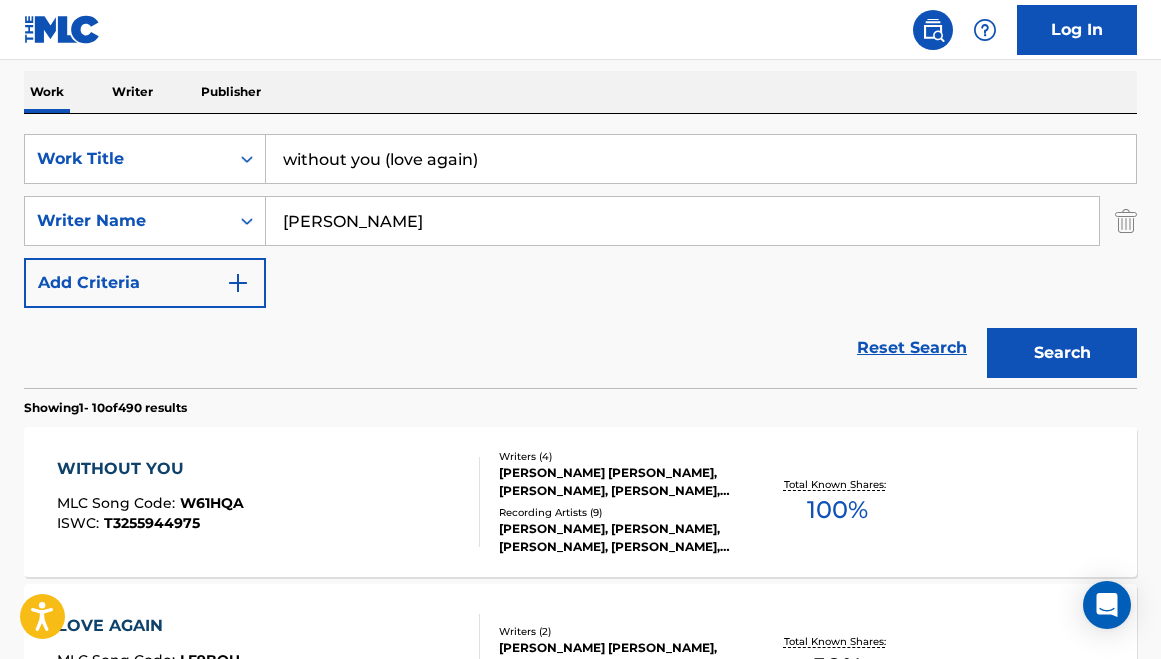 scroll, scrollTop: 307, scrollLeft: 0, axis: vertical 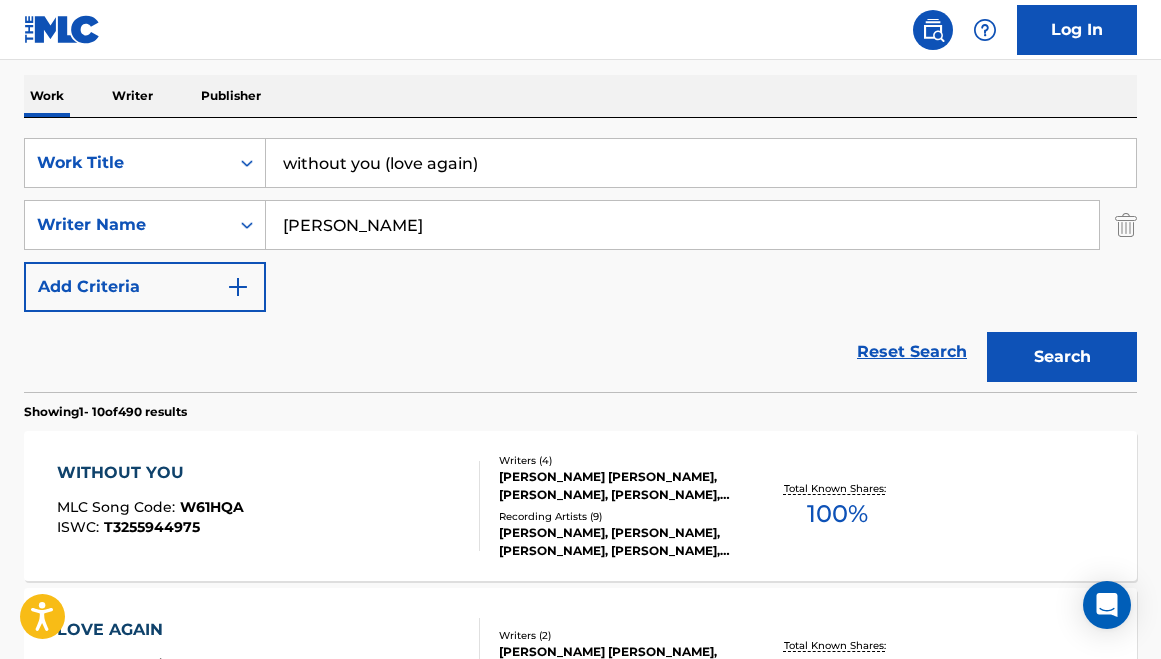 click on "without you (love again)" at bounding box center [701, 163] 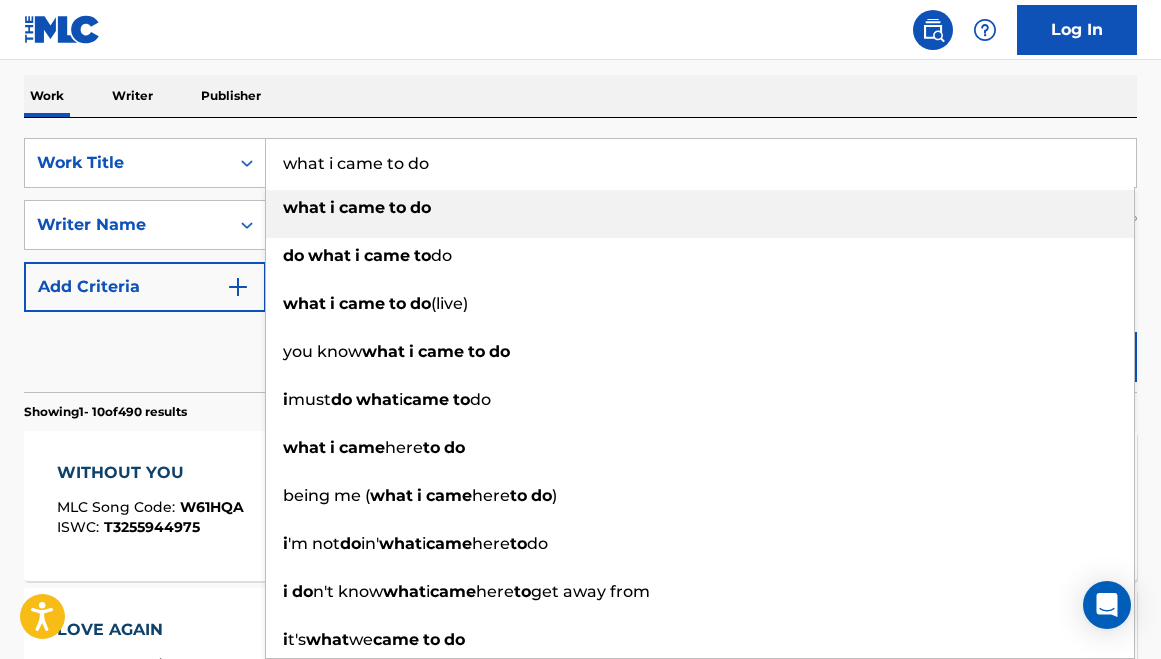 type on "what i came to do" 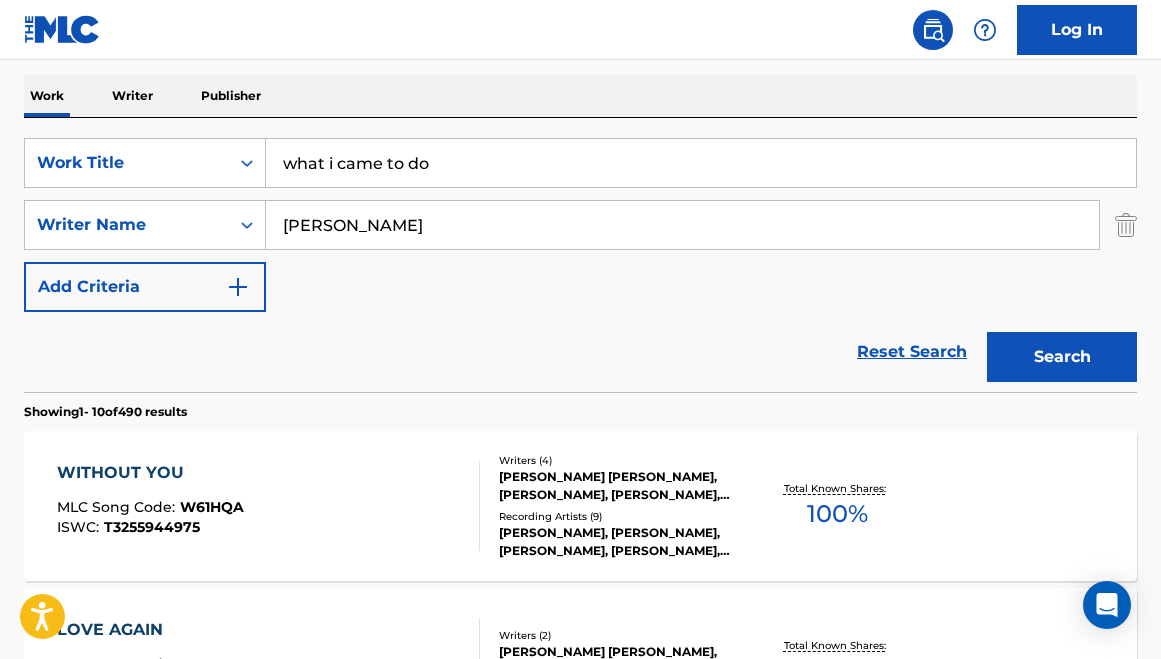 click on "[PERSON_NAME]" at bounding box center (682, 225) 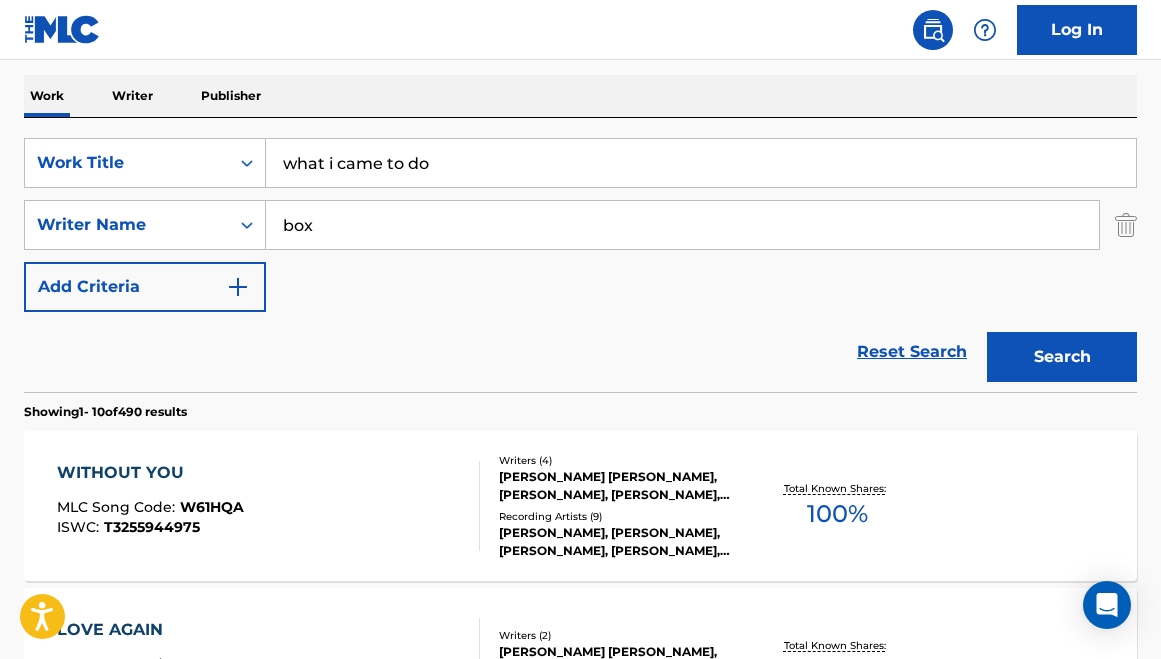 type on "box" 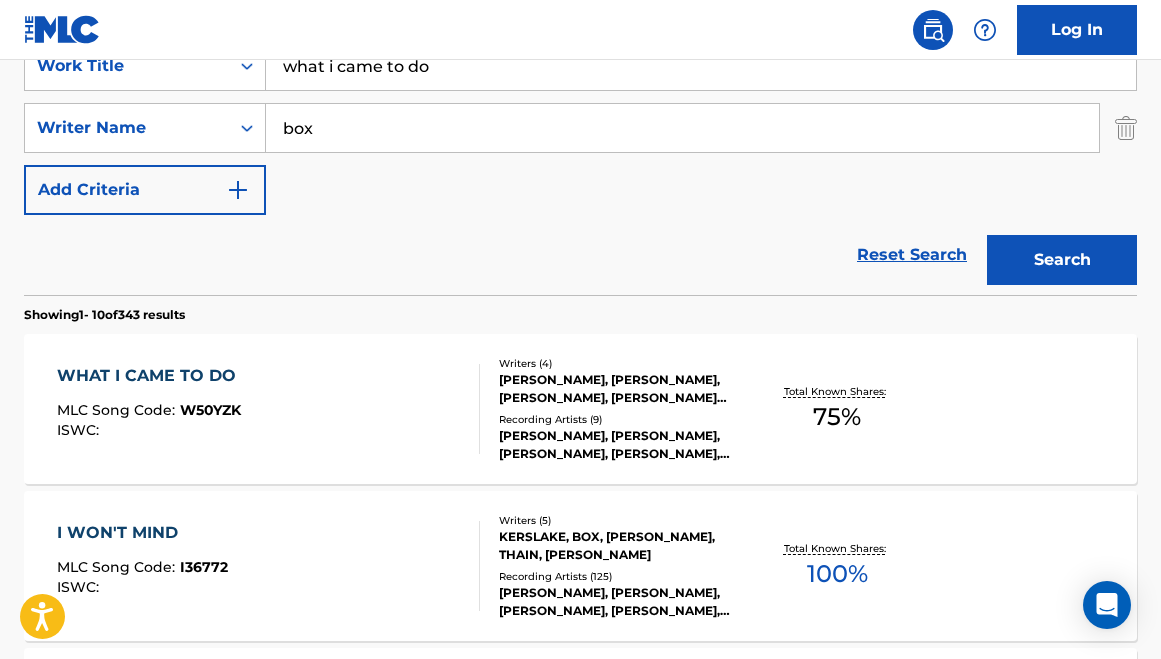 scroll, scrollTop: 407, scrollLeft: 0, axis: vertical 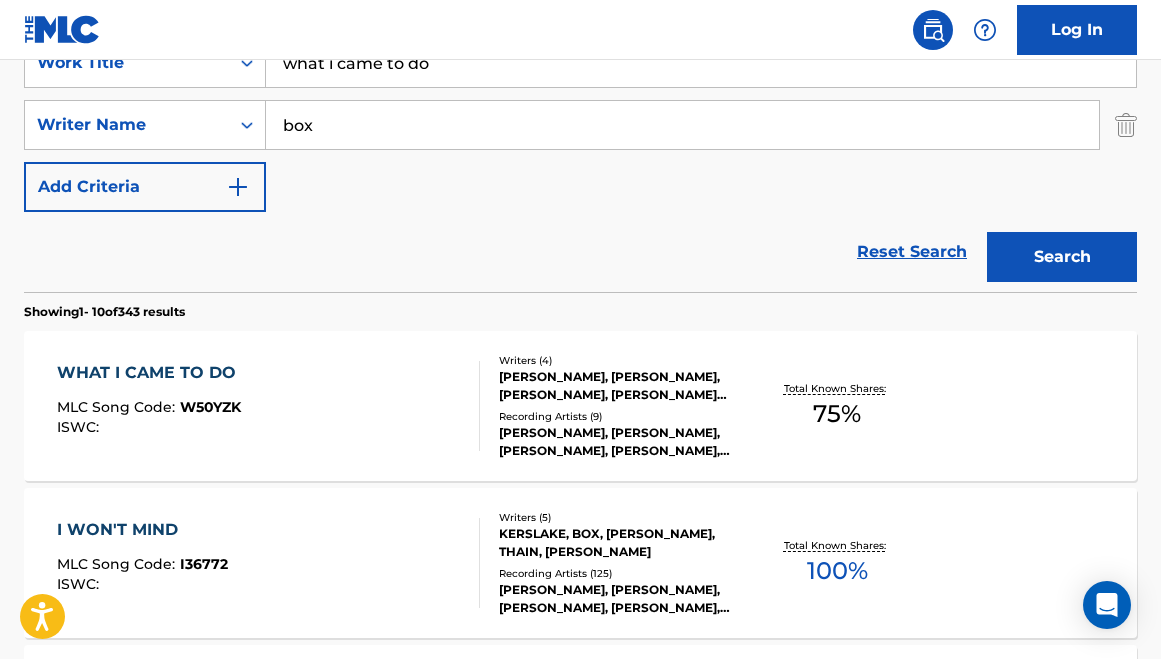 click on "WHAT I CAME TO DO MLC Song Code : W50YZK ISWC :" at bounding box center [268, 406] 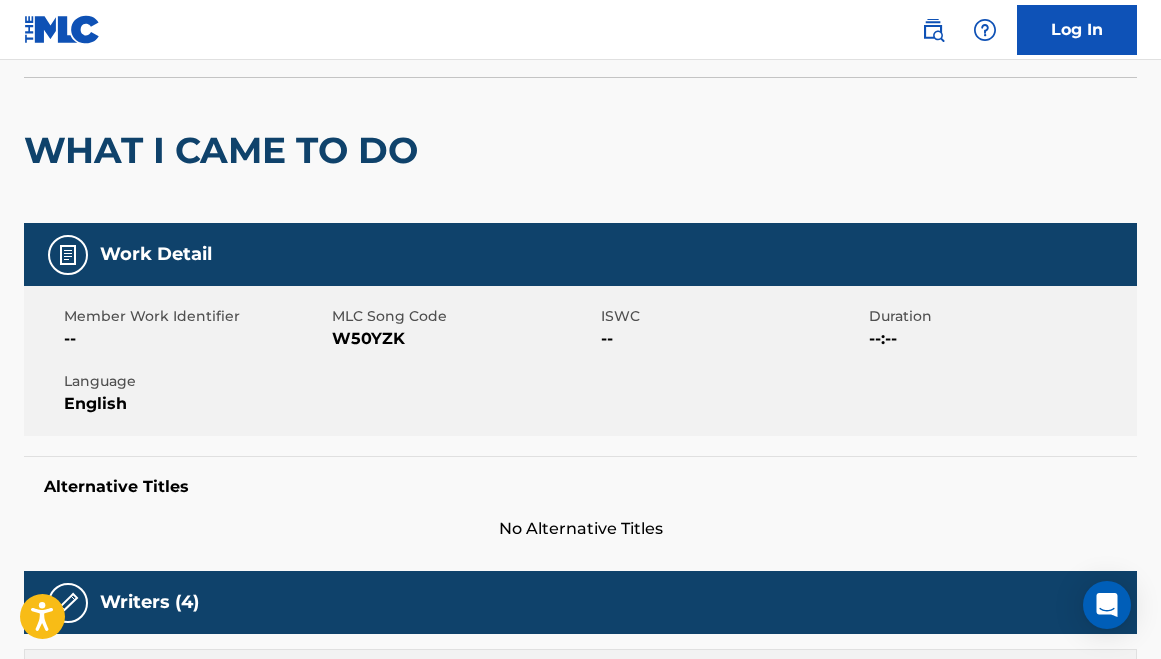 scroll, scrollTop: 0, scrollLeft: 0, axis: both 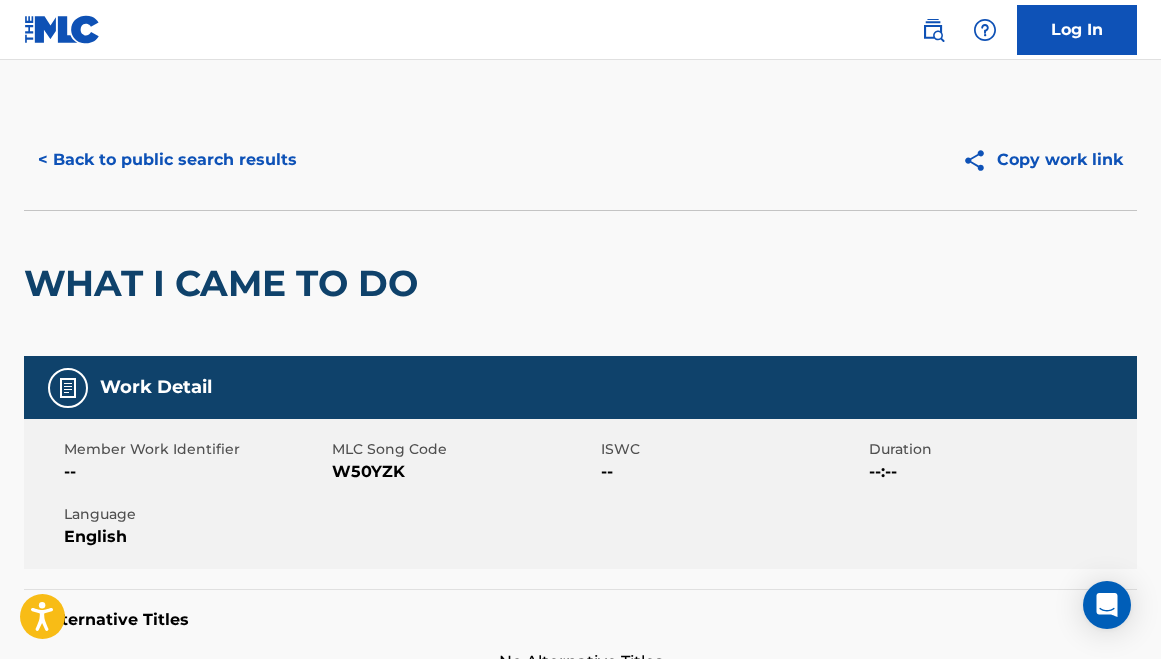 click on "< Back to public search results" at bounding box center (167, 160) 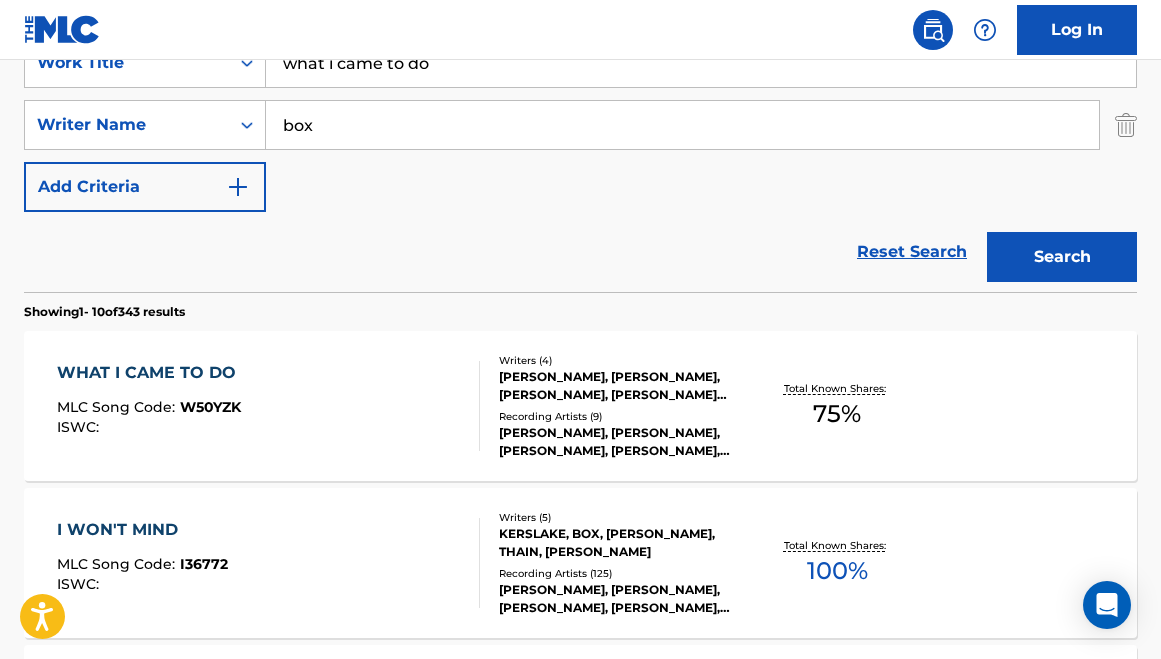 scroll, scrollTop: 287, scrollLeft: 0, axis: vertical 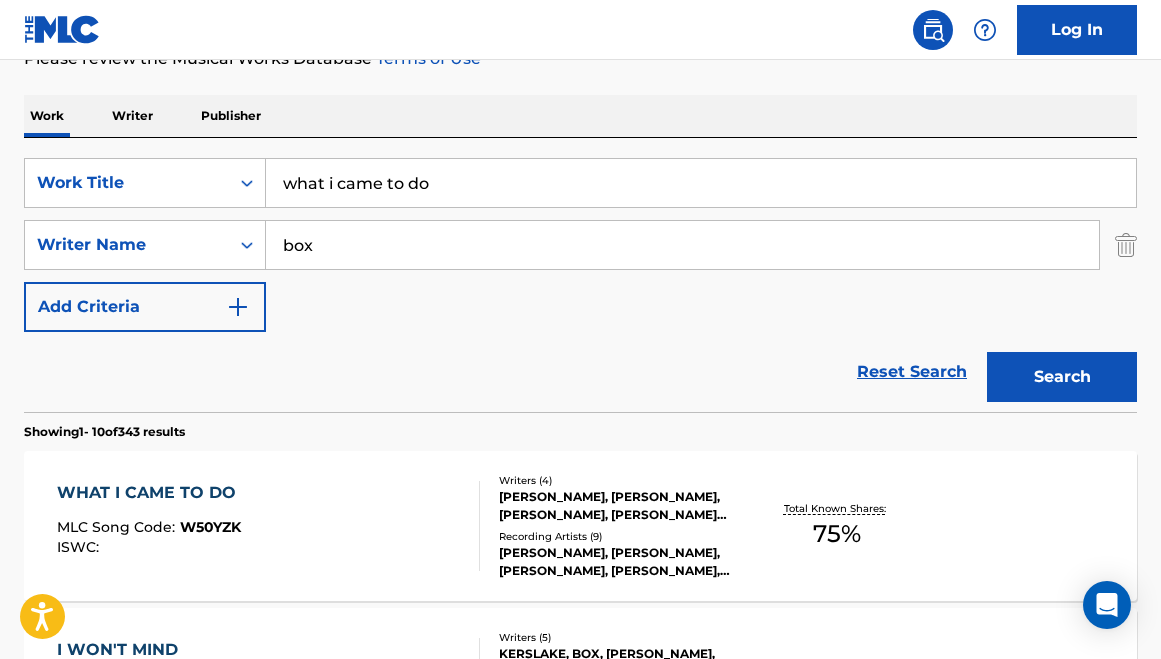 click on "what i came to do" at bounding box center [701, 183] 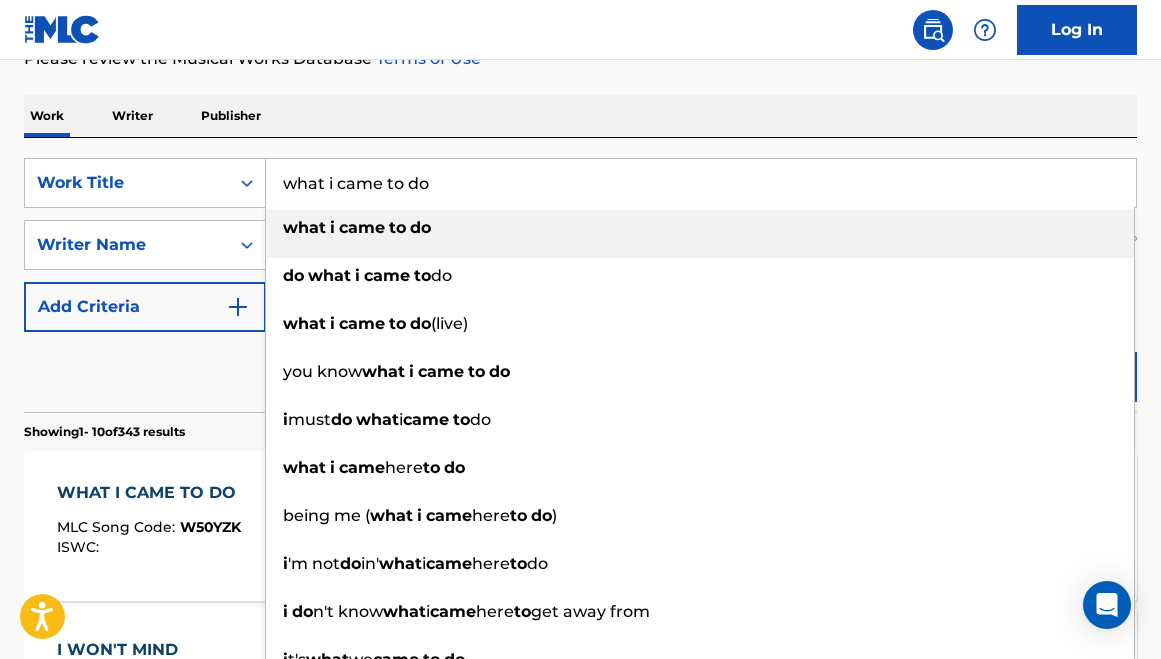 click on "what i came to do" at bounding box center (701, 183) 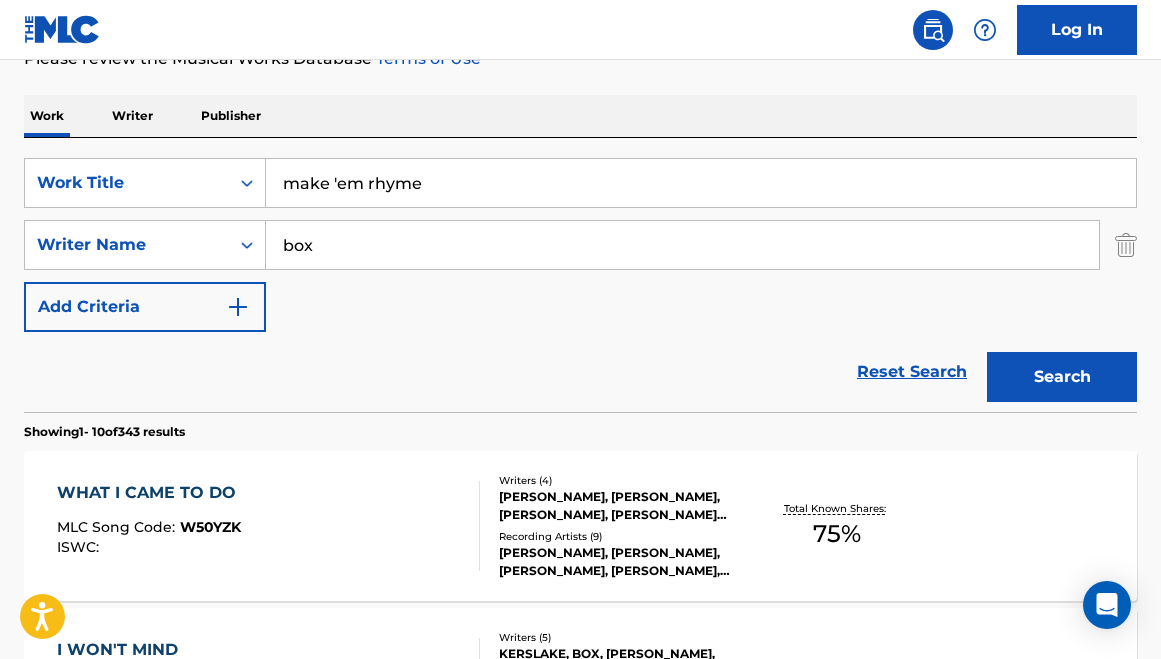 type on "make 'em rhyme" 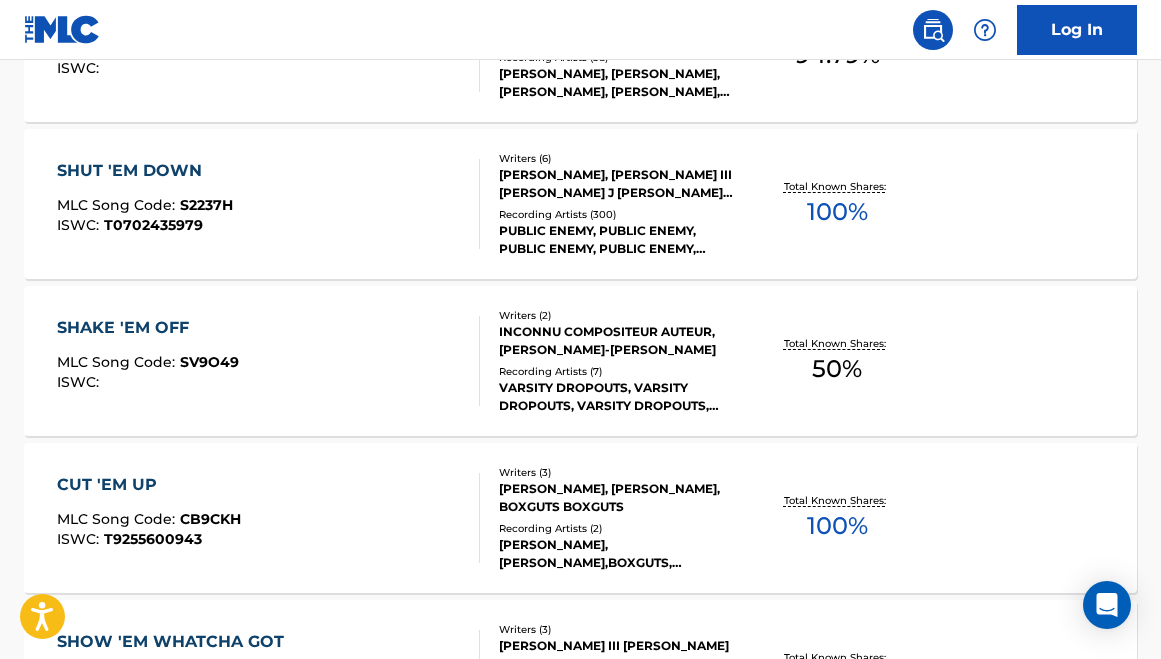 scroll, scrollTop: 70, scrollLeft: 0, axis: vertical 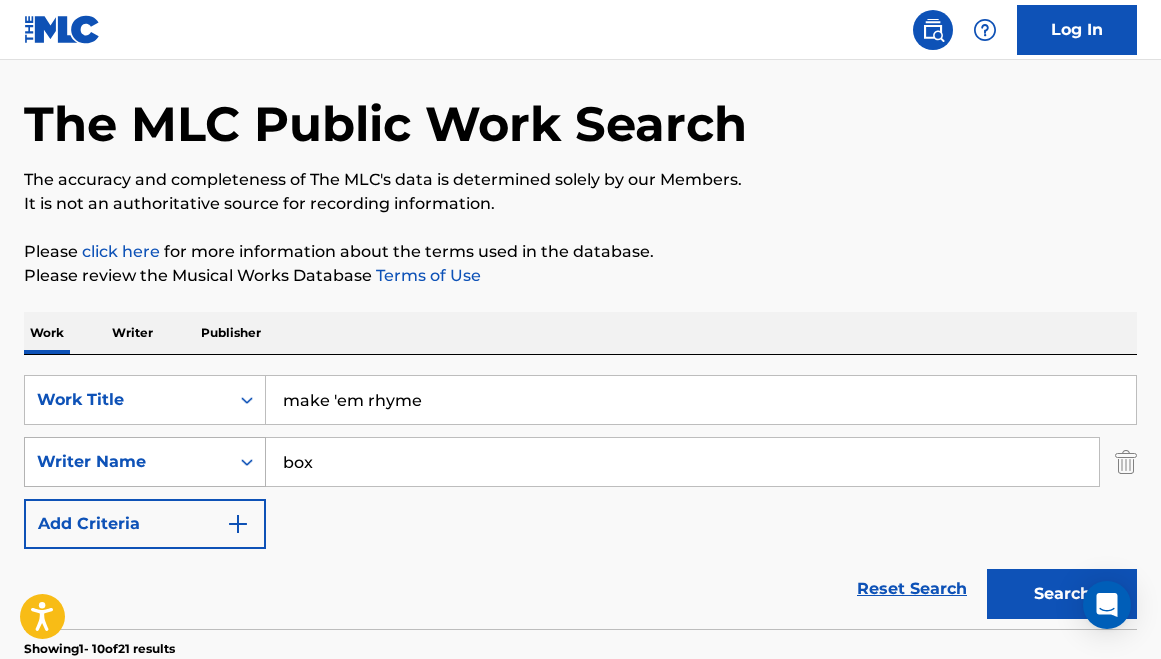 drag, startPoint x: 353, startPoint y: 468, endPoint x: 255, endPoint y: 466, distance: 98.02041 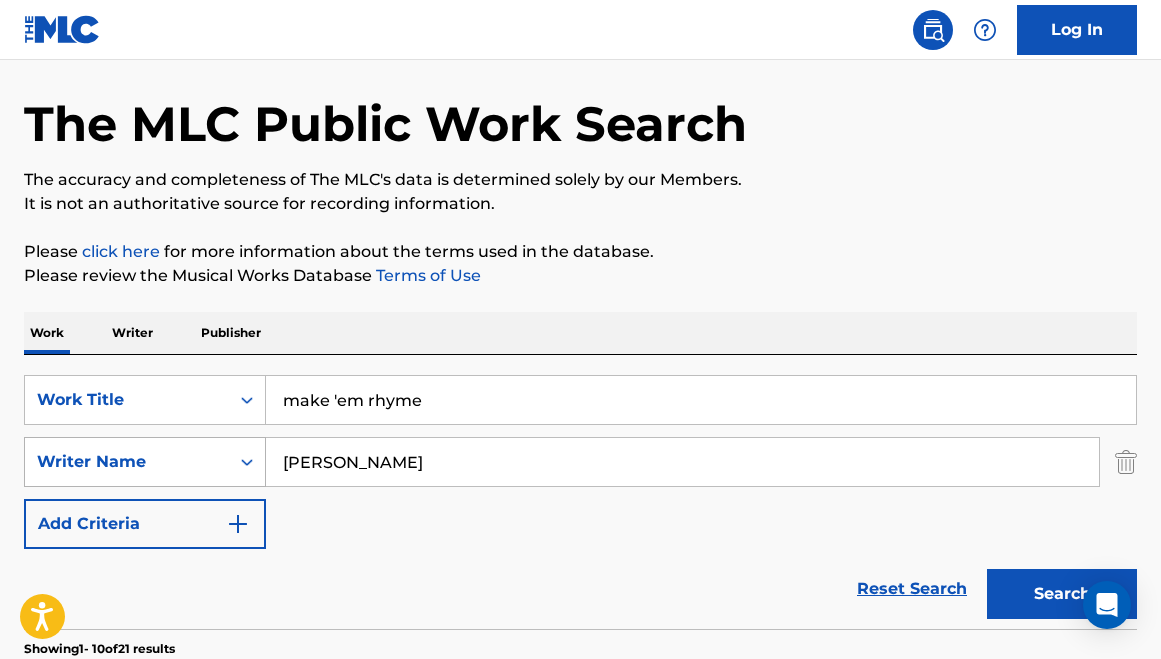 click on "Search" at bounding box center [1062, 594] 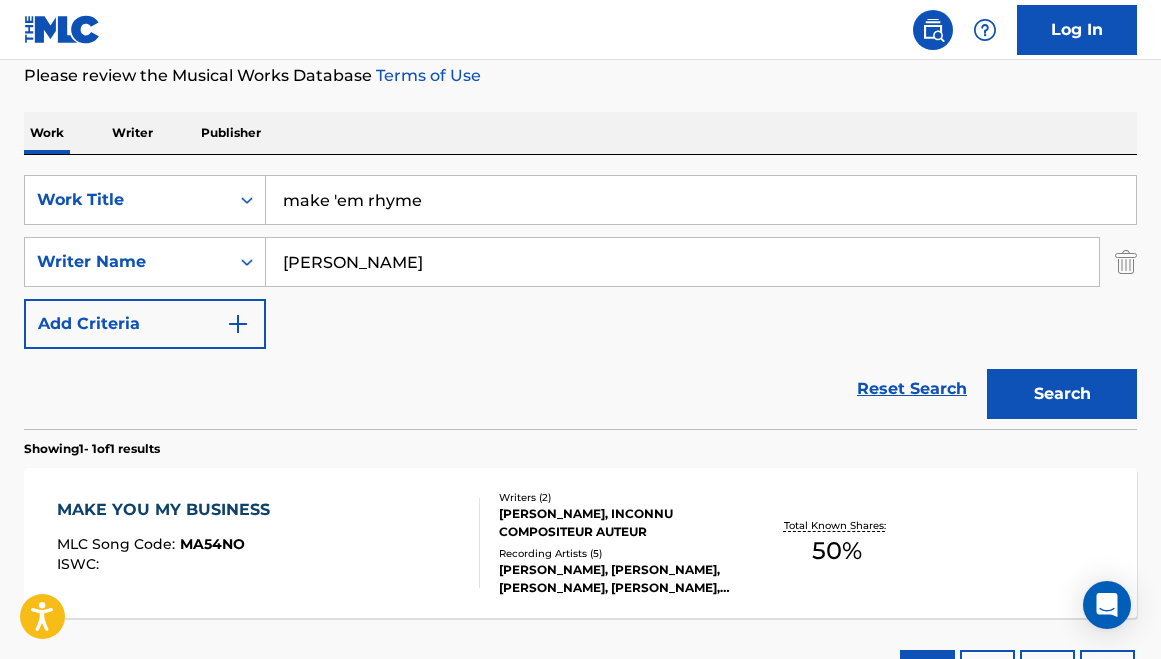 scroll, scrollTop: 289, scrollLeft: 0, axis: vertical 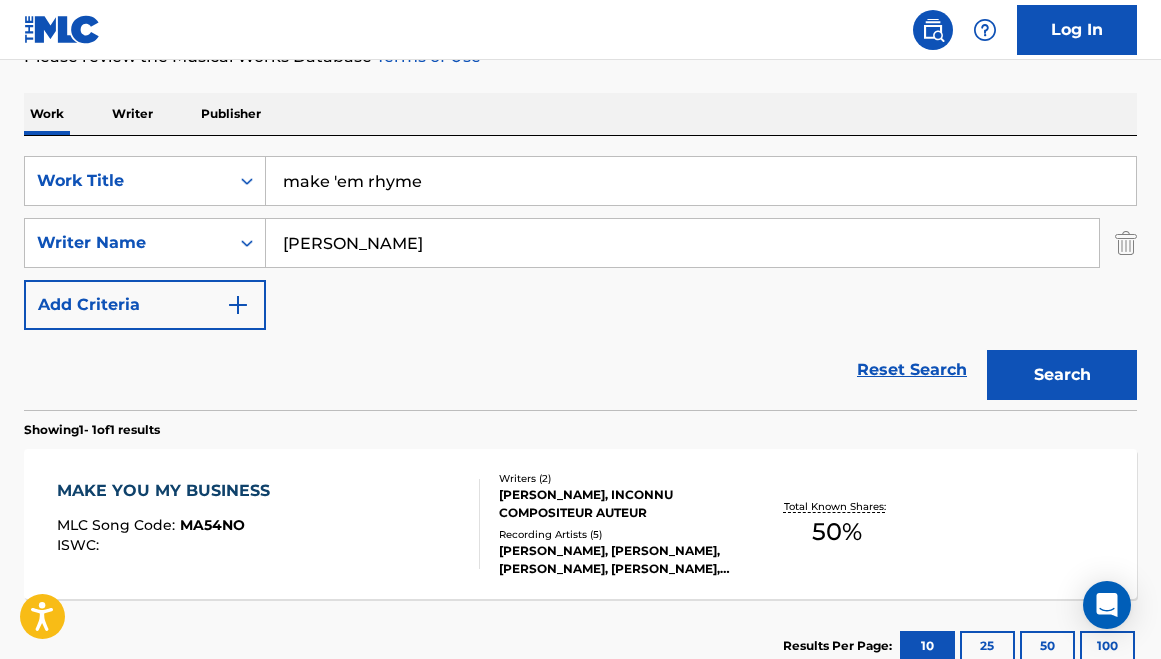 type on "[PERSON_NAME]" 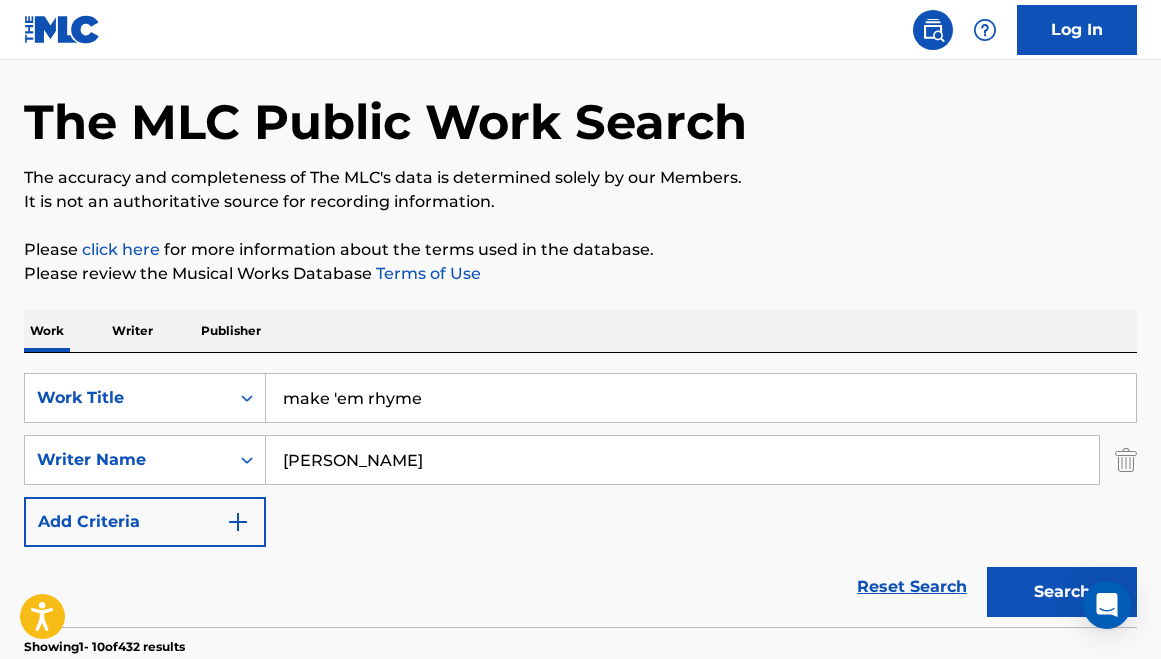 scroll, scrollTop: 73, scrollLeft: 0, axis: vertical 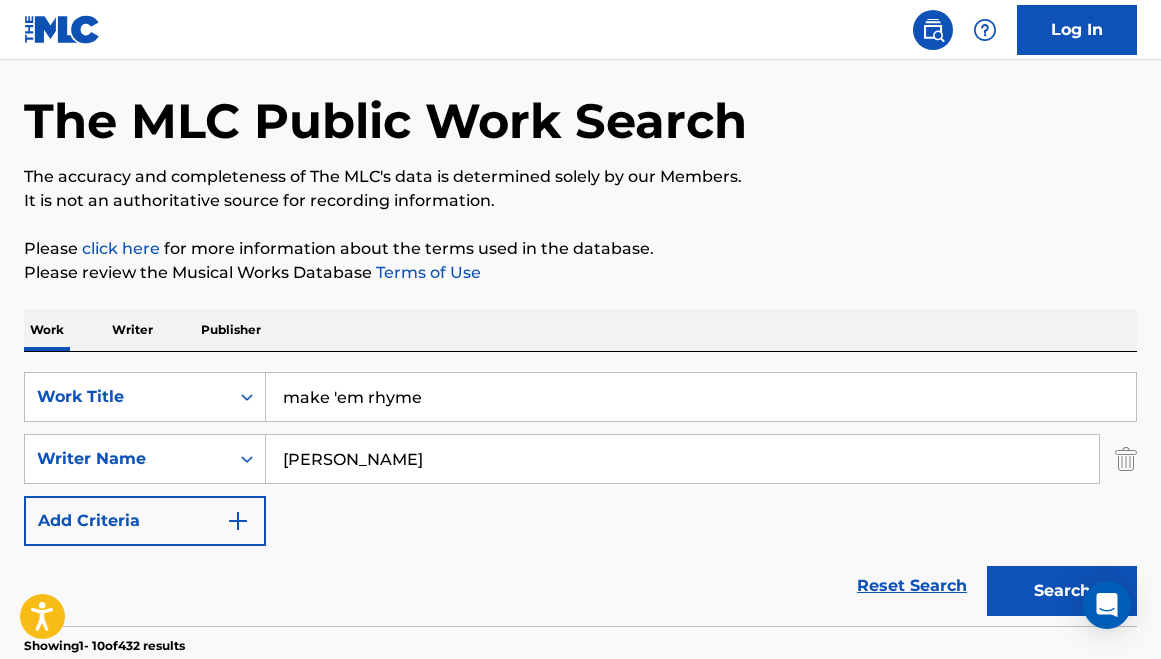 click on "make 'em rhyme" at bounding box center [701, 397] 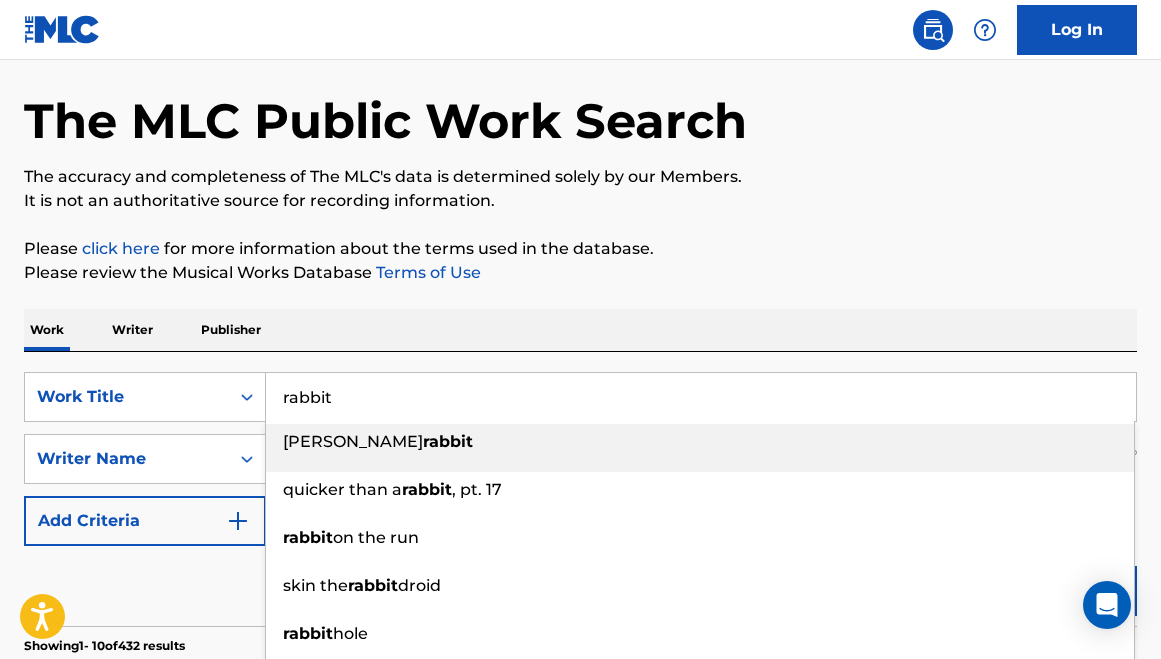 type on "rabbit" 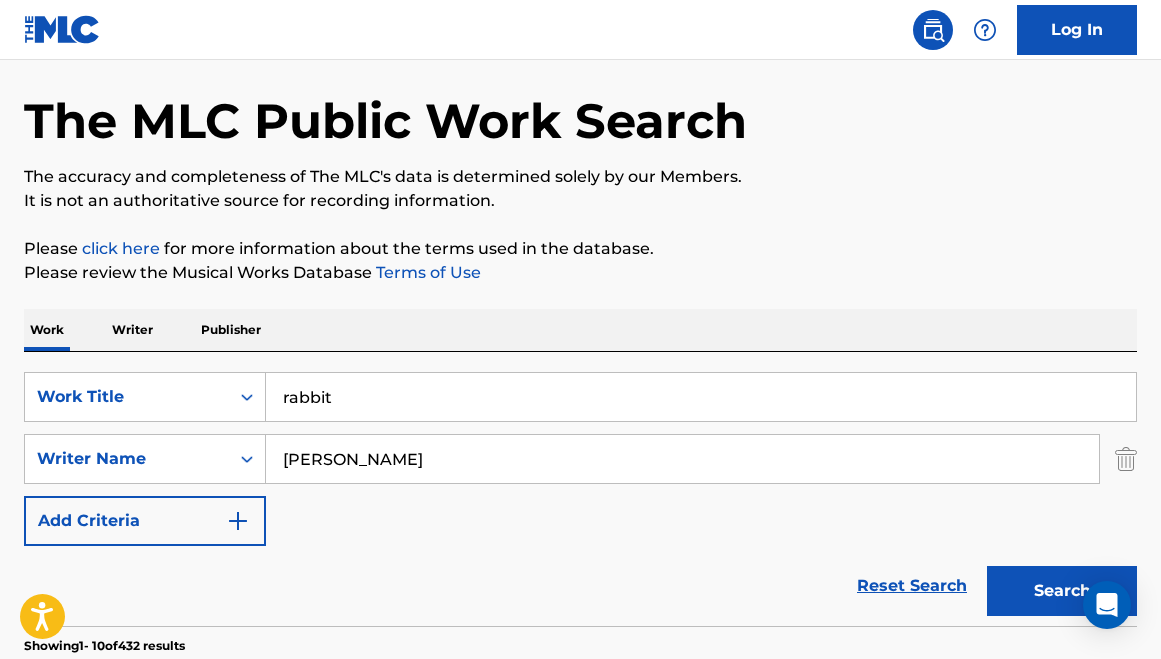 click on "Work Writer Publisher" at bounding box center [580, 330] 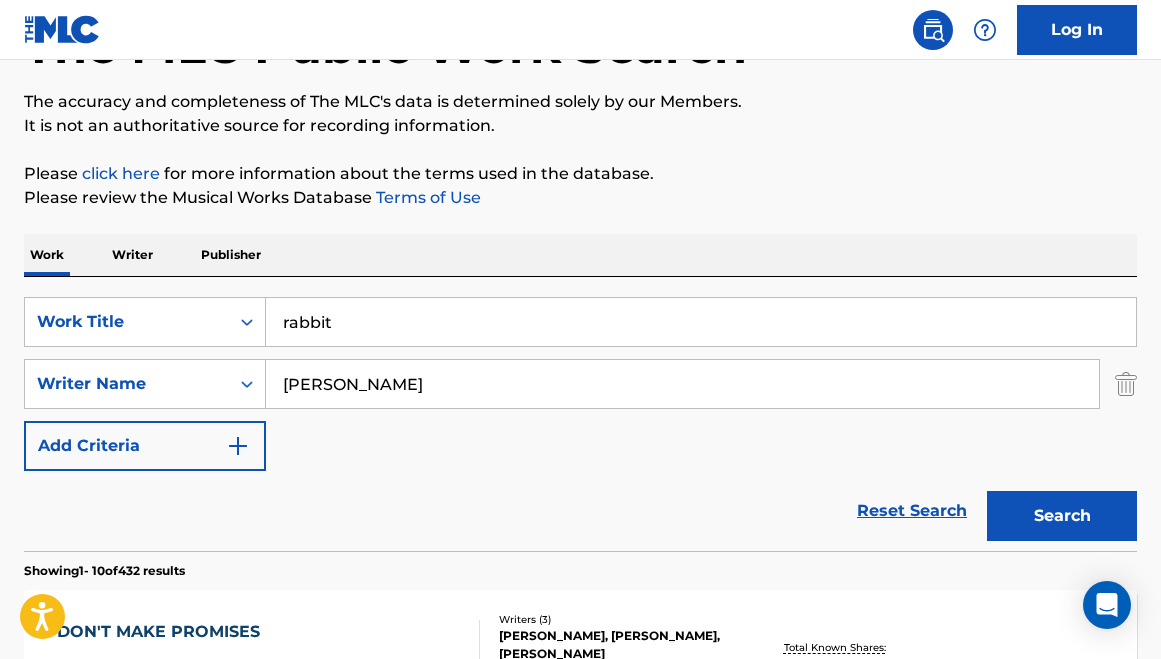 scroll, scrollTop: 155, scrollLeft: 0, axis: vertical 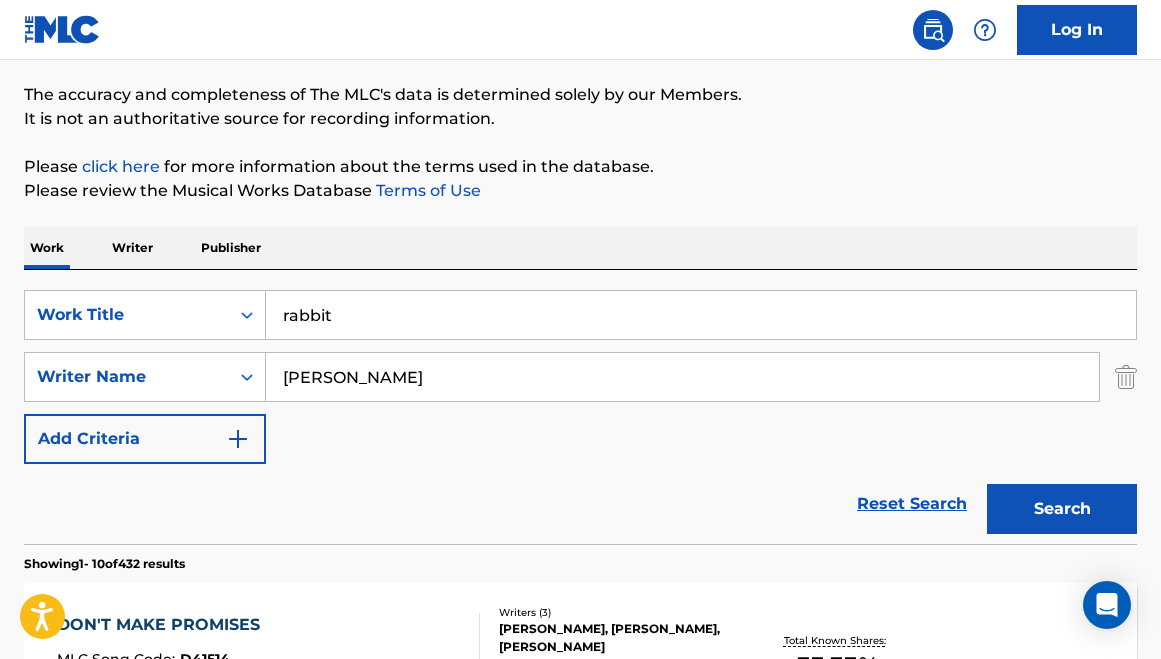 click on "Search" at bounding box center (1062, 509) 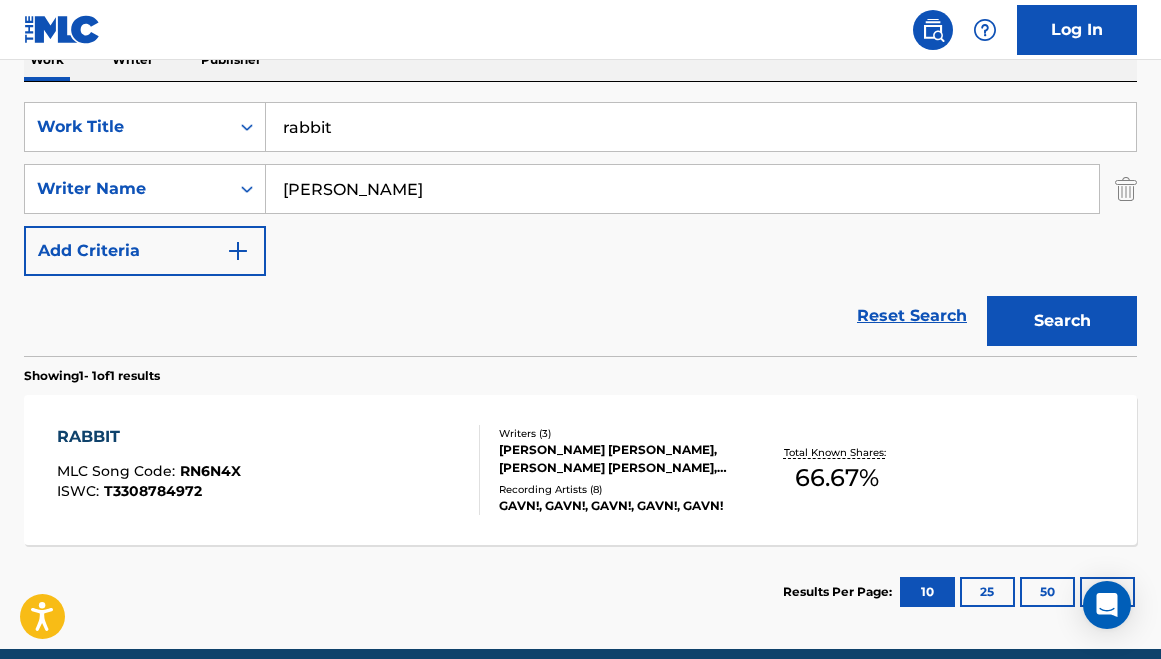 scroll, scrollTop: 337, scrollLeft: 0, axis: vertical 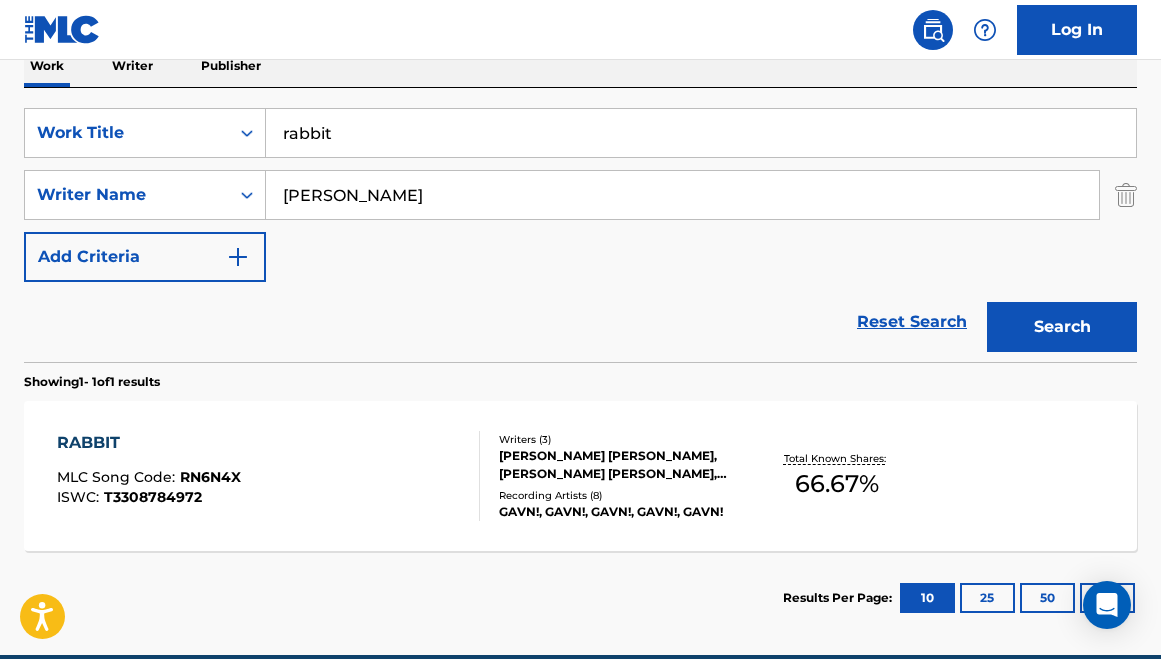 click on "rabbit" at bounding box center (701, 133) 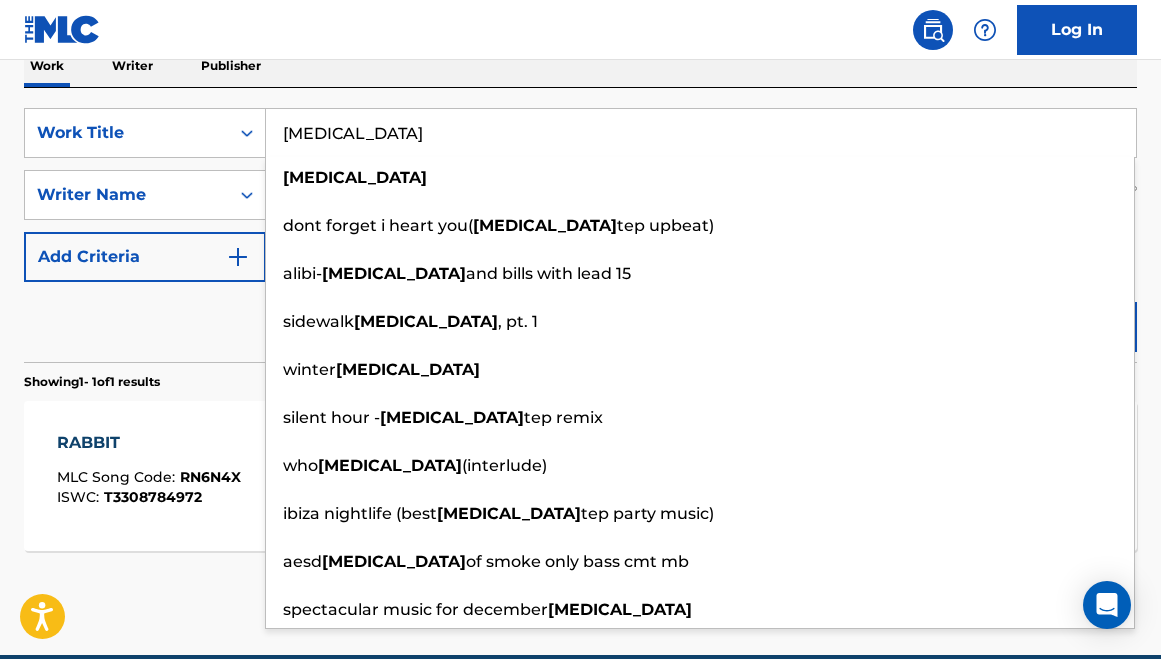type on "[MEDICAL_DATA]" 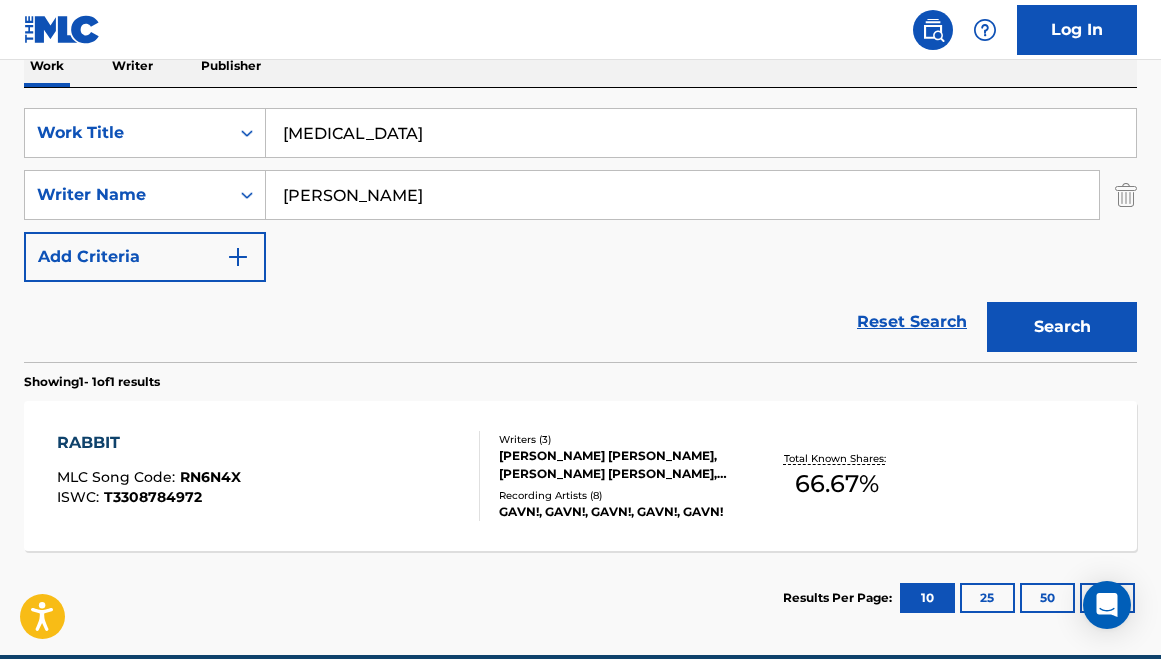click on "Reset Search Search" at bounding box center (580, 322) 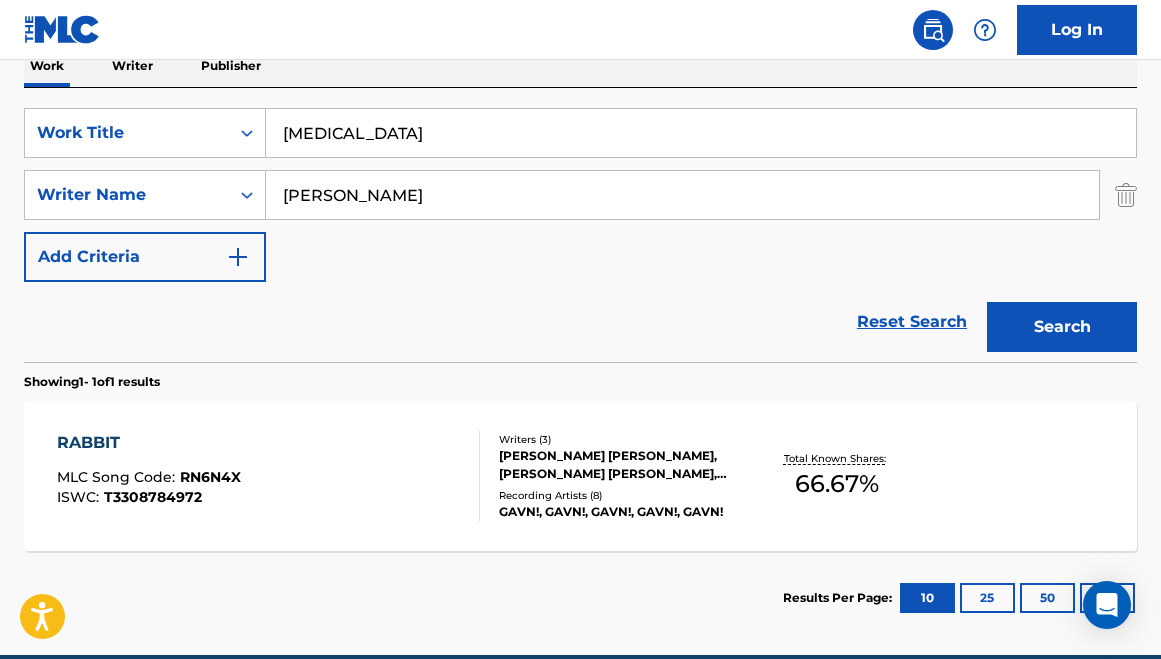 click on "[PERSON_NAME]" at bounding box center [682, 195] 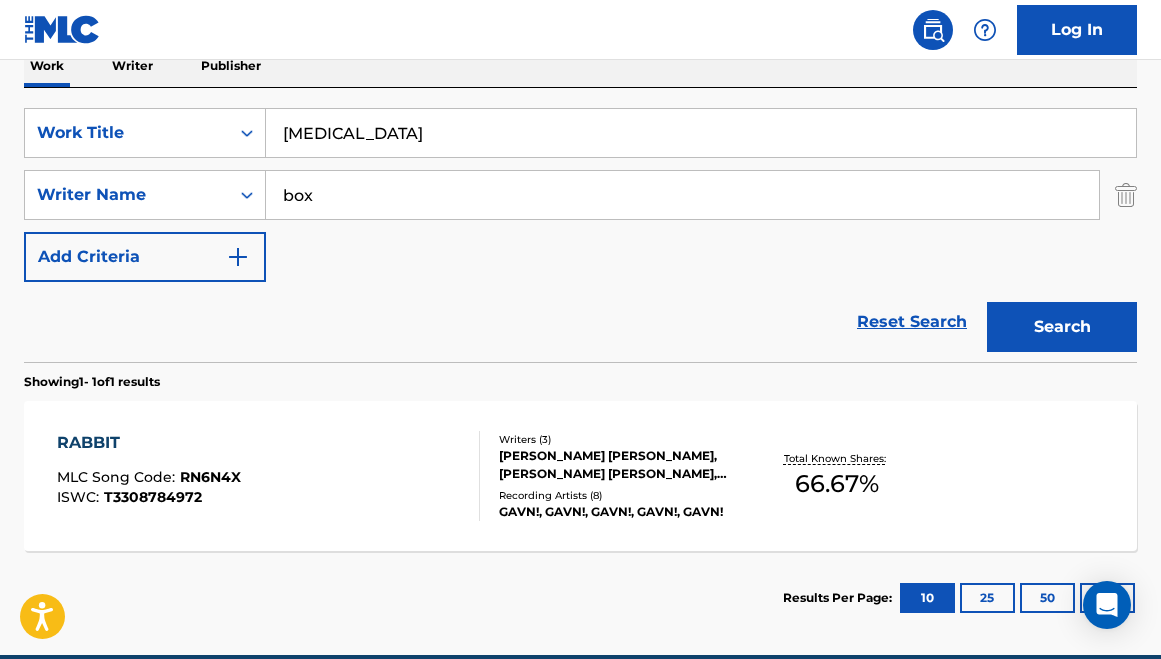 type on "box" 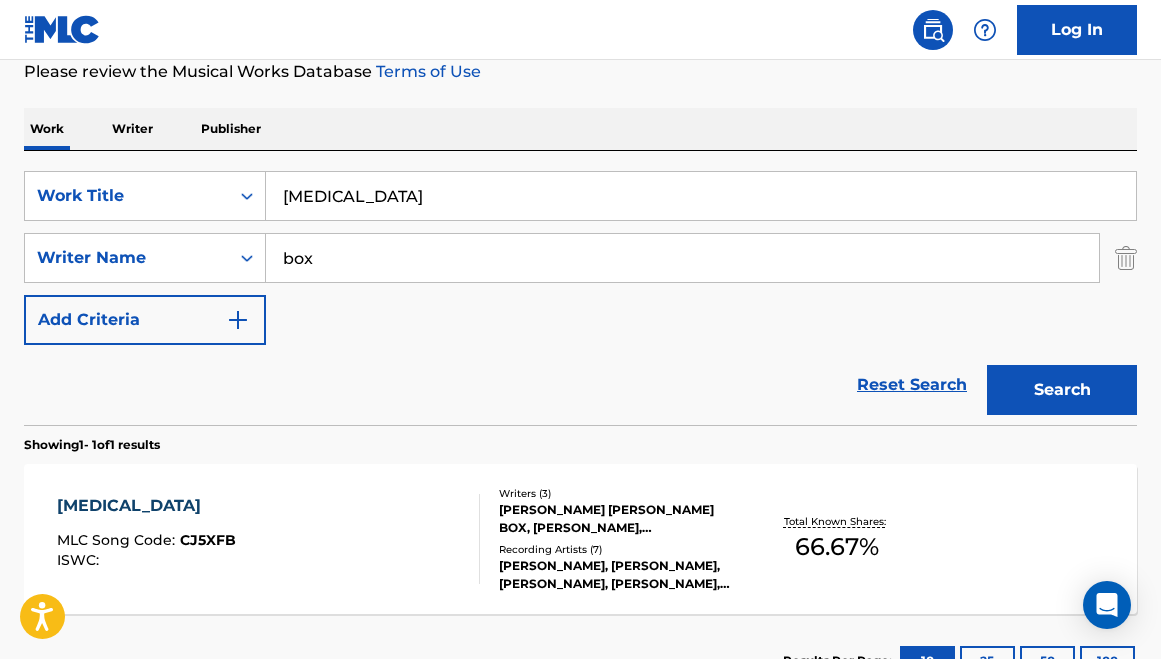 scroll, scrollTop: 337, scrollLeft: 0, axis: vertical 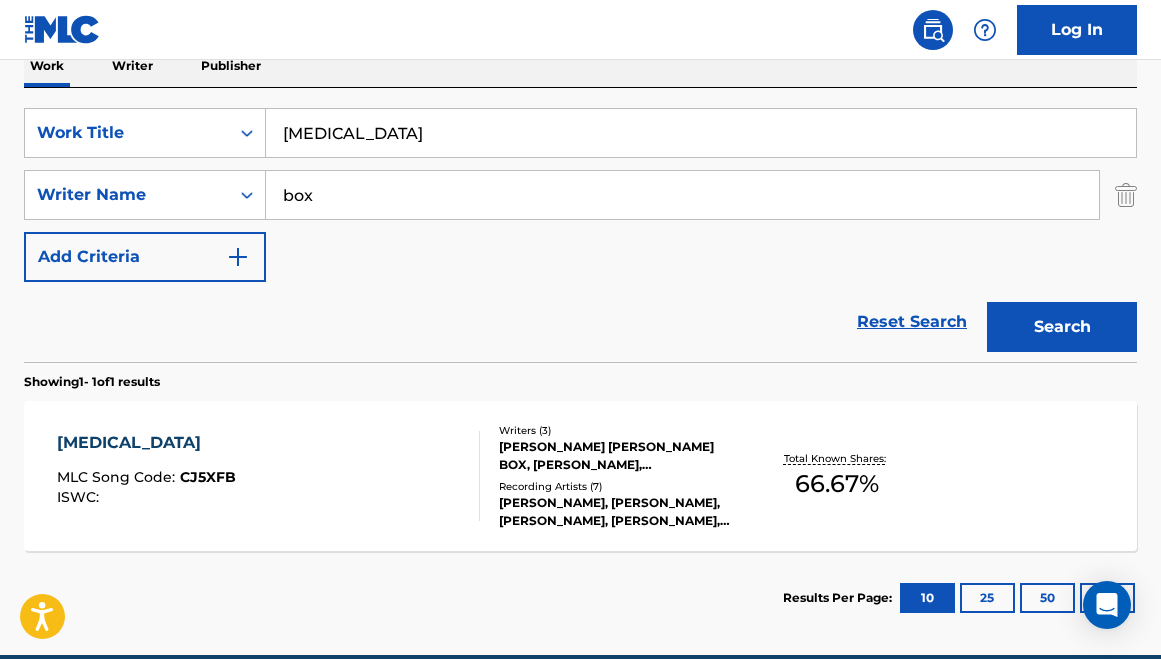 click on "[MEDICAL_DATA]" at bounding box center [701, 133] 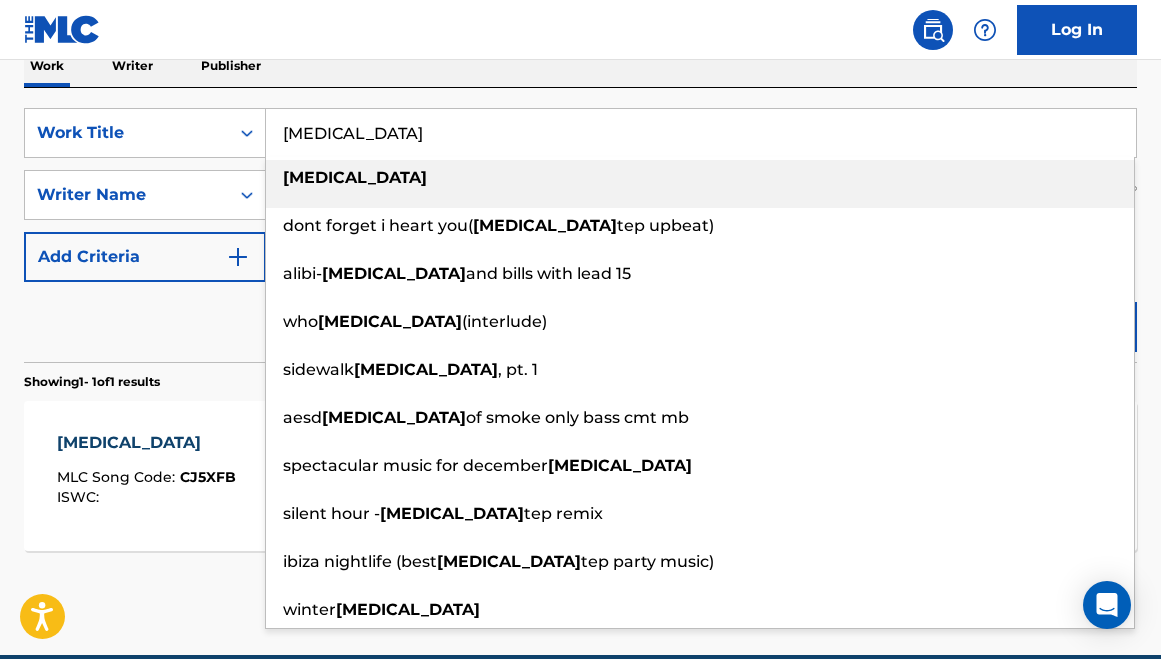 paste on "Guarandamnteeit" 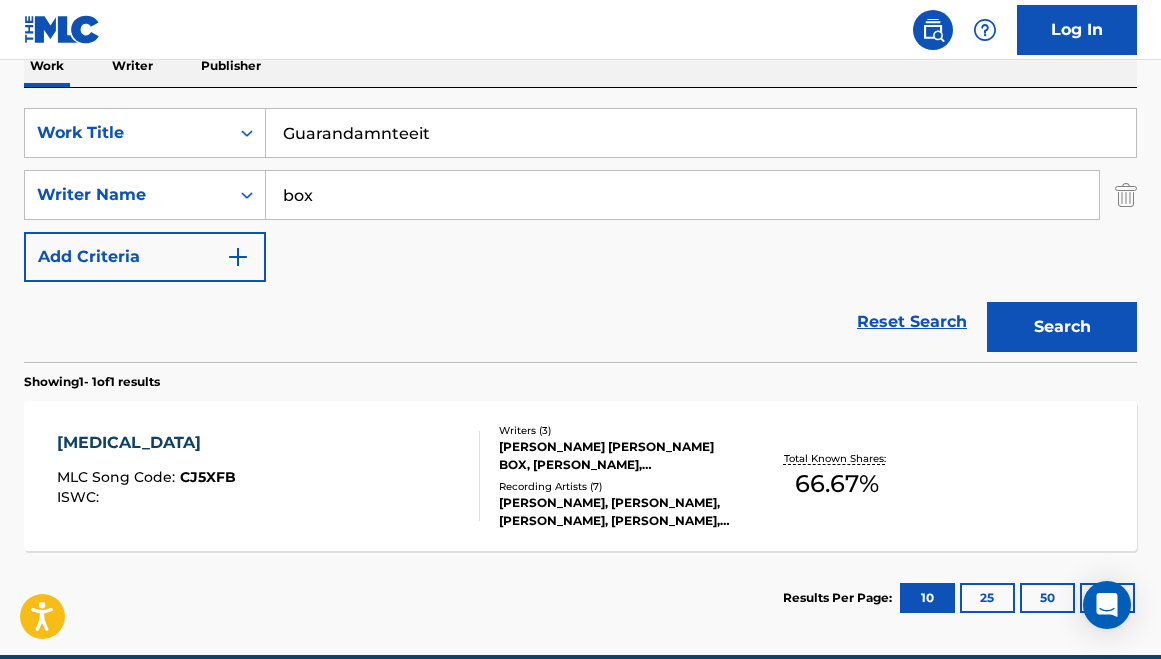 click on "Reset Search Search" at bounding box center (580, 322) 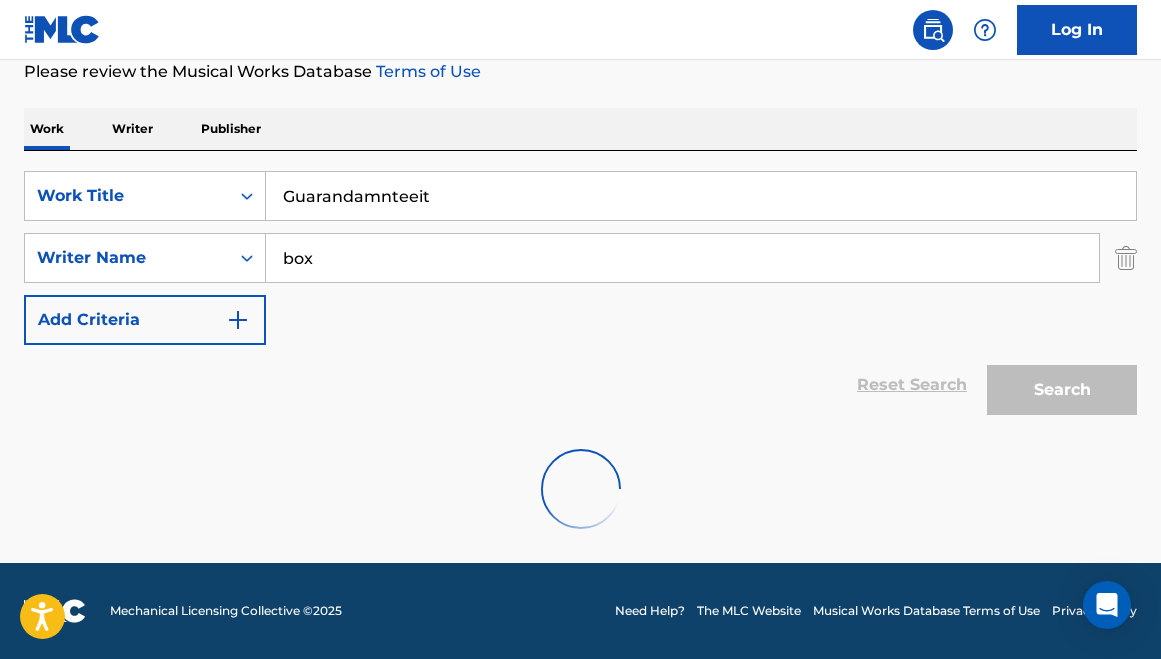 scroll, scrollTop: 209, scrollLeft: 0, axis: vertical 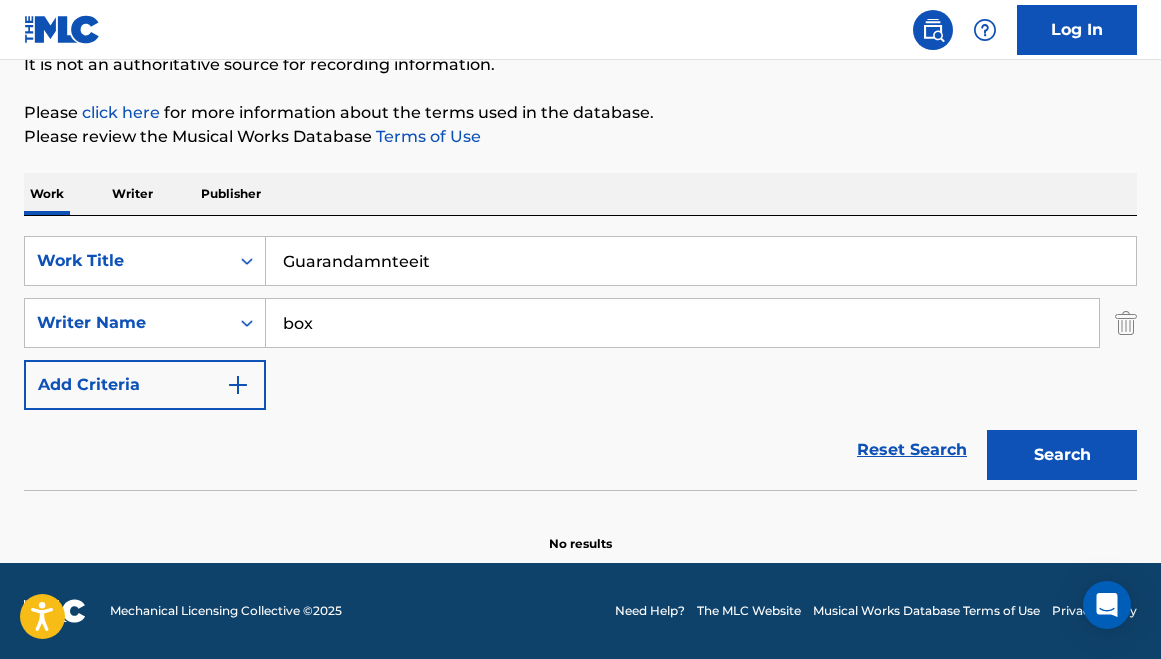 click on "Search" at bounding box center [1062, 455] 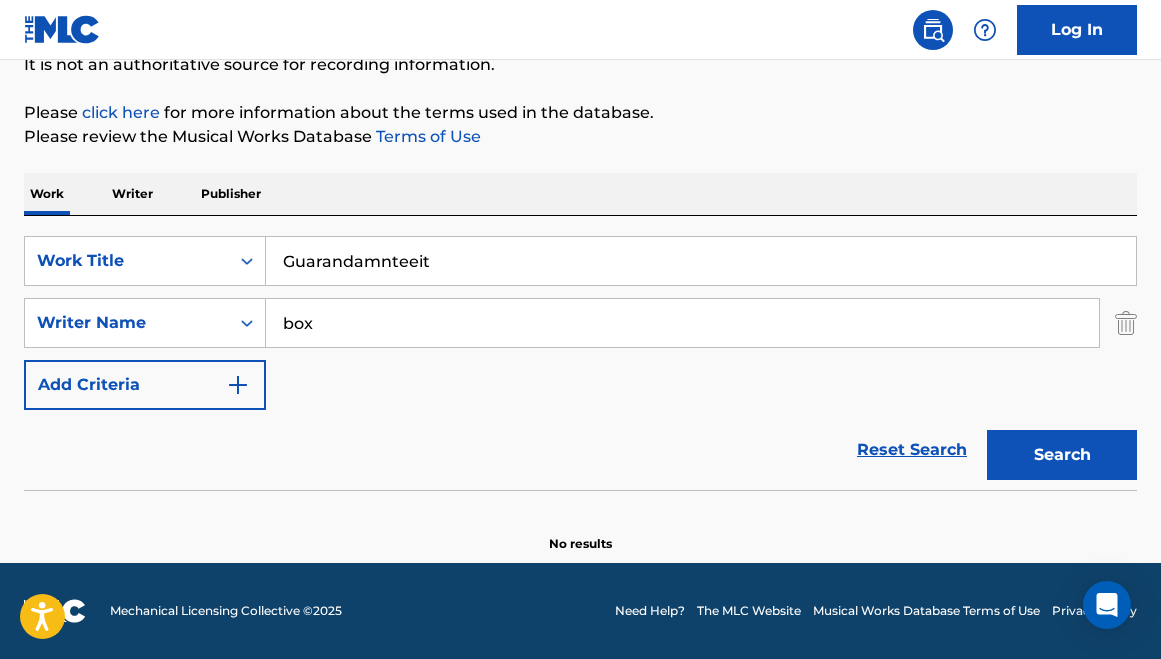 click on "Guarandamnteeit" at bounding box center (701, 261) 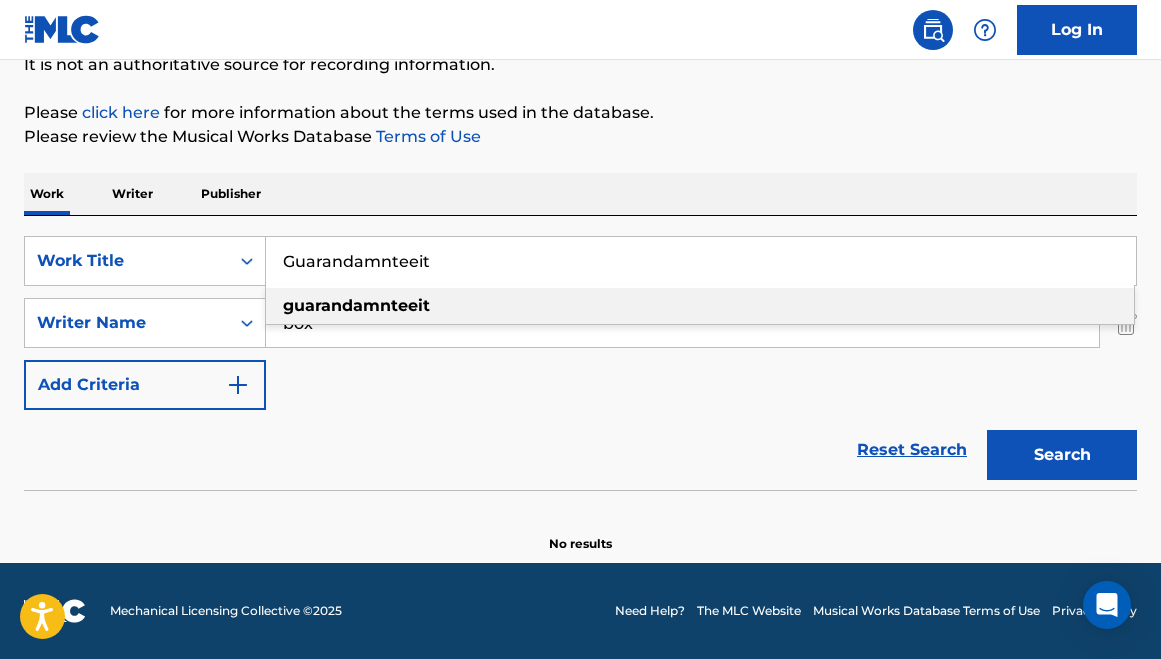 click on "Guarandamnteeit" at bounding box center [701, 261] 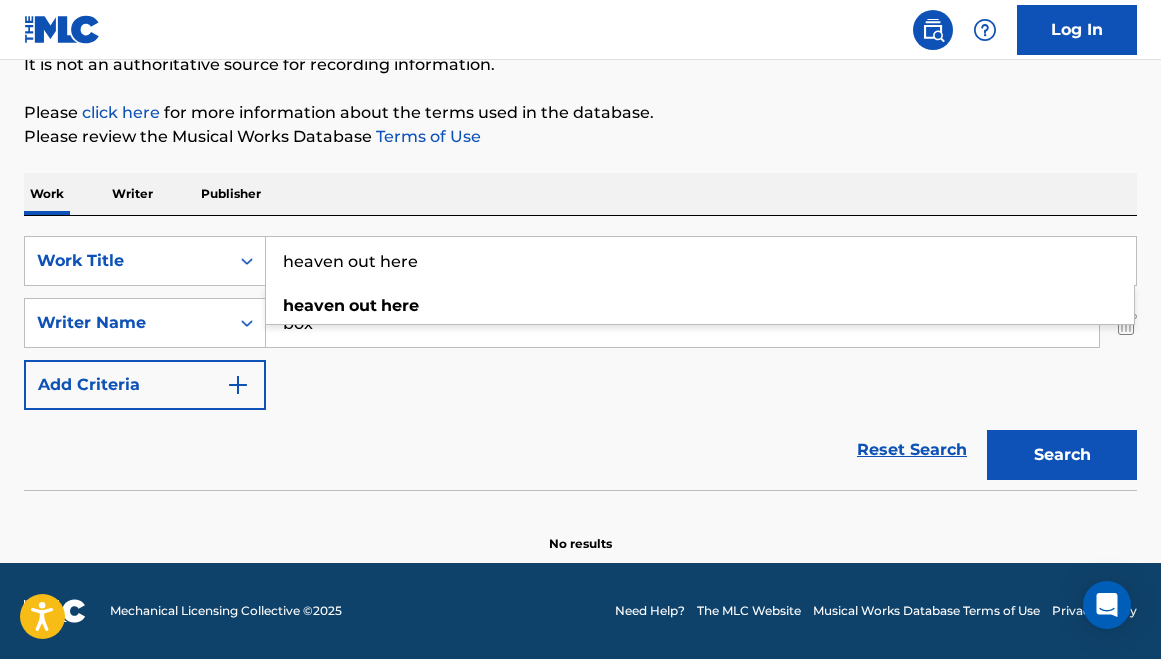 type on "heaven out here" 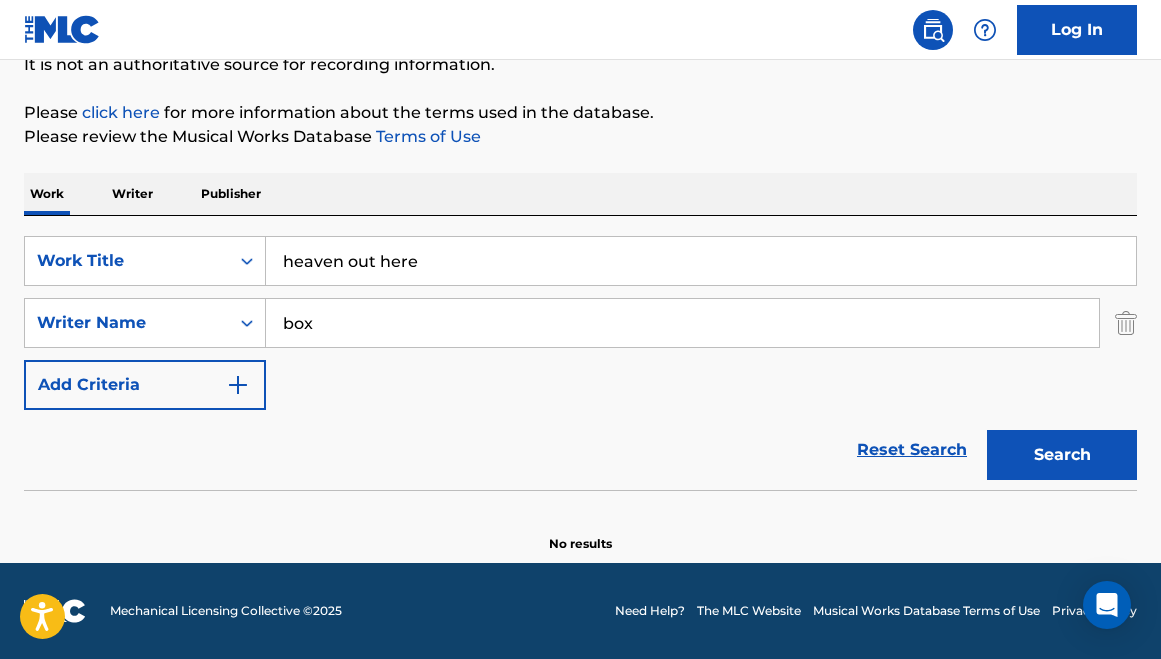 click on "SearchWithCriteriaa3f34d9e-be21-4ae9-8767-57b99de29931 Work Title heaven out here SearchWithCriteriad96bfe6a-f306-4dba-8c14-ffb8616061f9 Writer Name box Add Criteria" at bounding box center [580, 323] 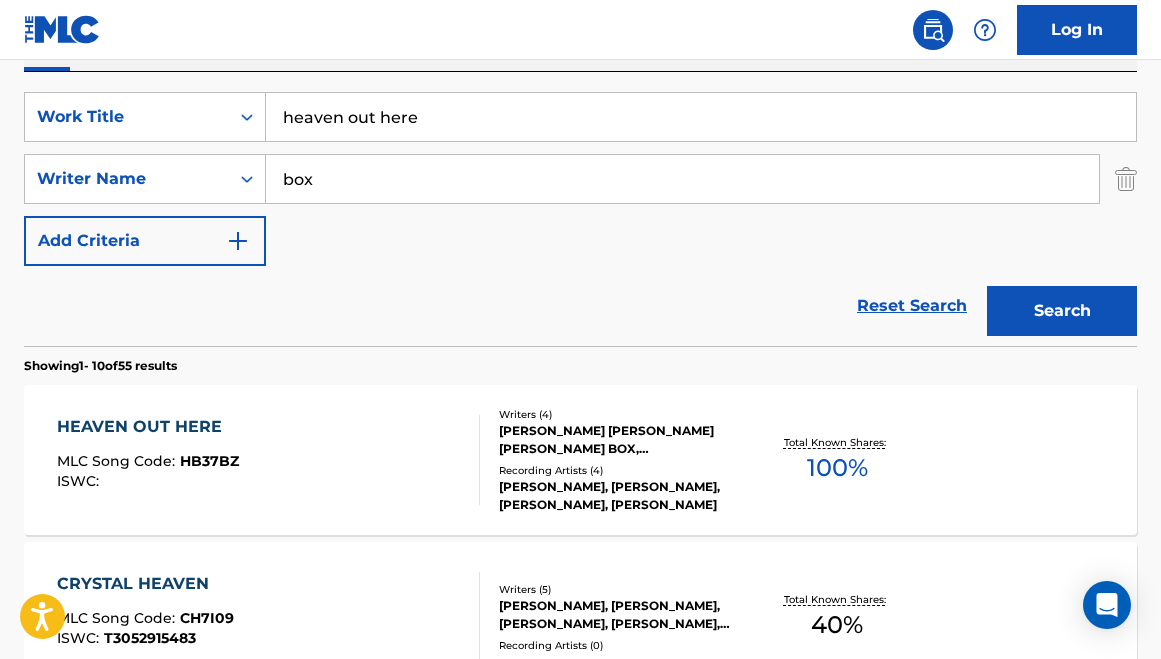 scroll, scrollTop: 390, scrollLeft: 0, axis: vertical 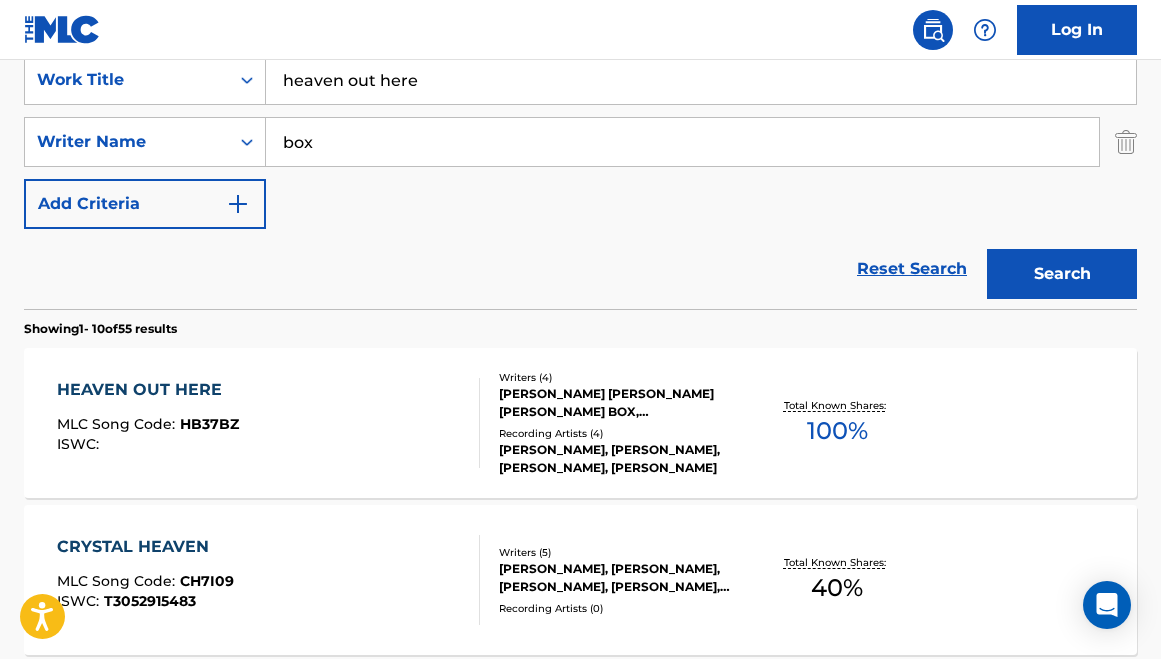 click on "ISWC :" at bounding box center (148, 444) 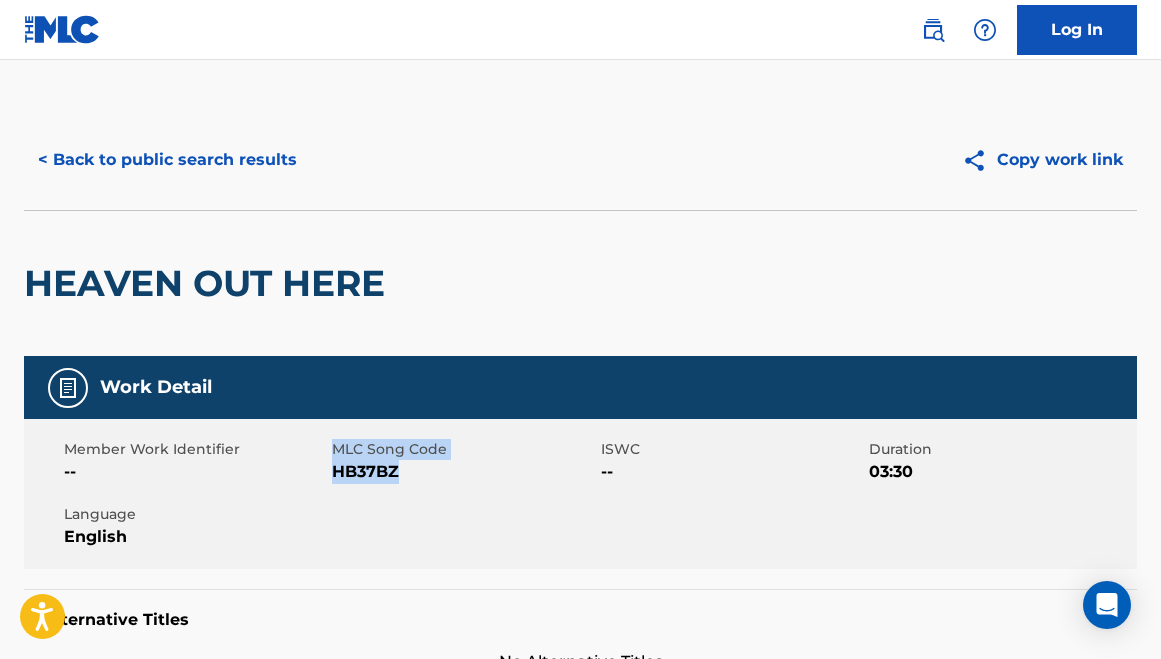 drag, startPoint x: 398, startPoint y: 475, endPoint x: 326, endPoint y: 475, distance: 72 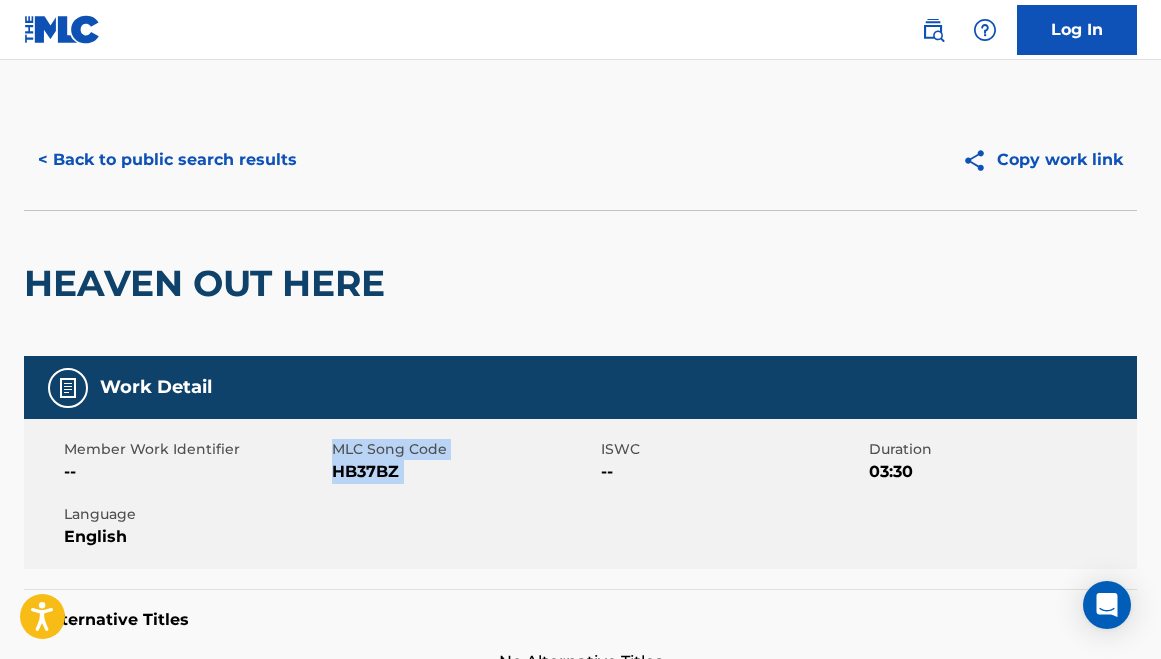 drag, startPoint x: 326, startPoint y: 475, endPoint x: 411, endPoint y: 483, distance: 85.37564 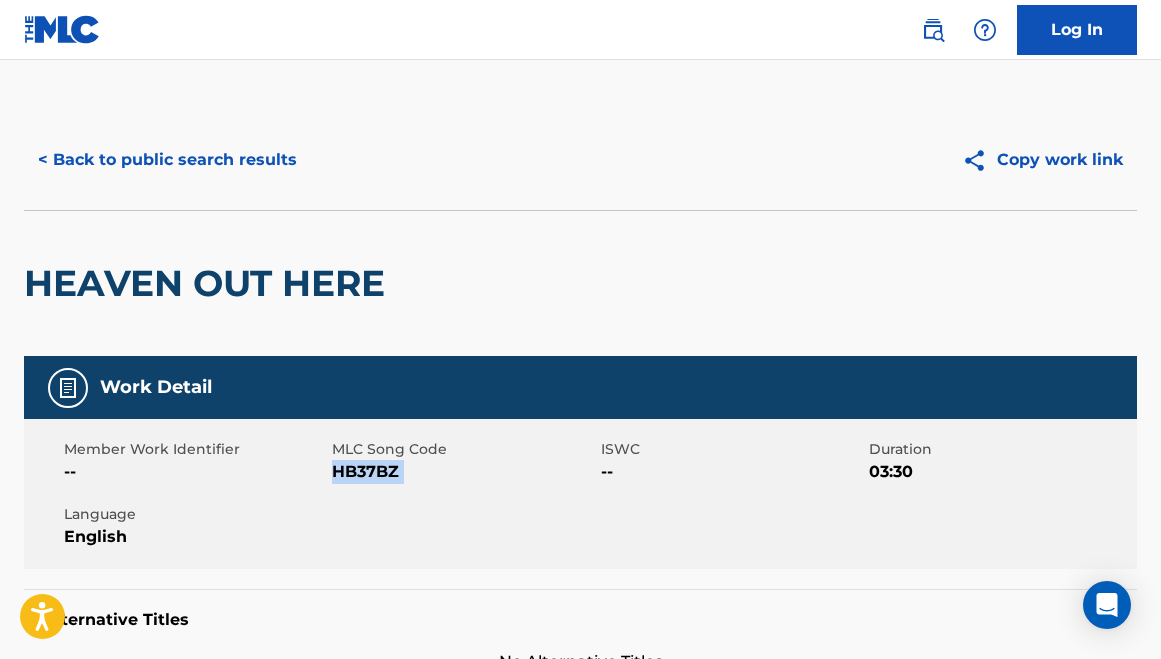 drag, startPoint x: 411, startPoint y: 483, endPoint x: 342, endPoint y: 483, distance: 69 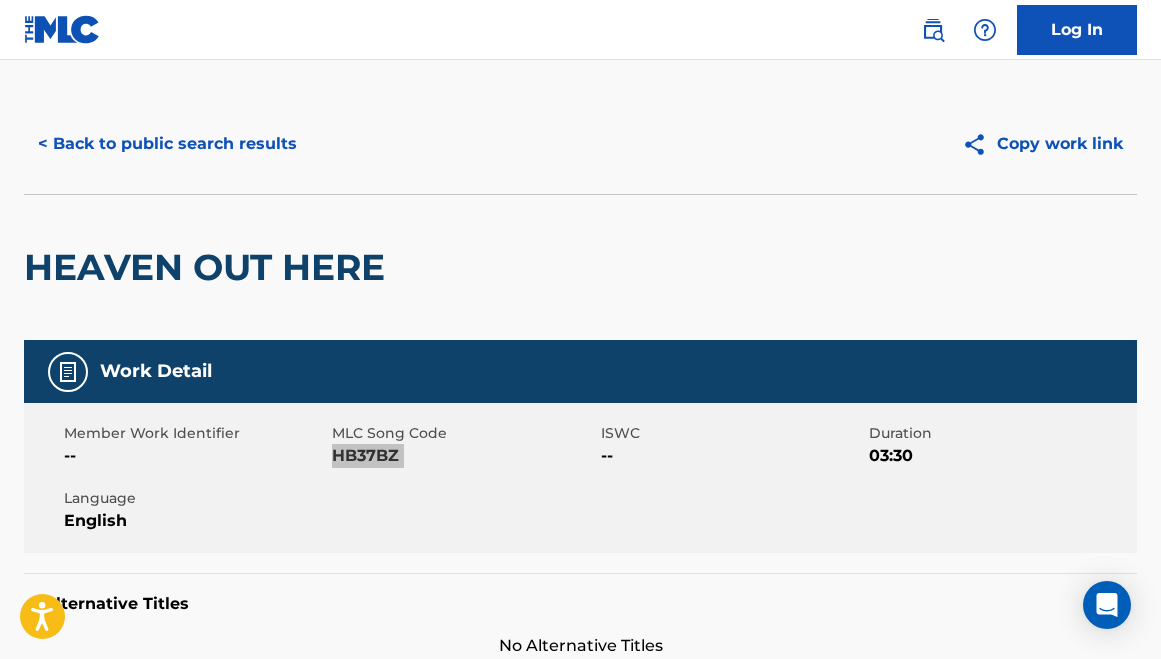 scroll, scrollTop: 0, scrollLeft: 0, axis: both 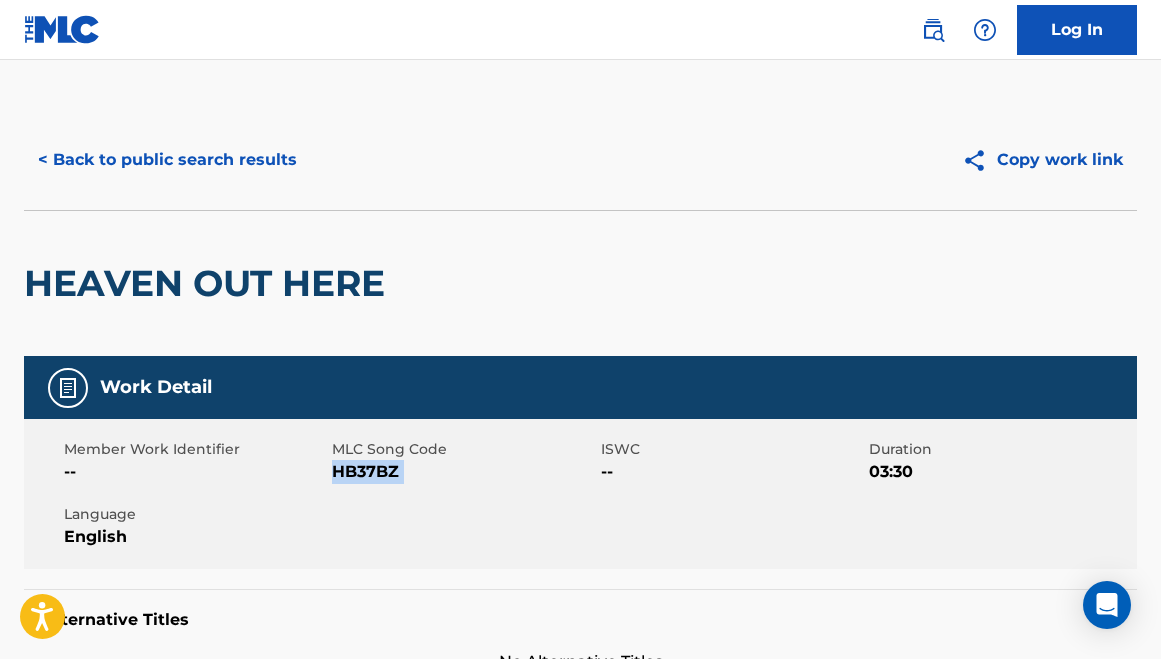 click on "< Back to public search results" at bounding box center [167, 160] 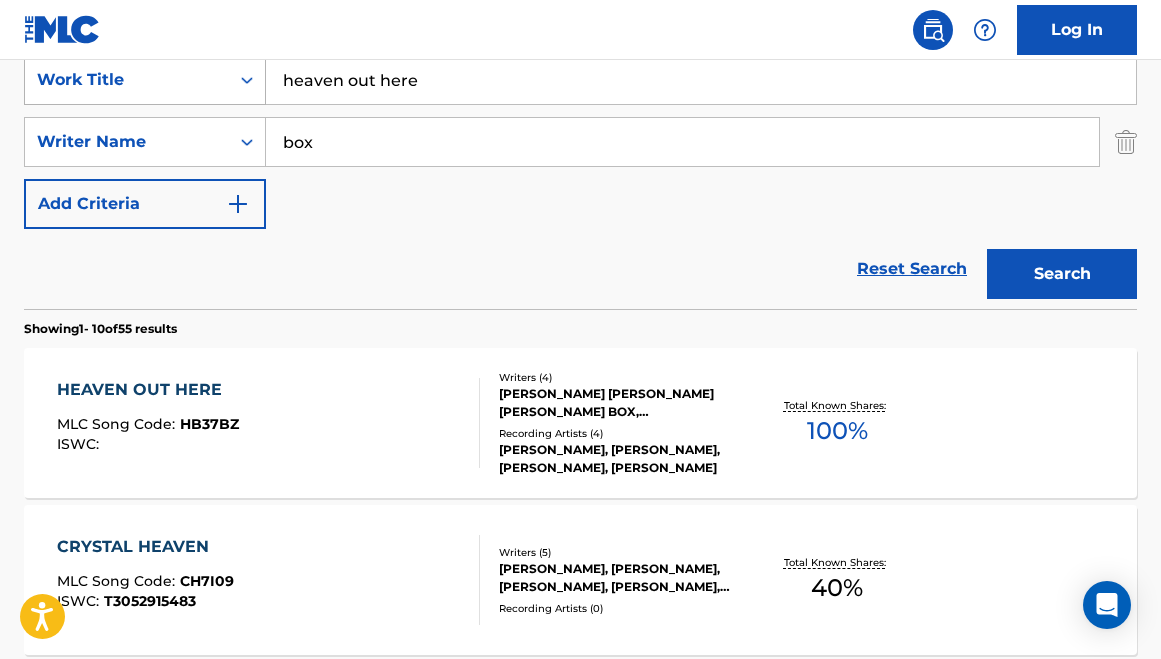 drag, startPoint x: 422, startPoint y: 75, endPoint x: 253, endPoint y: 75, distance: 169 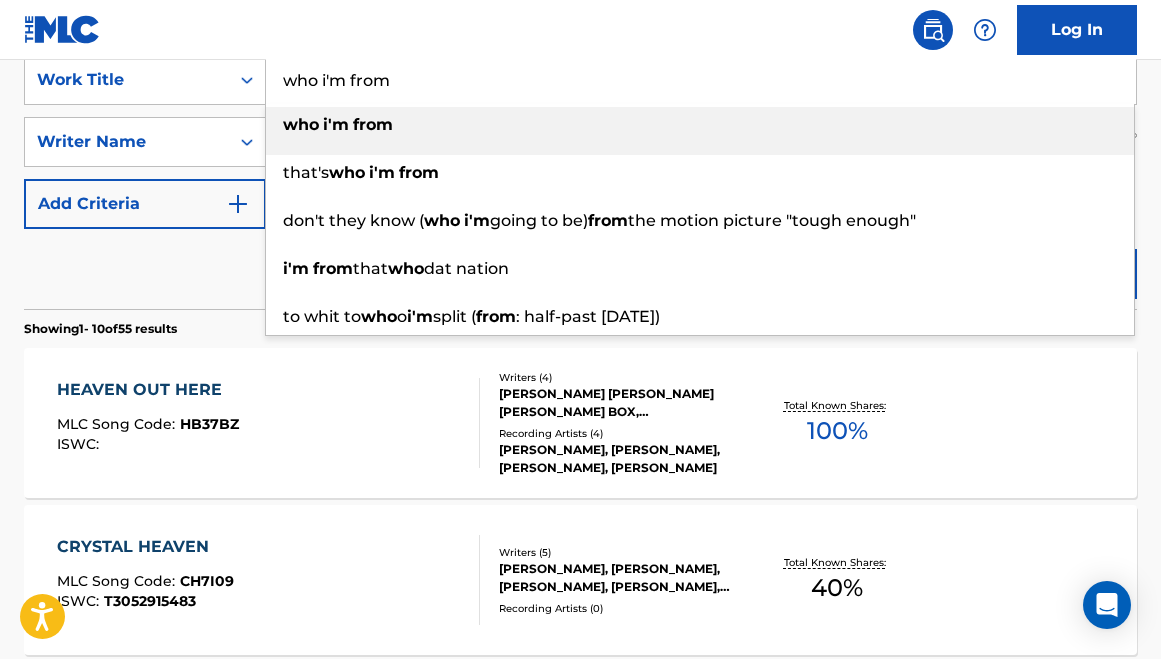 click on "who   i'm   from" at bounding box center (700, 131) 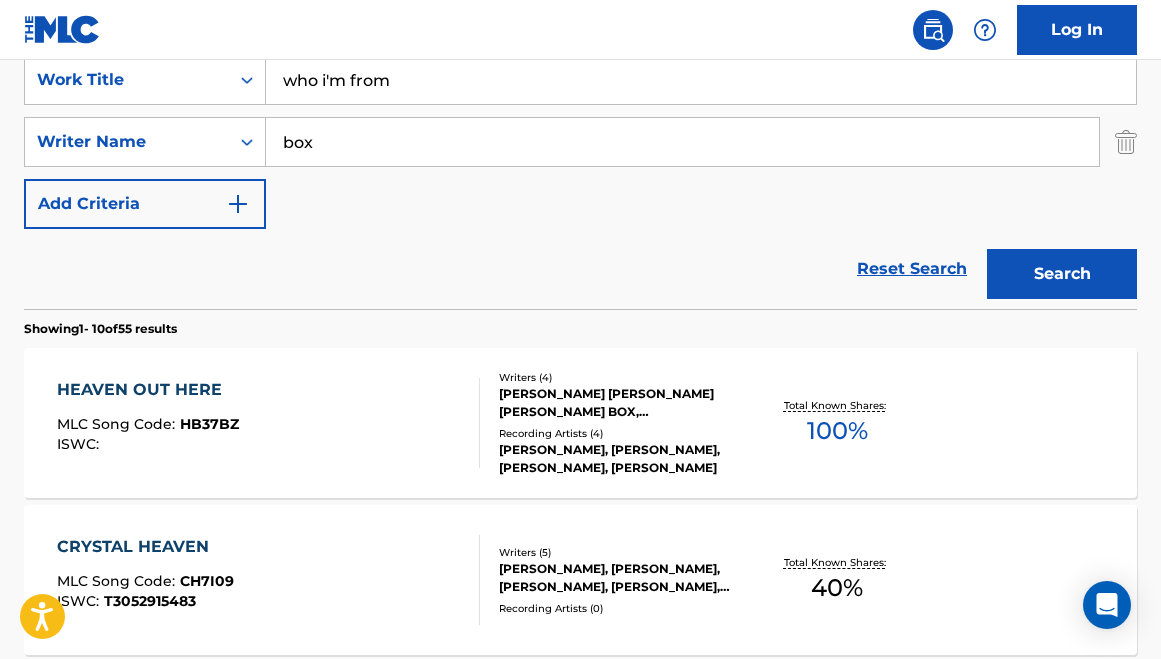 click on "Search" at bounding box center (1062, 274) 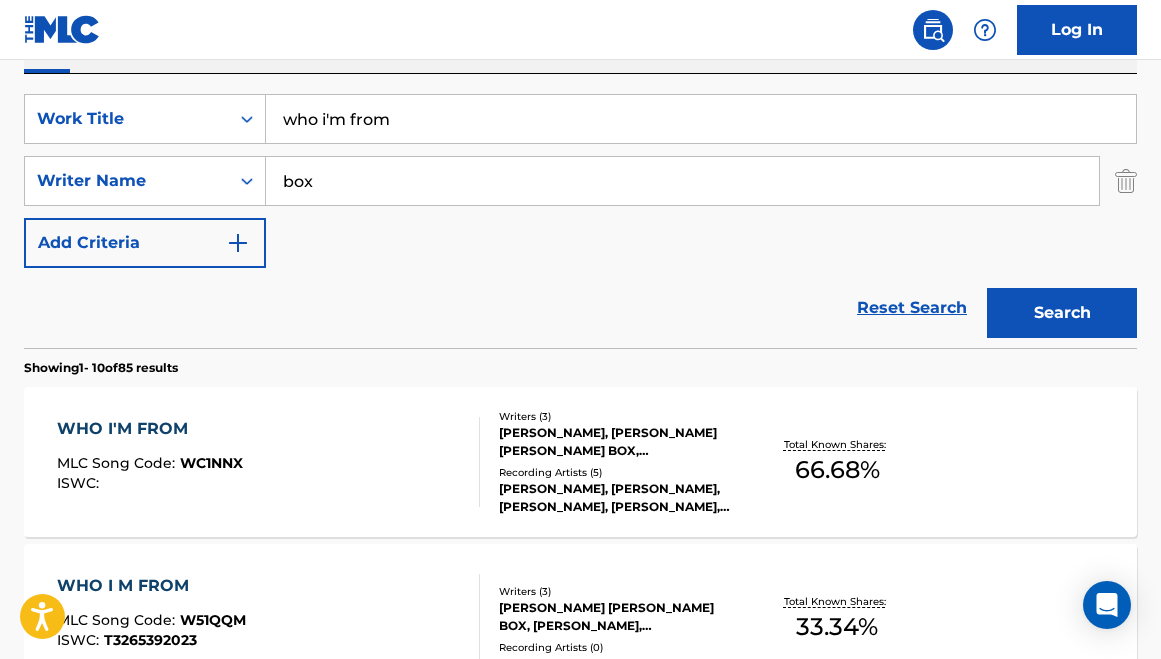 scroll, scrollTop: 344, scrollLeft: 0, axis: vertical 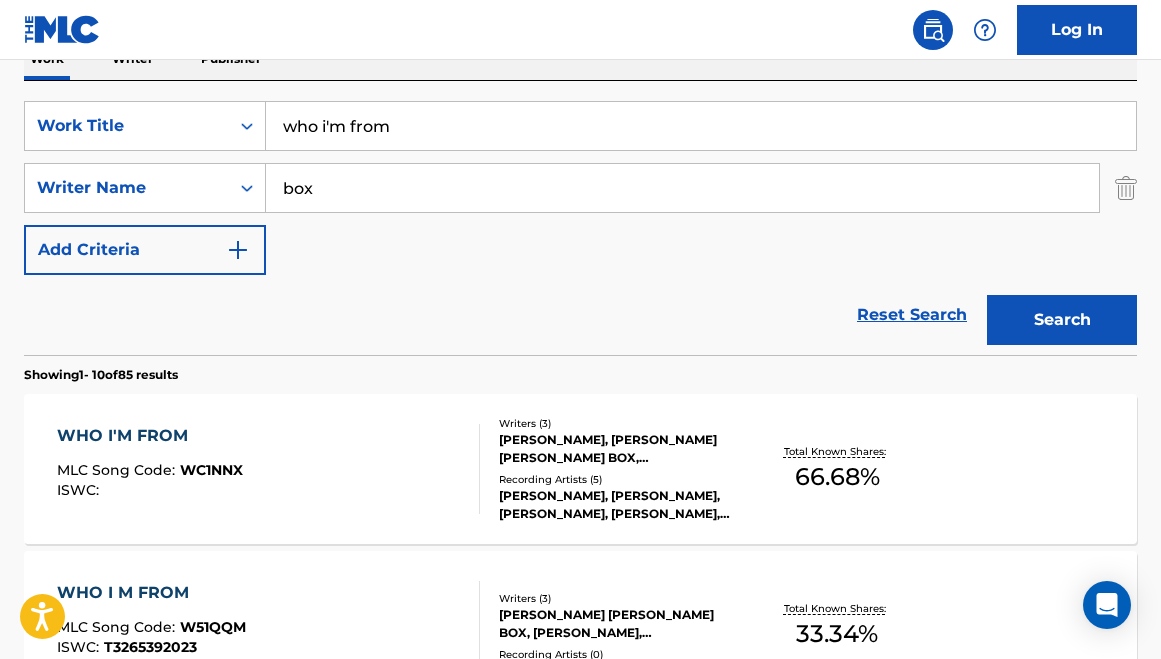 click on "who i'm from" at bounding box center (701, 126) 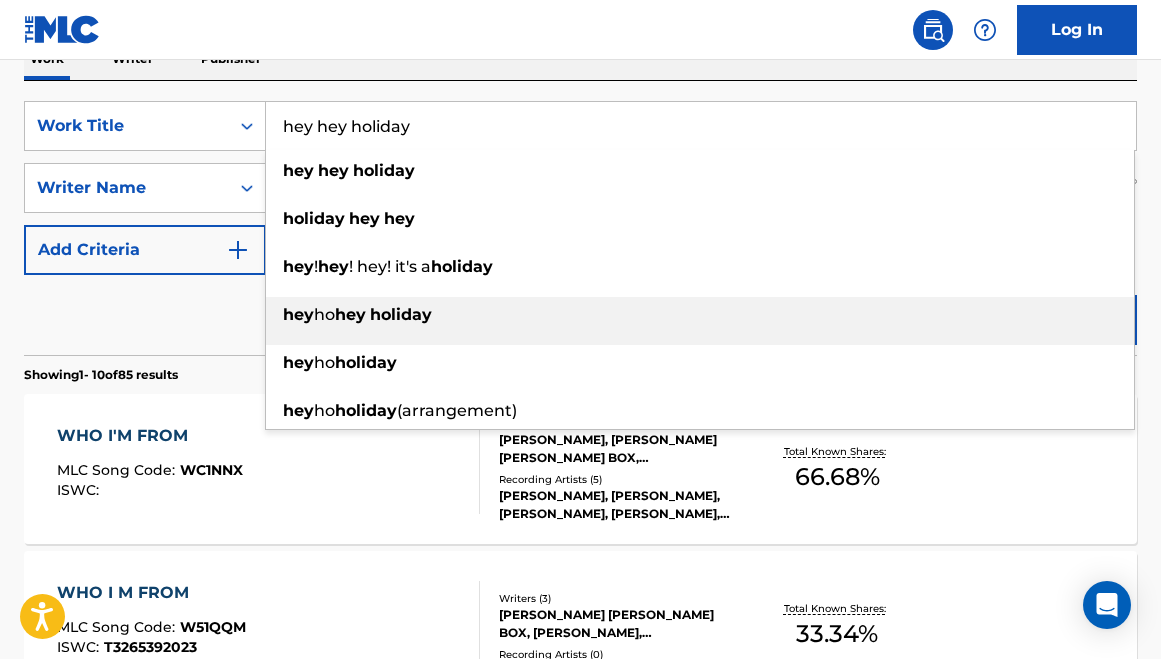 type on "hey hey holiday" 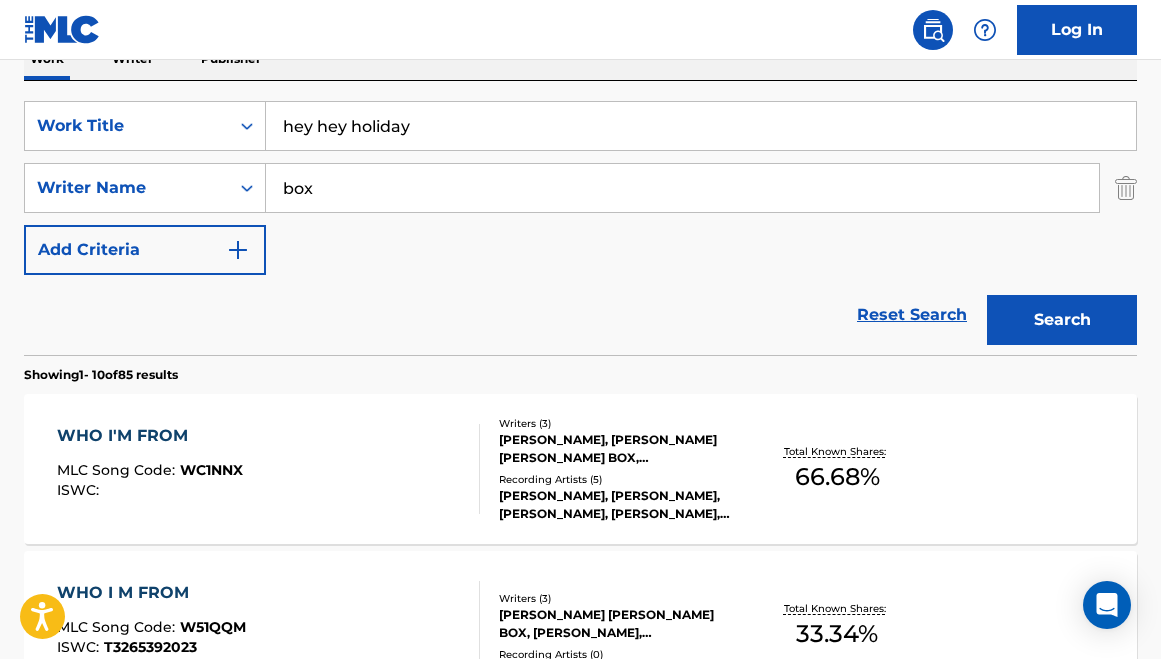 click on "Reset Search Search" at bounding box center [580, 315] 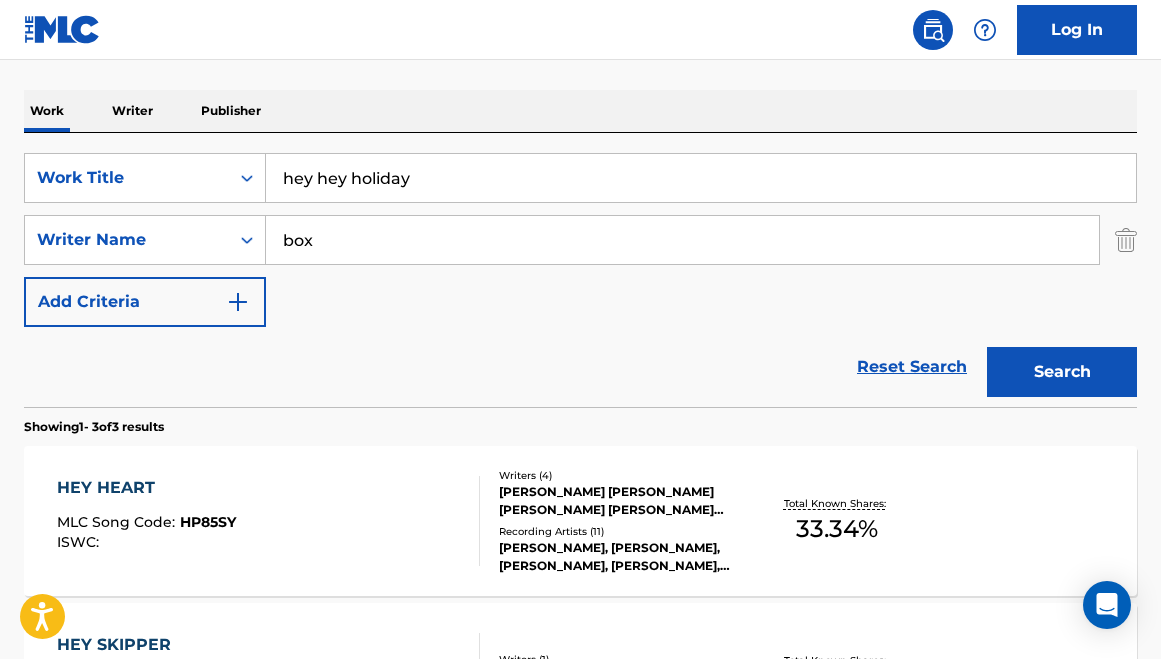 scroll, scrollTop: 261, scrollLeft: 0, axis: vertical 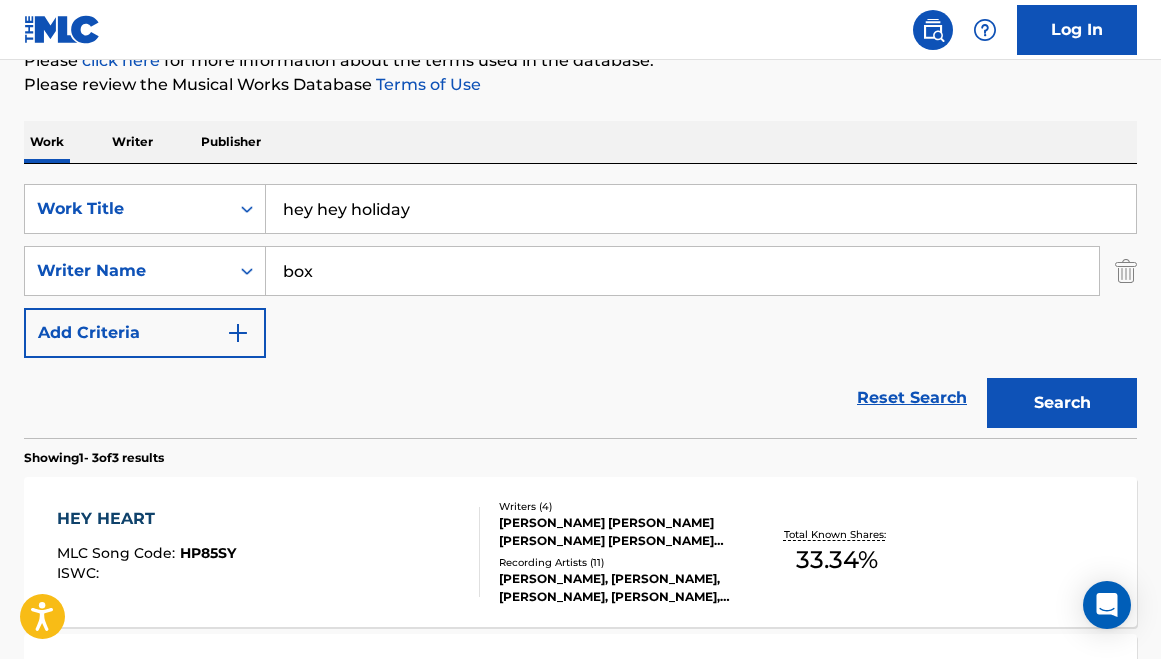click on "box" at bounding box center [682, 271] 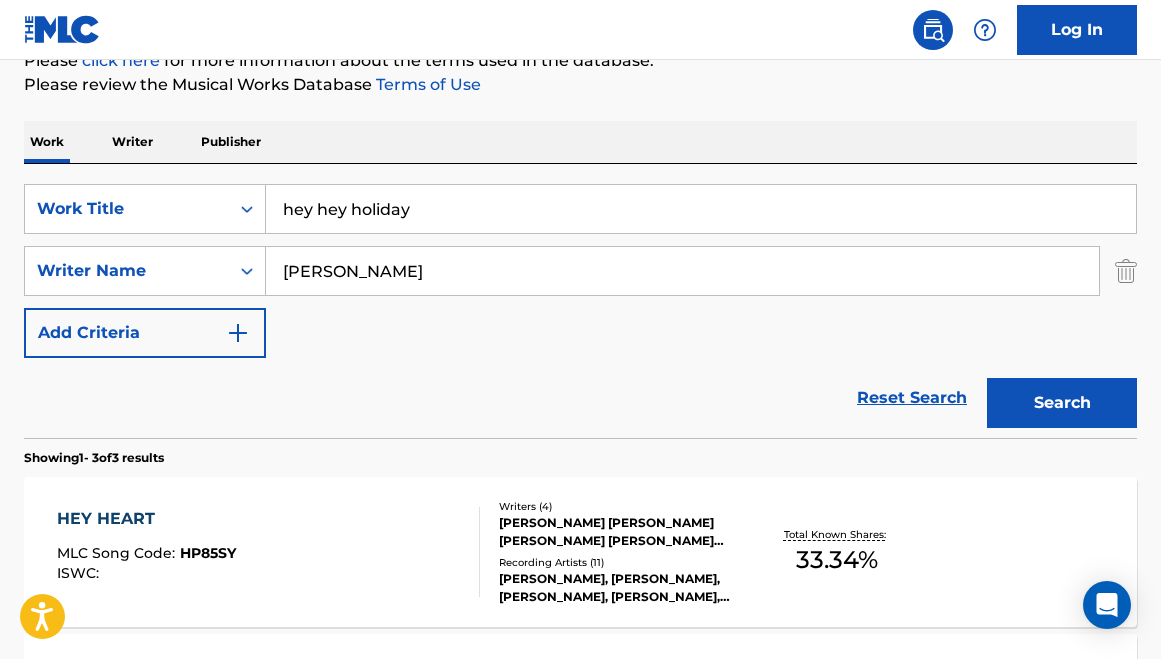 type on "[PERSON_NAME]" 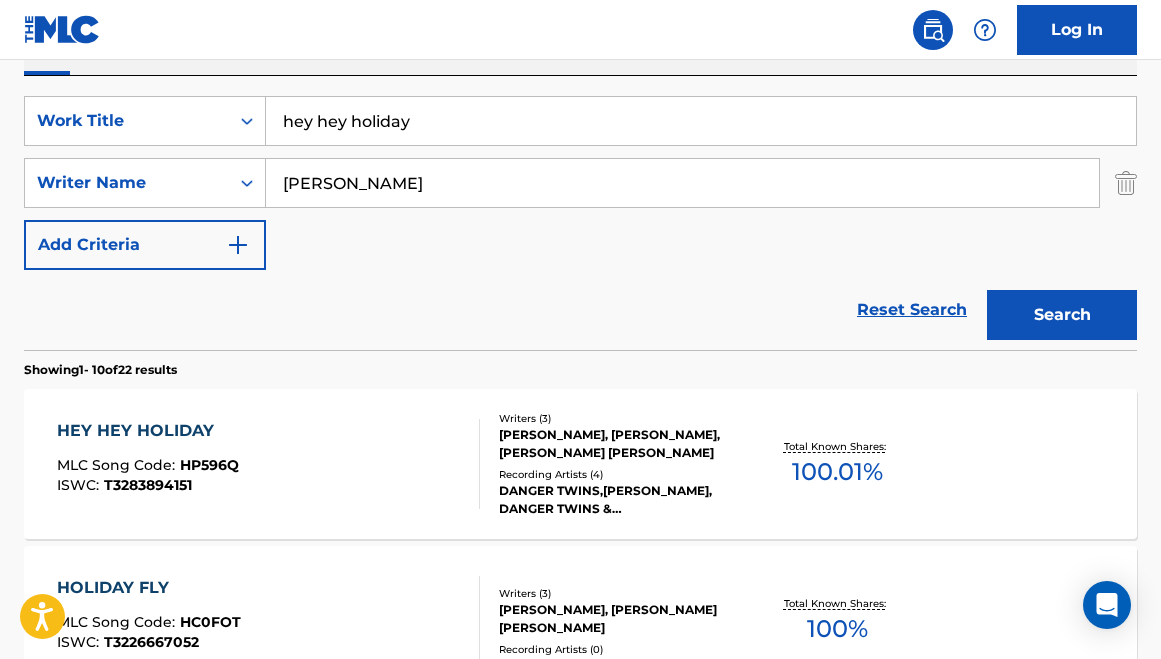 scroll, scrollTop: 285, scrollLeft: 0, axis: vertical 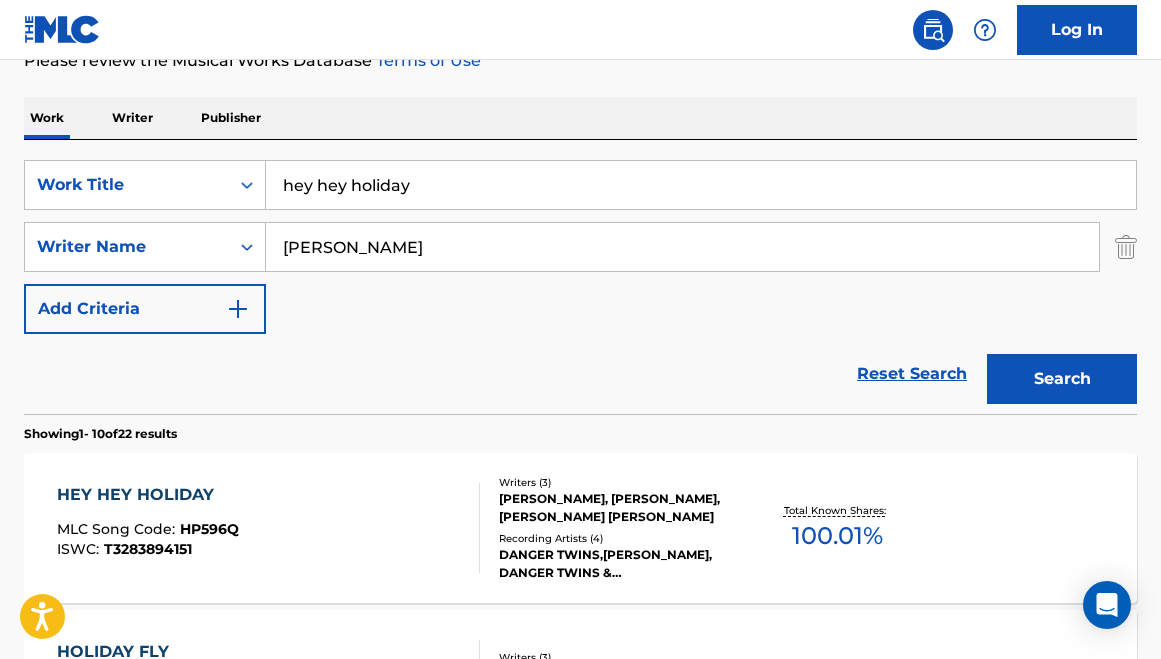 click on "hey hey holiday" at bounding box center [701, 185] 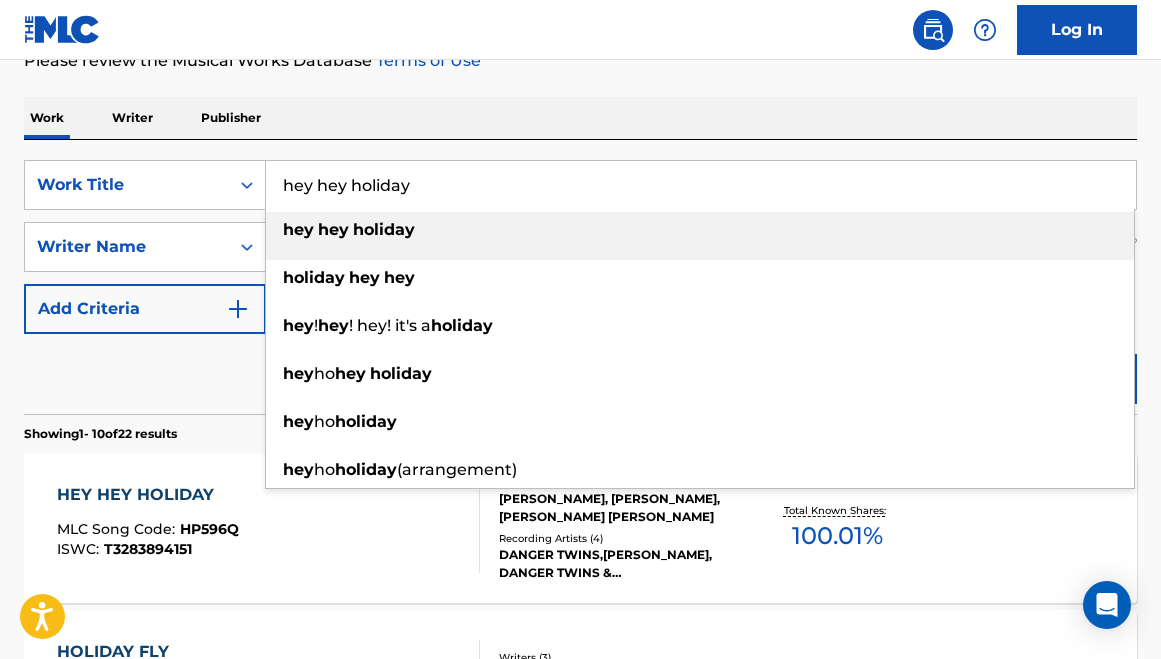click on "hey hey holiday" at bounding box center [701, 185] 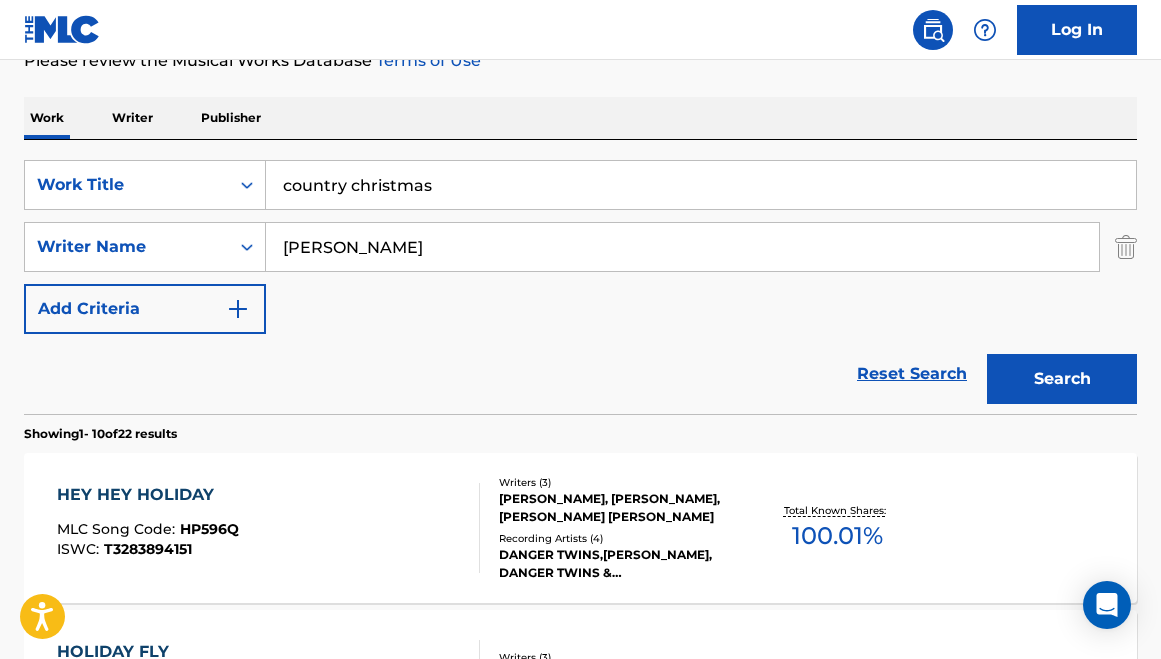 click on "The MLC Public Work Search The accuracy and completeness of The MLC's data is determined solely by our Members. It is not an authoritative source for recording information. Please   click here   for more information about the terms used in the database. Please review the Musical Works Database   Terms of Use Work Writer Publisher SearchWithCriteriaa3f34d9e-be21-4ae9-8767-57b99de29931 Work Title country christmas SearchWithCriteriad96bfe6a-f306-4dba-8c14-ffb8616061f9 Writer Name [PERSON_NAME] Add Criteria Reset Search Search Showing  1  -   10  of  22   results   HEY HEY HOLIDAY MLC Song Code : HP596Q ISWC : T3283894151 Writers ( 3 ) [PERSON_NAME], [PERSON_NAME], [PERSON_NAME] [PERSON_NAME] Recording Artists ( 4 ) DANGER TWINS,[PERSON_NAME], DANGER TWINS & [PERSON_NAME]|DANGER TWINS, [PERSON_NAME],DANGER TWINS Total Known Shares: 100.01 % HOLIDAY FLY MLC Song Code : HC0FOT ISWC : T3226667052 Writers ( 3 ) [PERSON_NAME], [PERSON_NAME] [PERSON_NAME] Recording Artists ( 0 ) Total Known Shares: 100" at bounding box center (580, 972) 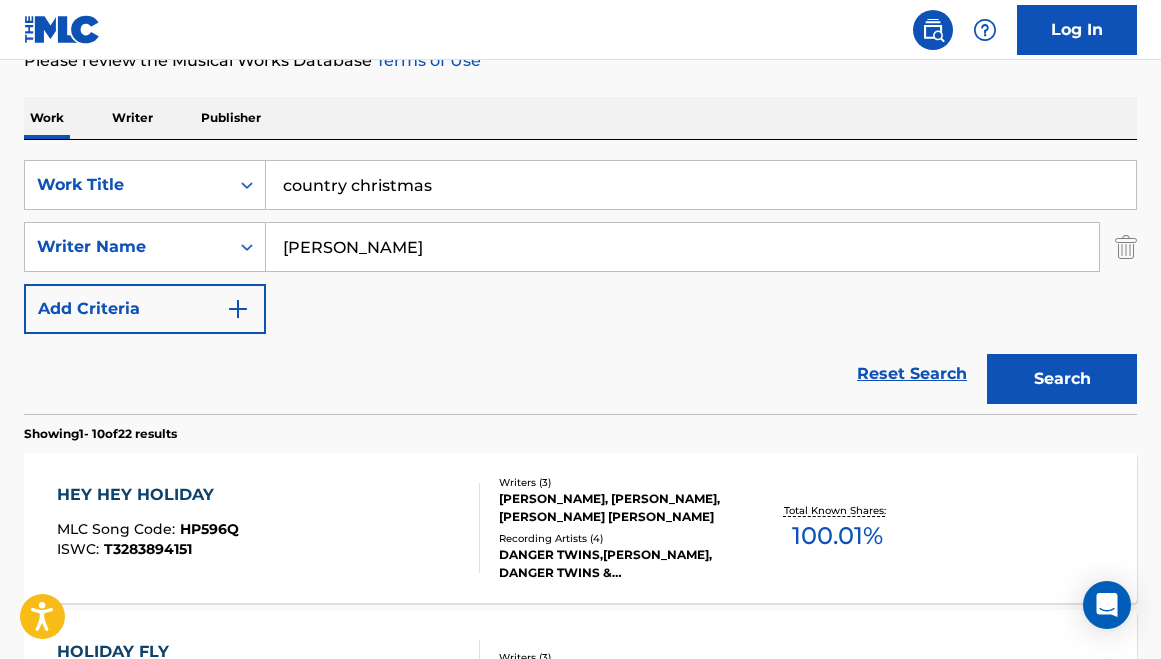 click on "Search" at bounding box center [1062, 379] 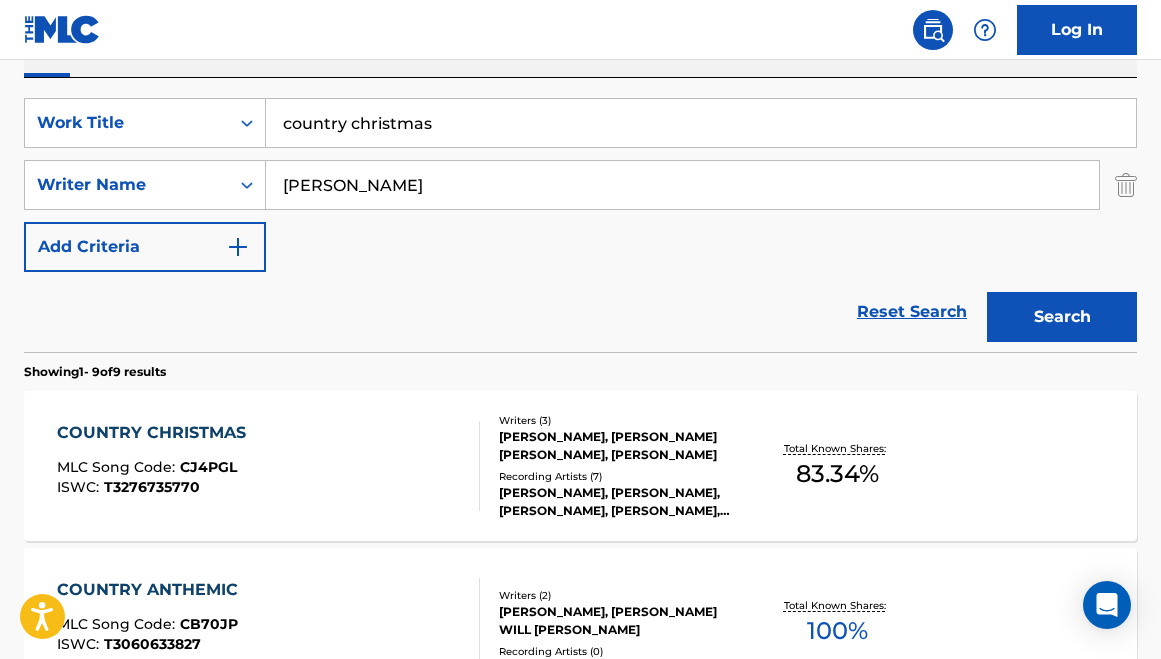 scroll, scrollTop: 350, scrollLeft: 0, axis: vertical 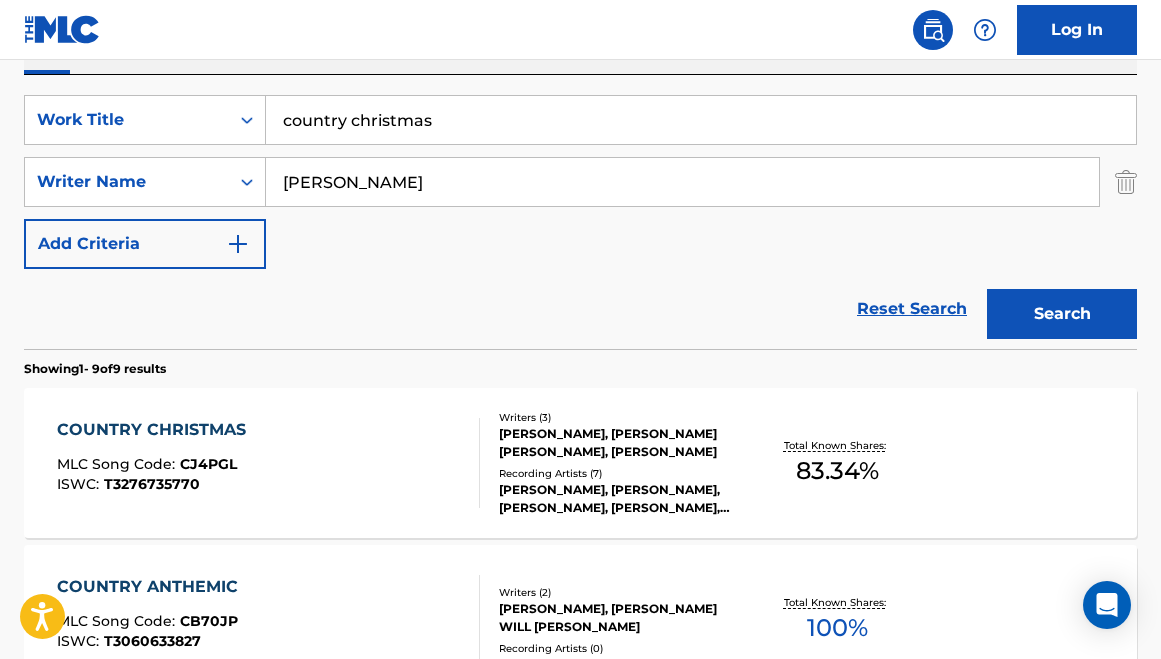 click on "country christmas" at bounding box center (701, 120) 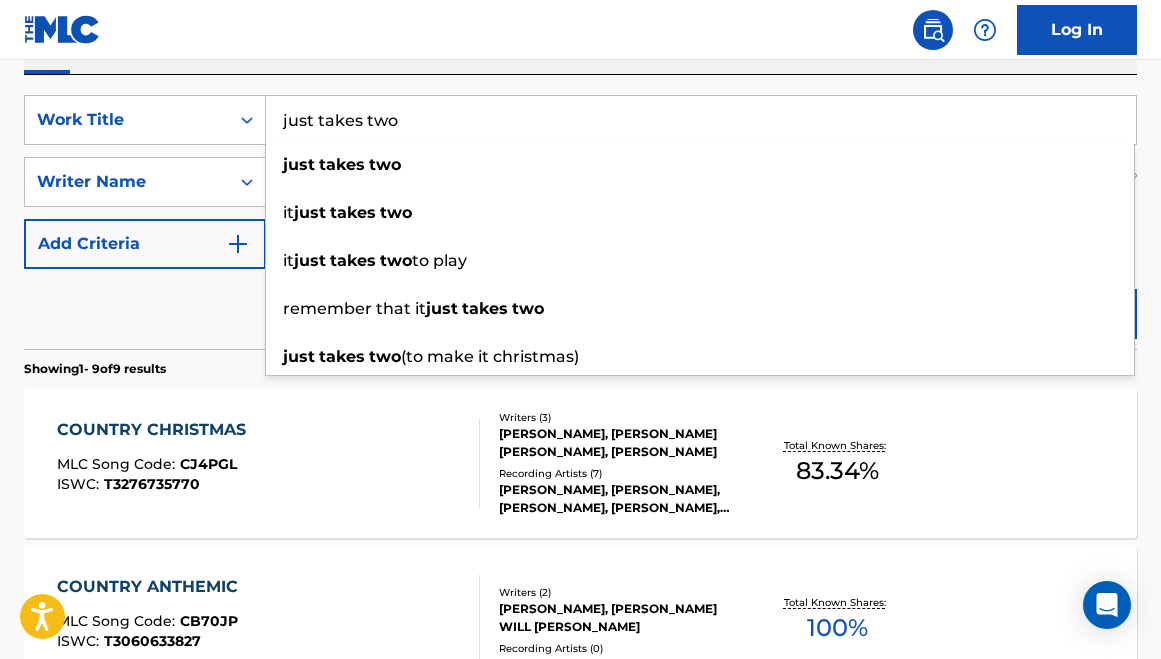 click on "Reset Search Search" at bounding box center [580, 309] 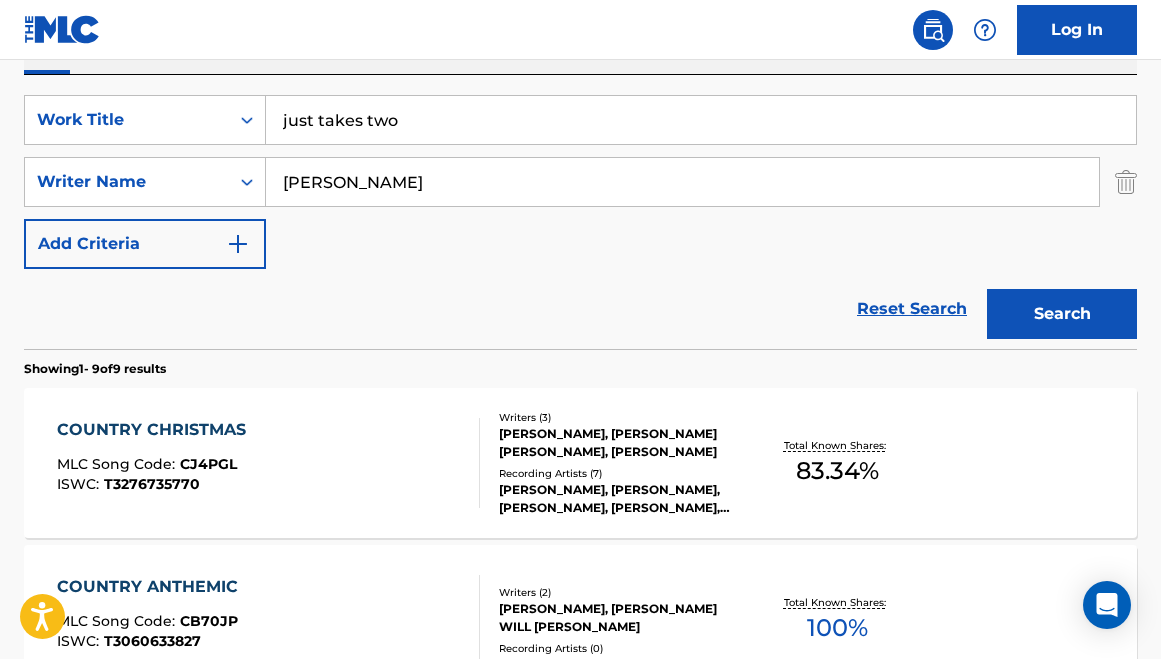 click on "Search" at bounding box center (1062, 314) 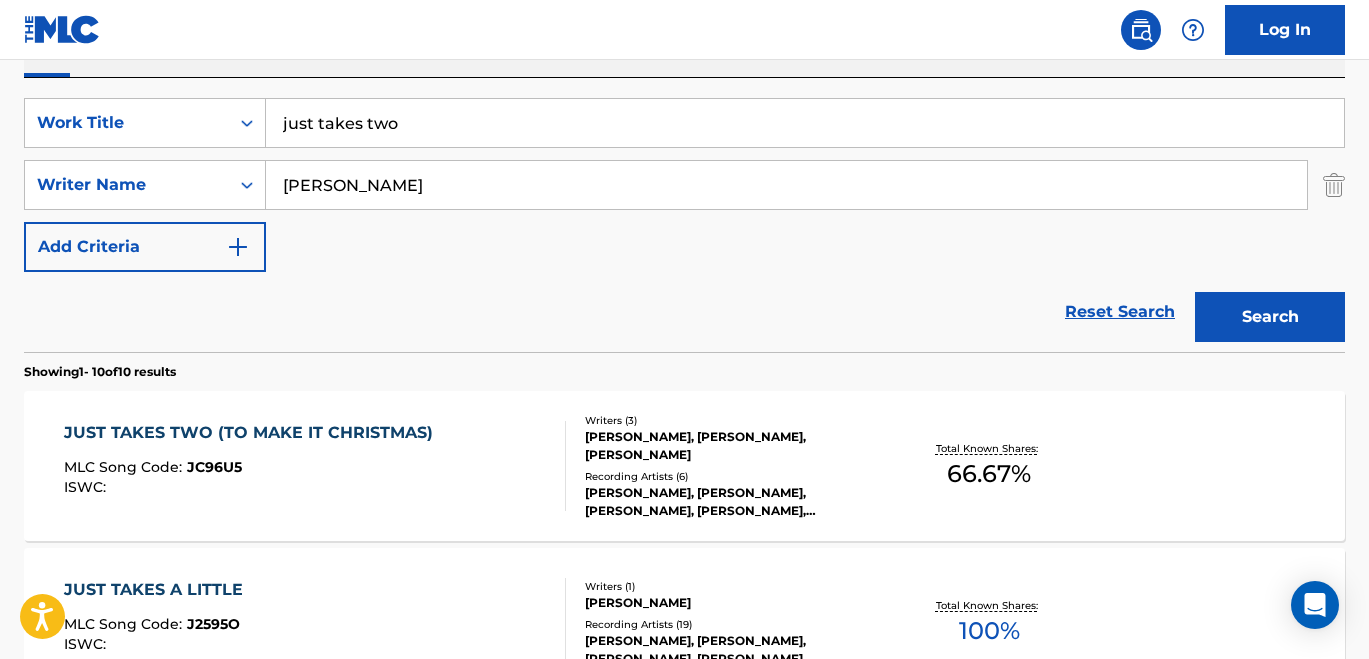 scroll, scrollTop: 330, scrollLeft: 0, axis: vertical 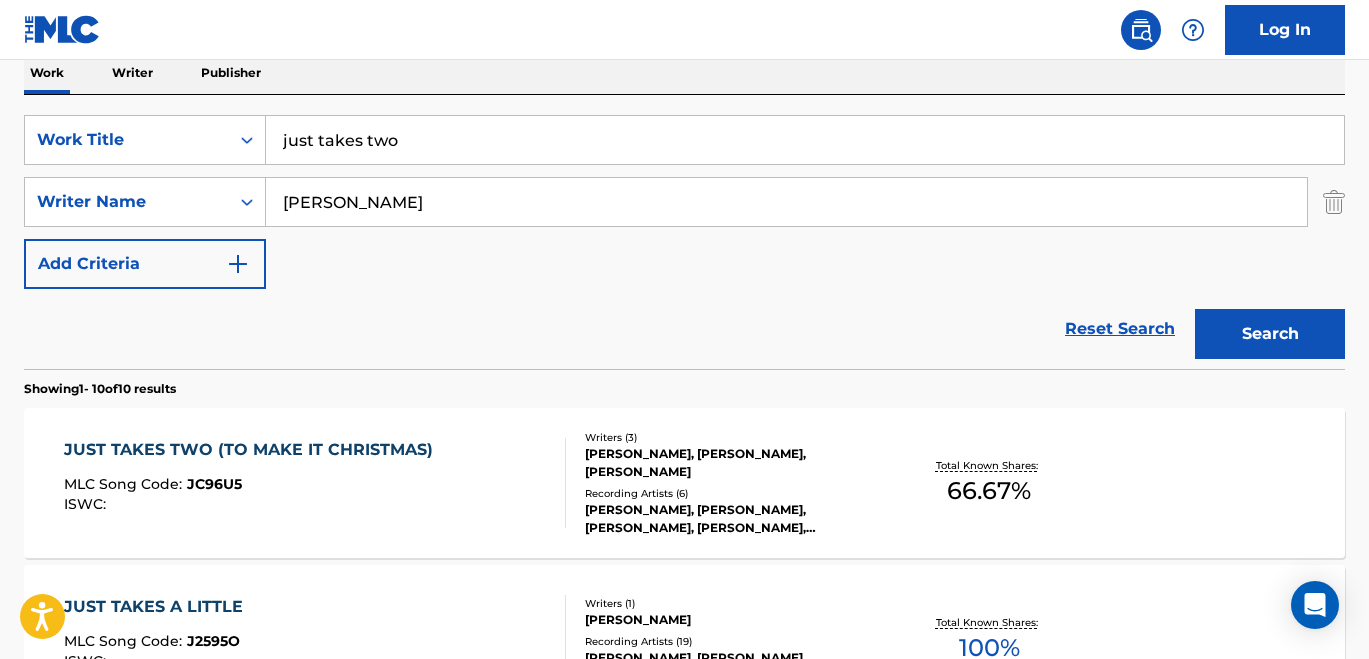 click on "just takes two" at bounding box center [805, 140] 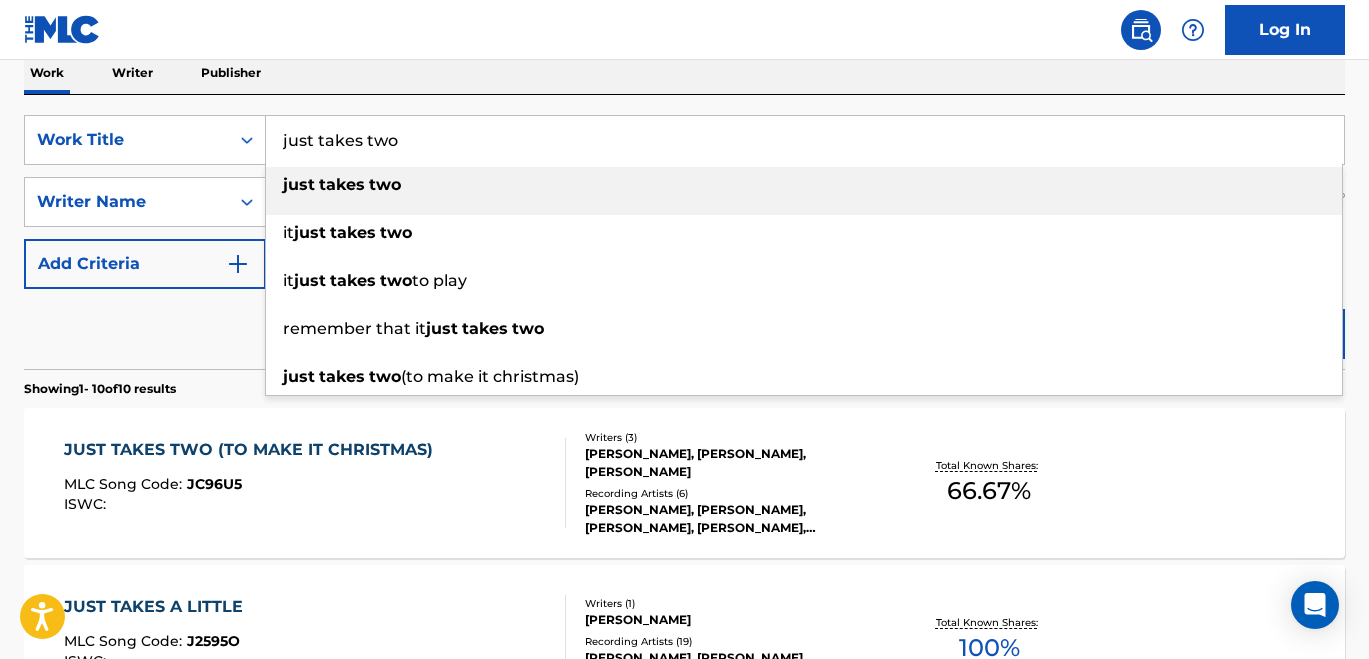 click on "just takes two" at bounding box center [805, 140] 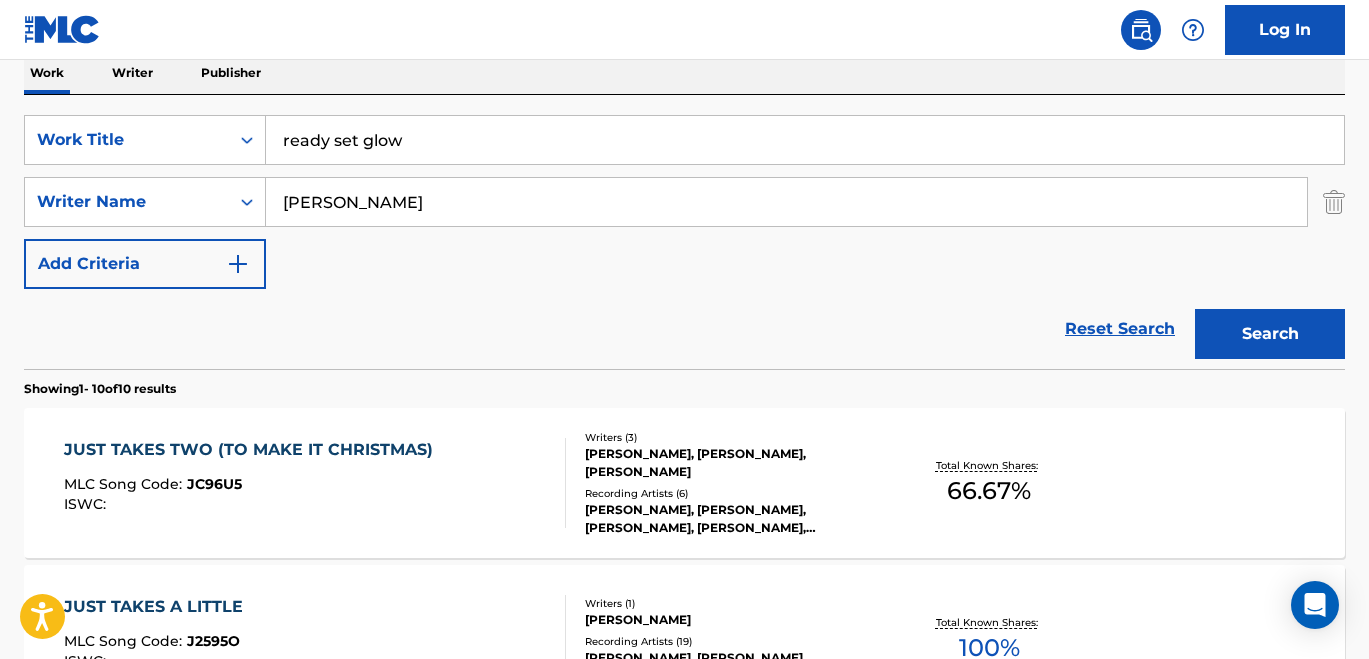type on "ready set glow" 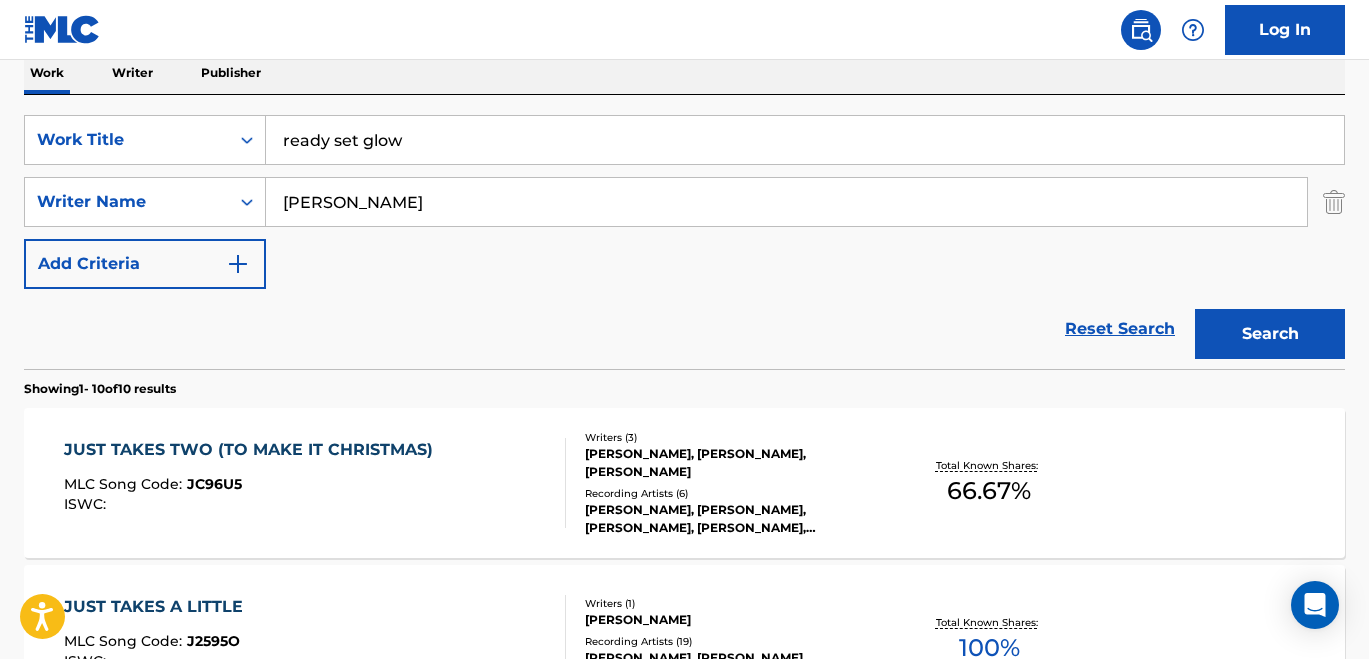 scroll, scrollTop: 368, scrollLeft: 0, axis: vertical 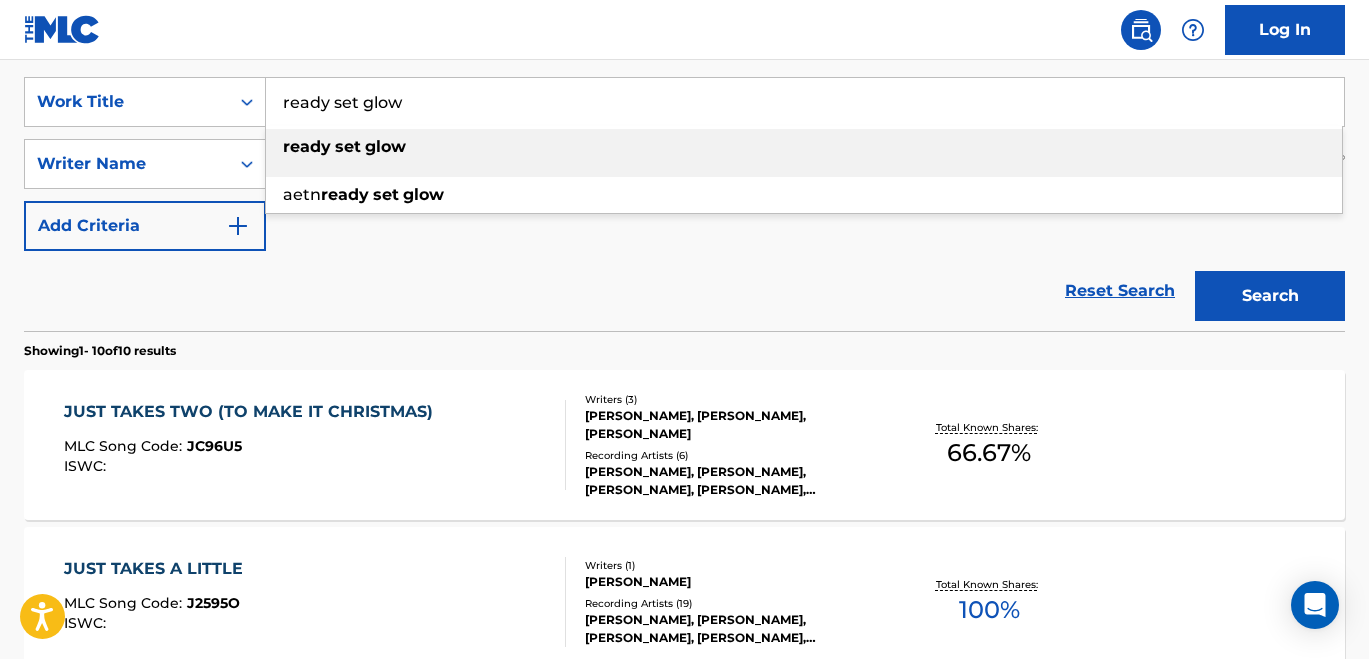click on "Search" at bounding box center (1270, 296) 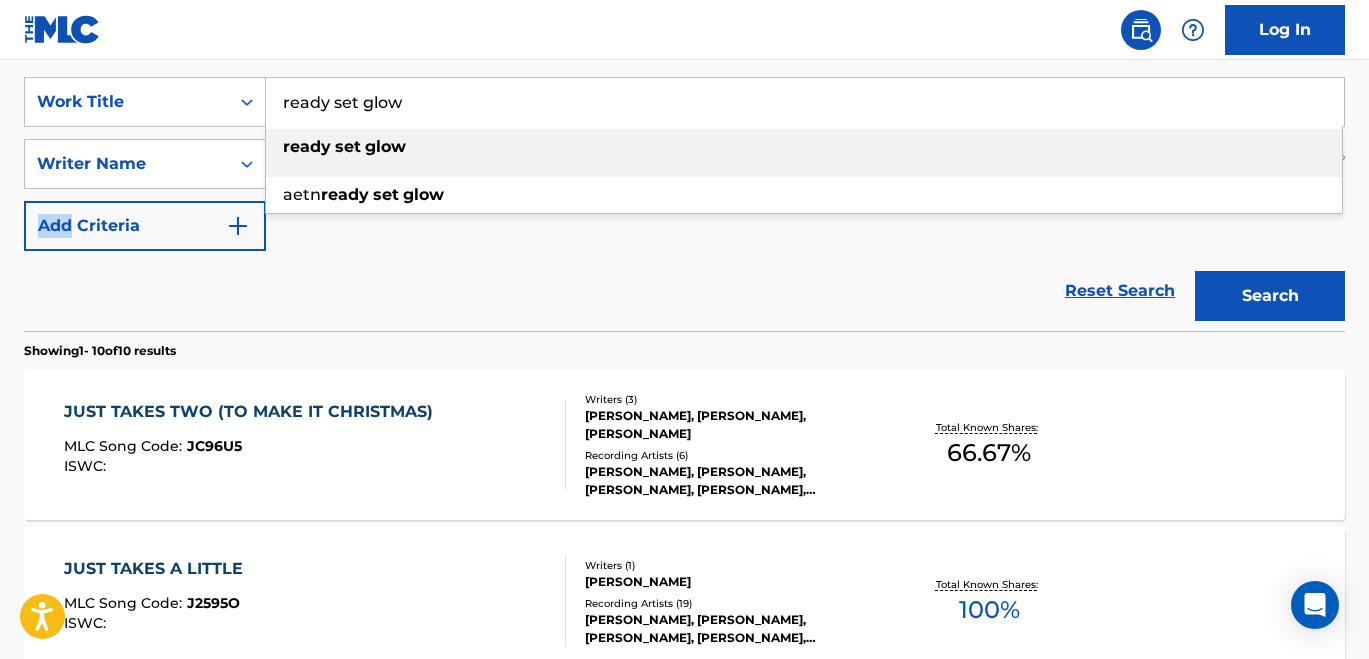 click on "SearchWithCriteriaa3f34d9e-be21-4ae9-8767-57b99de29931 Work Title ready set glow ready   set   glow aetn  ready   set   glow SearchWithCriteriad96bfe6a-f306-4dba-8c14-ffb8616061f9 Writer Name [PERSON_NAME] Add Criteria" at bounding box center (684, 164) 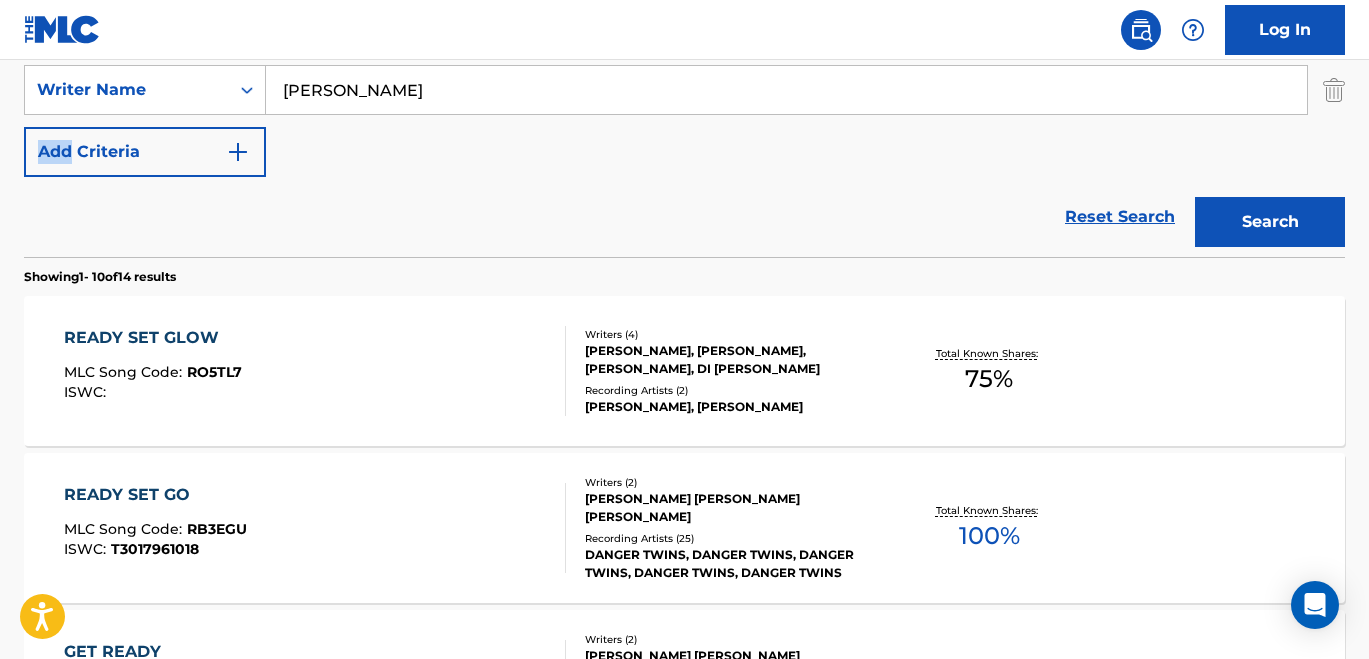 scroll, scrollTop: 443, scrollLeft: 0, axis: vertical 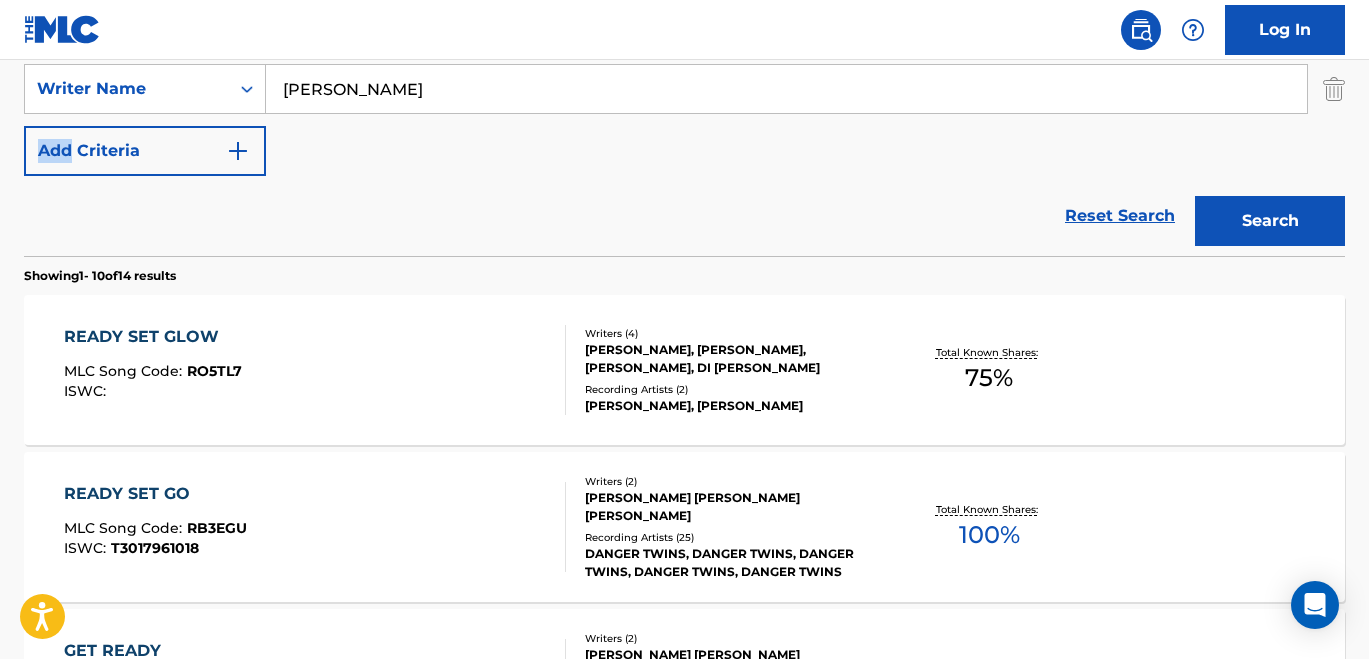 click on "READY SET GLOW MLC Song Code : RO5TL7 ISWC :" at bounding box center (315, 370) 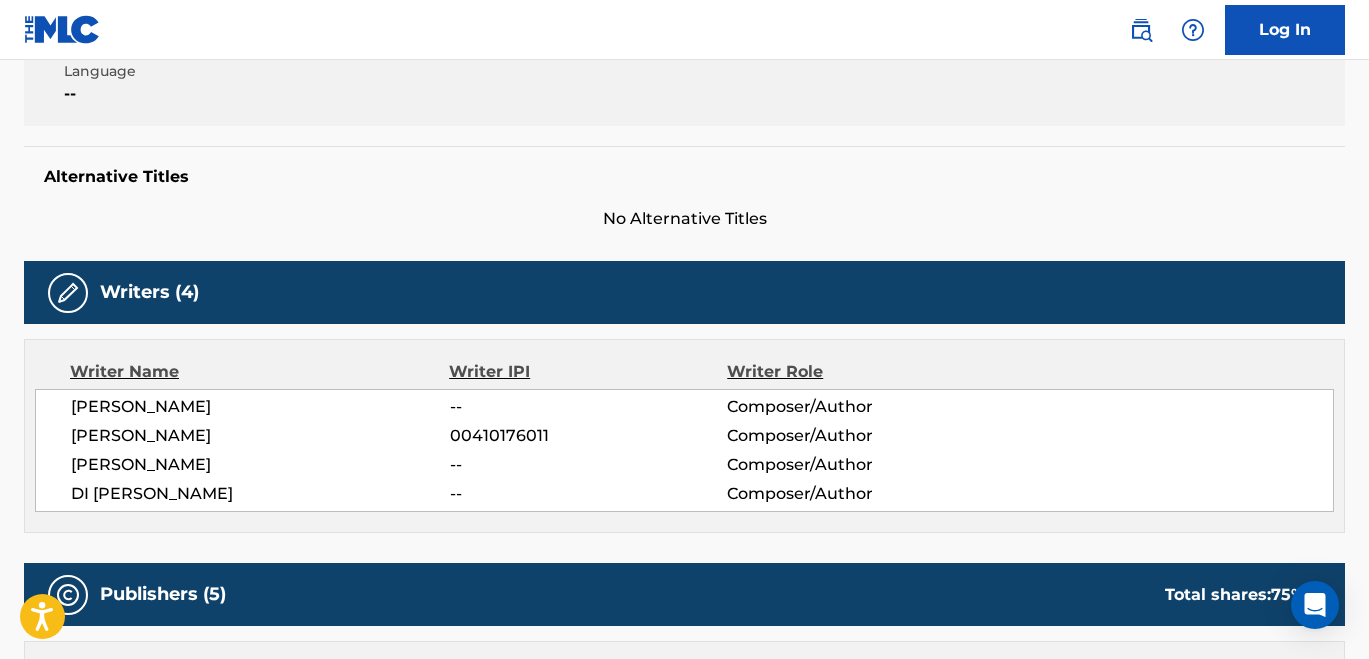 scroll, scrollTop: 0, scrollLeft: 0, axis: both 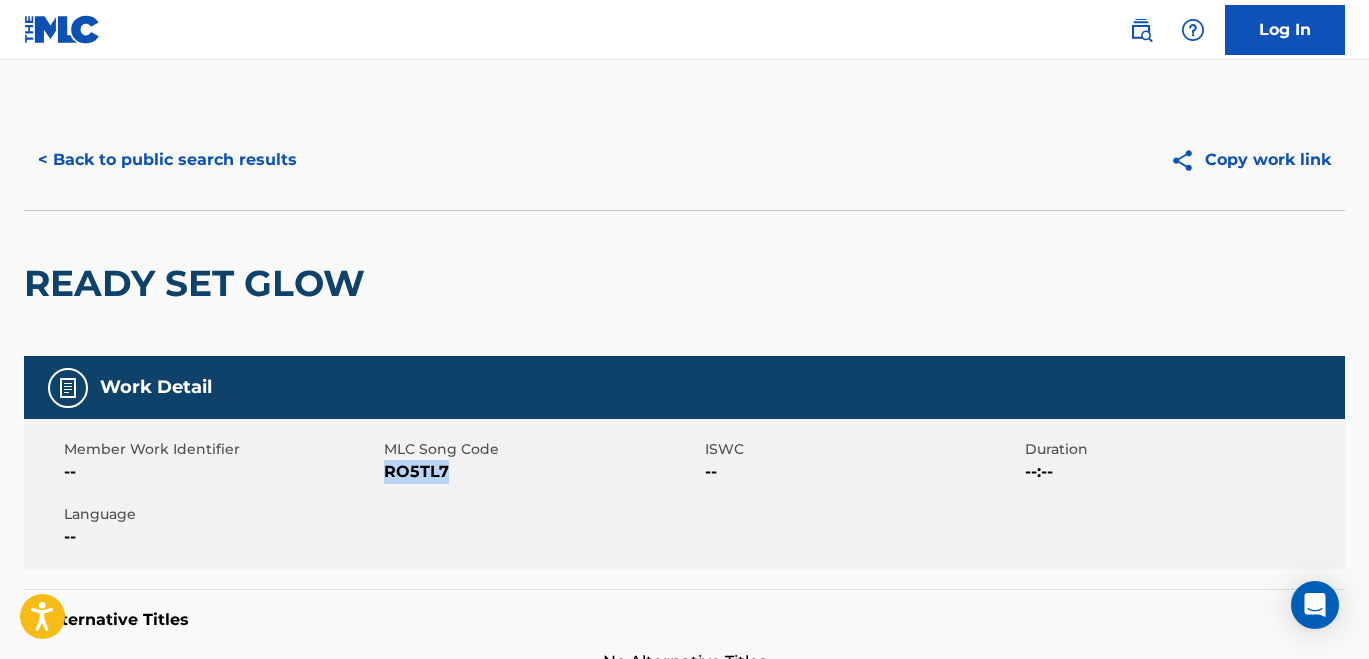 drag, startPoint x: 464, startPoint y: 485, endPoint x: 385, endPoint y: 479, distance: 79.22752 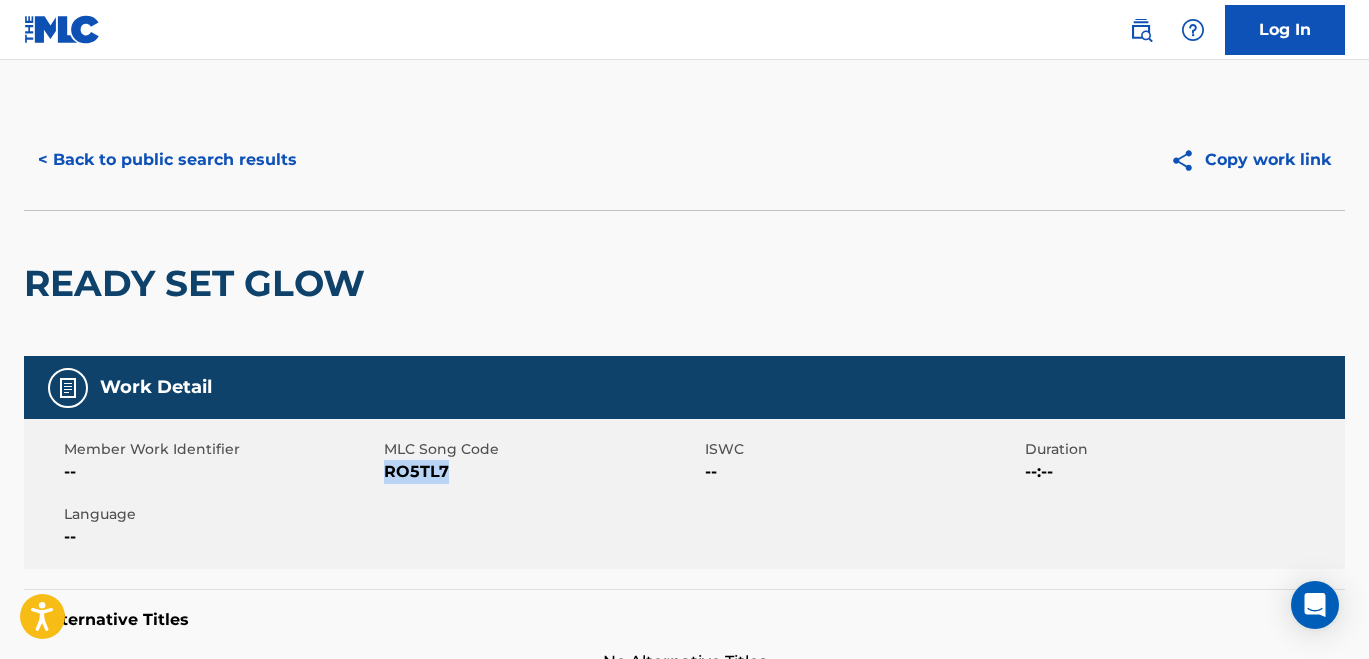 click on "< Back to public search results" at bounding box center [167, 160] 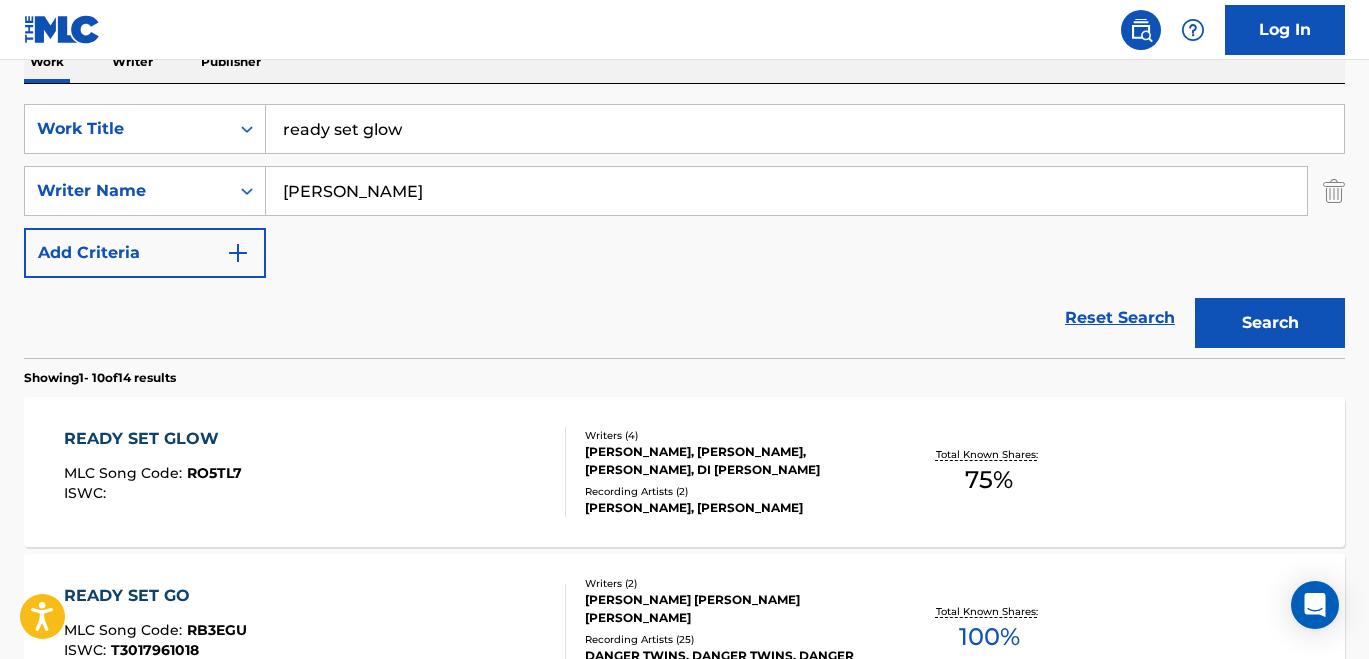 scroll, scrollTop: 340, scrollLeft: 0, axis: vertical 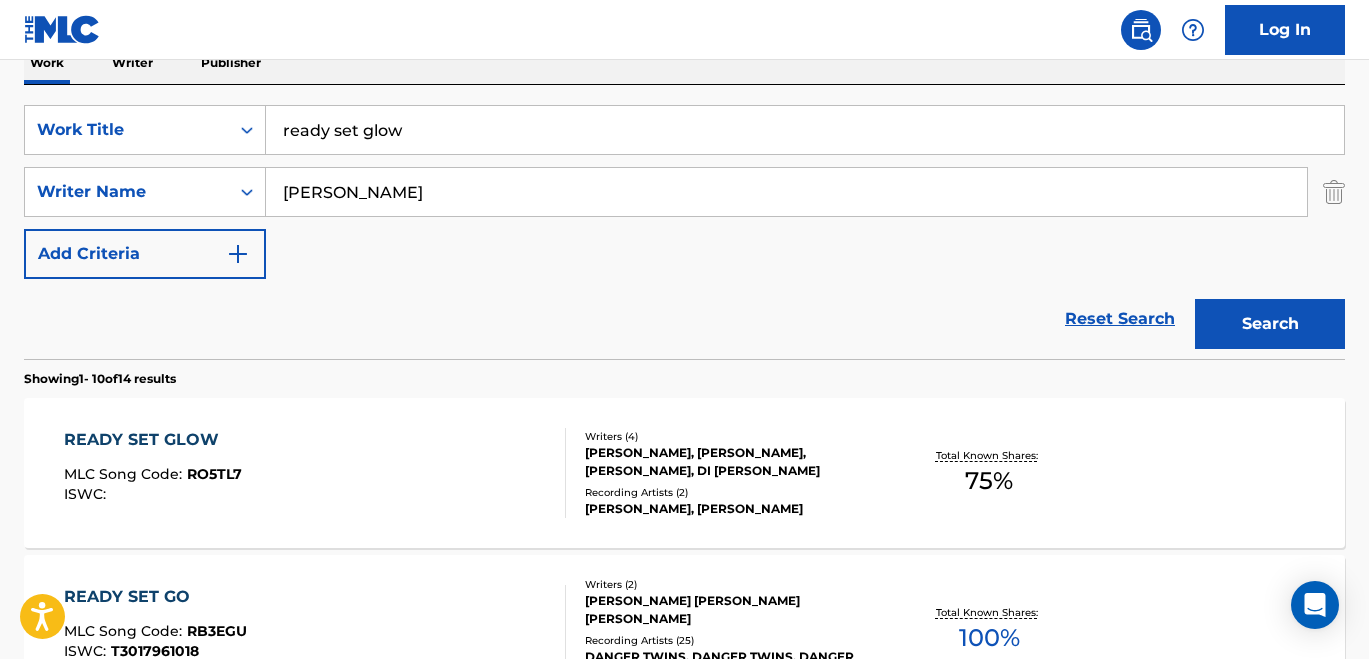 click on "ready set glow" at bounding box center [805, 130] 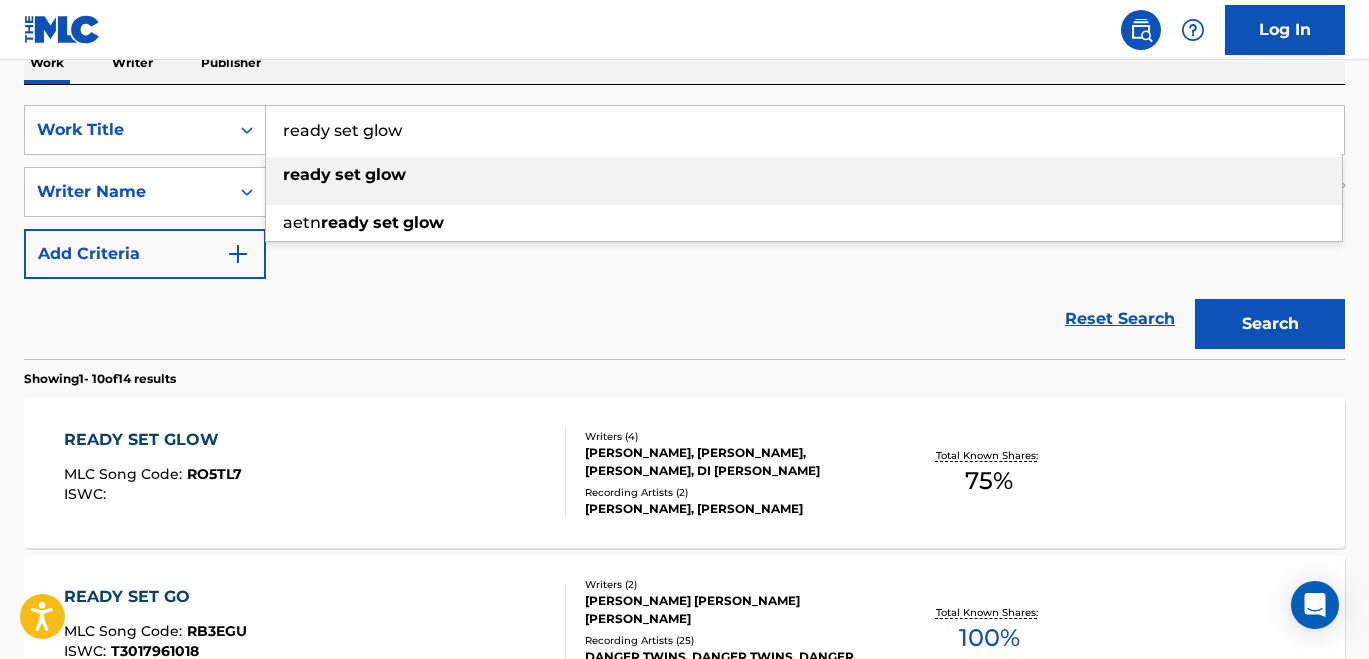 click on "ready set glow" at bounding box center [805, 130] 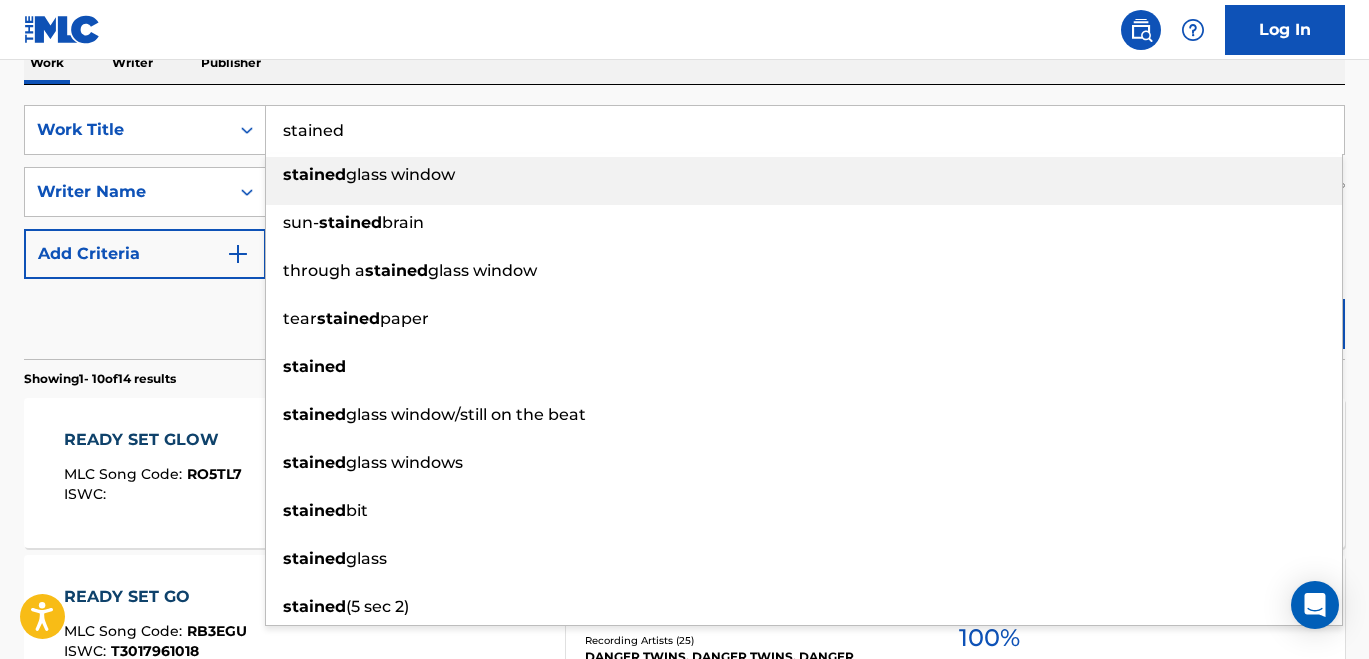 click on "stained  glass window" at bounding box center (804, 175) 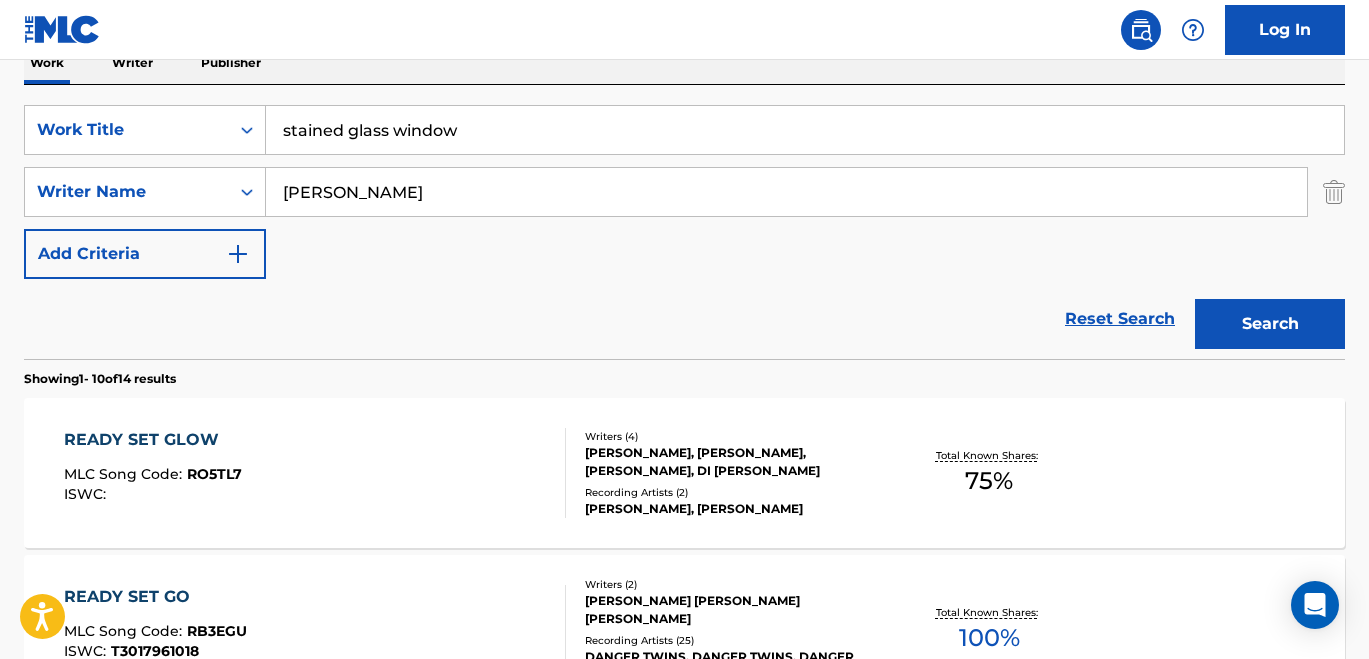 click on "Search" at bounding box center (1270, 324) 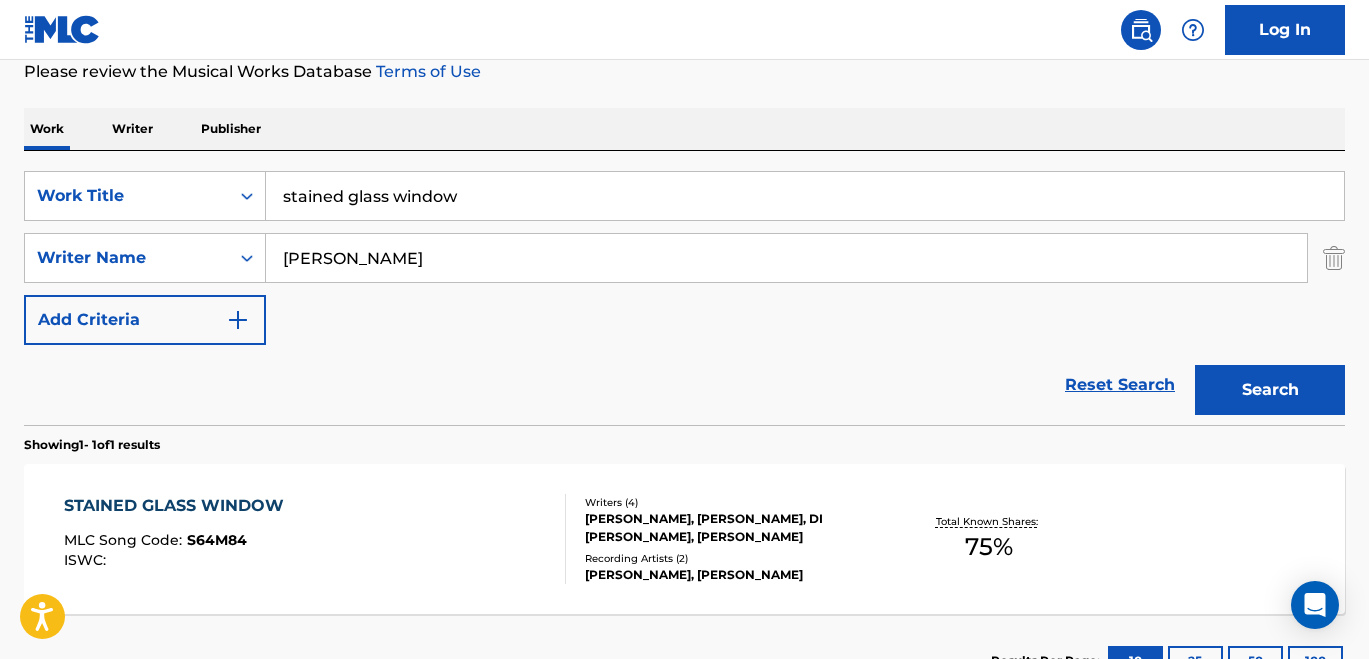 scroll, scrollTop: 340, scrollLeft: 0, axis: vertical 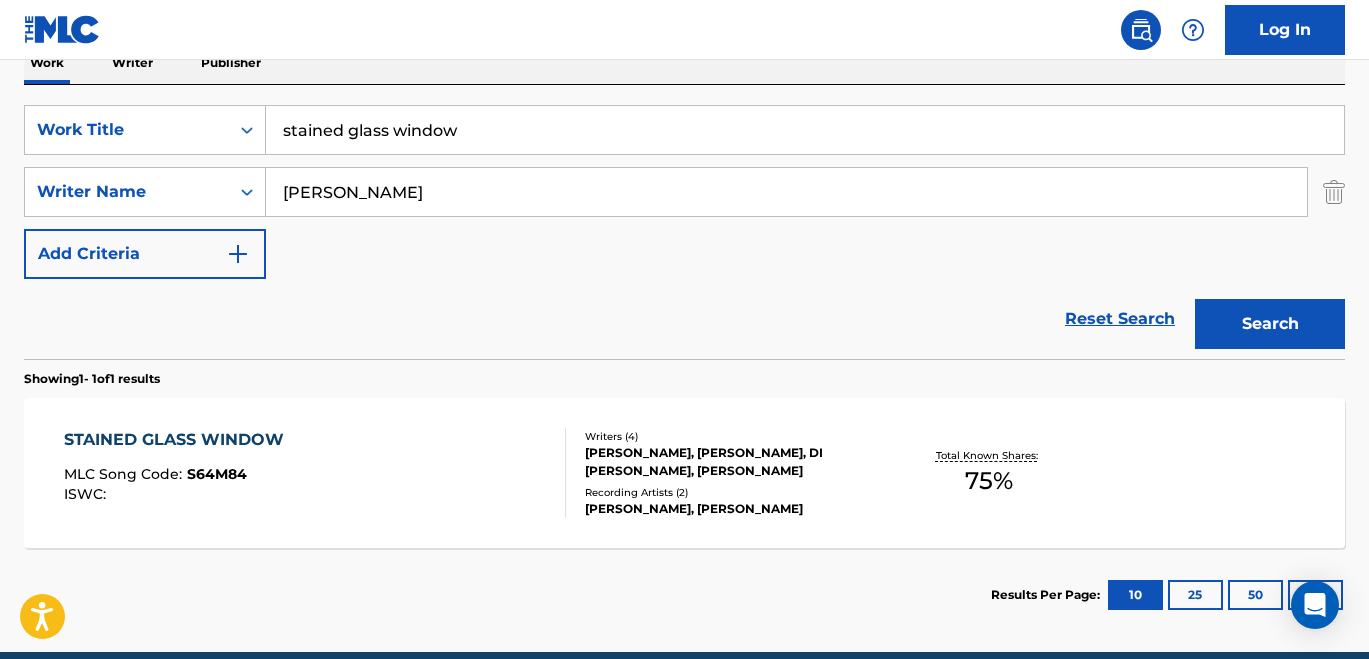 click on "STAINED GLASS WINDOW MLC Song Code : S64M84 ISWC :" at bounding box center (315, 473) 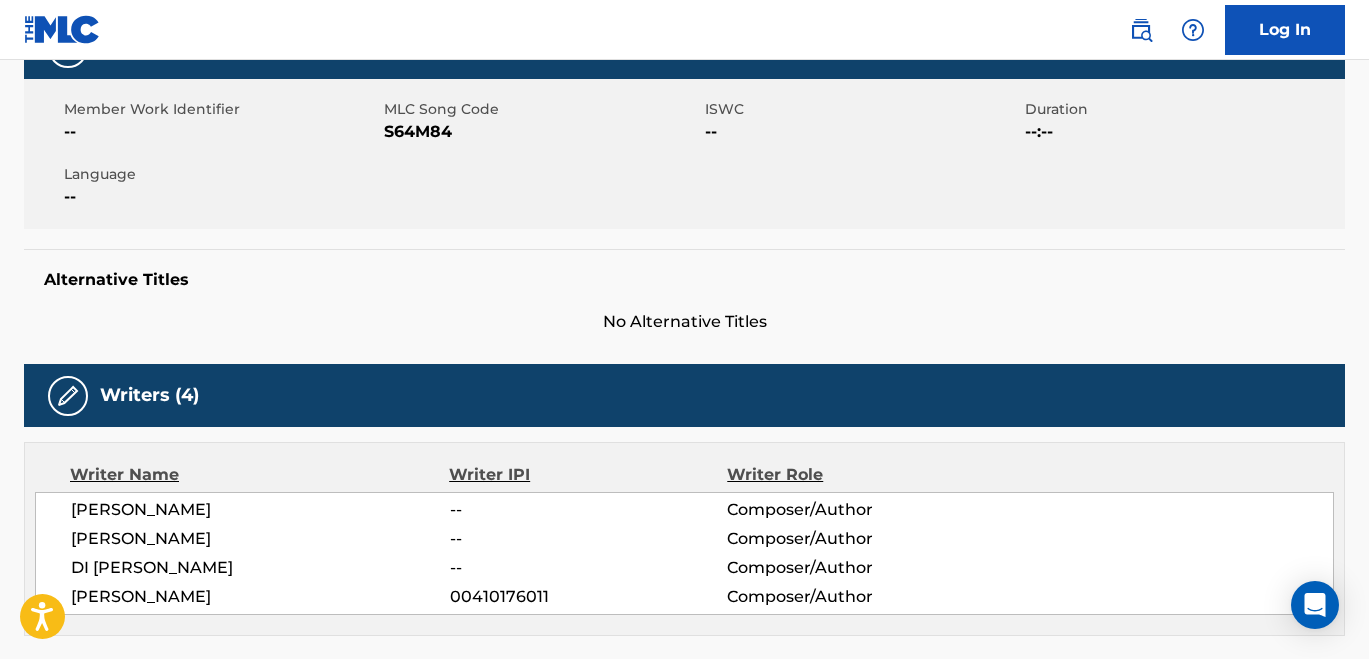 scroll, scrollTop: 0, scrollLeft: 0, axis: both 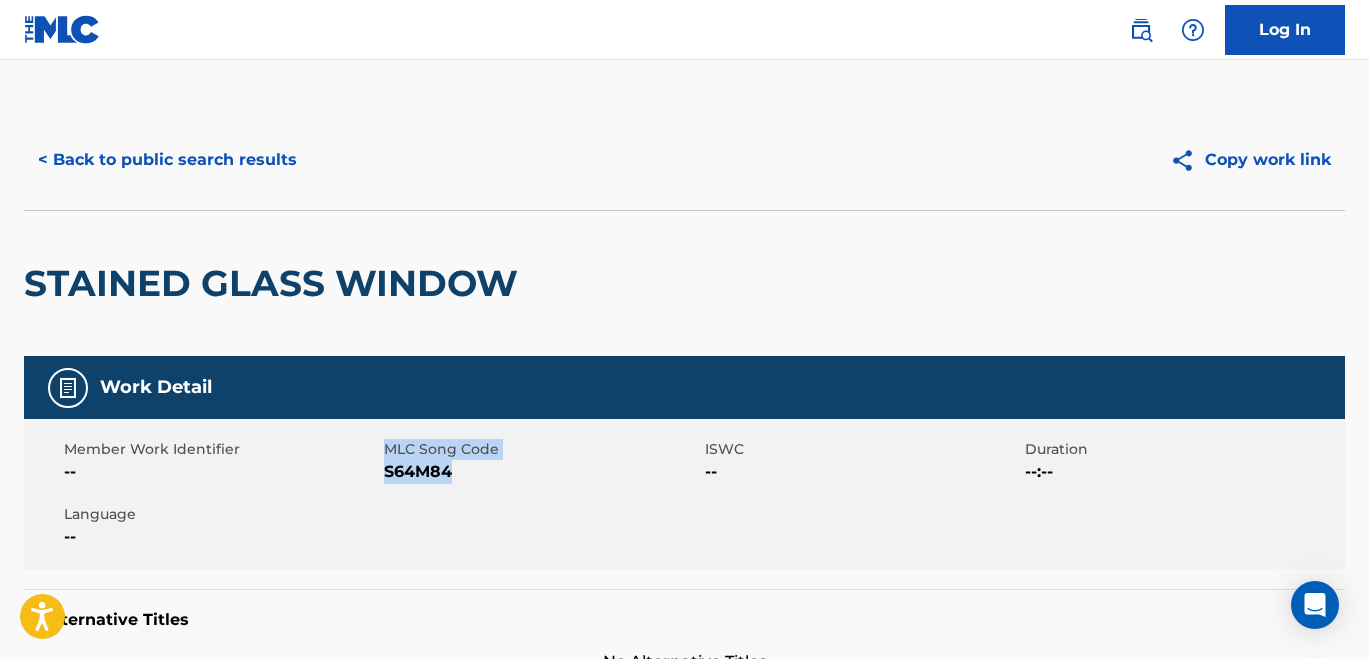 drag, startPoint x: 473, startPoint y: 470, endPoint x: 380, endPoint y: 476, distance: 93.193344 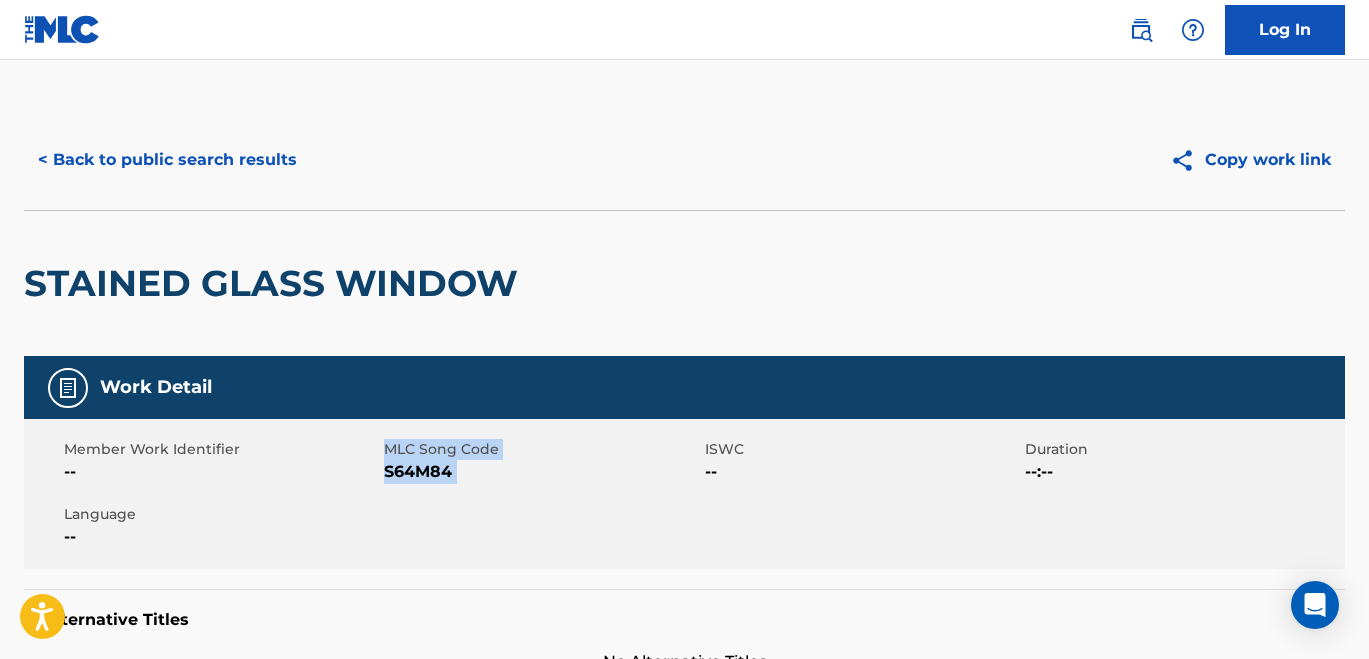 drag, startPoint x: 381, startPoint y: 476, endPoint x: 461, endPoint y: 480, distance: 80.09994 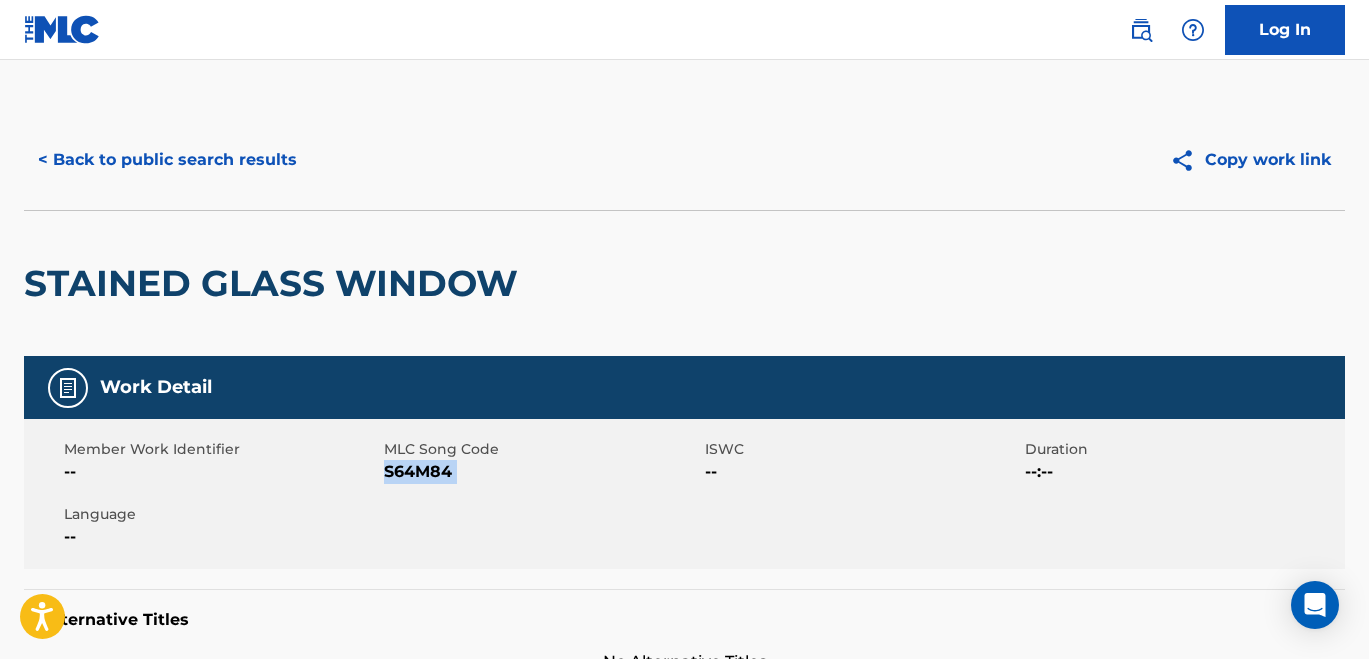 drag, startPoint x: 461, startPoint y: 480, endPoint x: 386, endPoint y: 480, distance: 75 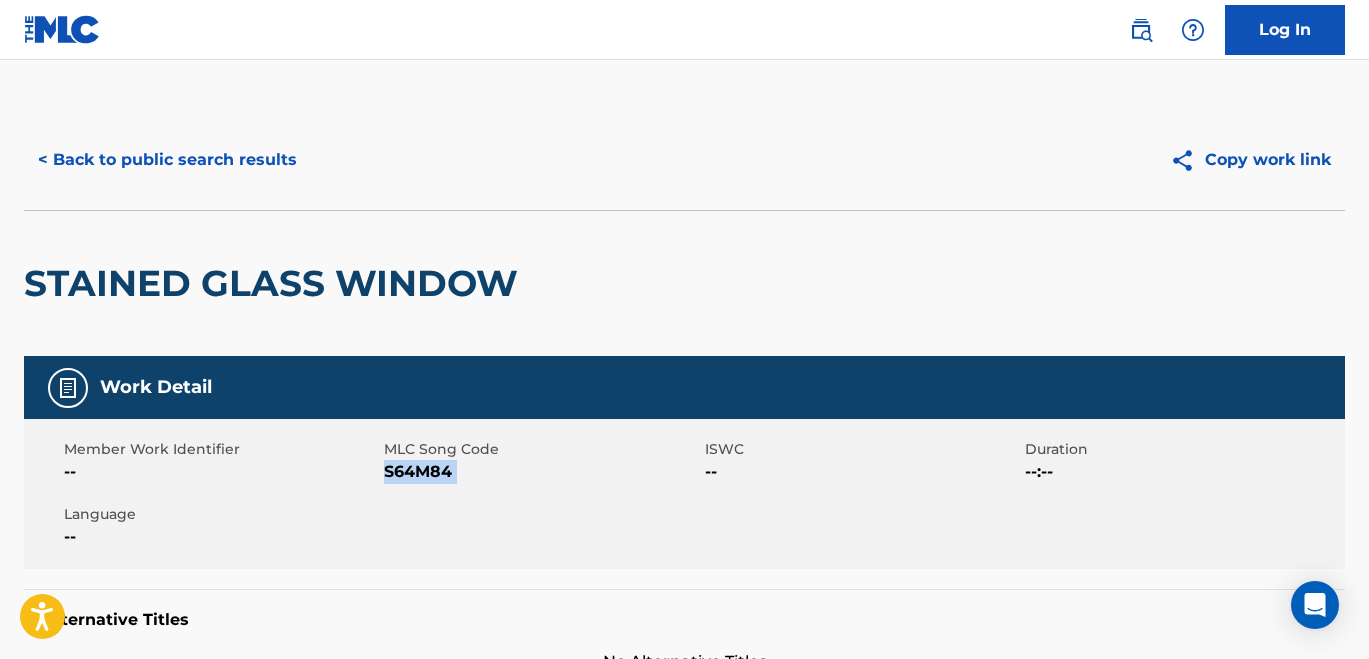 click on "< Back to public search results" at bounding box center (167, 160) 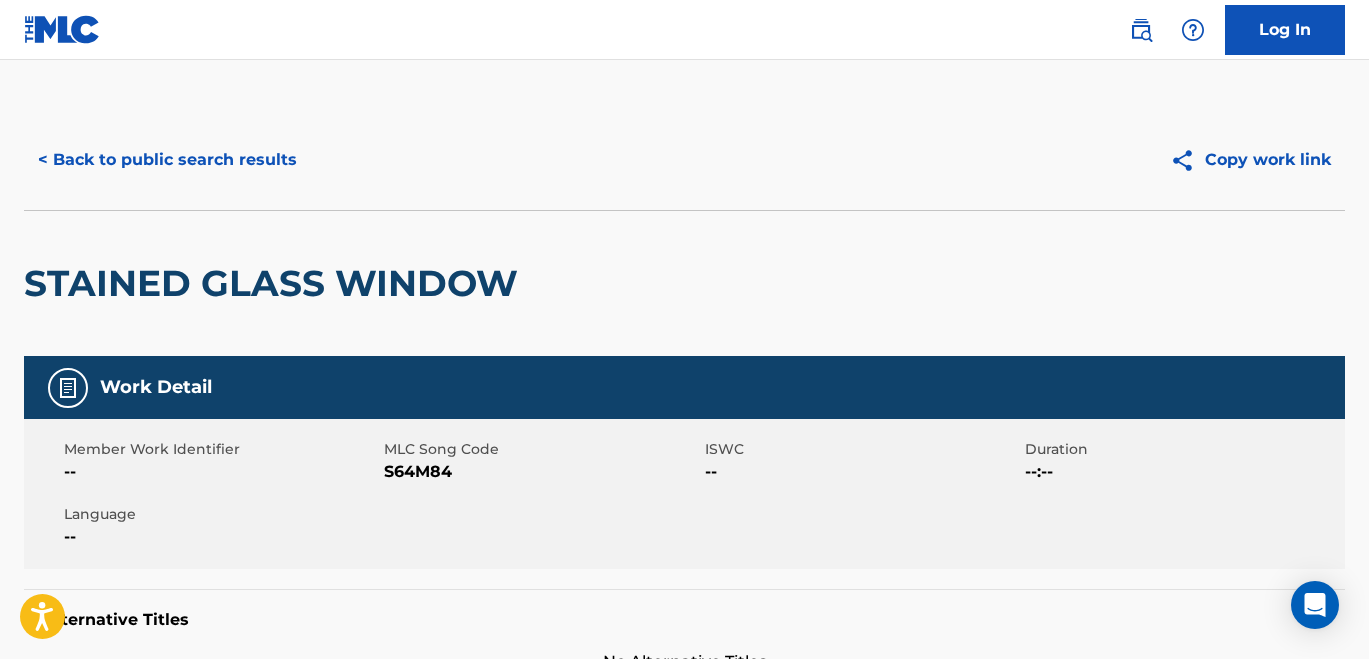 scroll, scrollTop: 315, scrollLeft: 0, axis: vertical 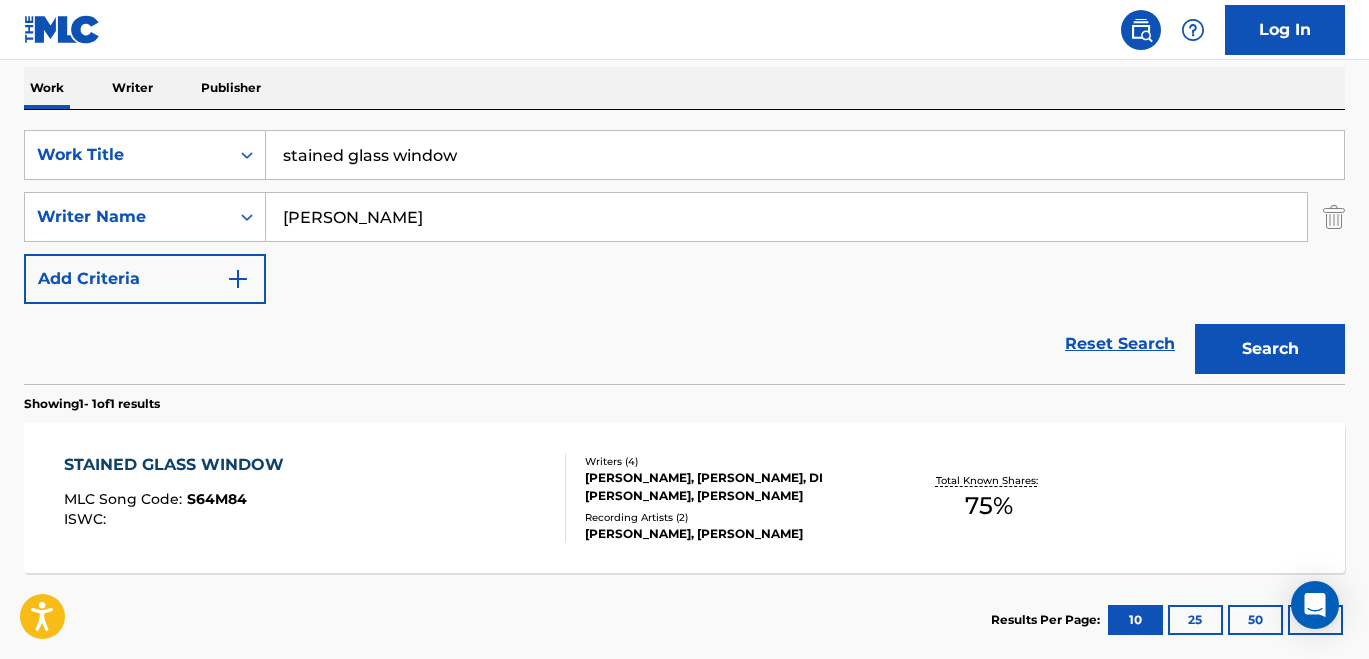 click on "stained glass window" at bounding box center (805, 155) 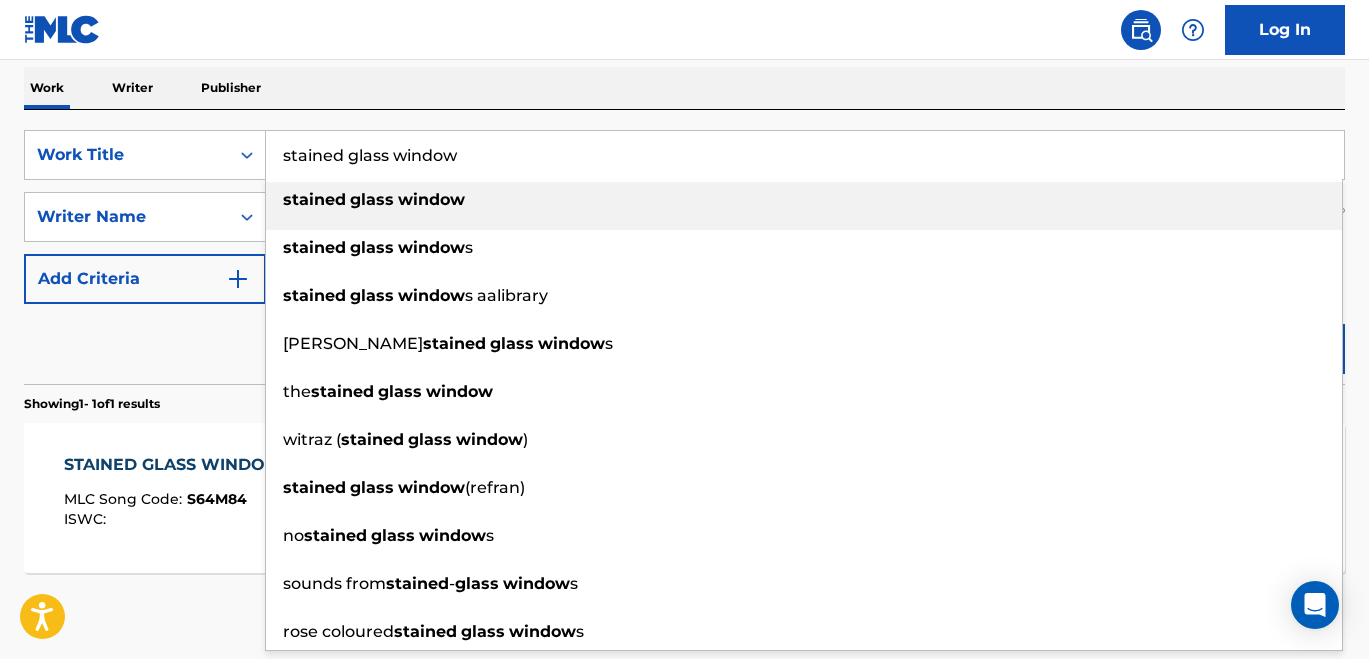drag, startPoint x: 526, startPoint y: 167, endPoint x: 287, endPoint y: 160, distance: 239.1025 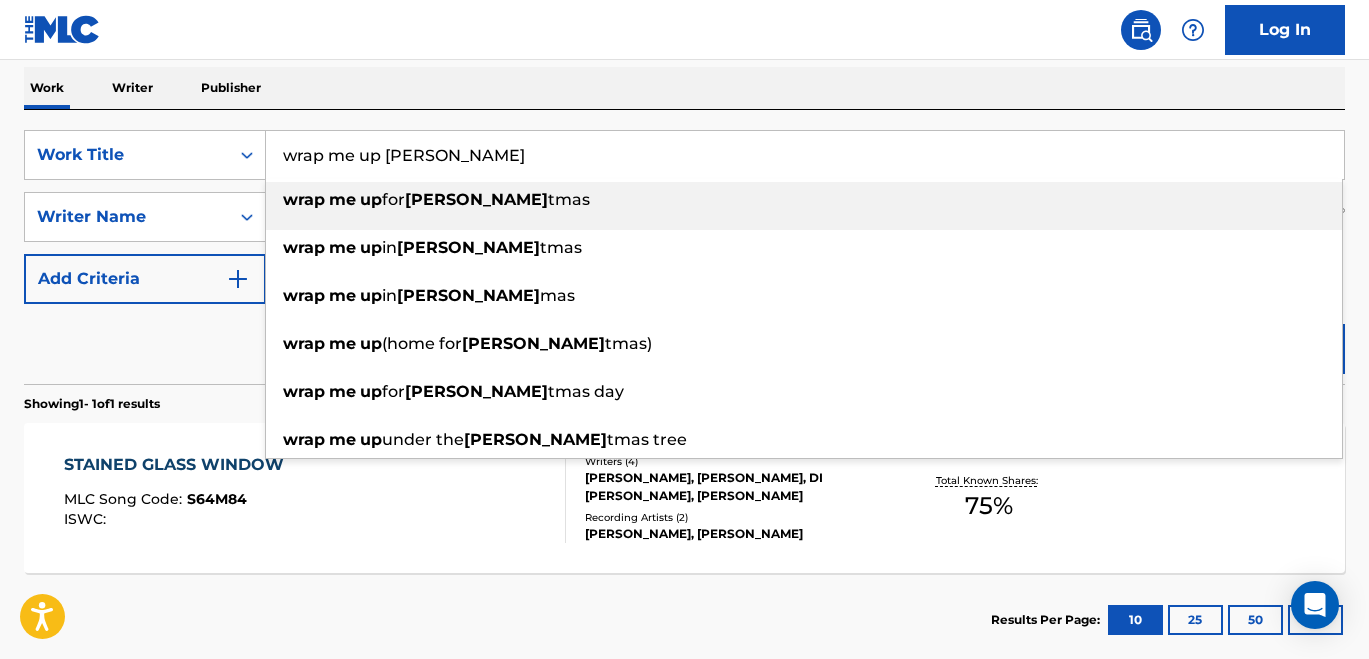 click on "me" at bounding box center (342, 199) 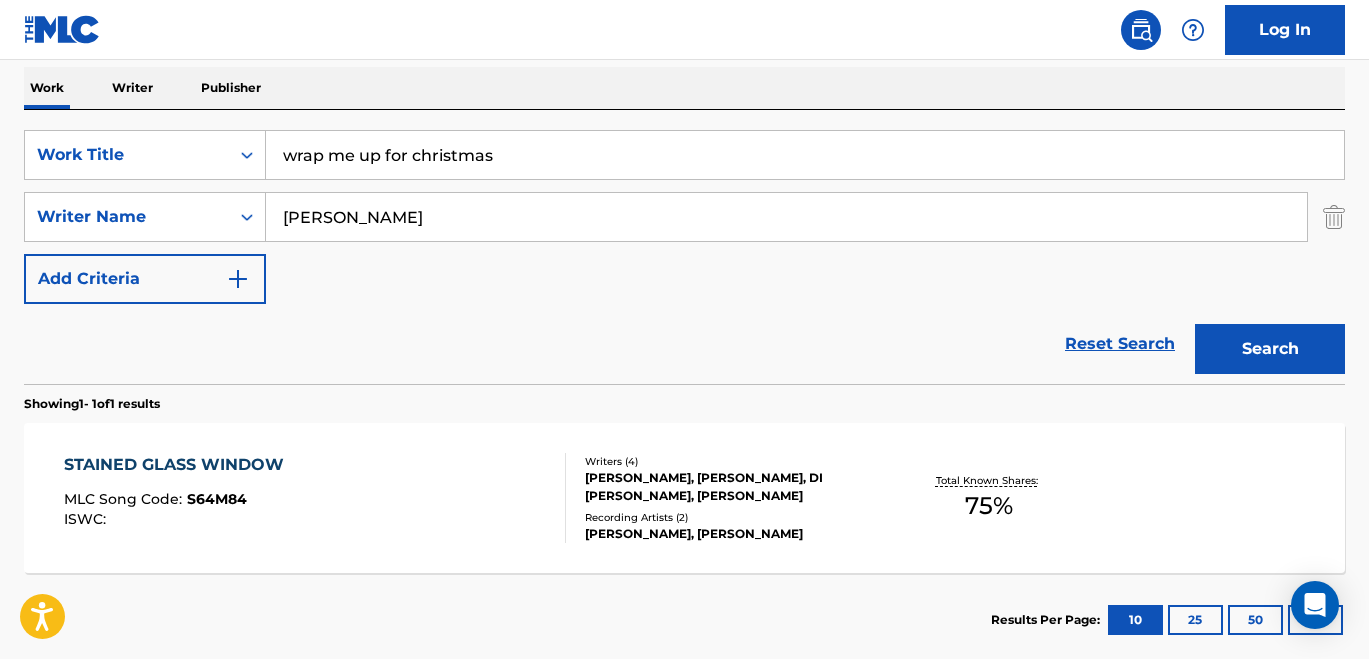 click on "Search" at bounding box center (1270, 349) 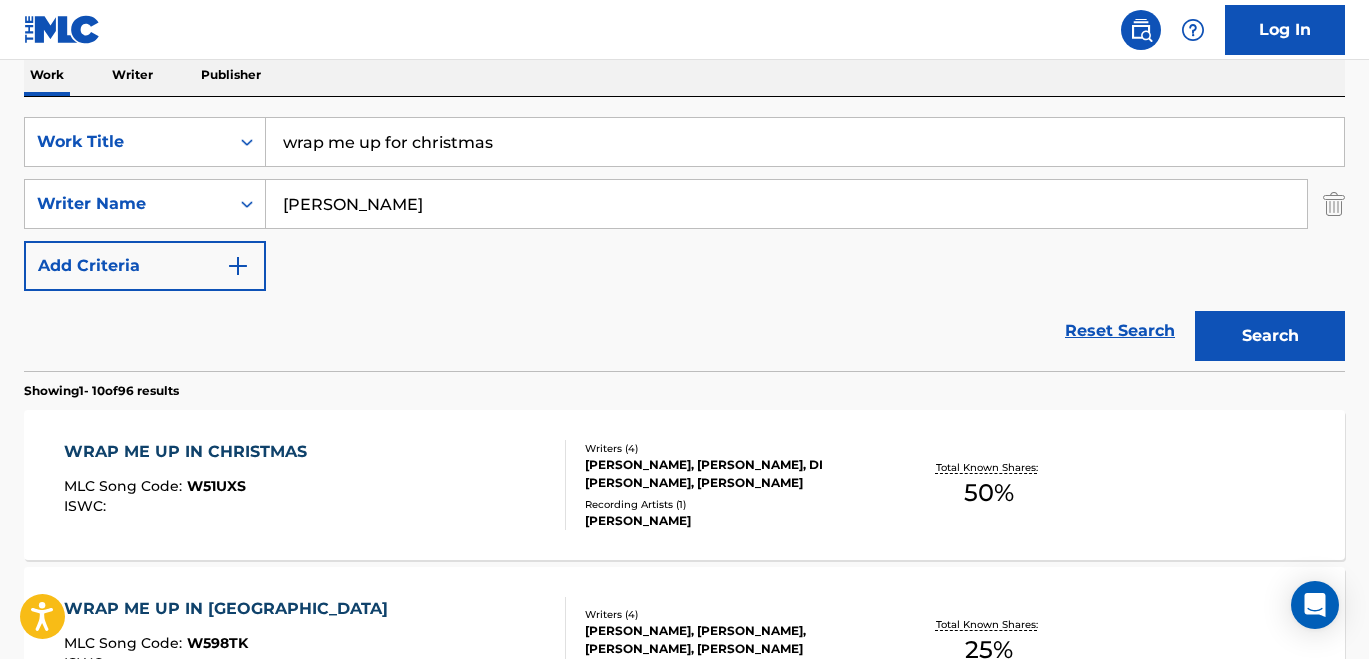 scroll, scrollTop: 331, scrollLeft: 0, axis: vertical 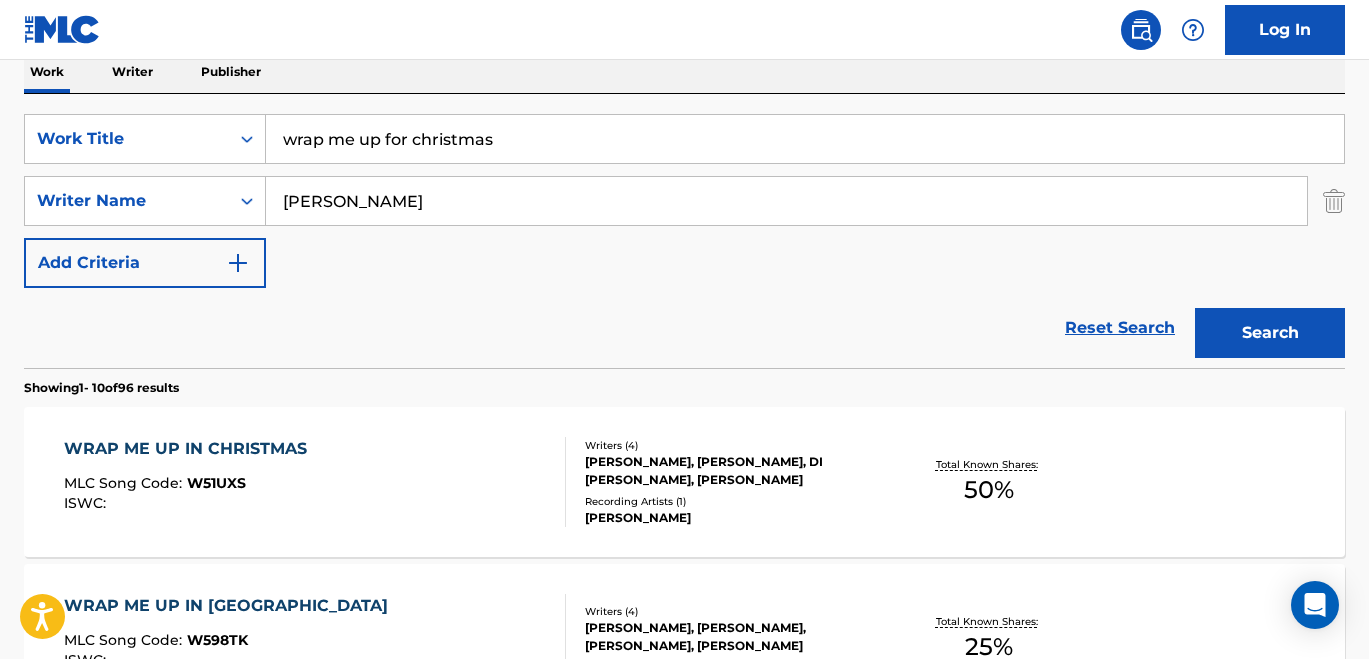 click on "WRAP ME UP IN CHRISTMAS MLC Song Code : W51UXS ISWC :" at bounding box center [315, 482] 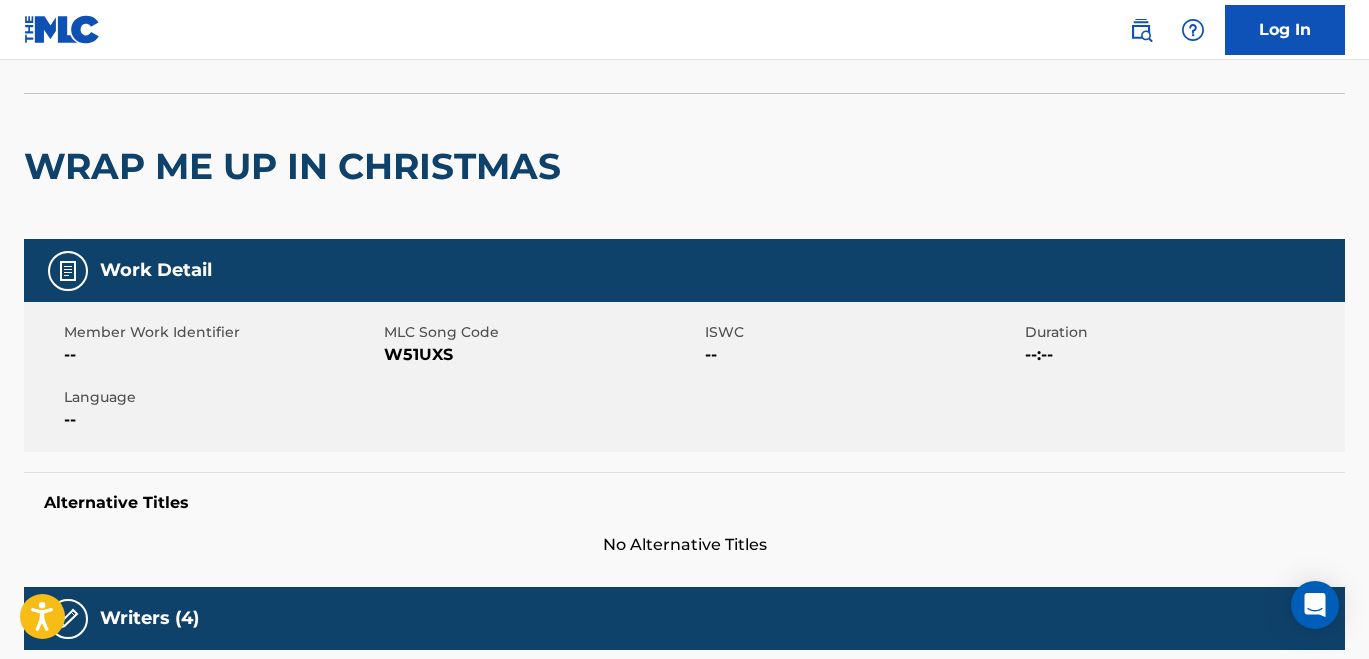 scroll, scrollTop: 134, scrollLeft: 0, axis: vertical 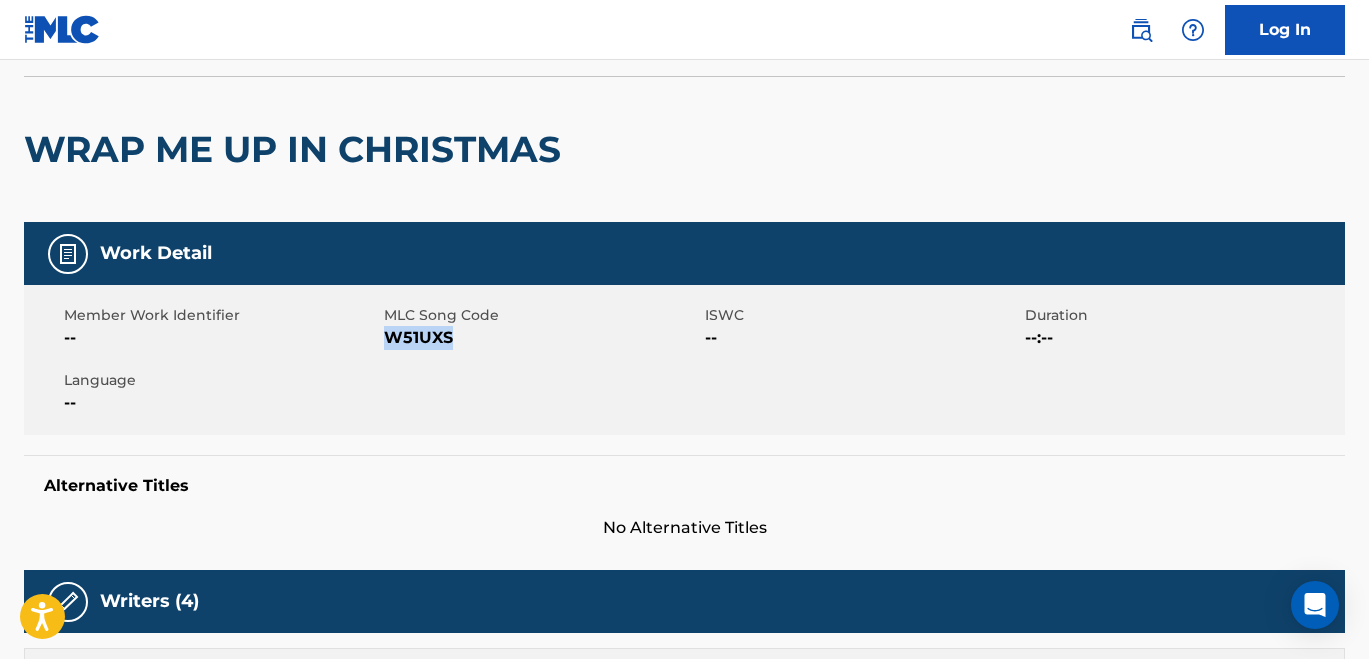 drag, startPoint x: 454, startPoint y: 351, endPoint x: 391, endPoint y: 346, distance: 63.1981 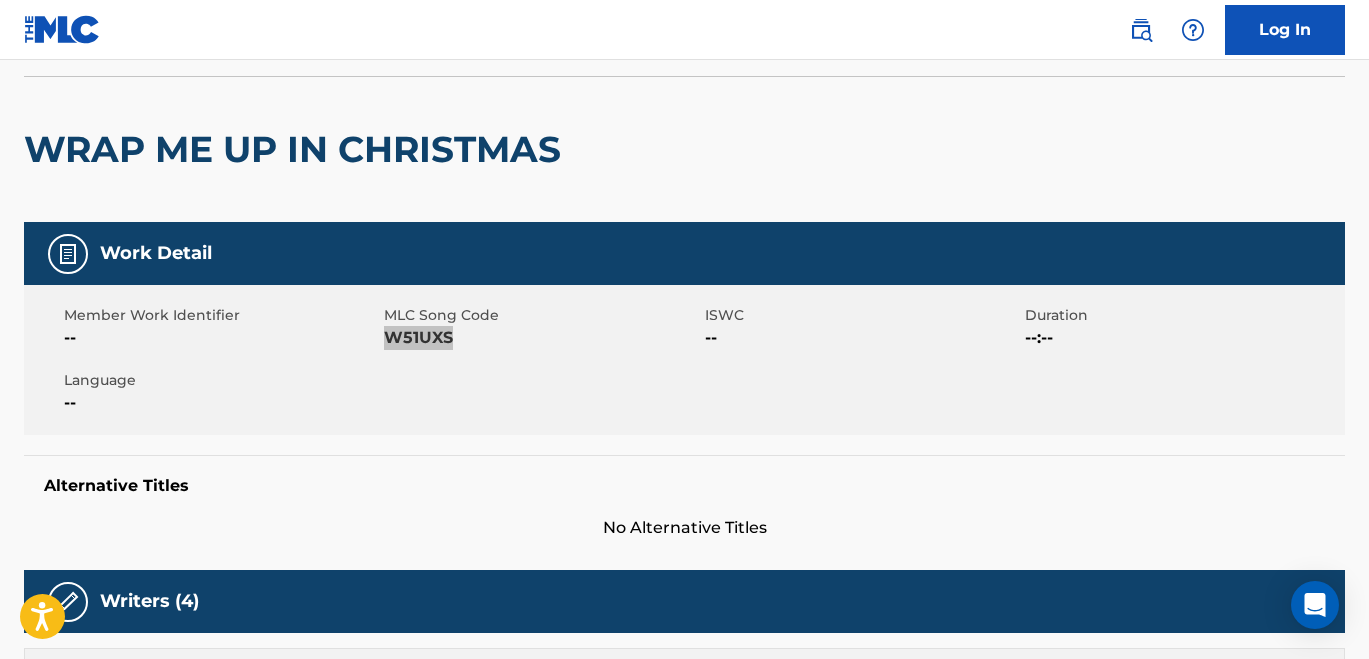 scroll, scrollTop: 0, scrollLeft: 0, axis: both 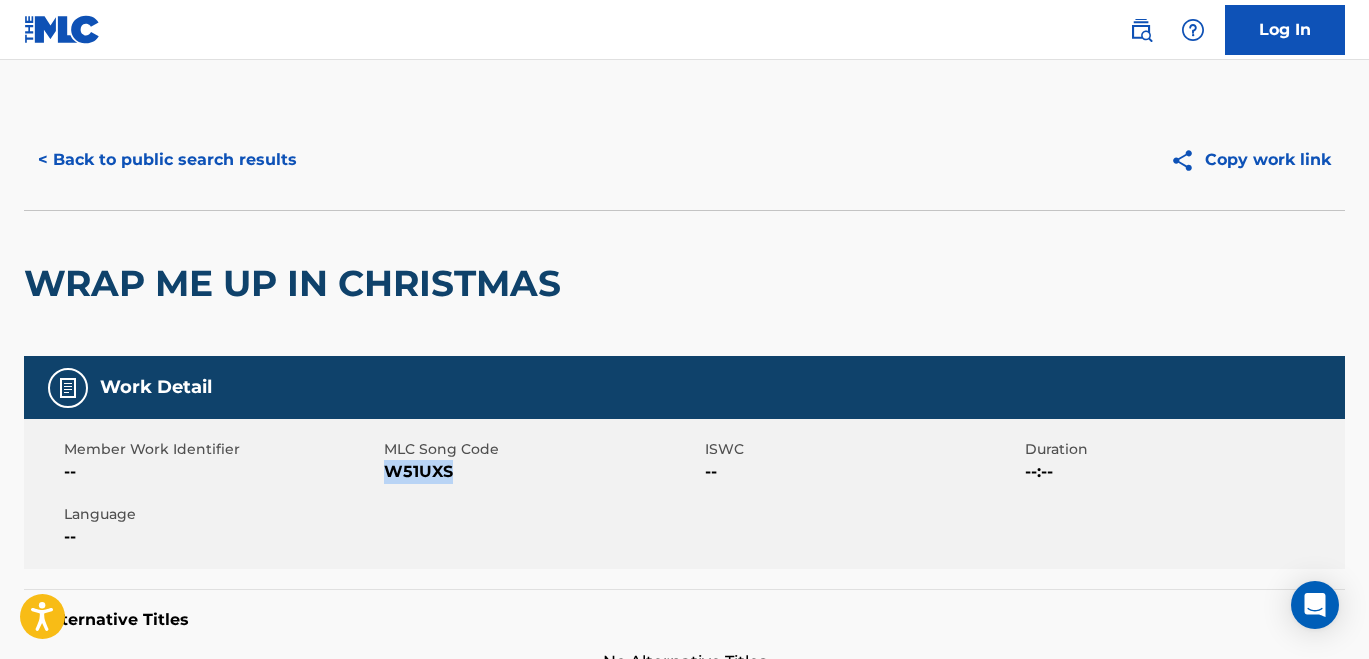 click on "< Back to public search results" at bounding box center (167, 160) 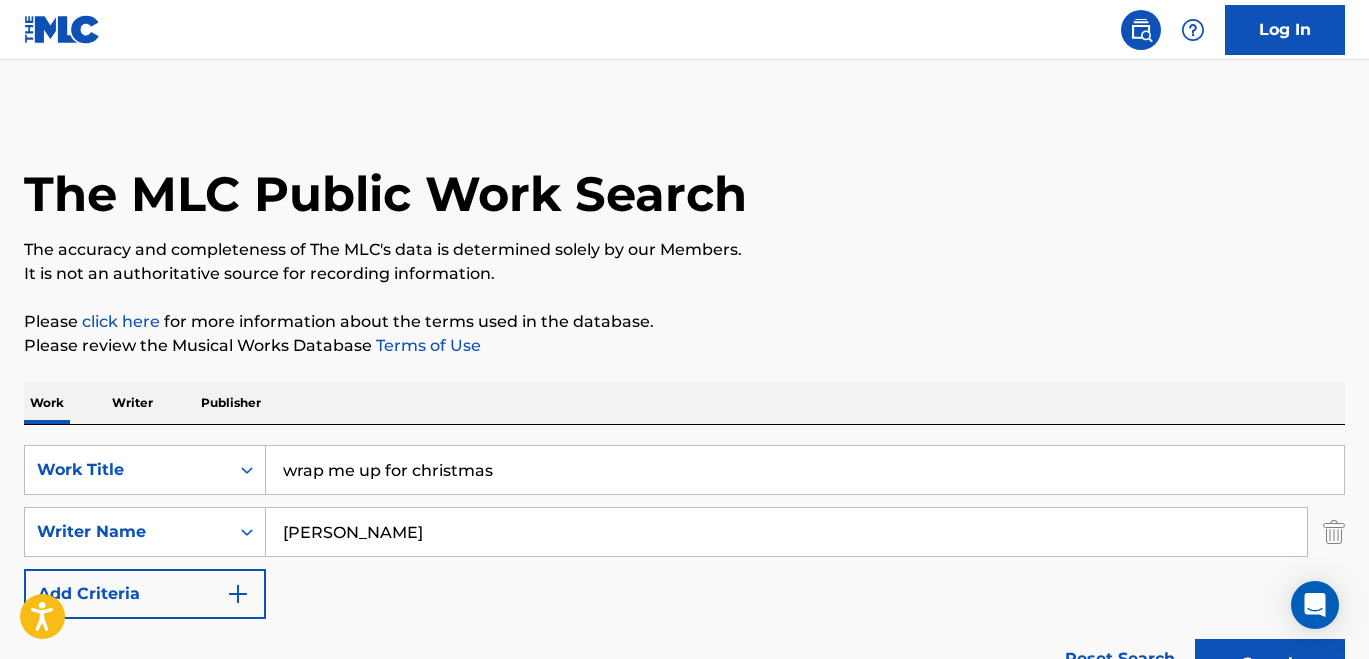 scroll, scrollTop: 331, scrollLeft: 0, axis: vertical 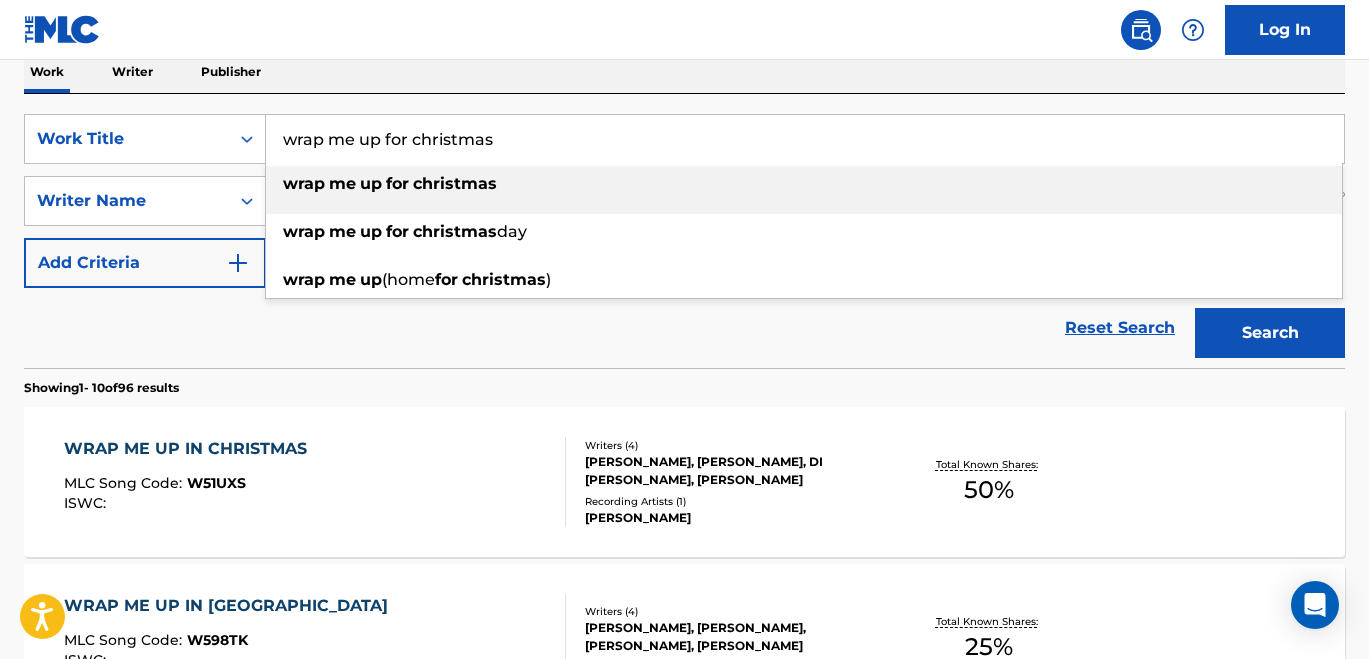 drag, startPoint x: 625, startPoint y: 144, endPoint x: 298, endPoint y: 144, distance: 327 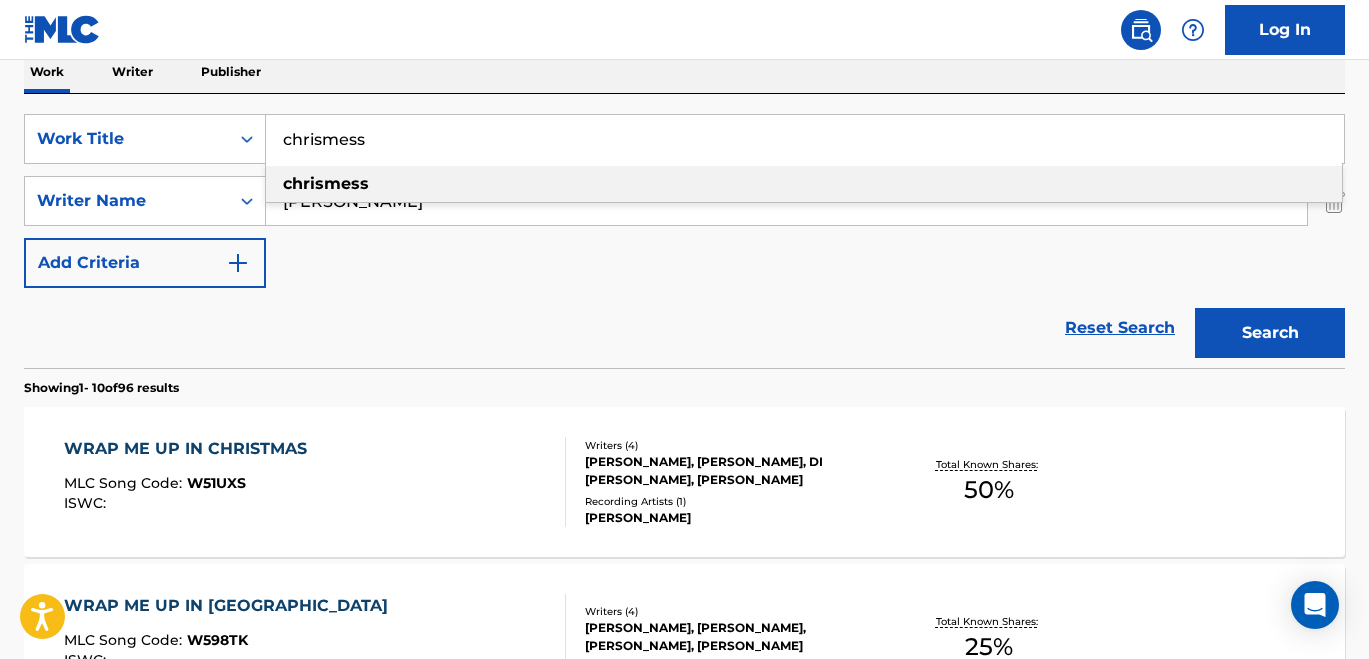 type on "chrismess" 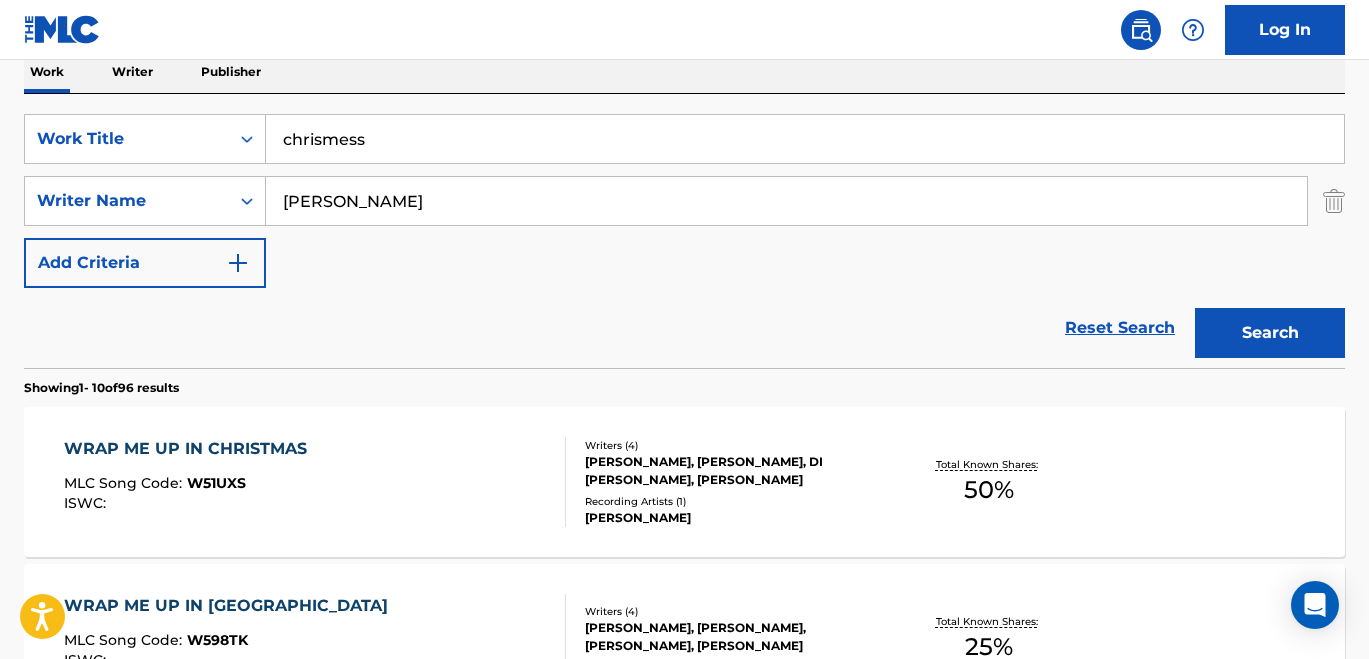 click on "Search" at bounding box center (1270, 333) 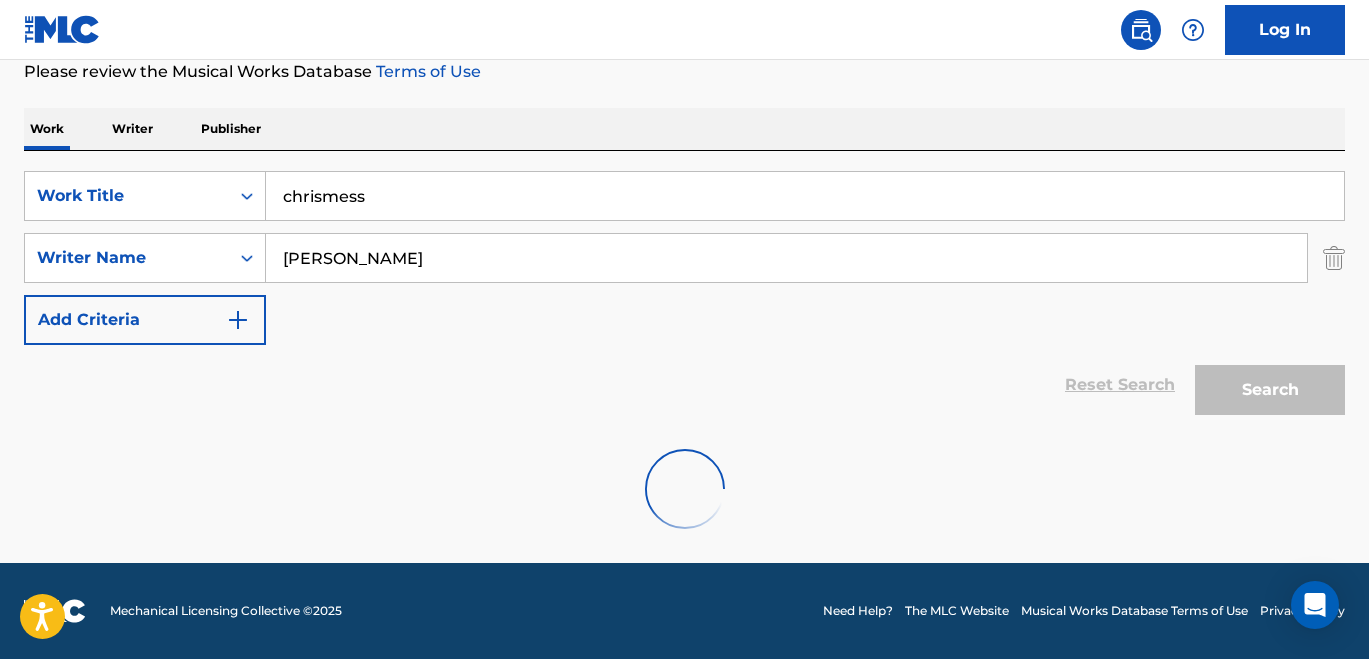 scroll, scrollTop: 331, scrollLeft: 0, axis: vertical 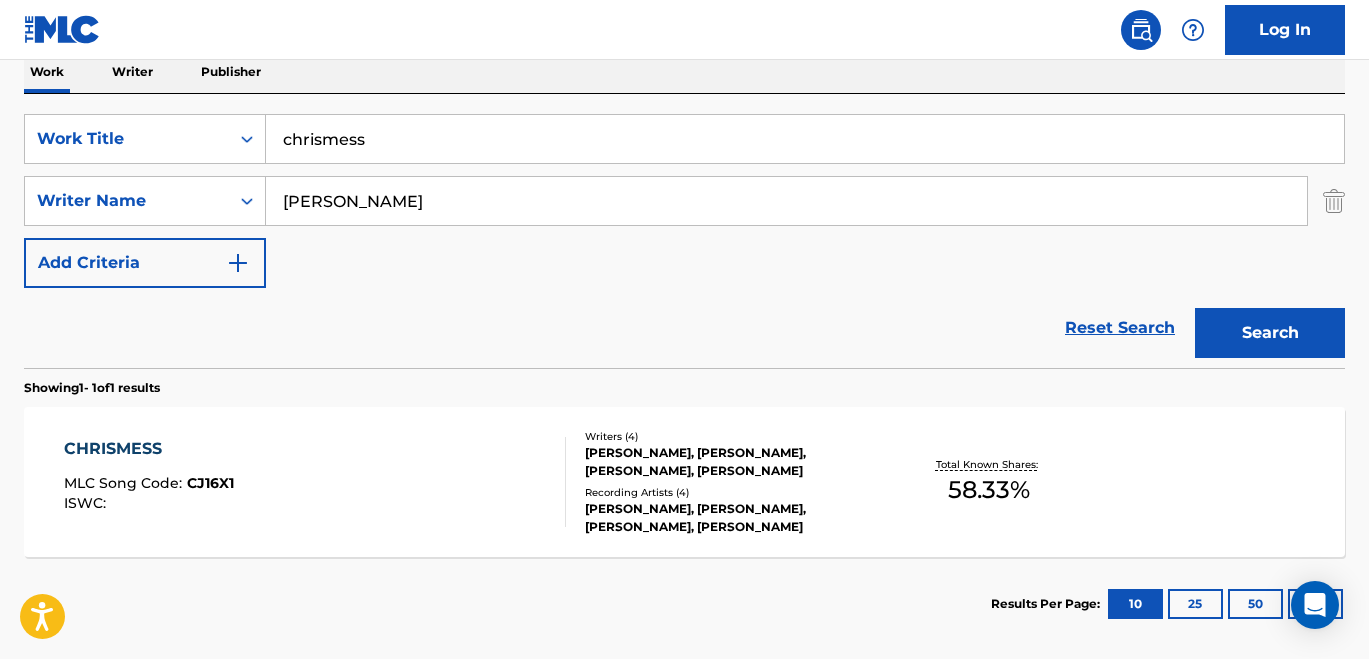 click on "CHRISMESS MLC Song Code : CJ16X1 ISWC :" at bounding box center (315, 482) 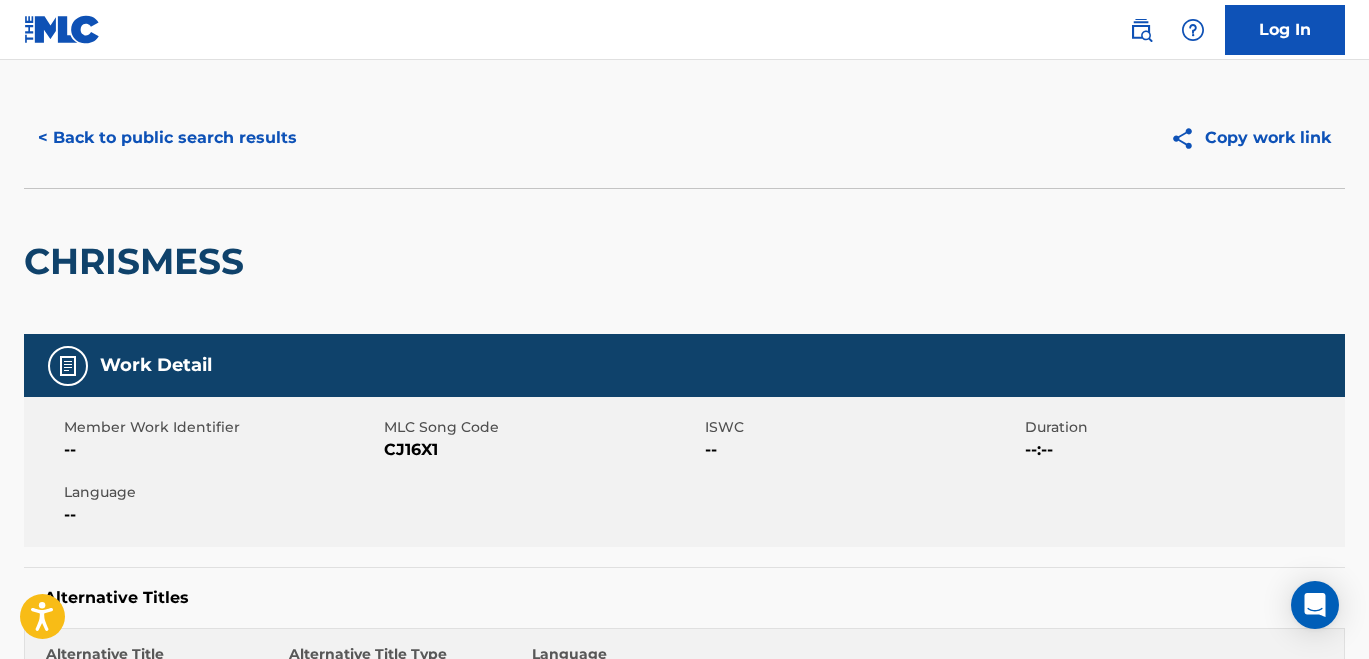 scroll, scrollTop: 24, scrollLeft: 0, axis: vertical 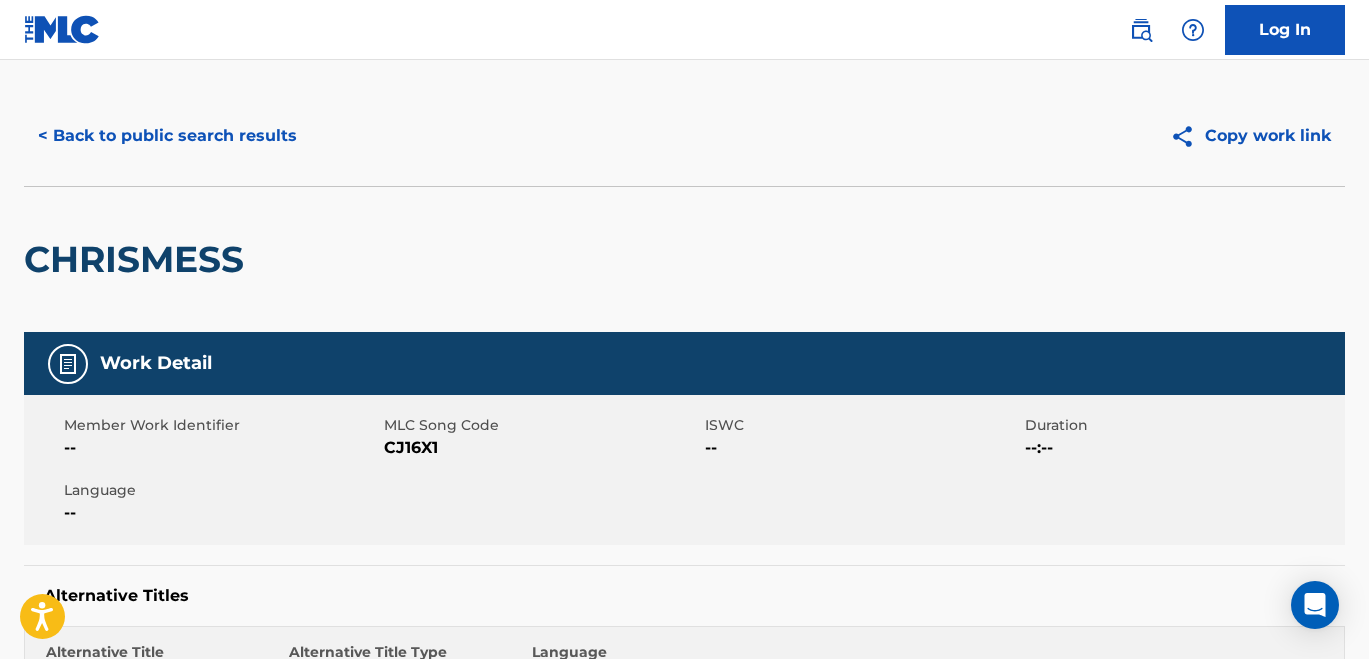 click on "< Back to public search results" at bounding box center [167, 136] 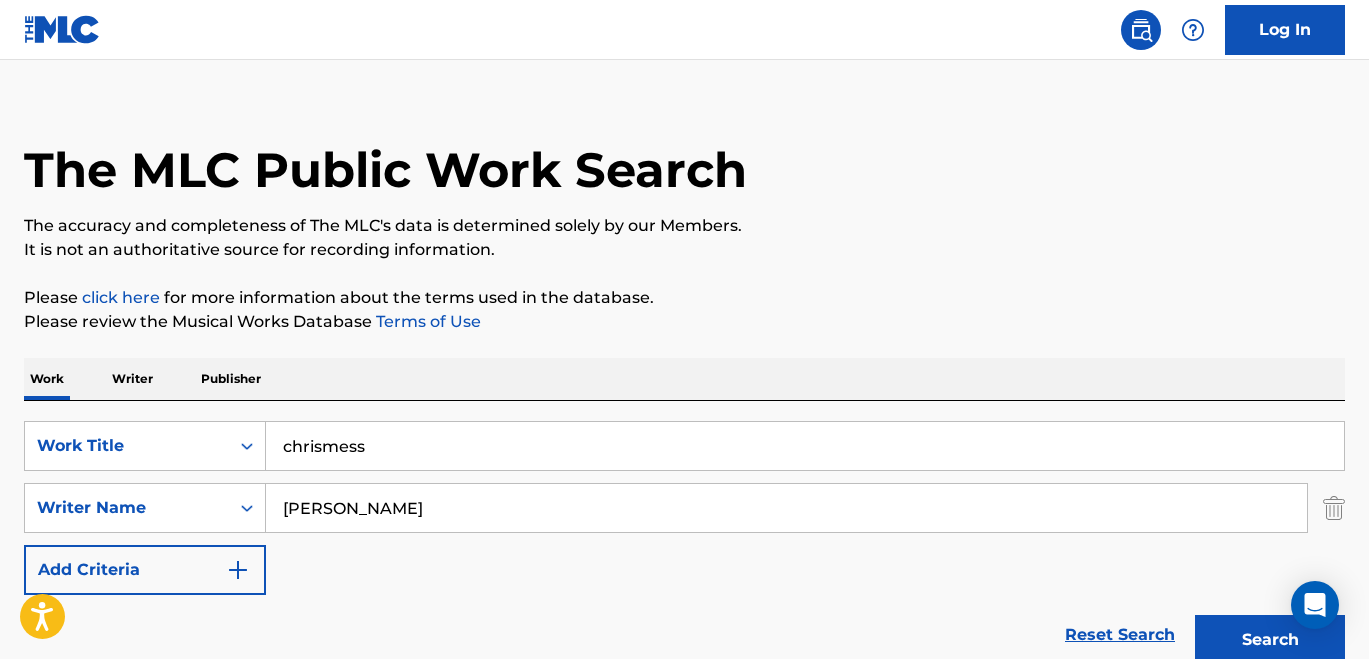 scroll, scrollTop: 315, scrollLeft: 0, axis: vertical 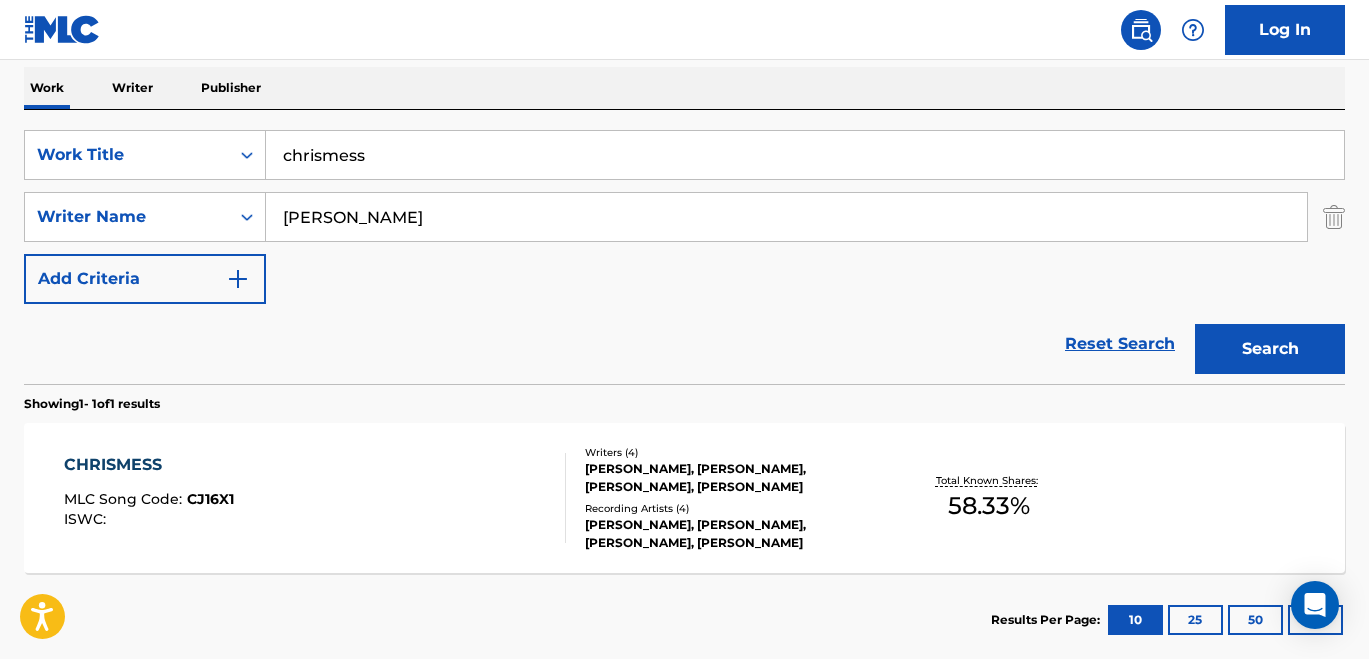 click on "SearchWithCriteriaa3f34d9e-be21-4ae9-8767-57b99de29931 Work Title chrismess SearchWithCriteriad96bfe6a-f306-4dba-8c14-ffb8616061f9 Writer Name [PERSON_NAME] Add Criteria" at bounding box center (684, 217) 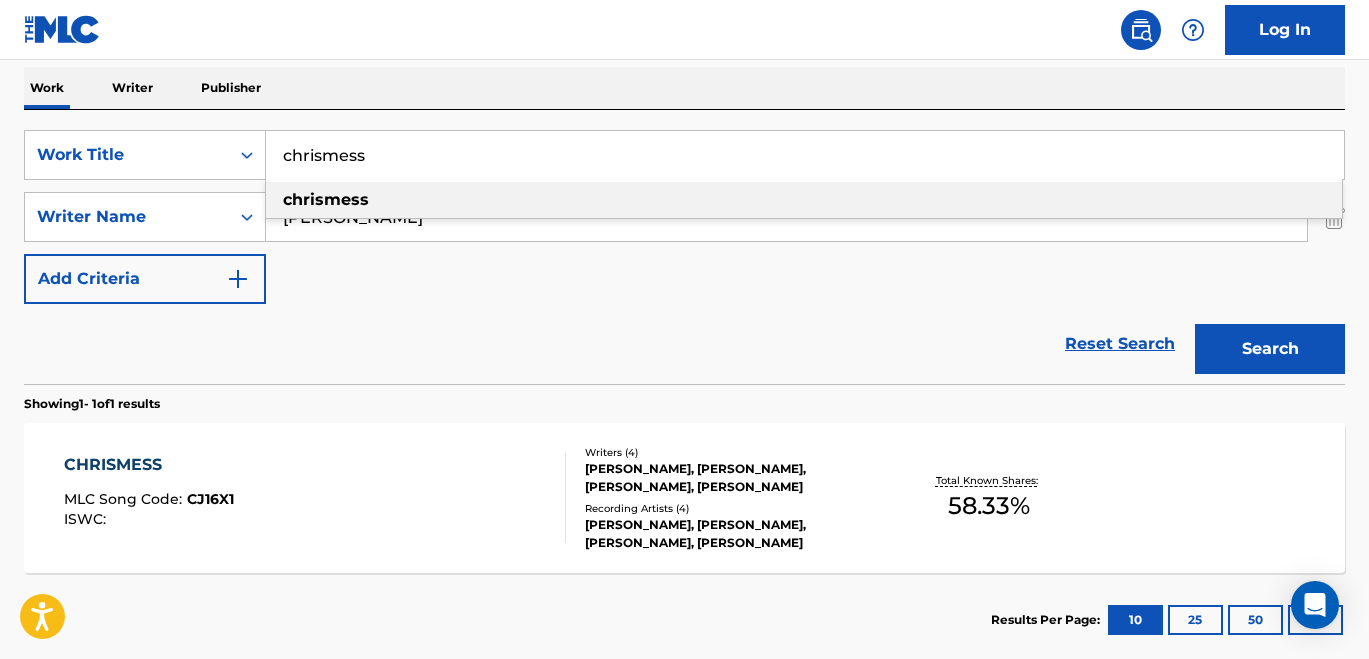 click on "chrismess" at bounding box center [805, 155] 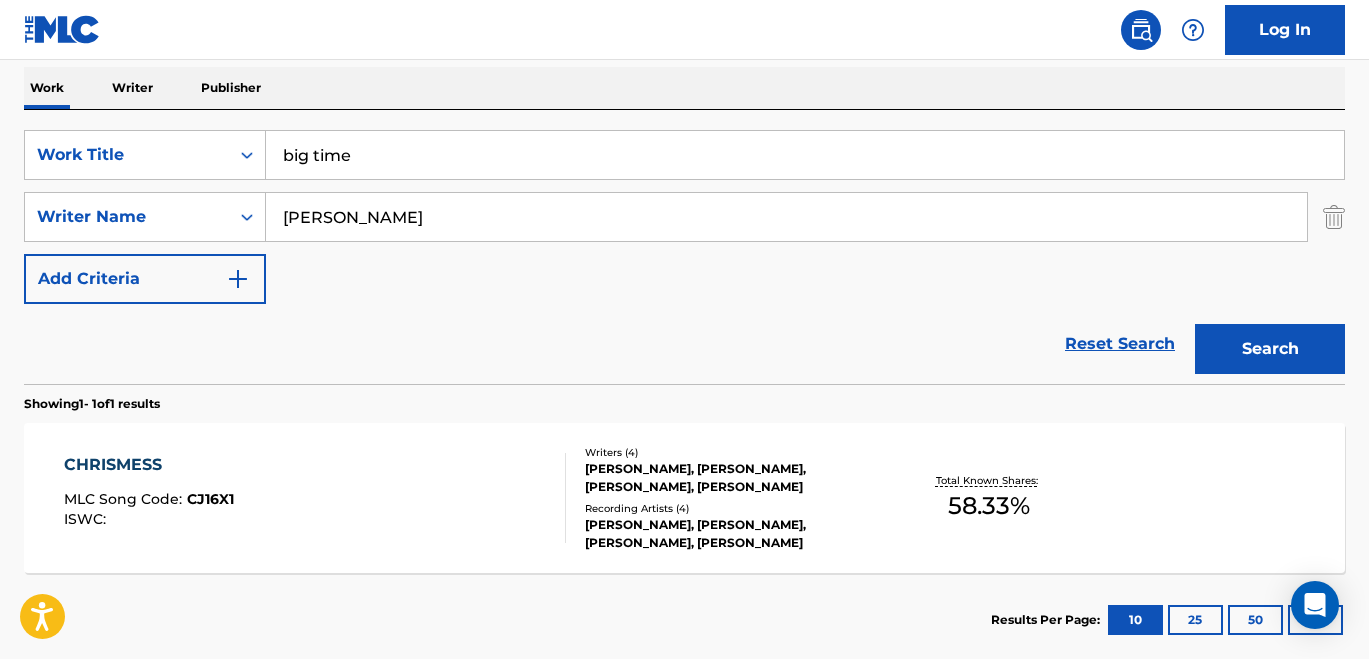 click on "Reset Search Search" at bounding box center (684, 344) 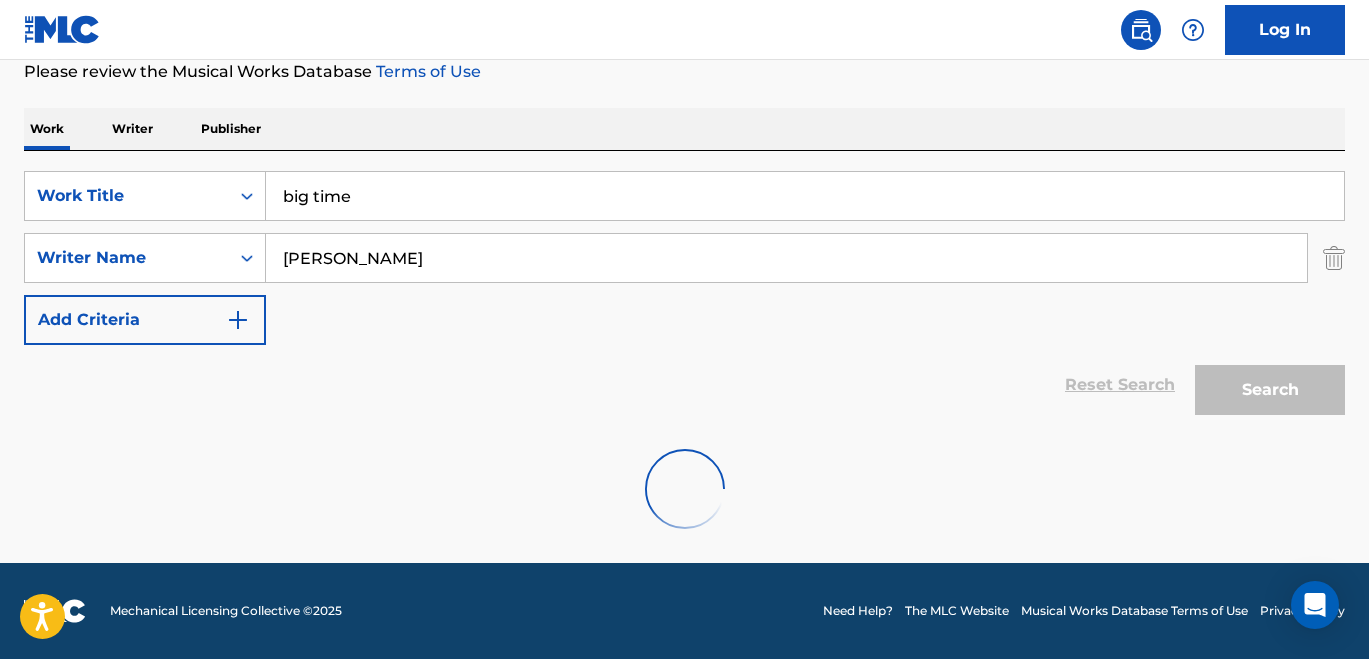 scroll, scrollTop: 315, scrollLeft: 0, axis: vertical 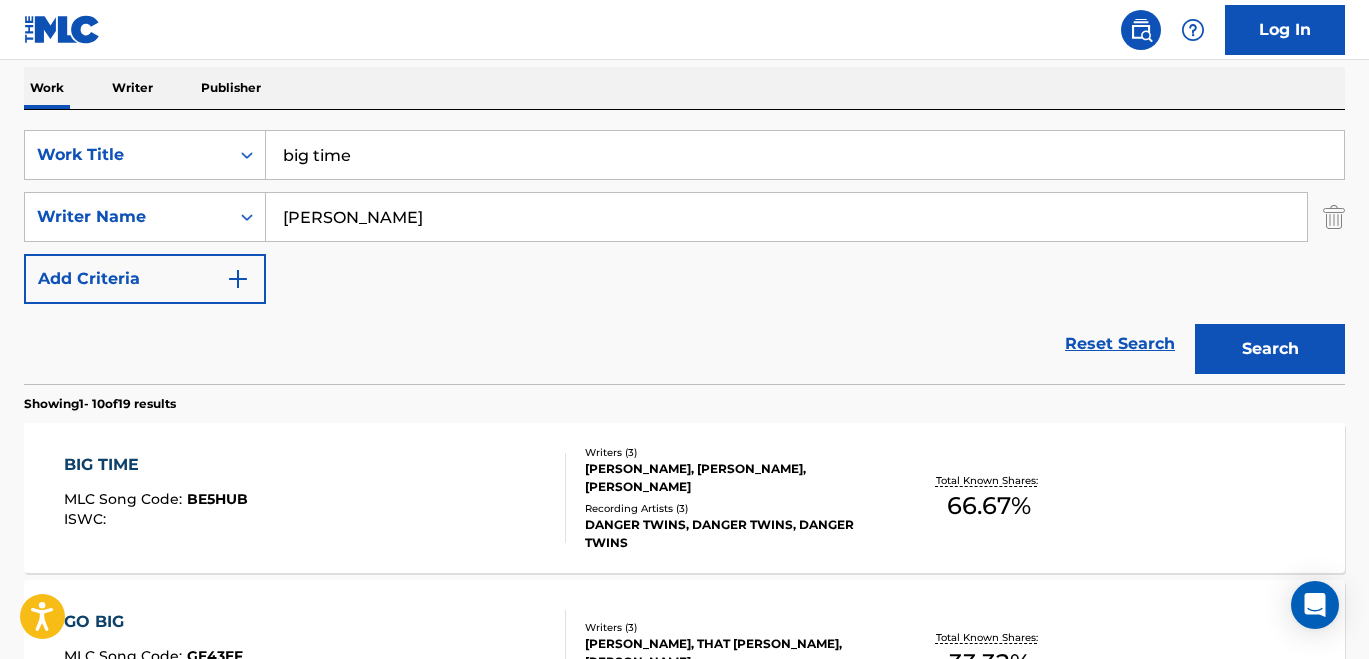 click on "big time" at bounding box center (805, 155) 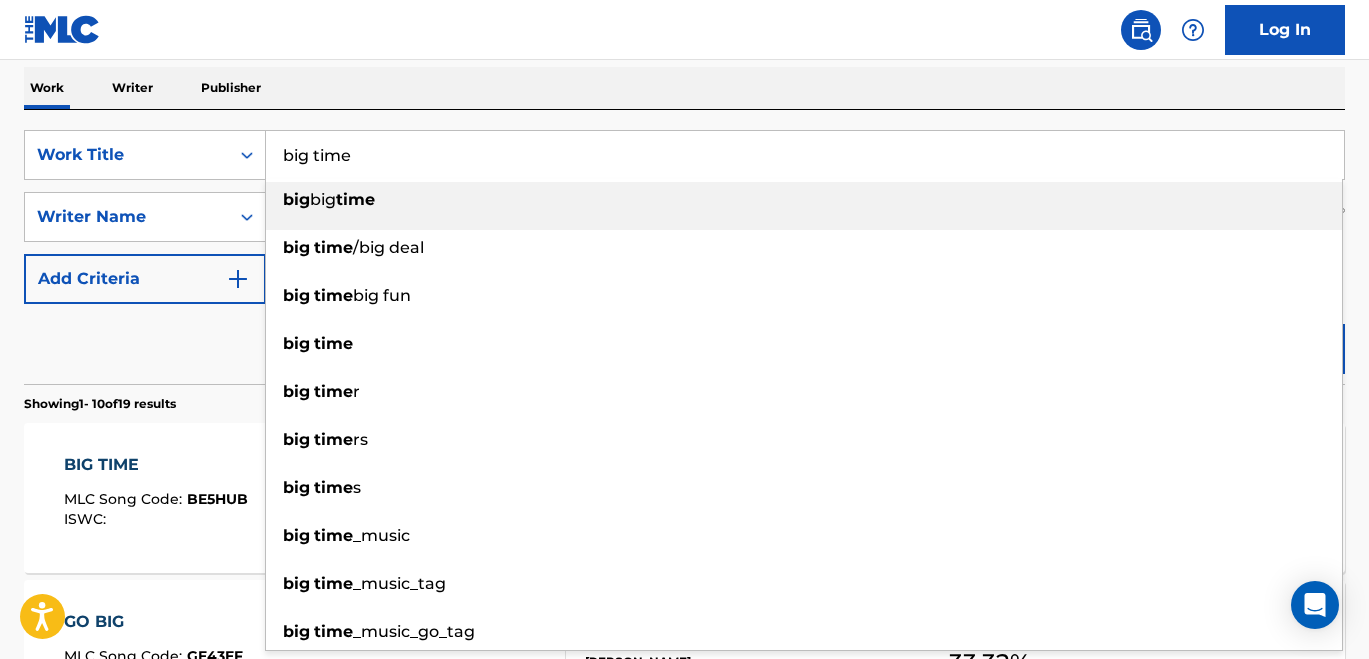 click on "big time" at bounding box center (805, 155) 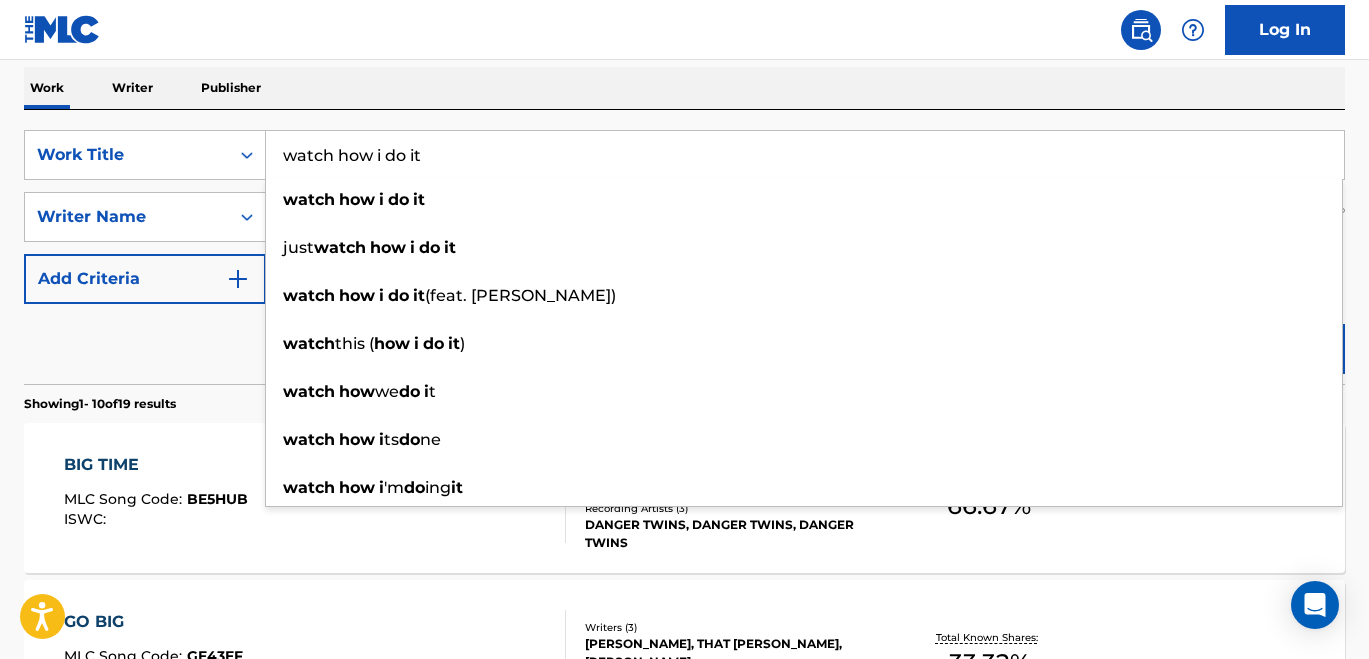 type on "watch how i do it" 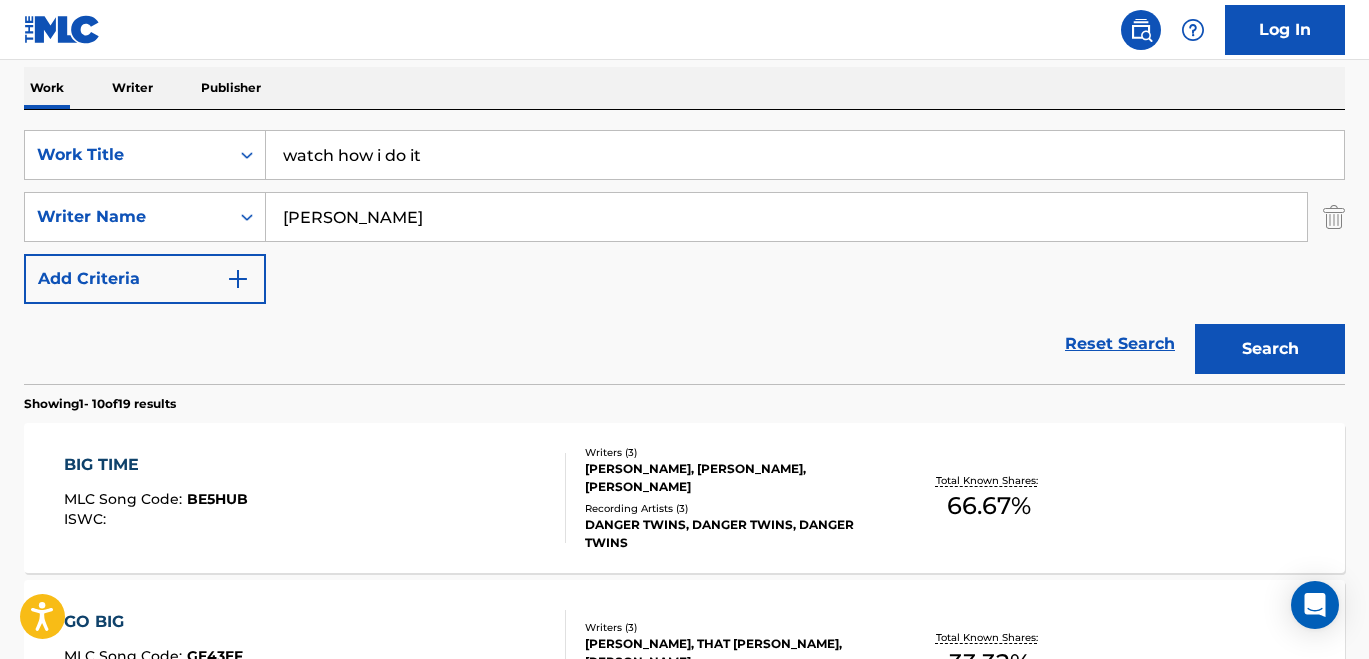 click on "Work Writer Publisher" at bounding box center [684, 88] 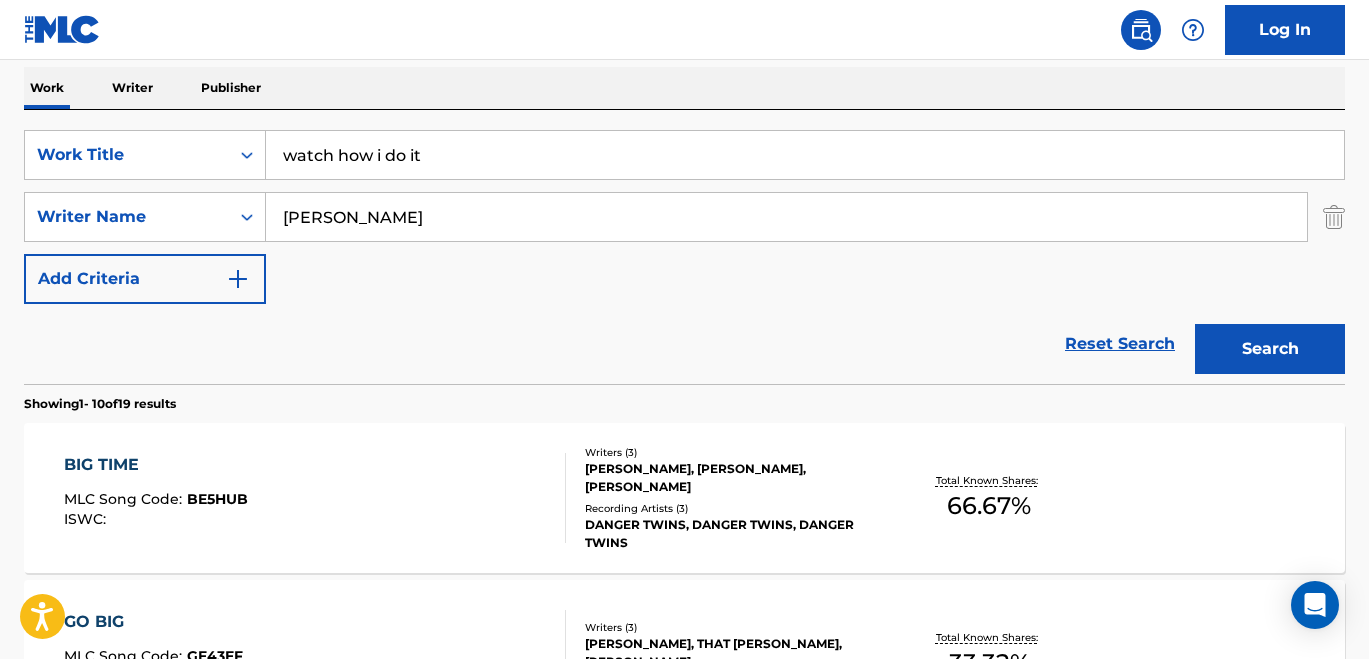 click on "Search" at bounding box center [1270, 349] 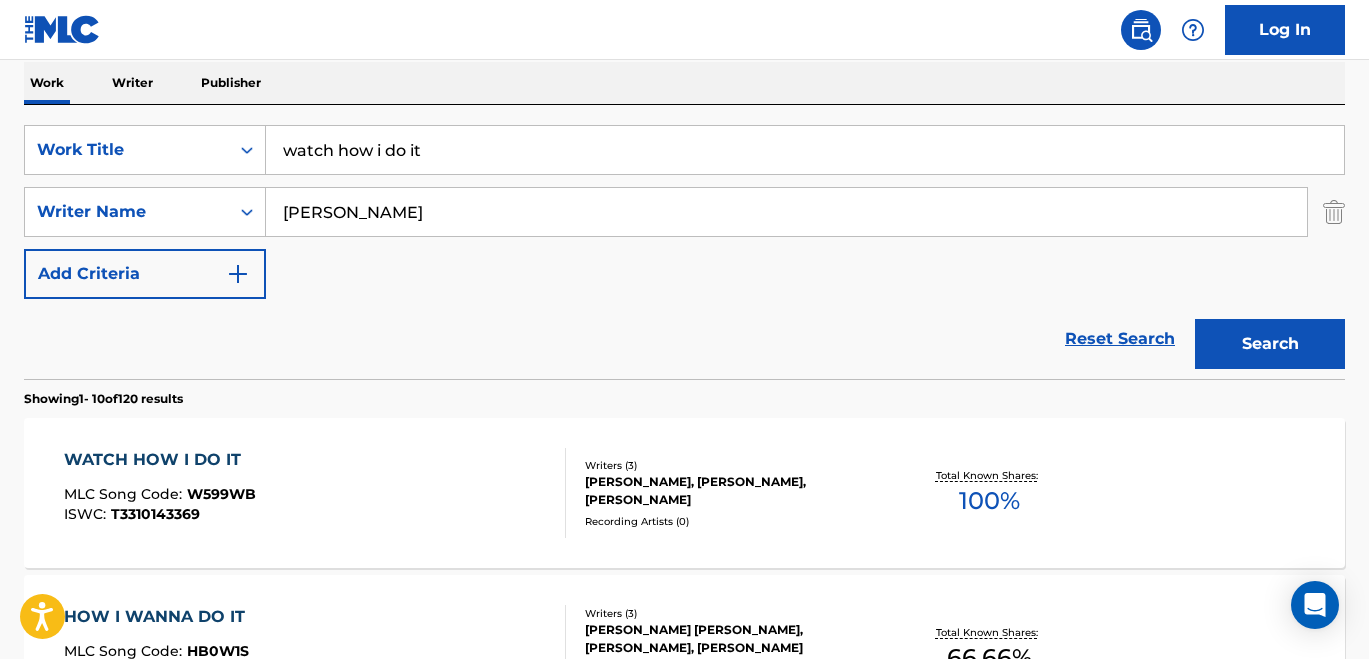 scroll, scrollTop: 318, scrollLeft: 0, axis: vertical 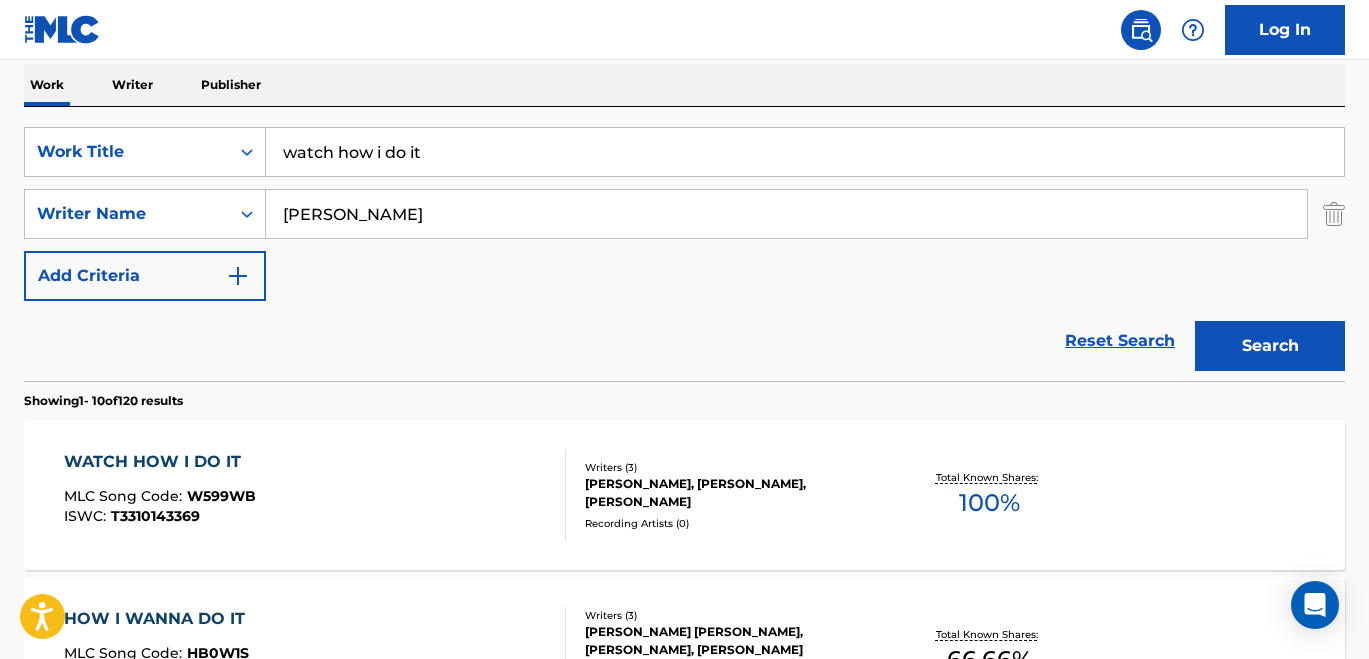 click on "WATCH HOW I DO IT MLC Song Code : W599WB ISWC : T3310143369" at bounding box center [315, 495] 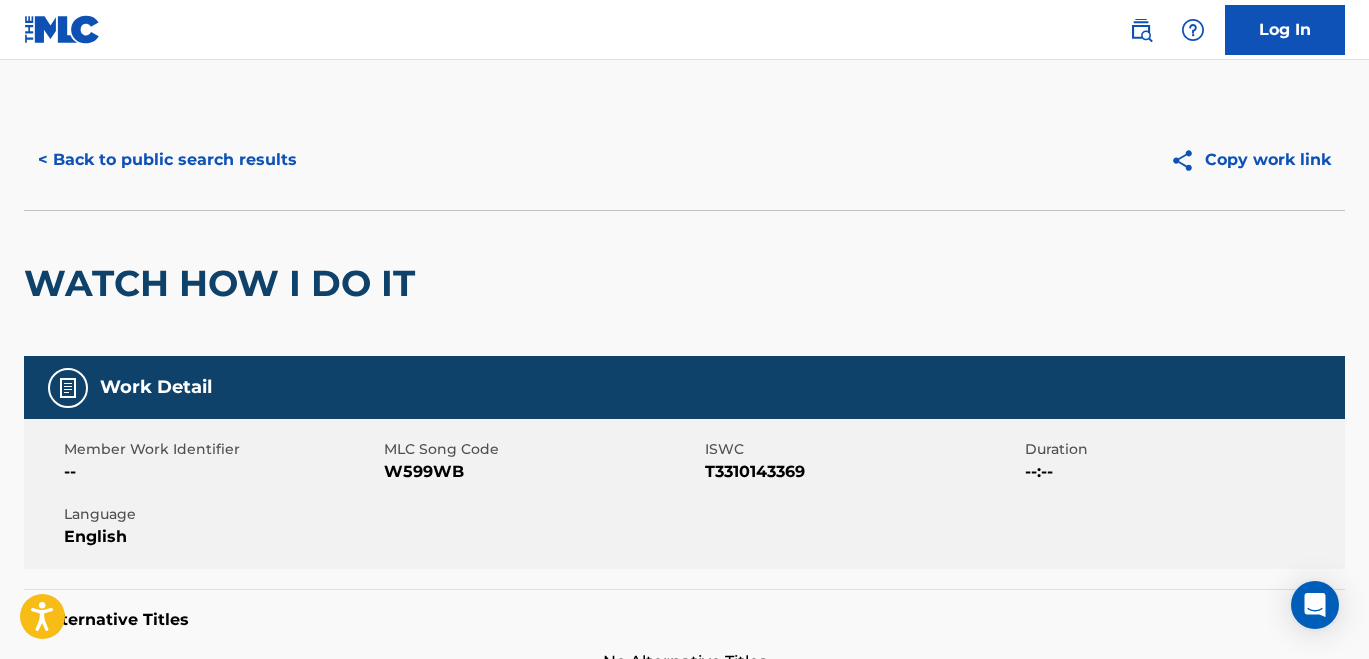 scroll, scrollTop: 2, scrollLeft: 0, axis: vertical 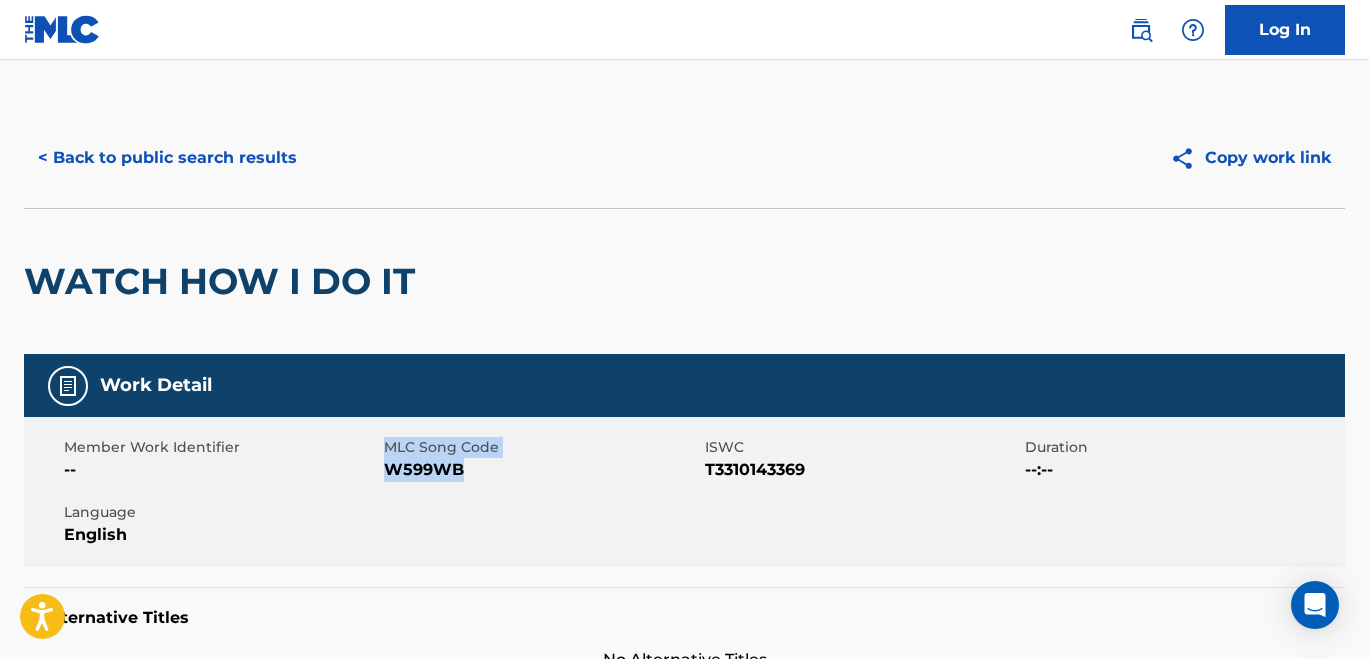 drag, startPoint x: 463, startPoint y: 475, endPoint x: 382, endPoint y: 478, distance: 81.055534 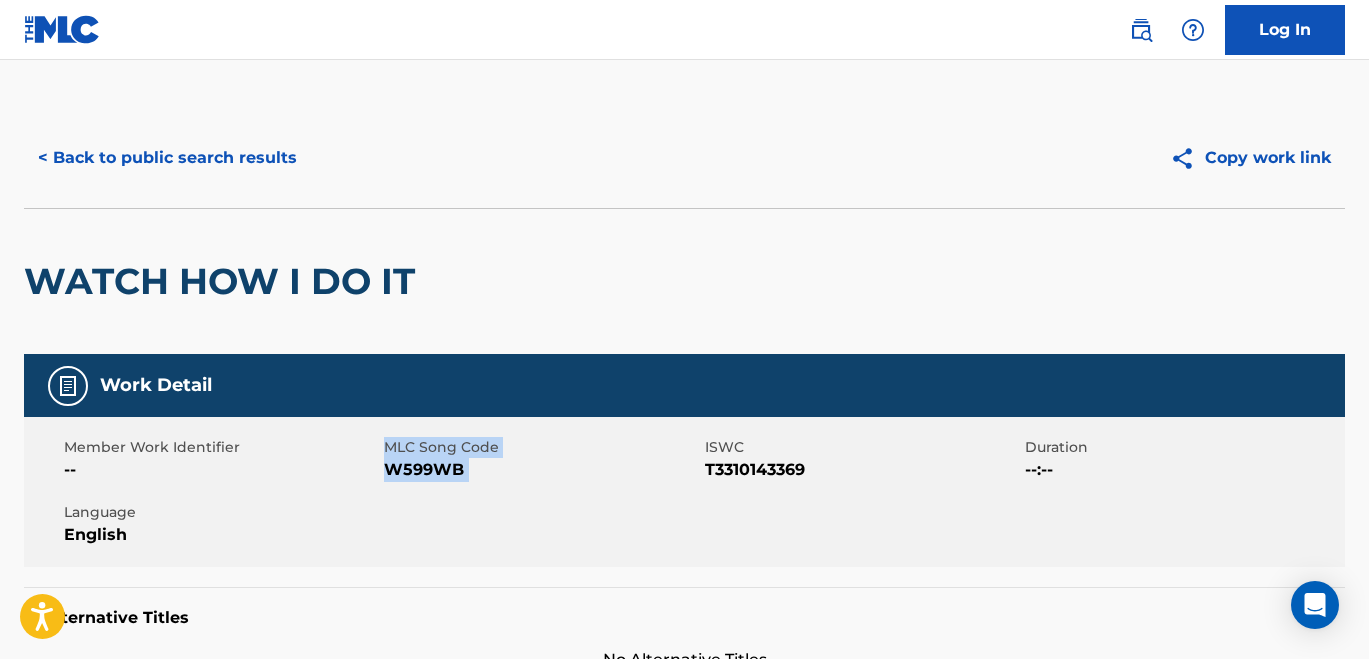 drag, startPoint x: 383, startPoint y: 478, endPoint x: 473, endPoint y: 478, distance: 90 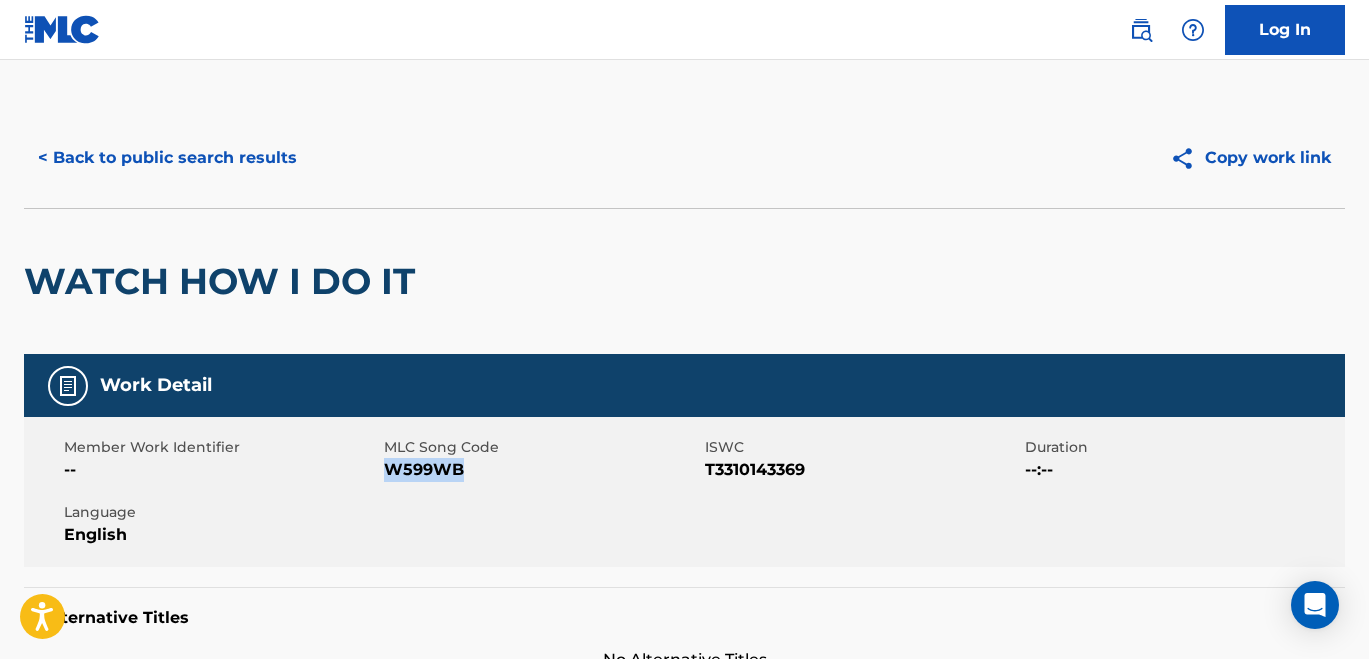 drag, startPoint x: 469, startPoint y: 478, endPoint x: 391, endPoint y: 479, distance: 78.00641 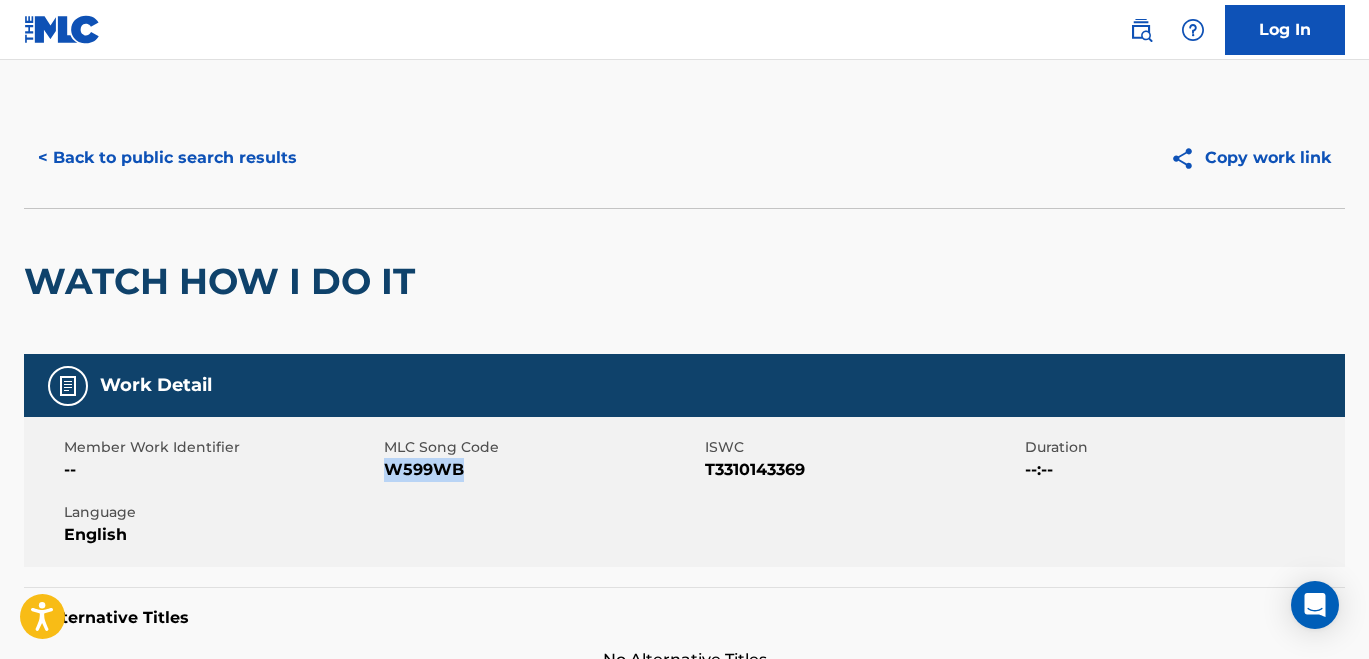 scroll, scrollTop: 0, scrollLeft: 0, axis: both 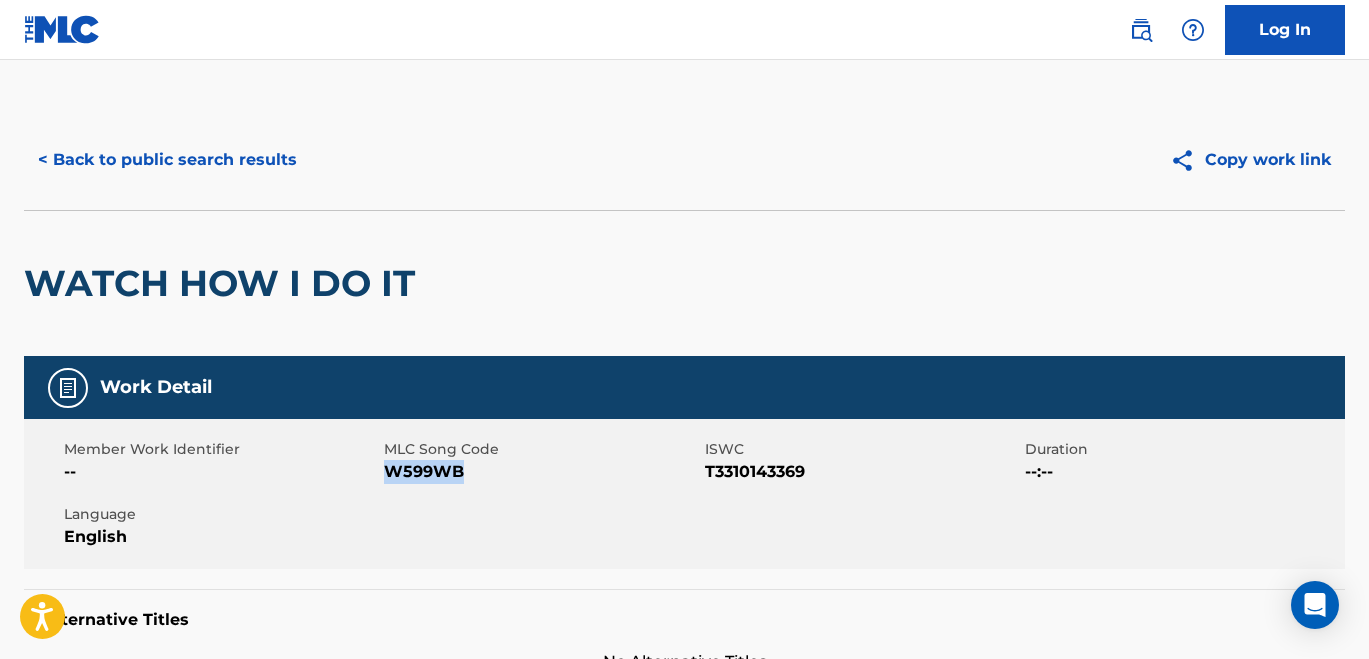 click on "< Back to public search results" at bounding box center (167, 160) 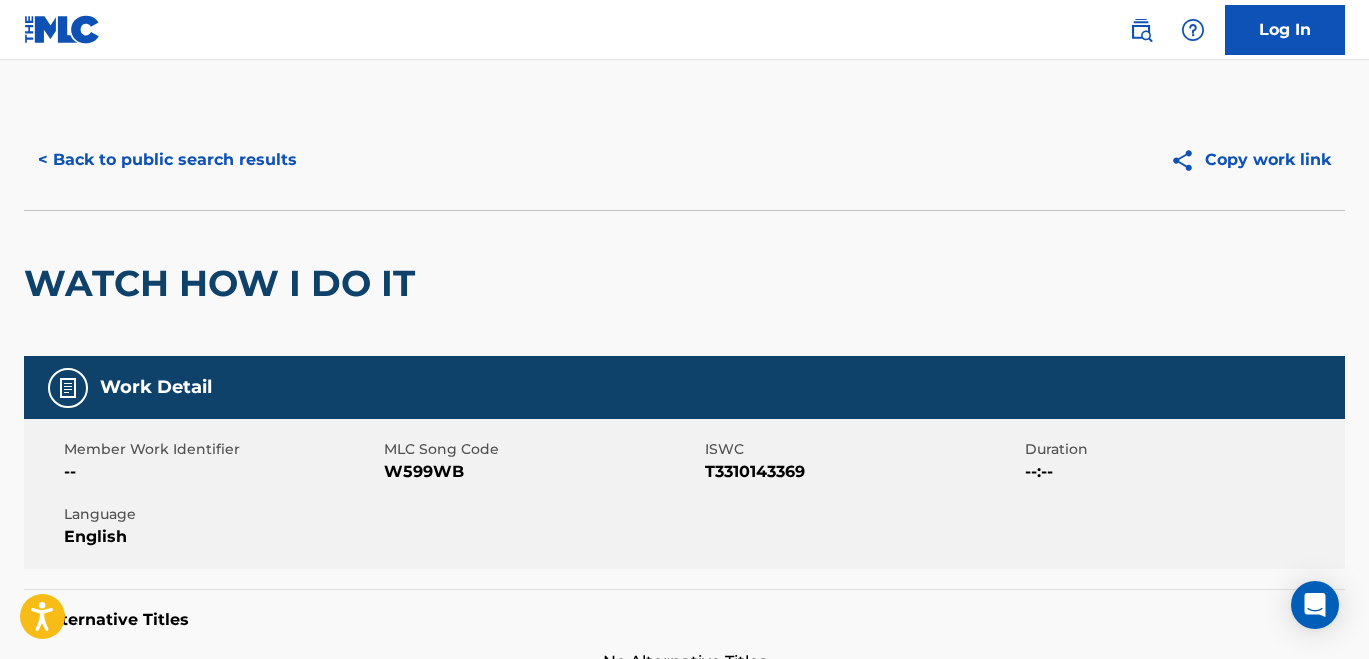 scroll, scrollTop: 315, scrollLeft: 0, axis: vertical 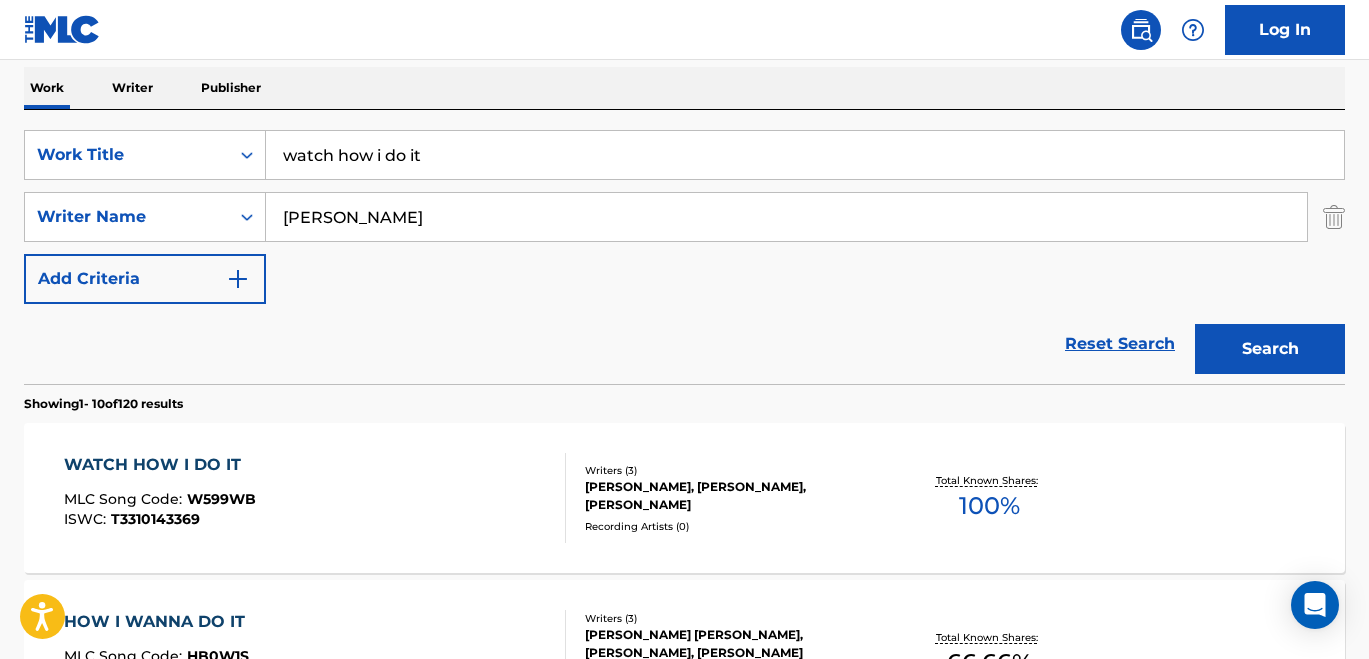 click on "watch how i do it" at bounding box center (805, 155) 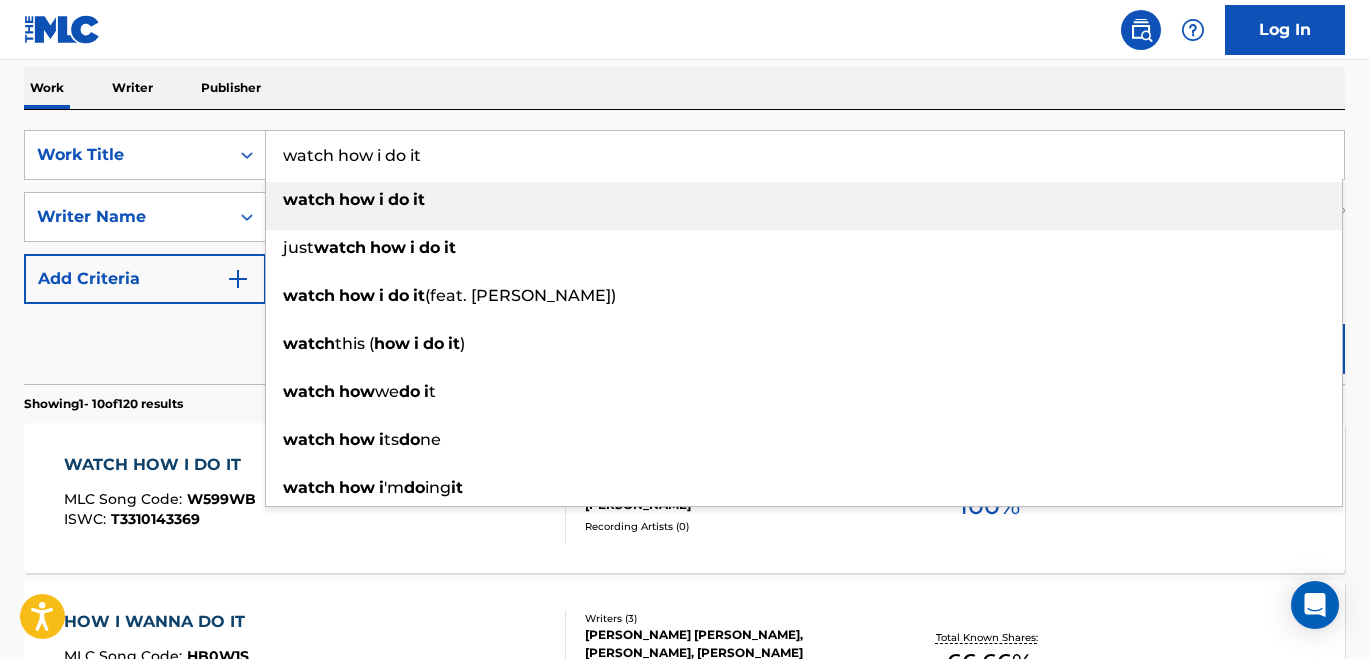 drag, startPoint x: 448, startPoint y: 153, endPoint x: 283, endPoint y: 132, distance: 166.331 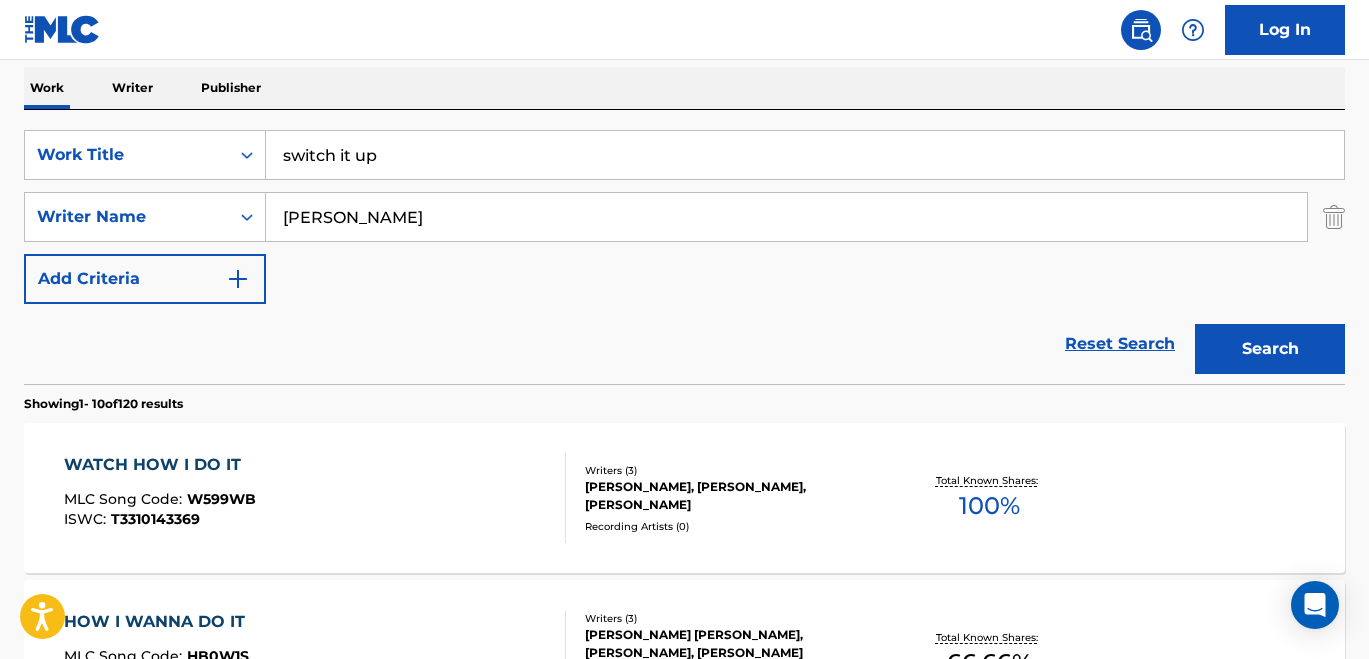 click on "SearchWithCriteriaa3f34d9e-be21-4ae9-8767-57b99de29931 Work Title switch it up SearchWithCriteriad96bfe6a-f306-4dba-8c14-ffb8616061f9 Writer Name [PERSON_NAME] Add Criteria Reset Search Search" at bounding box center (684, 247) 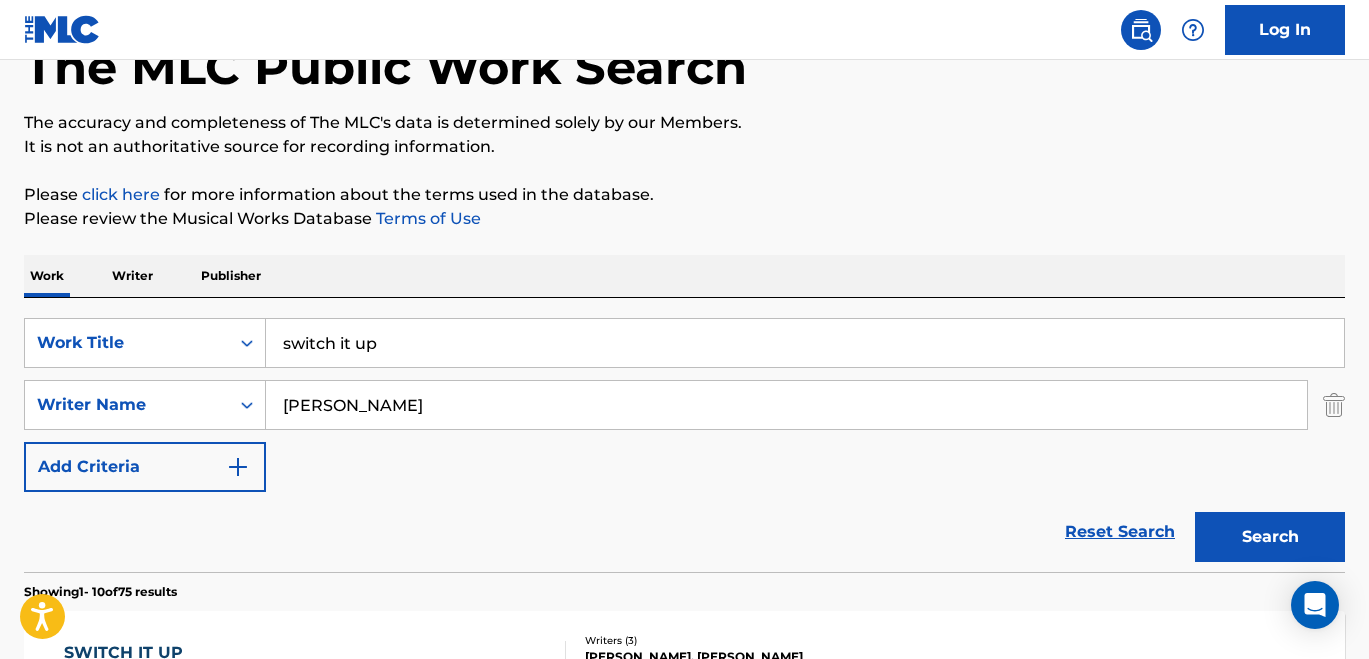 scroll, scrollTop: 0, scrollLeft: 0, axis: both 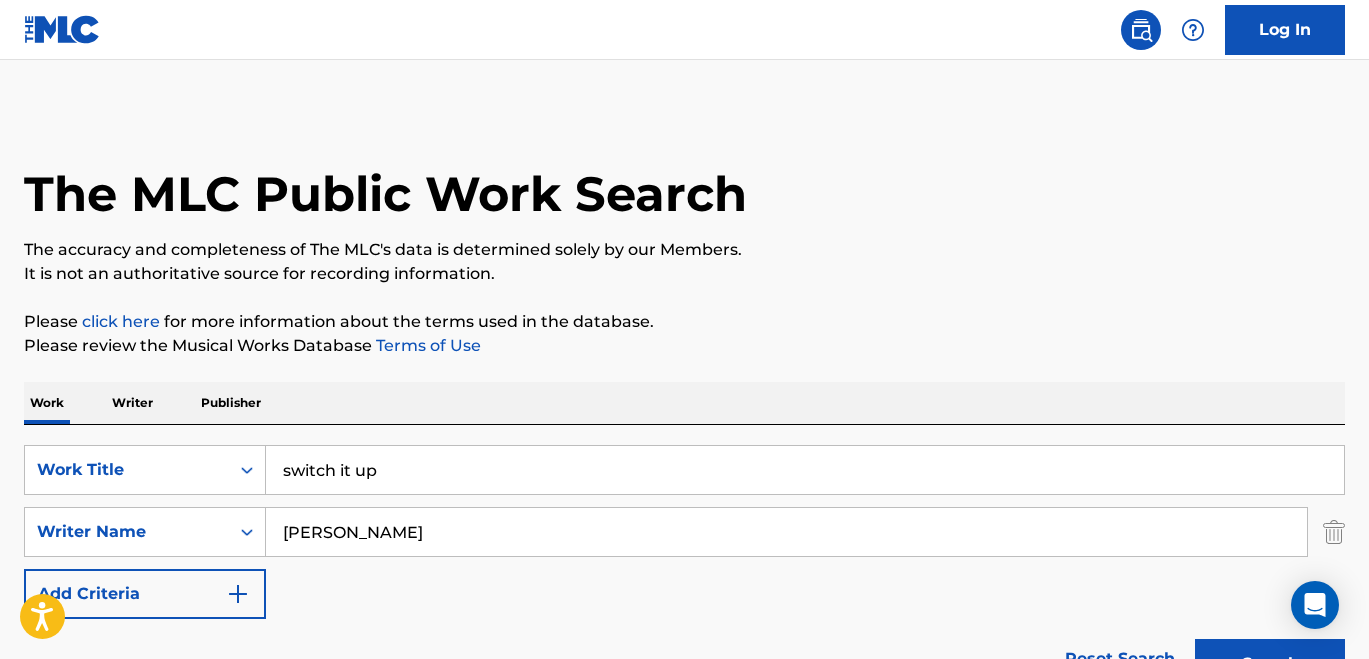 click on "switch it up" at bounding box center (805, 470) 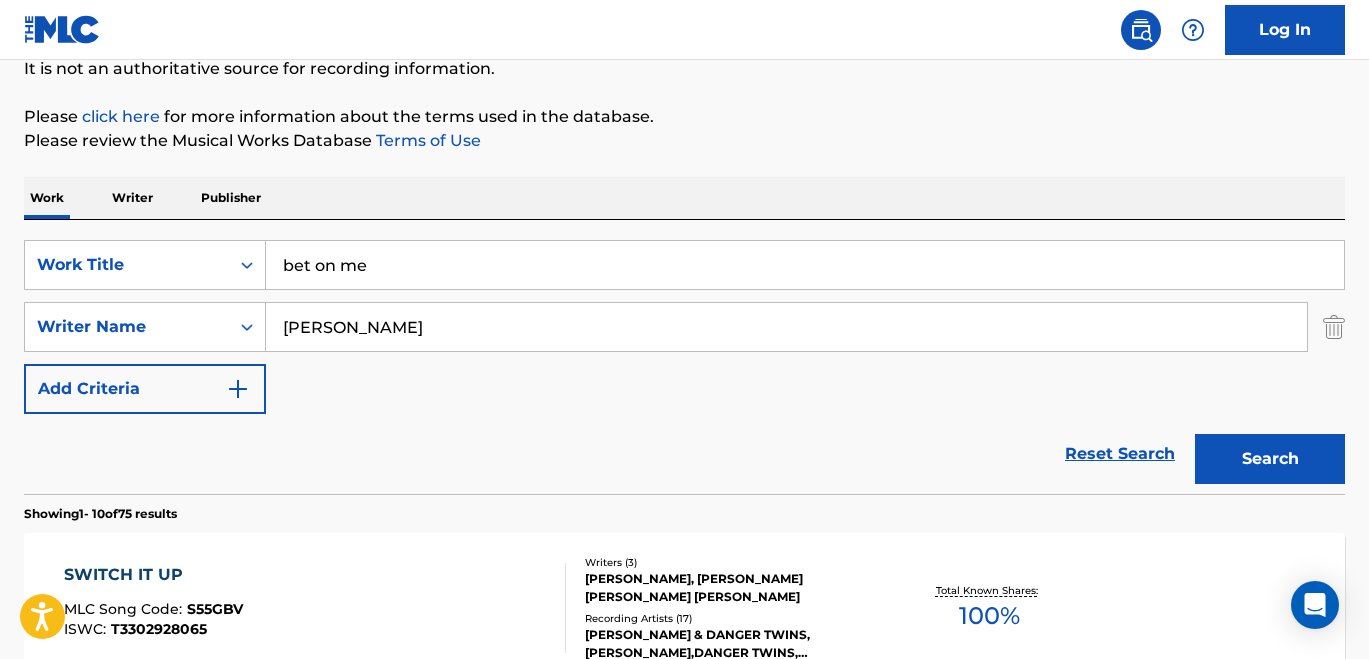 scroll, scrollTop: 246, scrollLeft: 0, axis: vertical 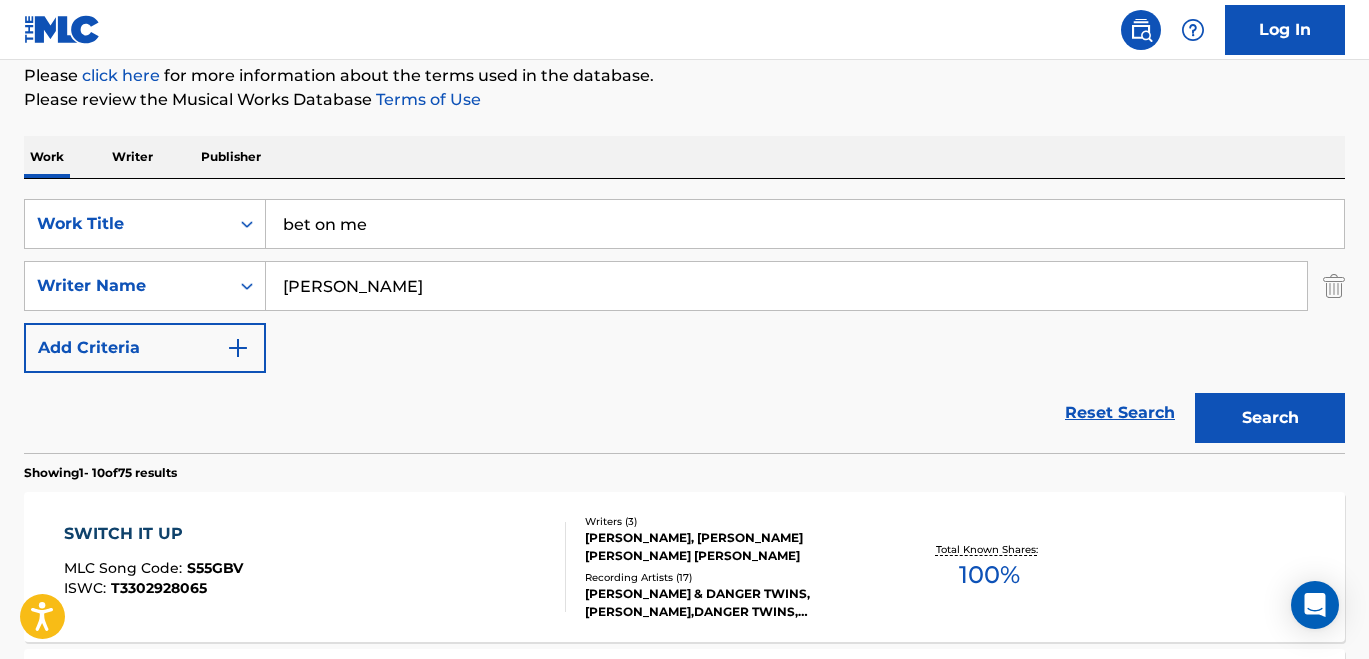 click on "Search" at bounding box center (1270, 418) 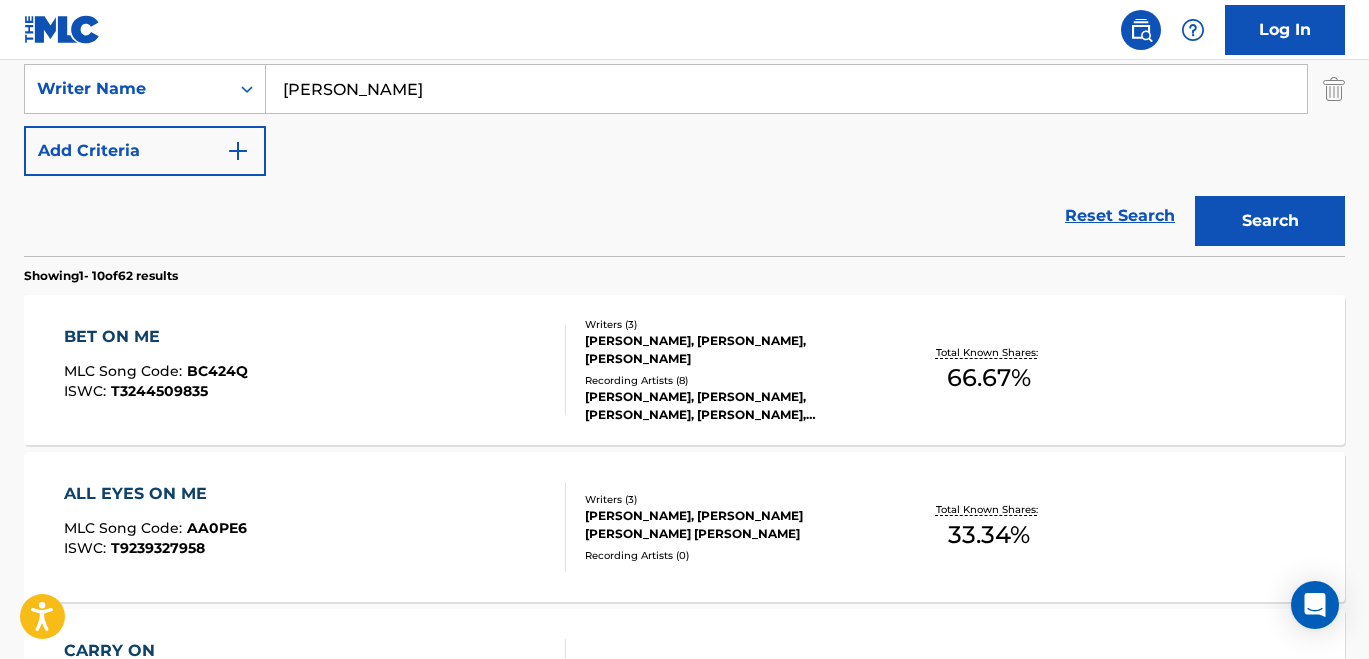 scroll, scrollTop: 336, scrollLeft: 0, axis: vertical 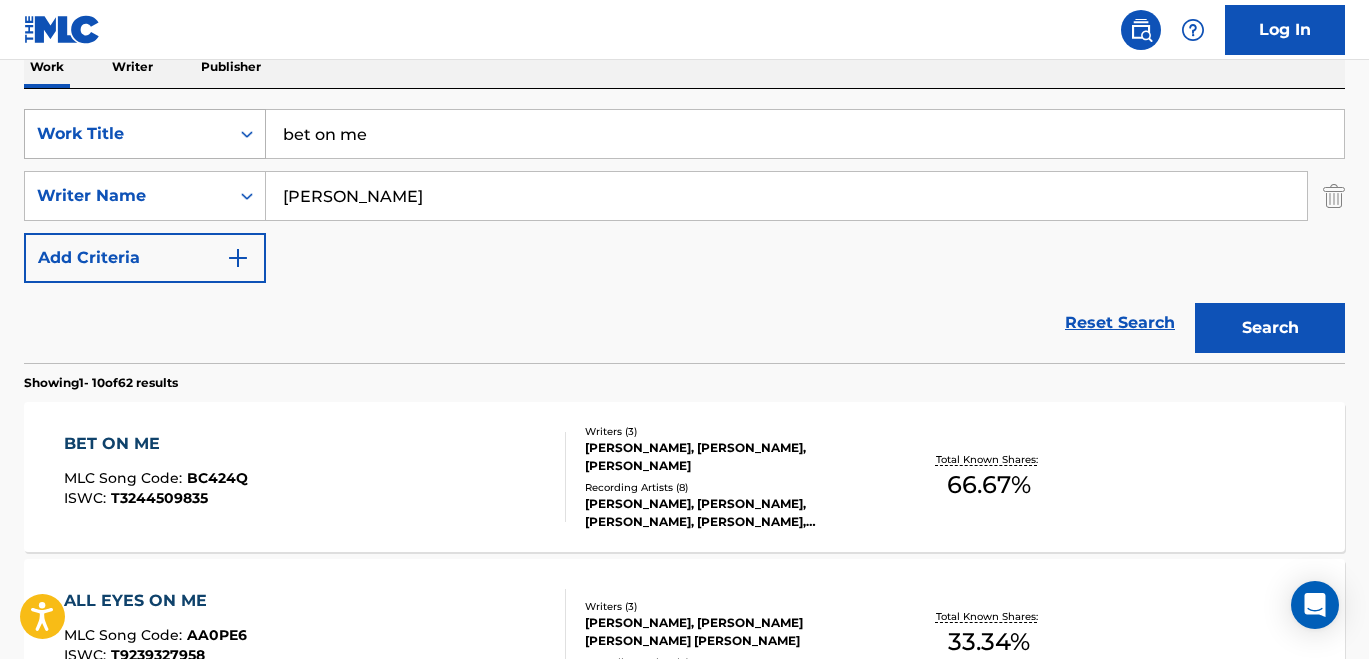 drag, startPoint x: 424, startPoint y: 130, endPoint x: 250, endPoint y: 128, distance: 174.01149 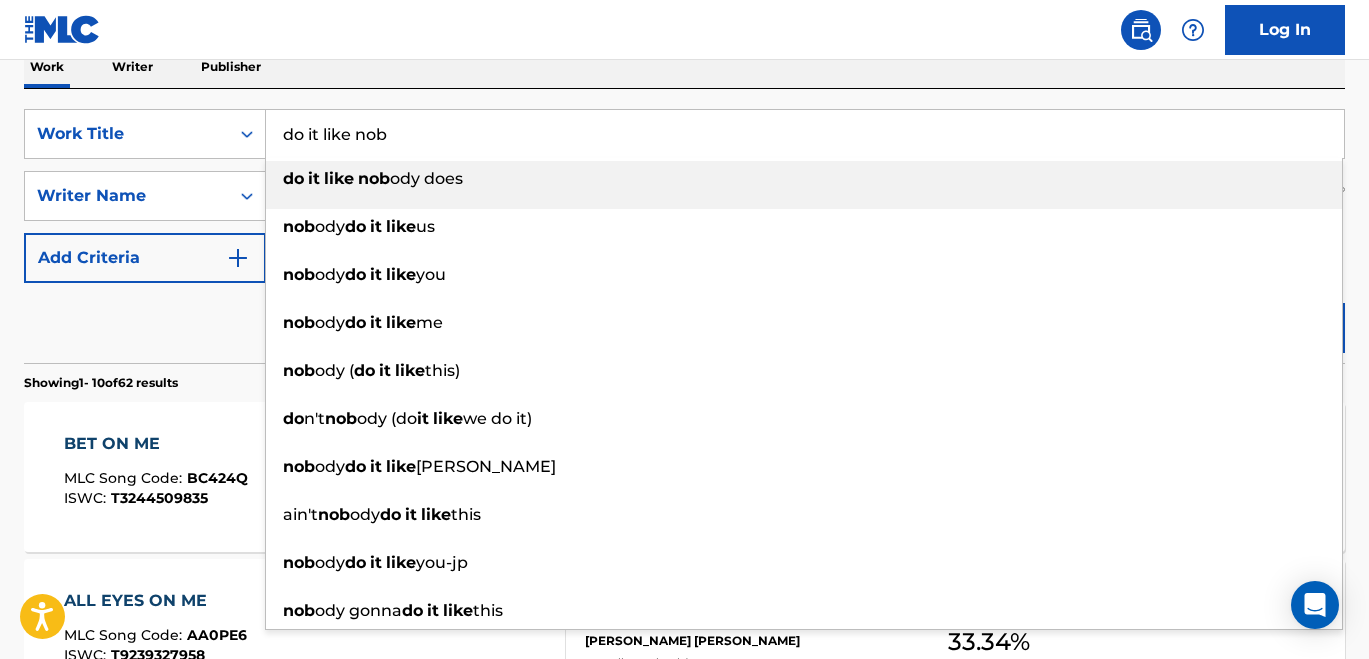 click on "do   it   like   nob ody does" at bounding box center (804, 179) 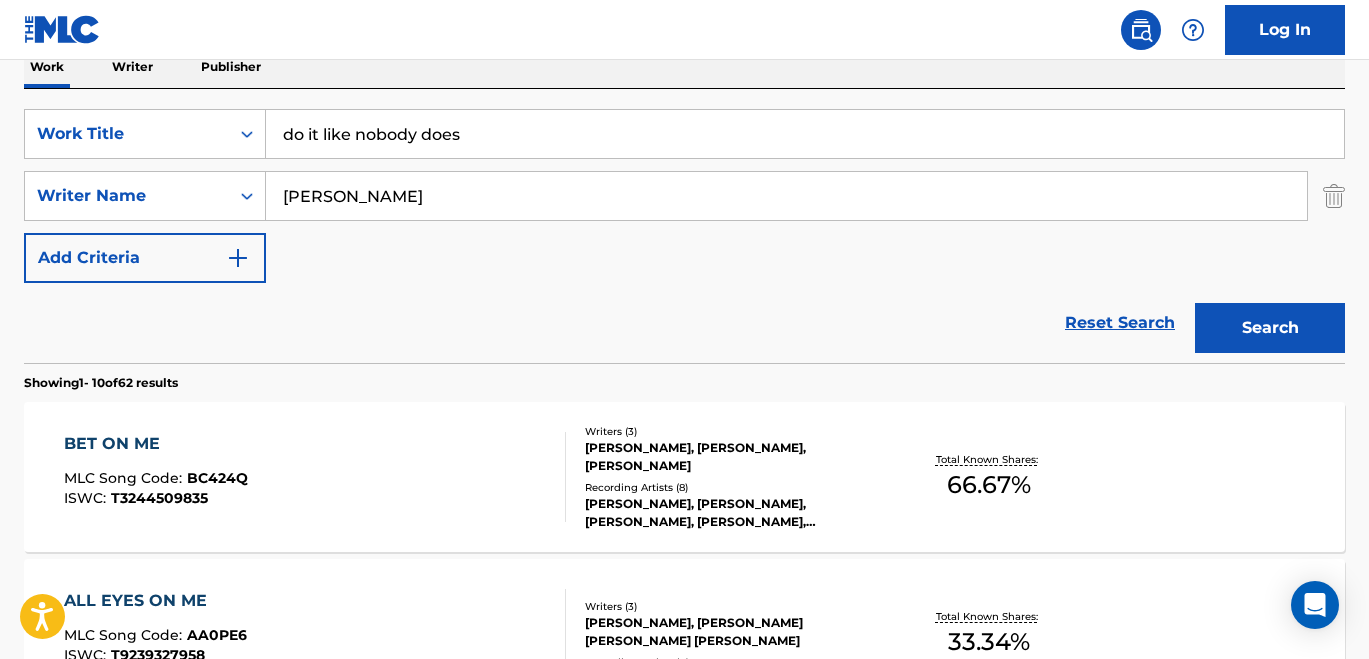 click on "Search" at bounding box center (1270, 328) 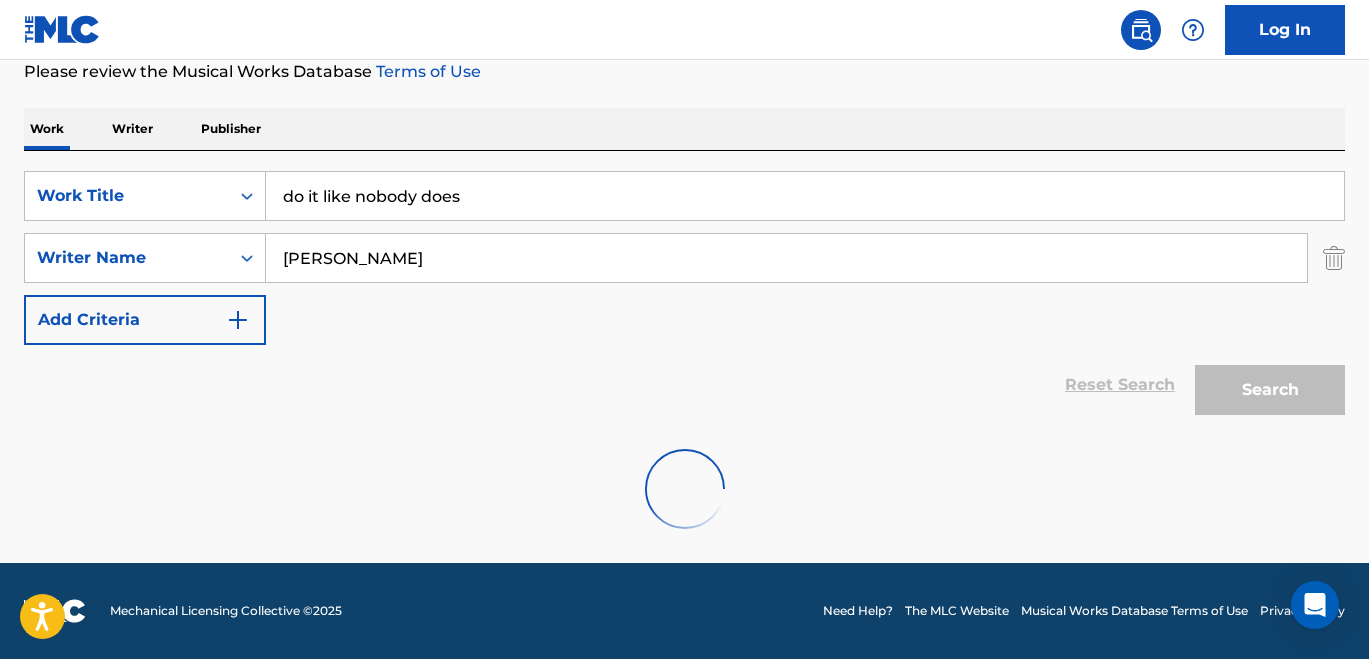 scroll, scrollTop: 336, scrollLeft: 0, axis: vertical 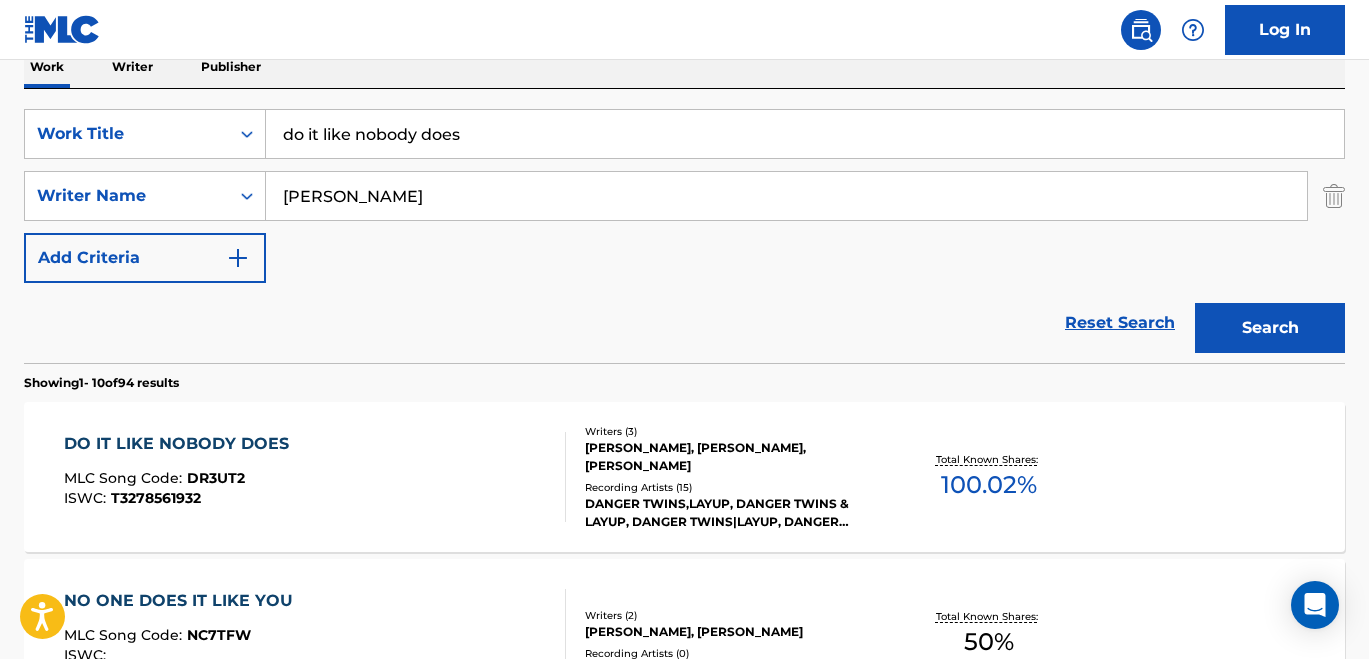 click on "do it like nobody does" at bounding box center (805, 134) 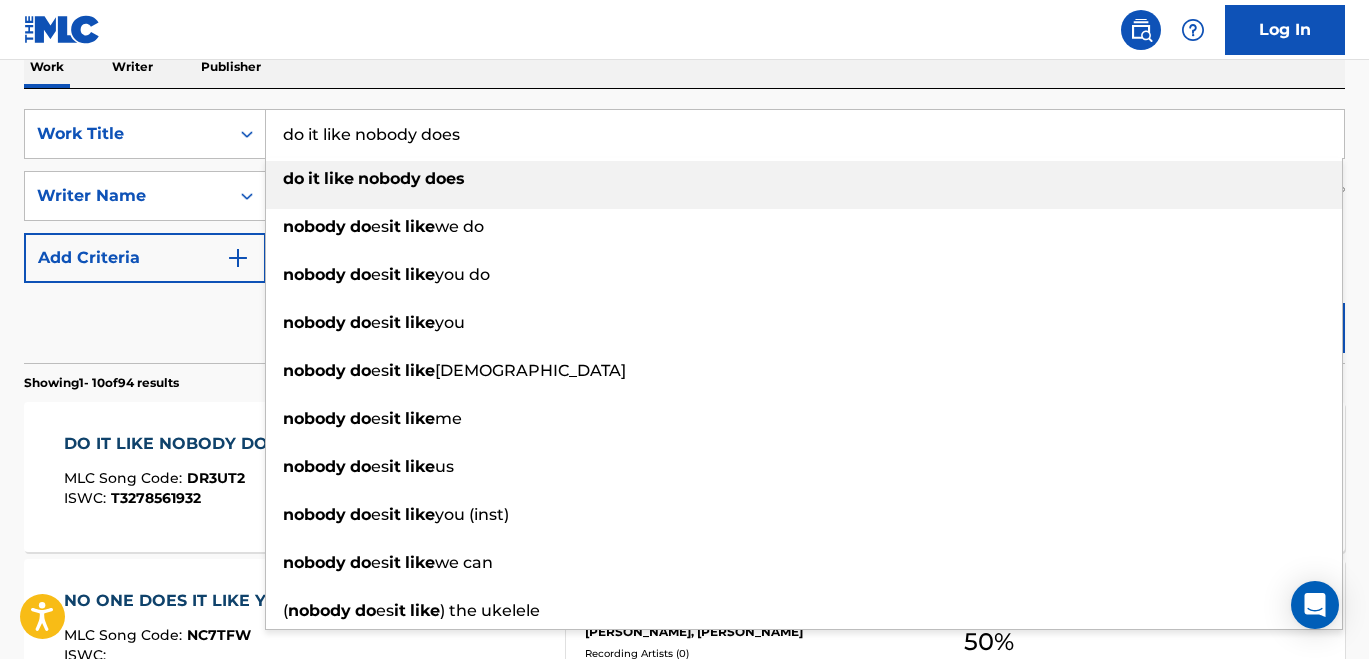 click on "do it like nobody does" at bounding box center [805, 134] 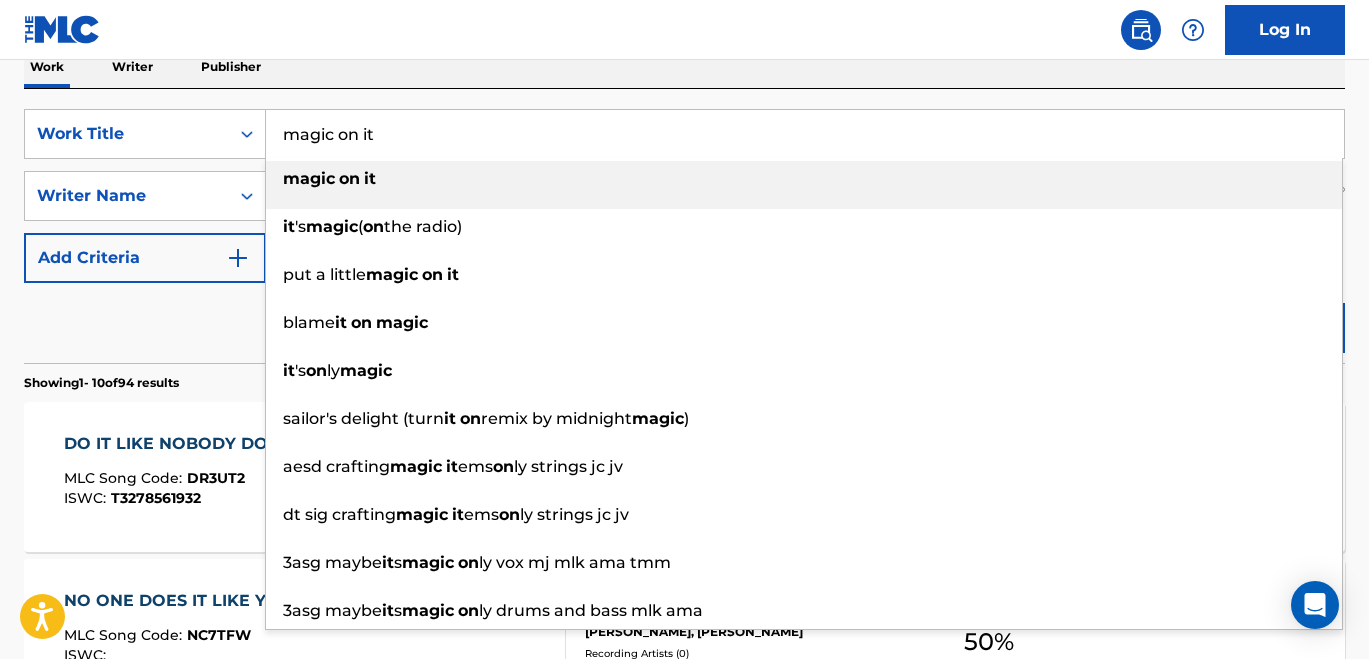 click on "SearchWithCriteriaa3f34d9e-be21-4ae9-8767-57b99de29931 Work Title magic on it magic   on   it it 's  magic  ( on  the radio) put a little  magic   on   it blame  it   on   magic it 's  on ly  magic sailor's delight (turn  it   on  remix by midnight  magic ) aesd crafting  magic   it ems  on ly strings jc jv dt sig crafting  magic   it ems  on ly strings jc jv 3asg maybe  it s  magic   on ly vox mj mlk ama tmm 3asg maybe  it s  magic   on ly drums and bass mlk ama SearchWithCriteriad96bfe6a-f306-4dba-8c14-ffb8616061f9 Writer Name [PERSON_NAME] Add Criteria Reset Search Search" at bounding box center (684, 226) 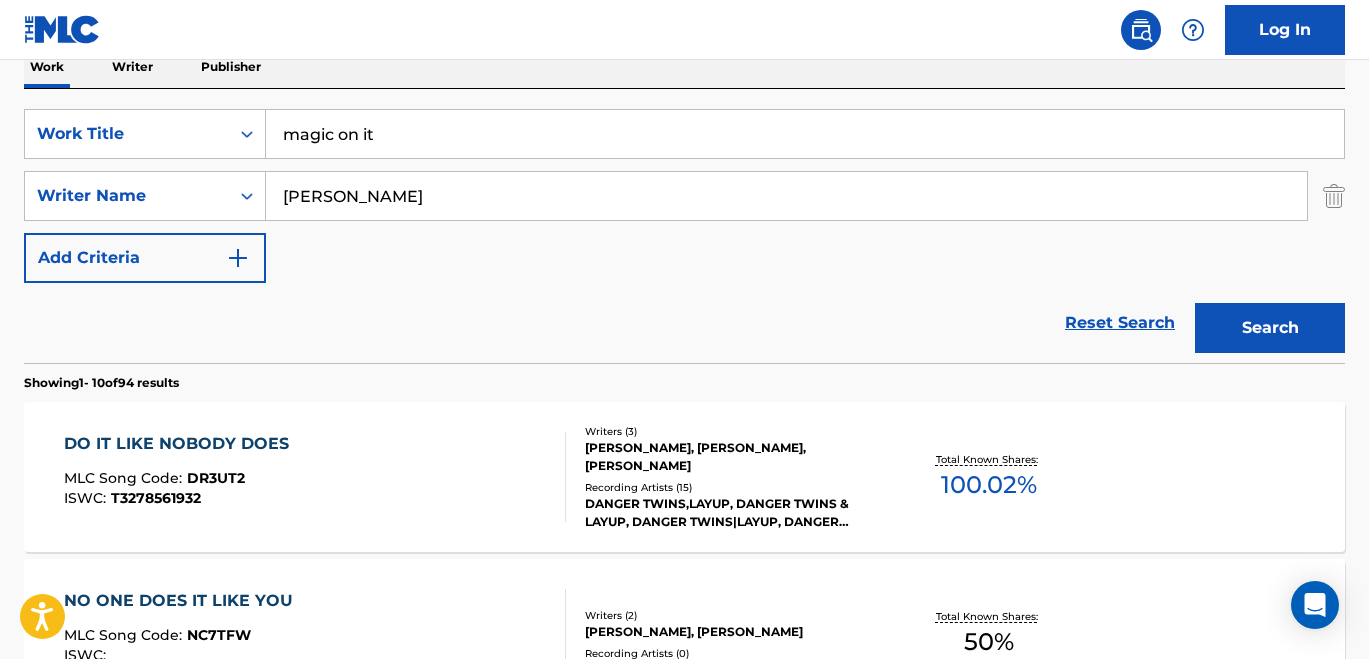 click on "Search" at bounding box center (1270, 328) 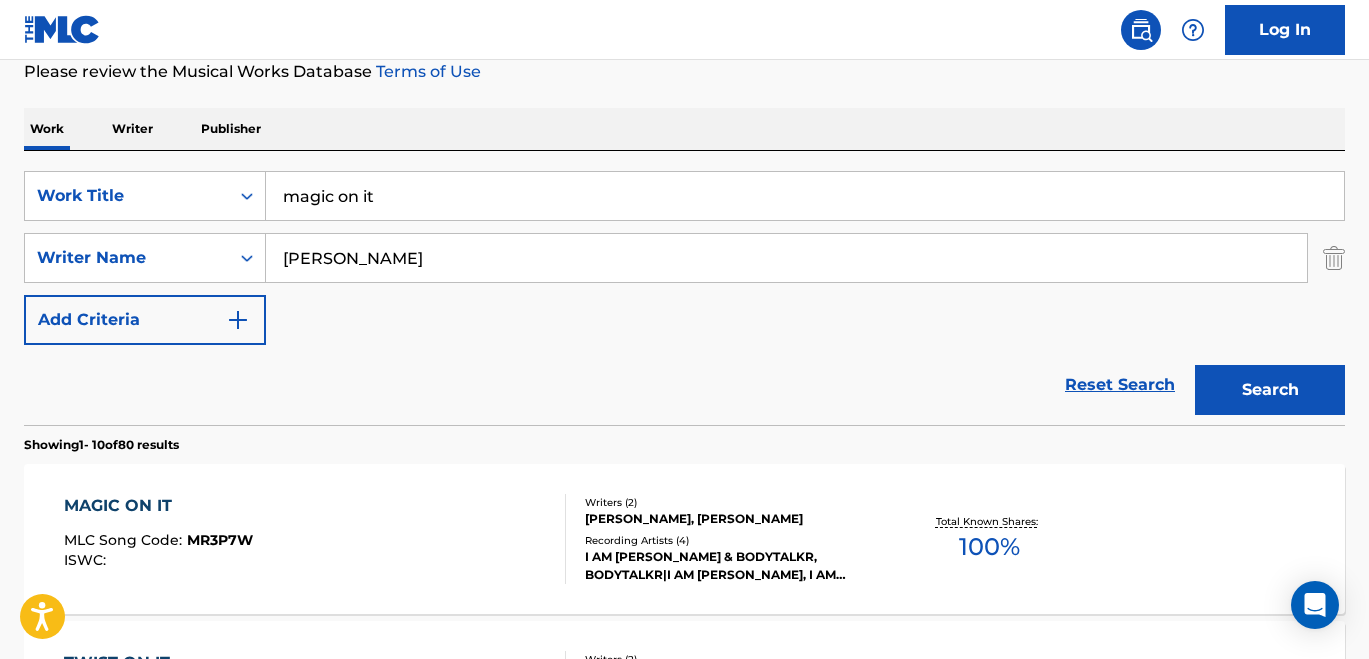 scroll, scrollTop: 336, scrollLeft: 0, axis: vertical 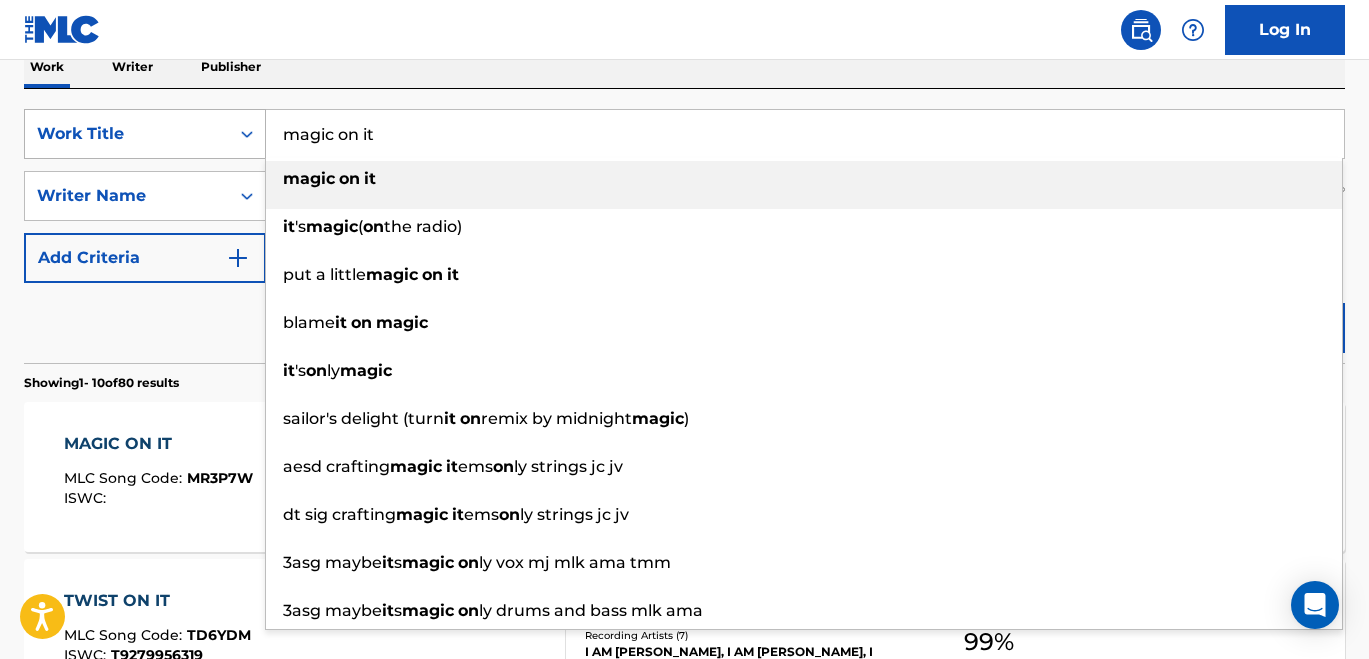drag, startPoint x: 515, startPoint y: 141, endPoint x: 253, endPoint y: 140, distance: 262.00192 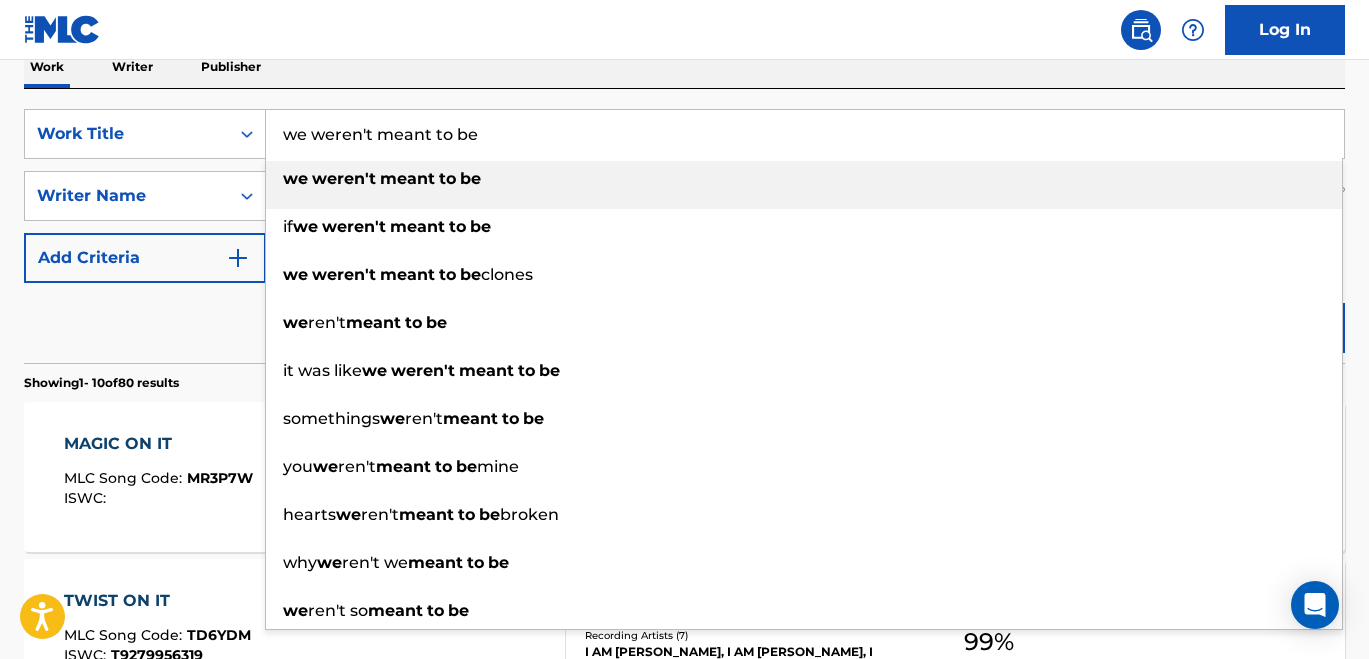 type on "we weren't meant to be" 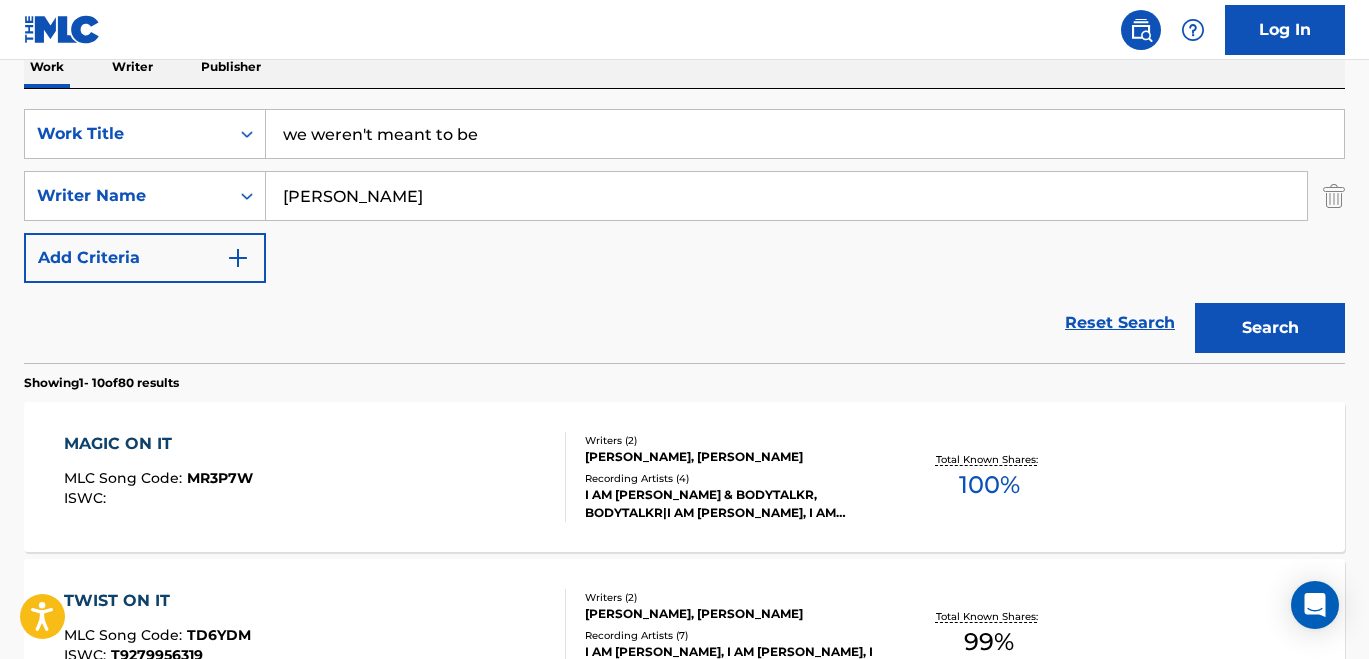 drag, startPoint x: 383, startPoint y: 204, endPoint x: 267, endPoint y: 203, distance: 116.00431 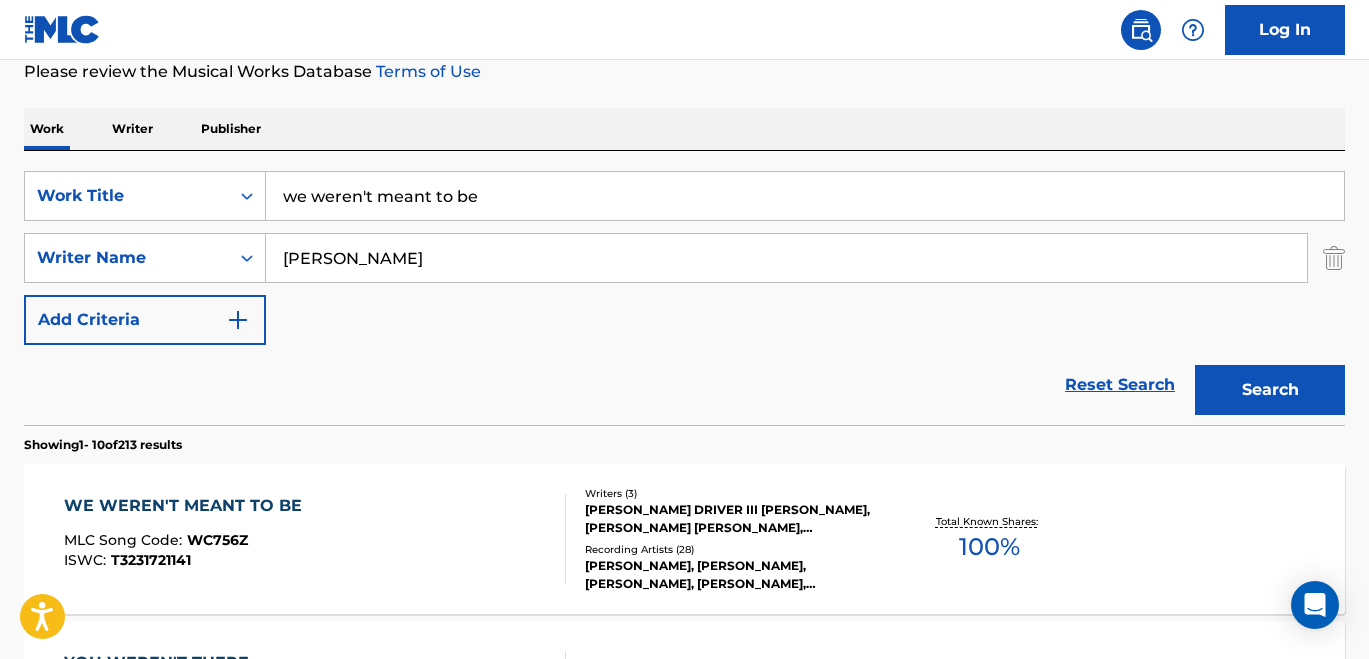 scroll, scrollTop: 336, scrollLeft: 0, axis: vertical 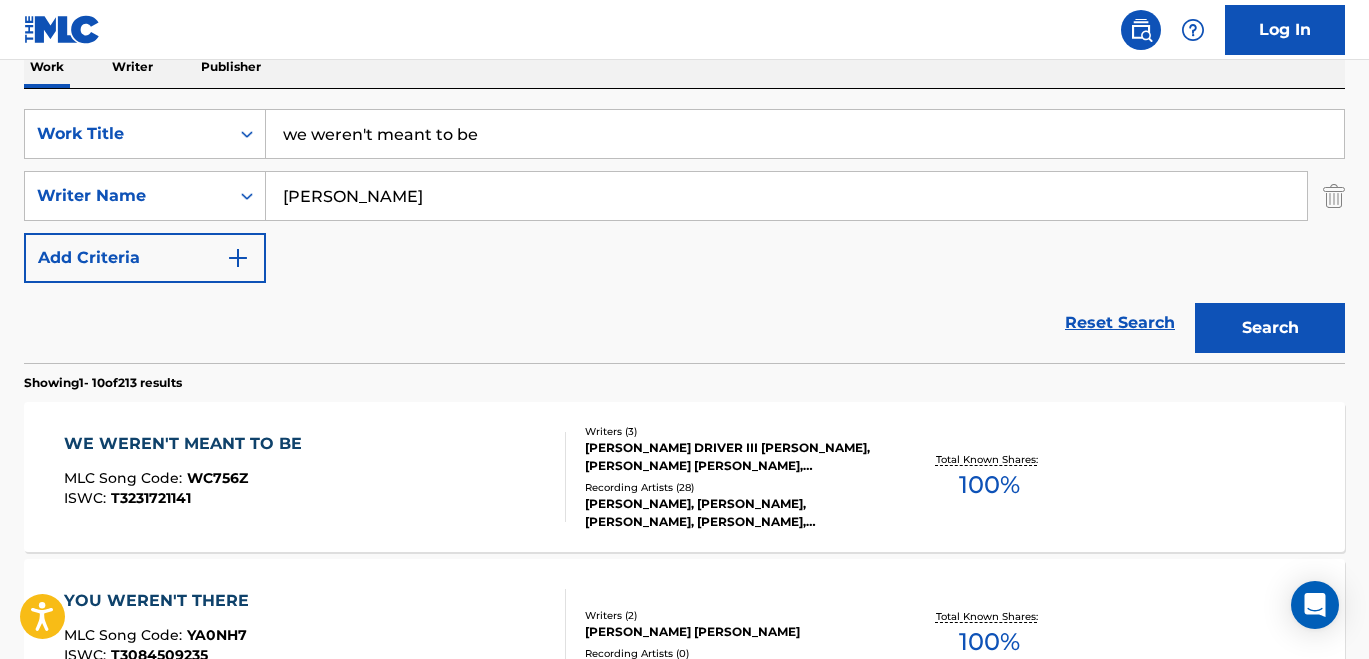click on "WE WEREN'T MEANT TO BE MLC Song Code : WC756Z ISWC : T3231721141" at bounding box center (315, 477) 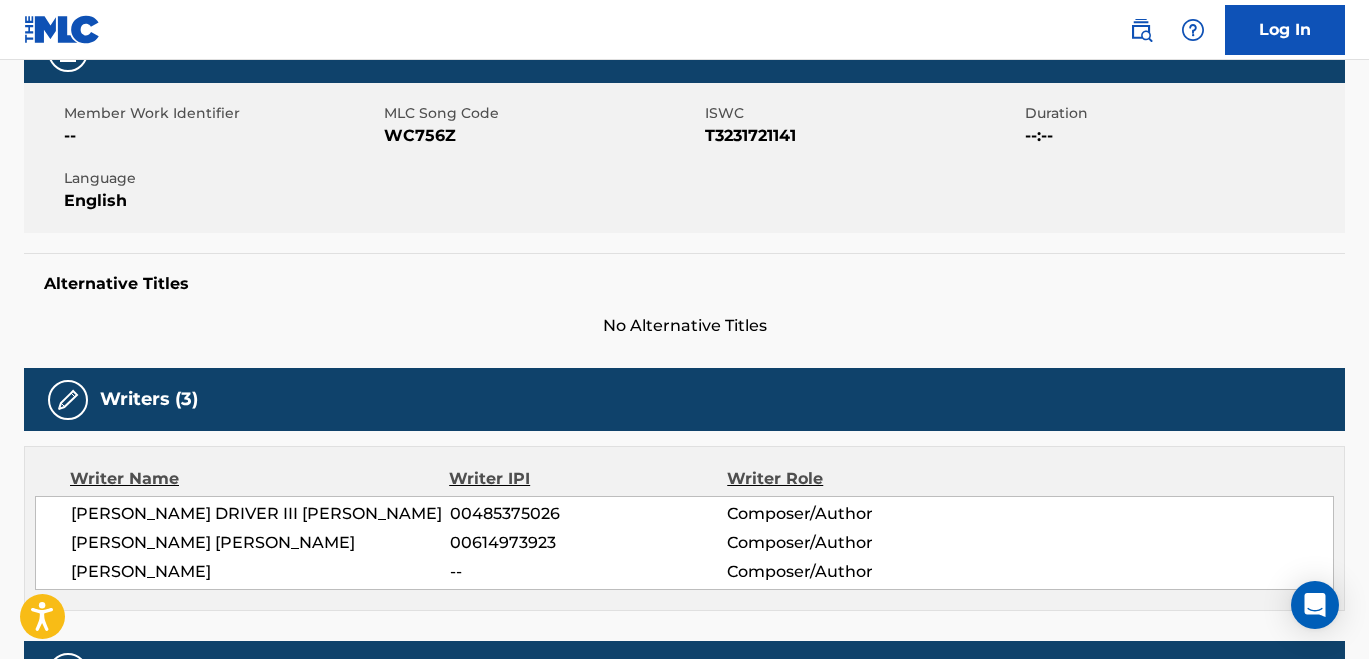 scroll, scrollTop: 0, scrollLeft: 0, axis: both 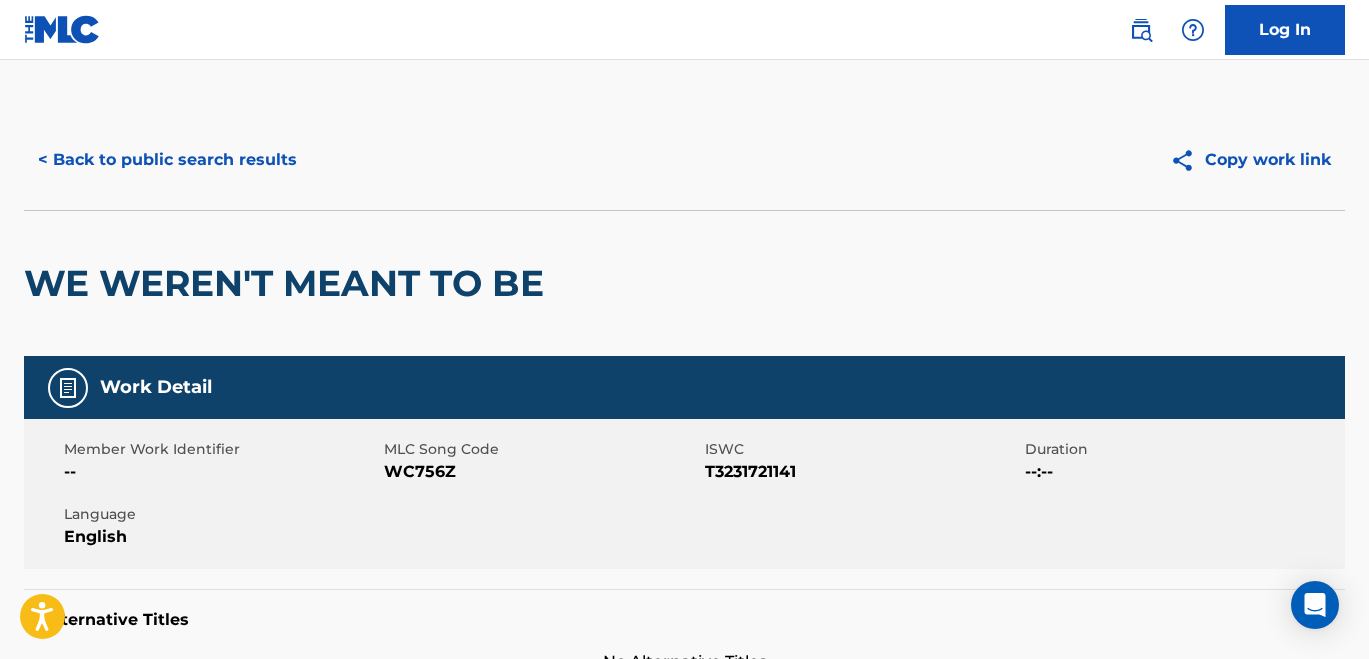 click on "< Back to public search results" at bounding box center (167, 160) 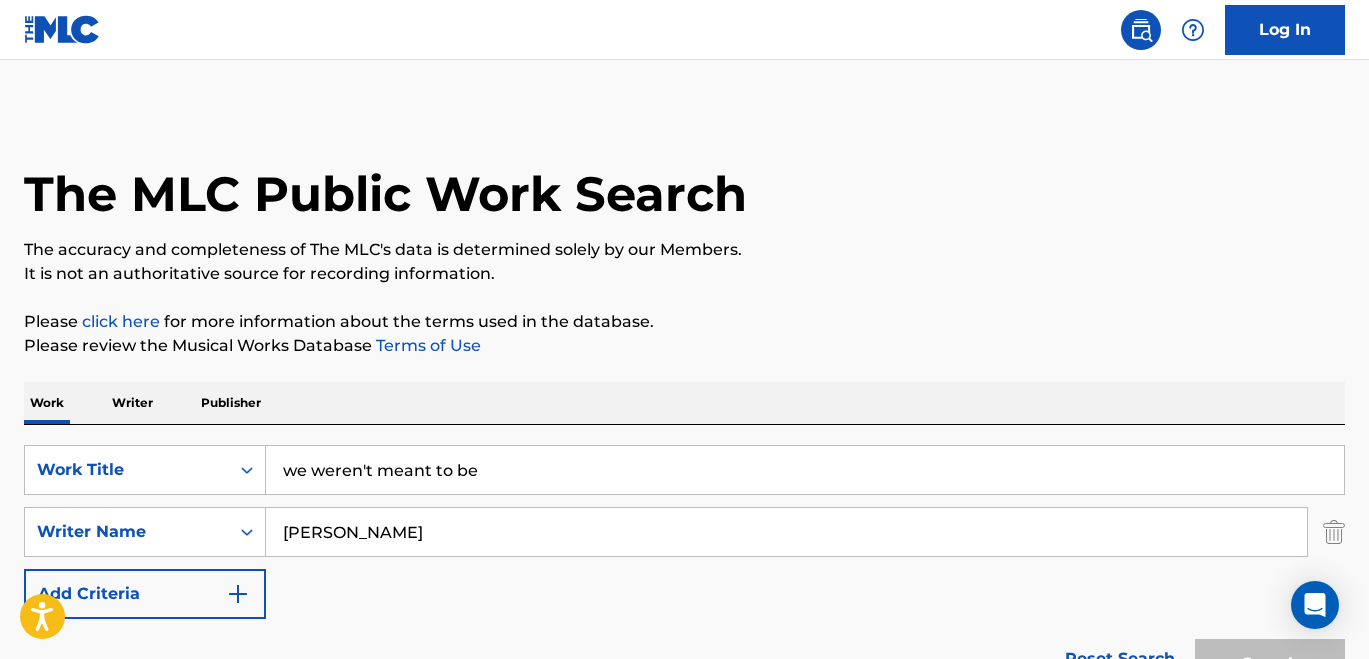 scroll, scrollTop: 336, scrollLeft: 0, axis: vertical 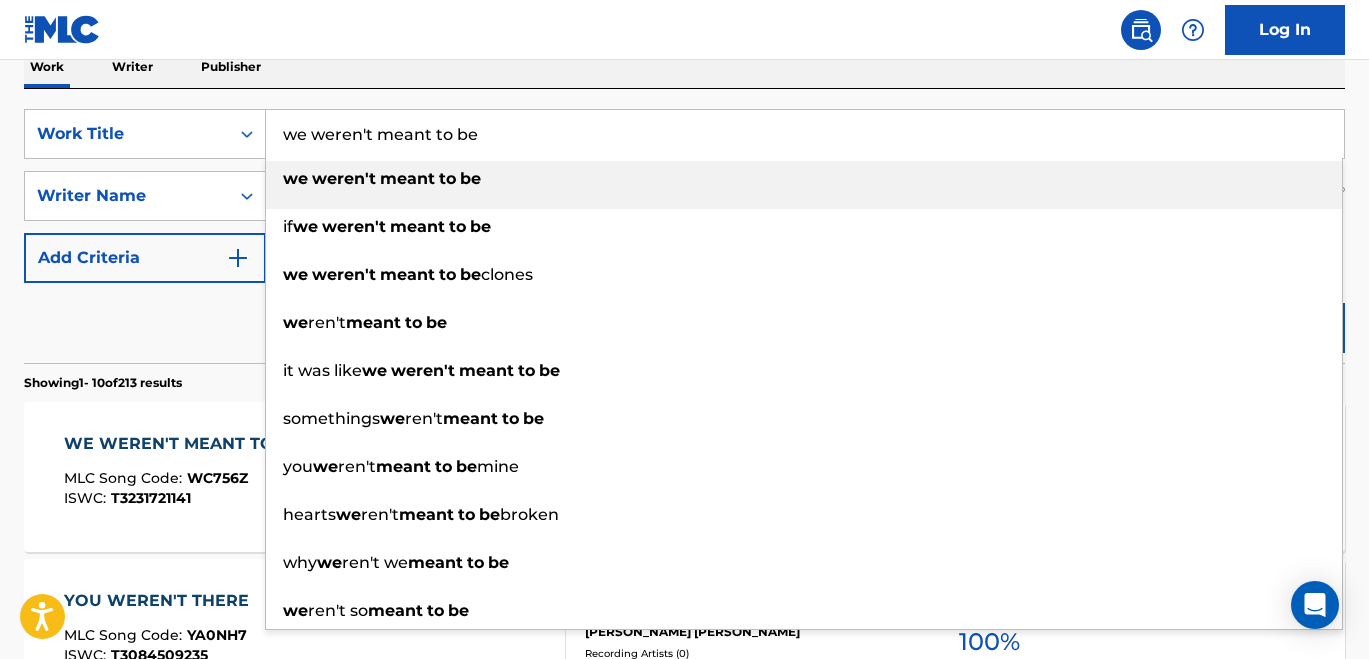 drag, startPoint x: 504, startPoint y: 128, endPoint x: 281, endPoint y: 131, distance: 223.02017 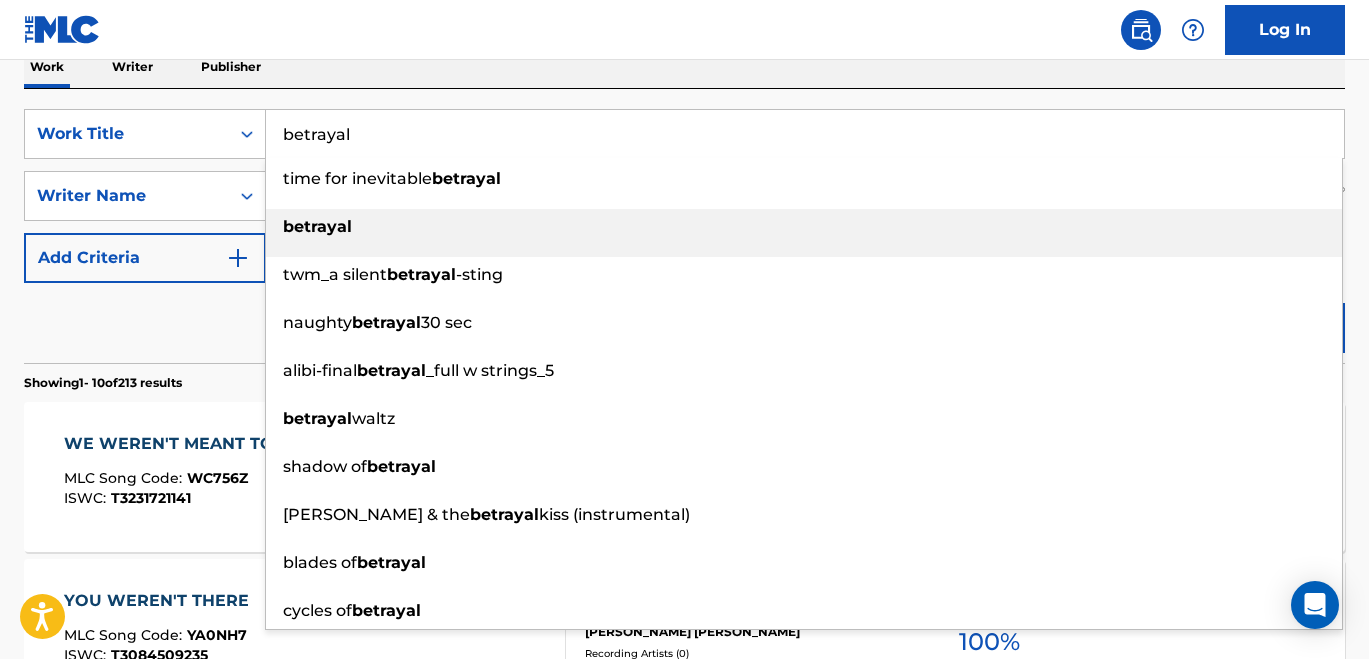 type on "betrayal" 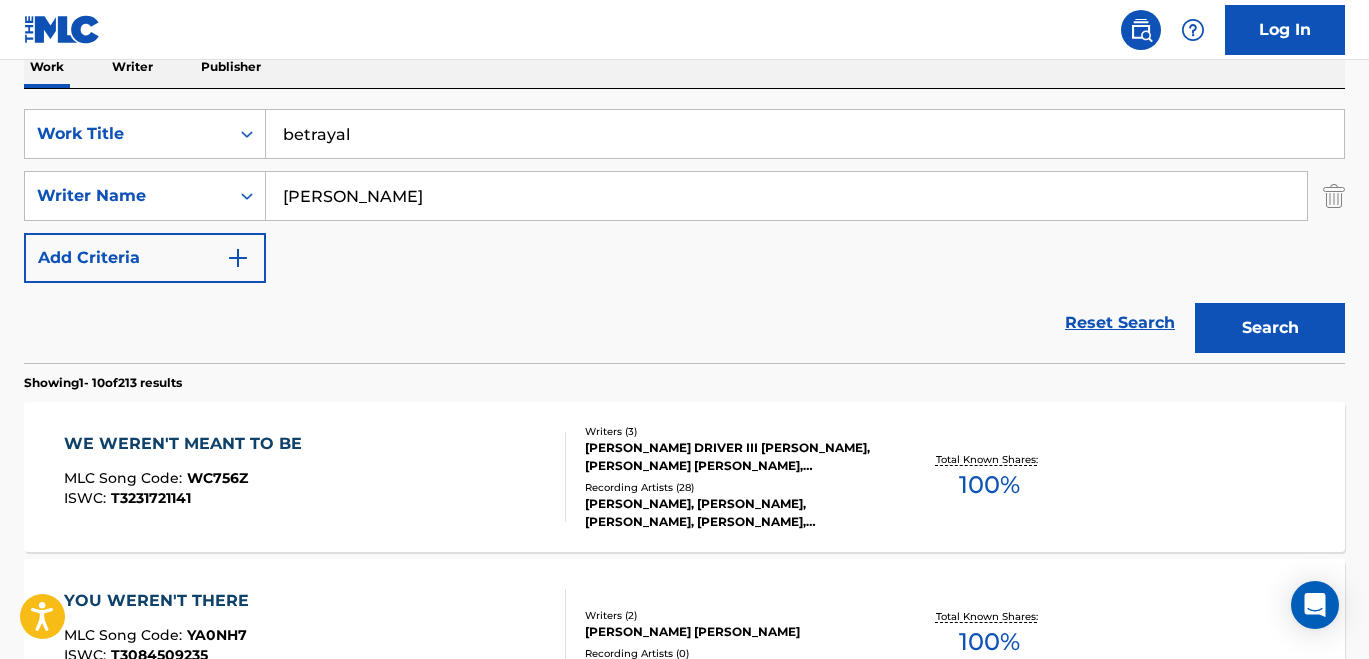 click on "Search" at bounding box center [1270, 328] 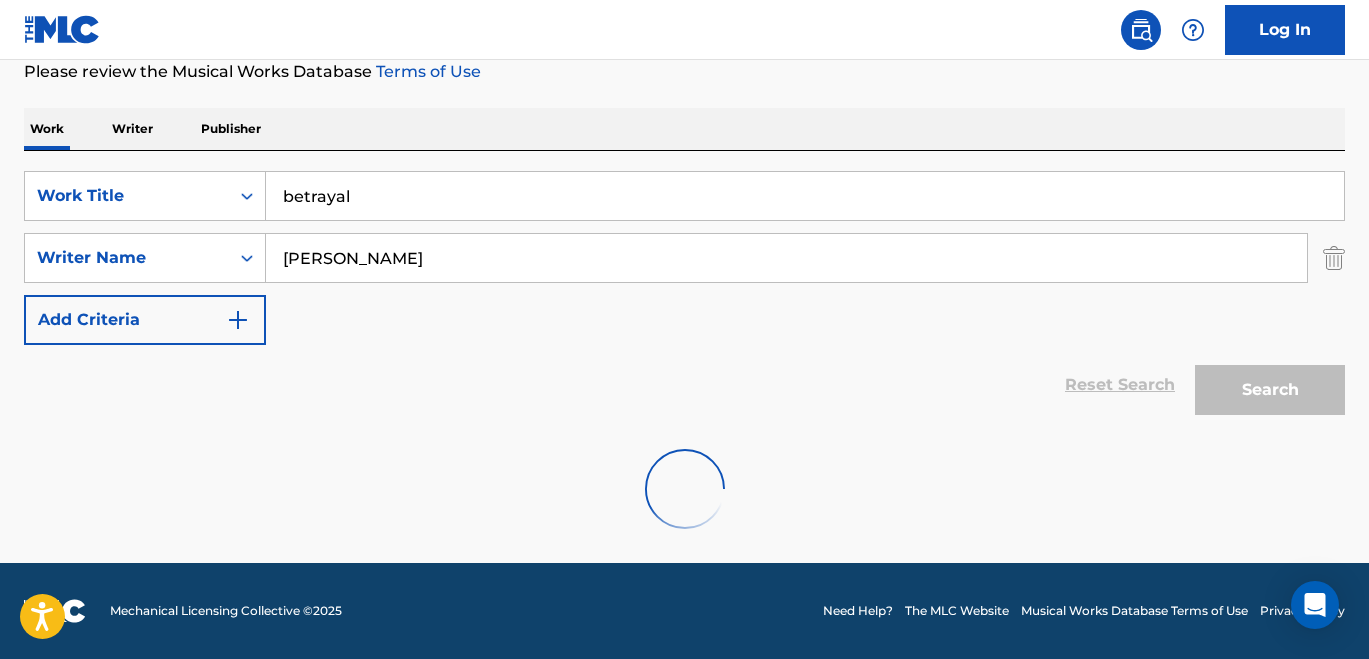scroll, scrollTop: 336, scrollLeft: 0, axis: vertical 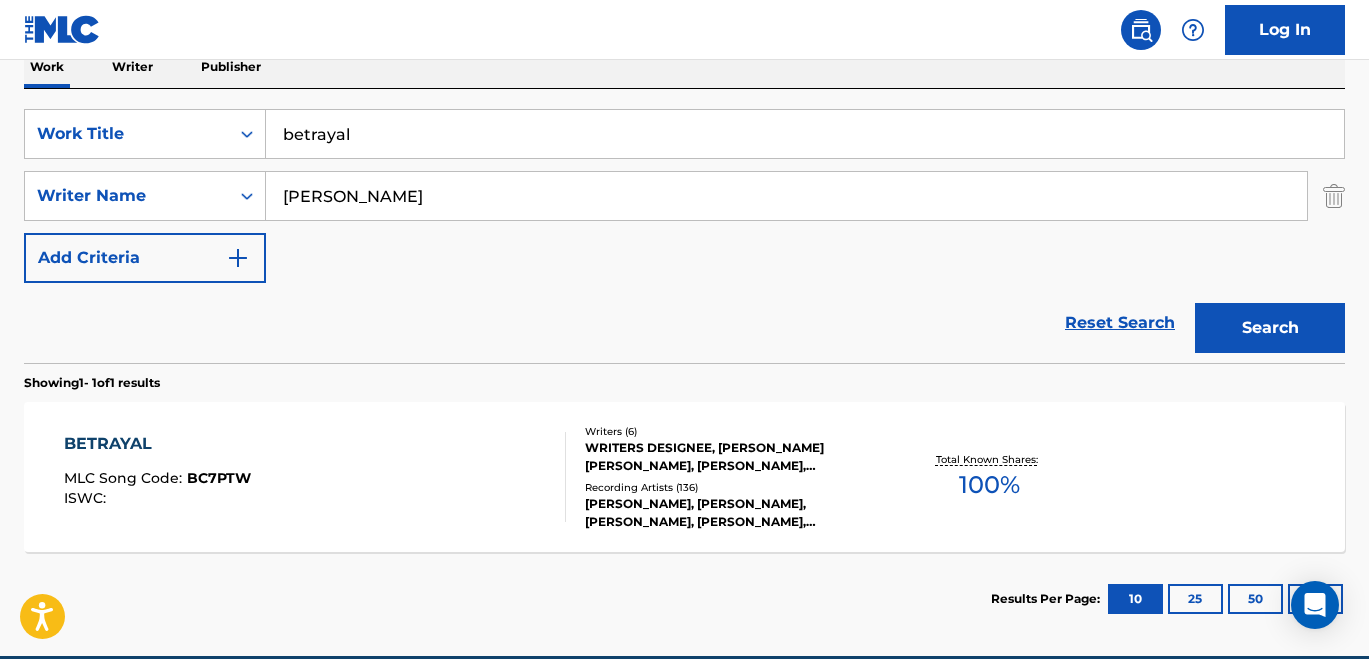 click on "BETRAYAL MLC Song Code : BC7PTW ISWC : Writers ( 6 ) WRITERS DESIGNEE, [PERSON_NAME] [PERSON_NAME], [PERSON_NAME], [PERSON_NAME] [PERSON_NAME], [PERSON_NAME], [PERSON_NAME] Recording Artists ( 136 ) [PERSON_NAME], [PERSON_NAME], [PERSON_NAME], [PERSON_NAME], [PERSON_NAME] Total Known Shares: 100 %" at bounding box center (684, 477) 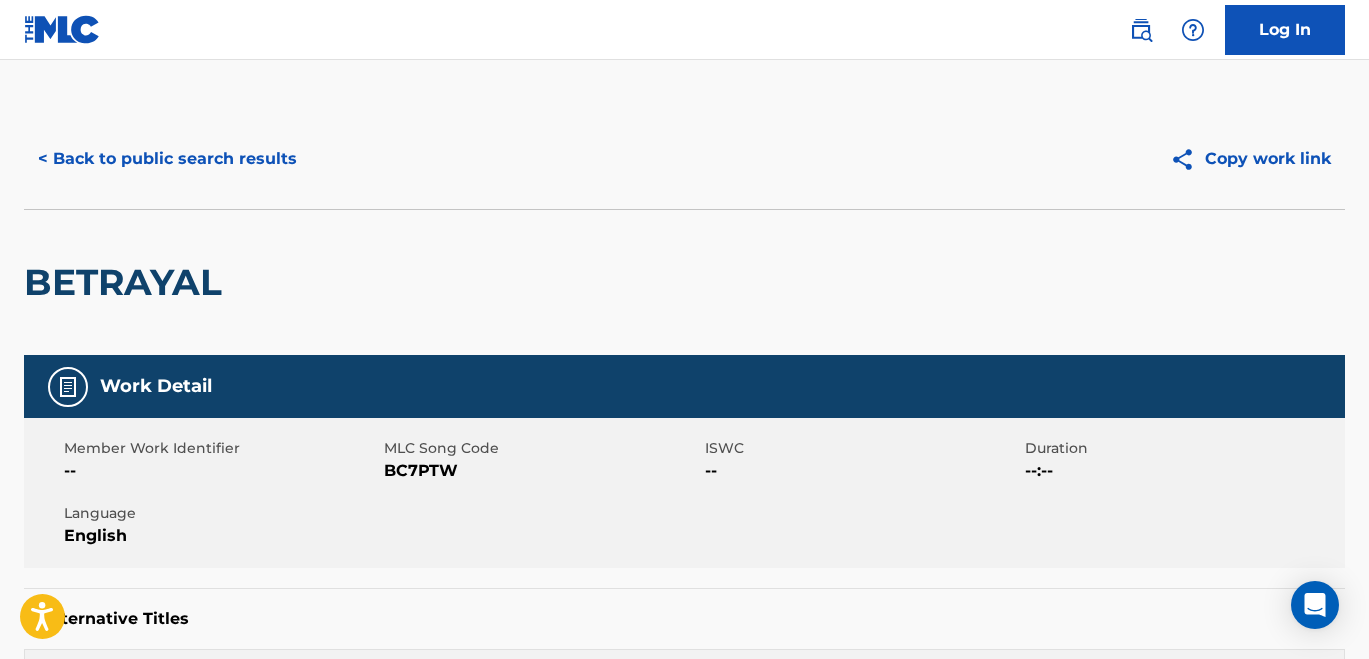 scroll, scrollTop: 0, scrollLeft: 0, axis: both 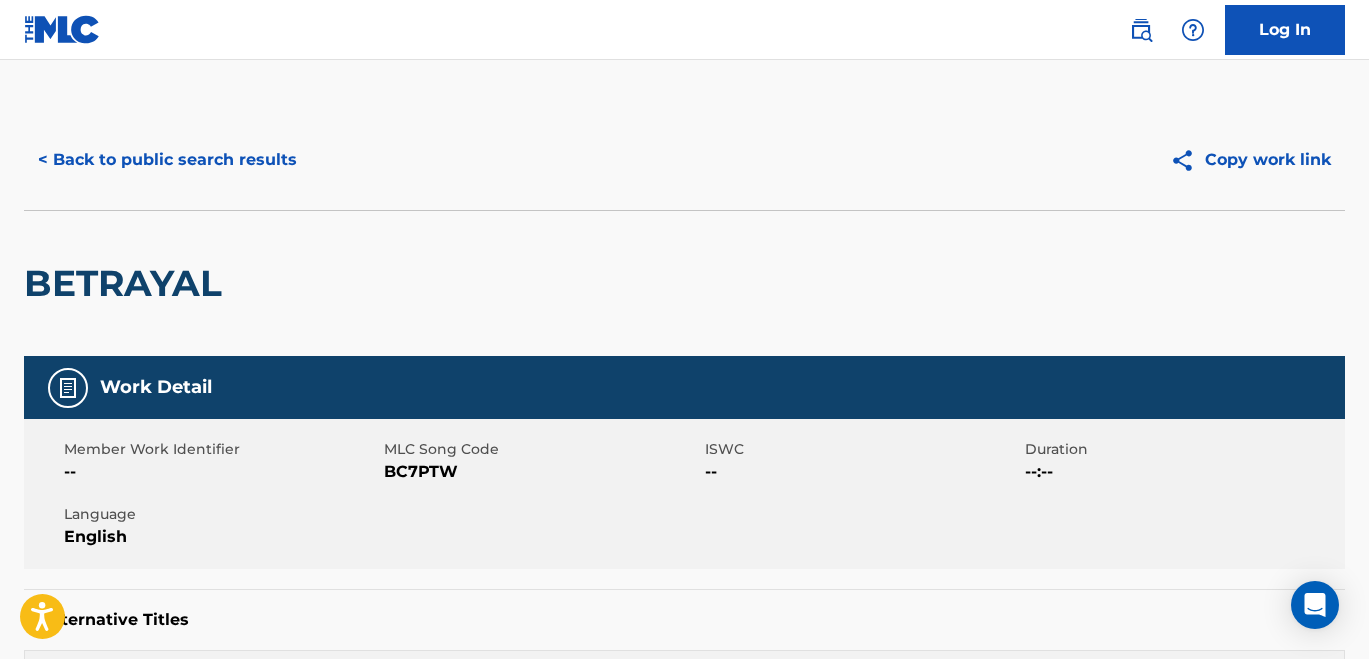 click on "< Back to public search results" at bounding box center (167, 160) 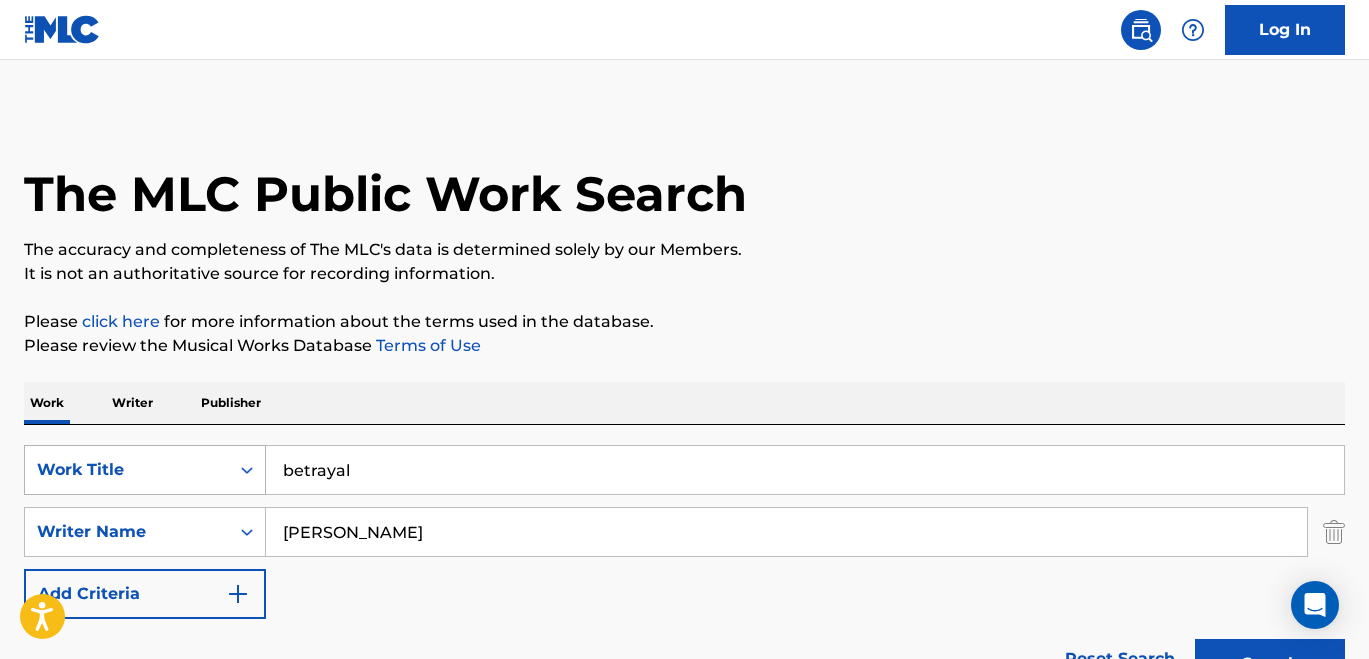 scroll, scrollTop: 315, scrollLeft: 0, axis: vertical 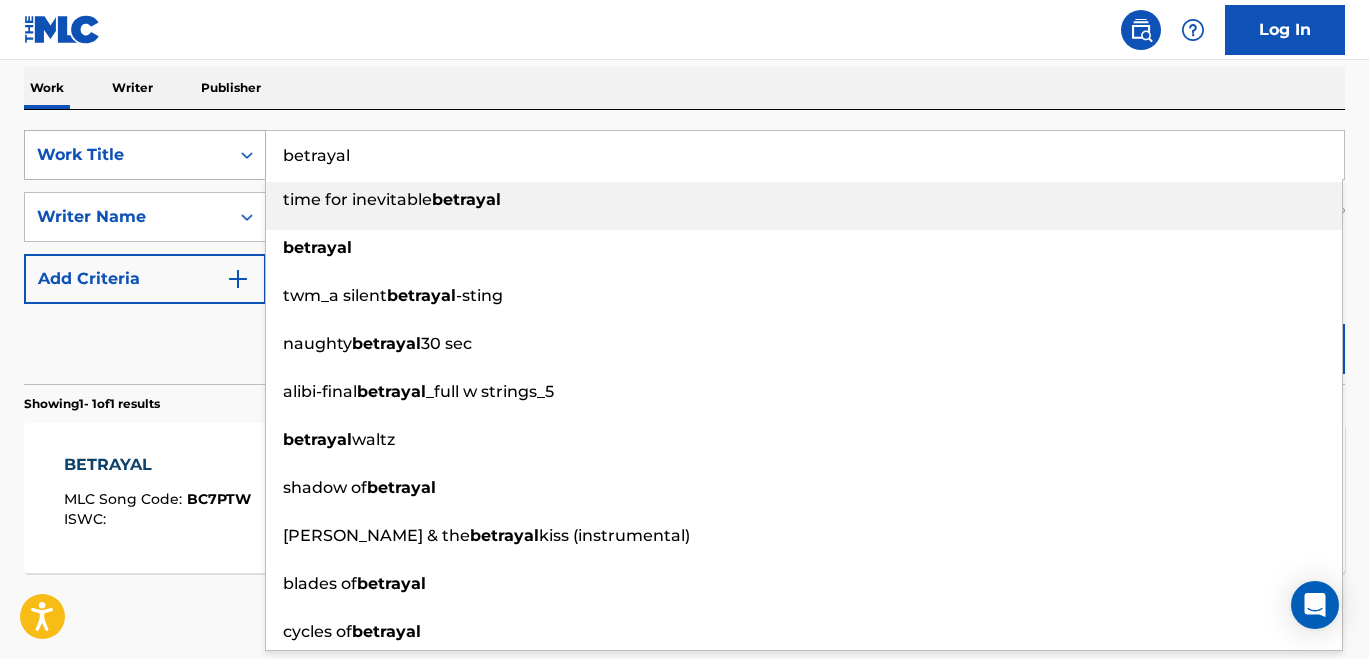 drag, startPoint x: 381, startPoint y: 162, endPoint x: 251, endPoint y: 158, distance: 130.06152 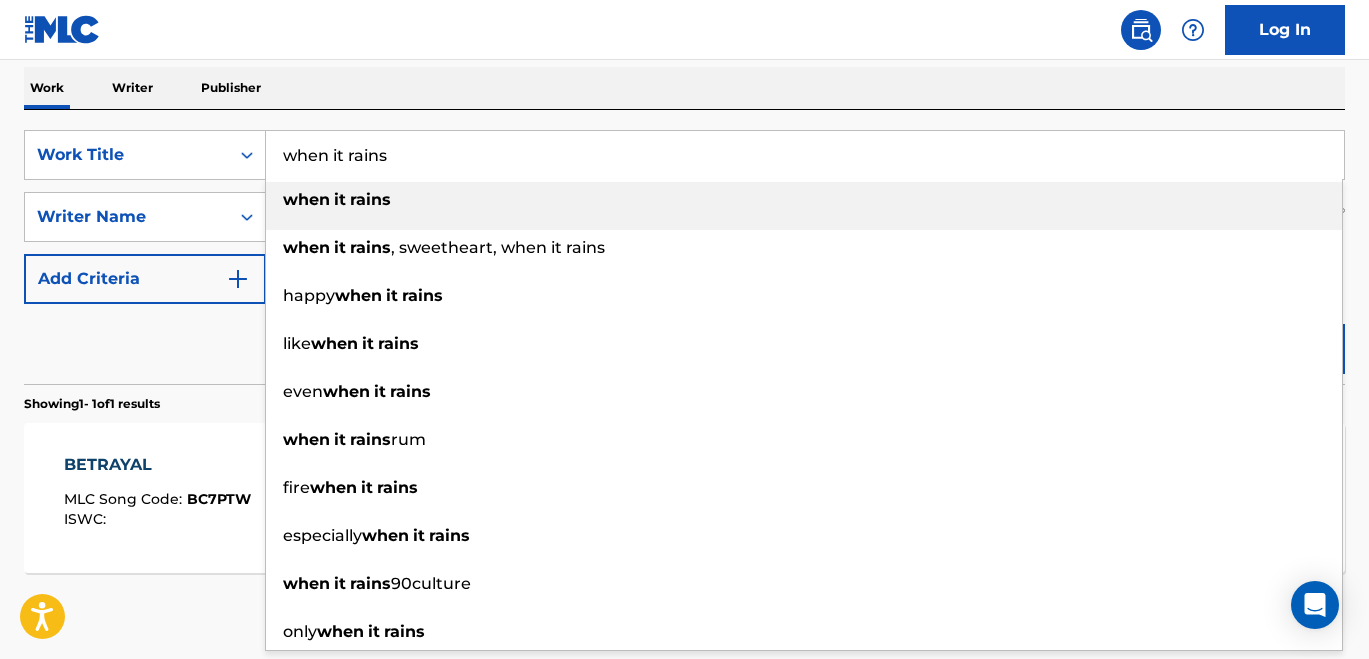 type on "when it rains" 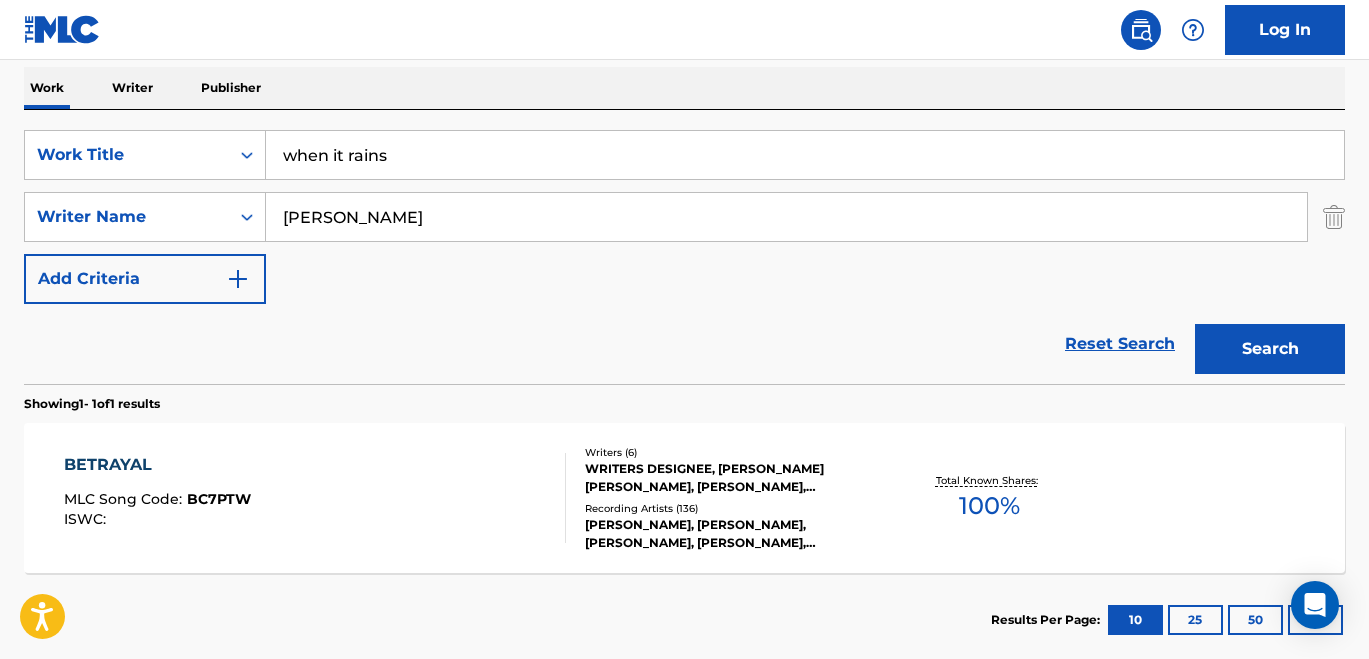 click on "The MLC Public Work Search The accuracy and completeness of The MLC's data is determined solely by our Members. It is not an authoritative source for recording information. Please   click here   for more information about the terms used in the database. Please review the Musical Works Database   Terms of Use Work Writer Publisher SearchWithCriteriaa3f34d9e-be21-4ae9-8767-57b99de29931 Work Title when it rains SearchWithCriteriad96bfe6a-f306-4dba-8c14-ffb8616061f9 Writer Name [PERSON_NAME] Add Criteria Reset Search Search Showing  1  -   1  of  1   results   BETRAYAL MLC Song Code : BC7PTW ISWC : Writers ( 6 ) WRITERS DESIGNEE, [PERSON_NAME] [PERSON_NAME], [PERSON_NAME], [PERSON_NAME] [PERSON_NAME], [PERSON_NAME], [PERSON_NAME] Recording Artists ( 136 ) [PERSON_NAME], [PERSON_NAME], [PERSON_NAME], [PERSON_NAME], [PERSON_NAME] Total Known Shares: 100 % Results Per Page: 10 25 50 100" at bounding box center (684, 231) 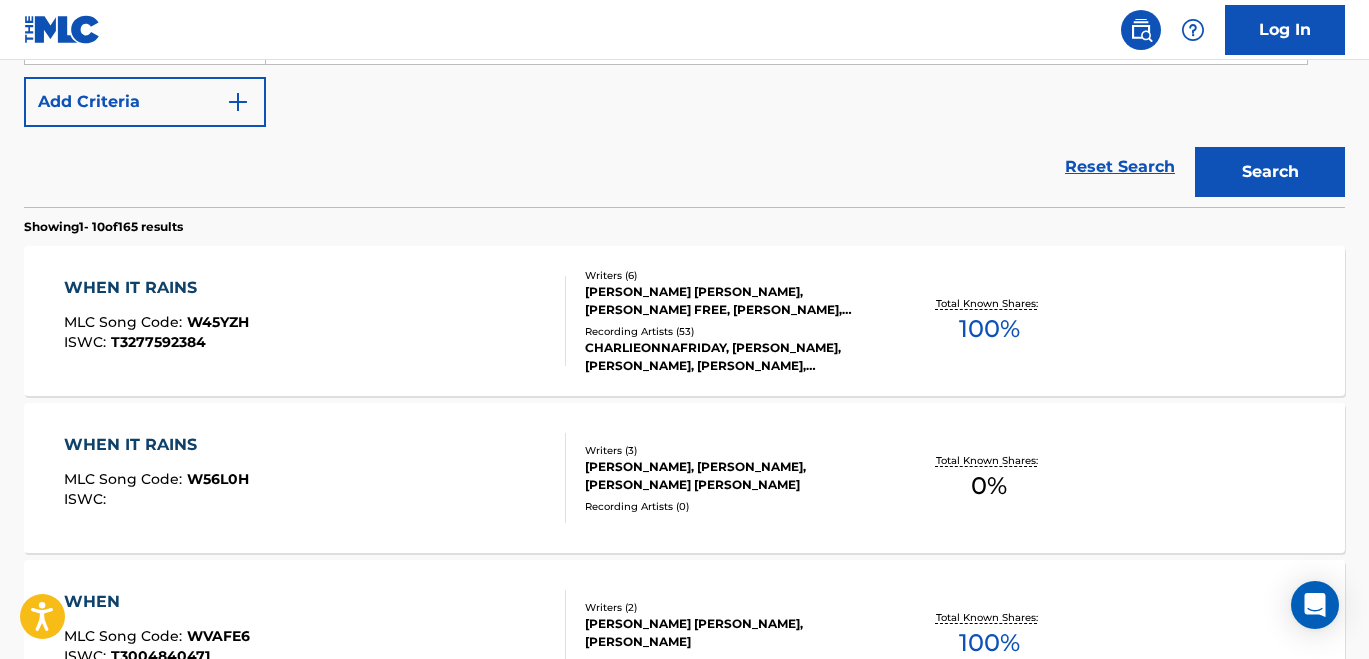 scroll, scrollTop: 493, scrollLeft: 0, axis: vertical 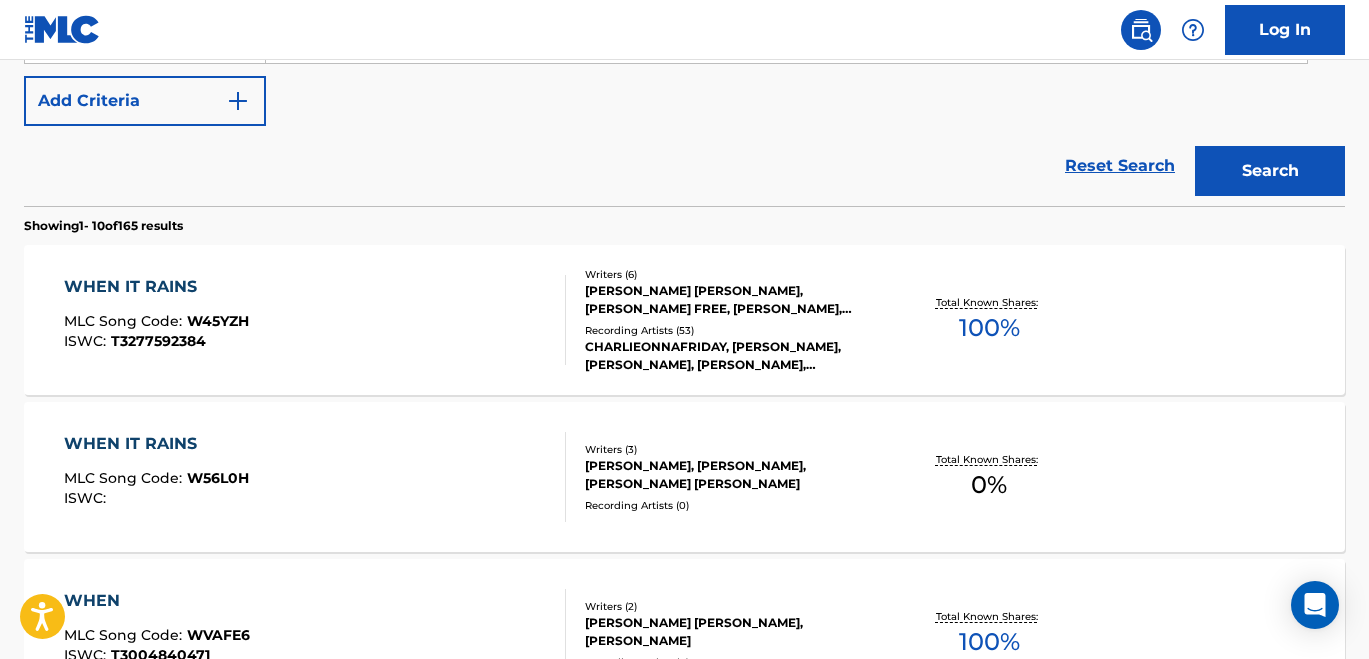 click on "WHEN IT RAINS MLC Song Code : W56L0H ISWC : Writers ( 3 ) [PERSON_NAME], [PERSON_NAME], [PERSON_NAME] [PERSON_NAME] Recording Artists ( 0 ) Total Known Shares: 0 %" at bounding box center [684, 477] 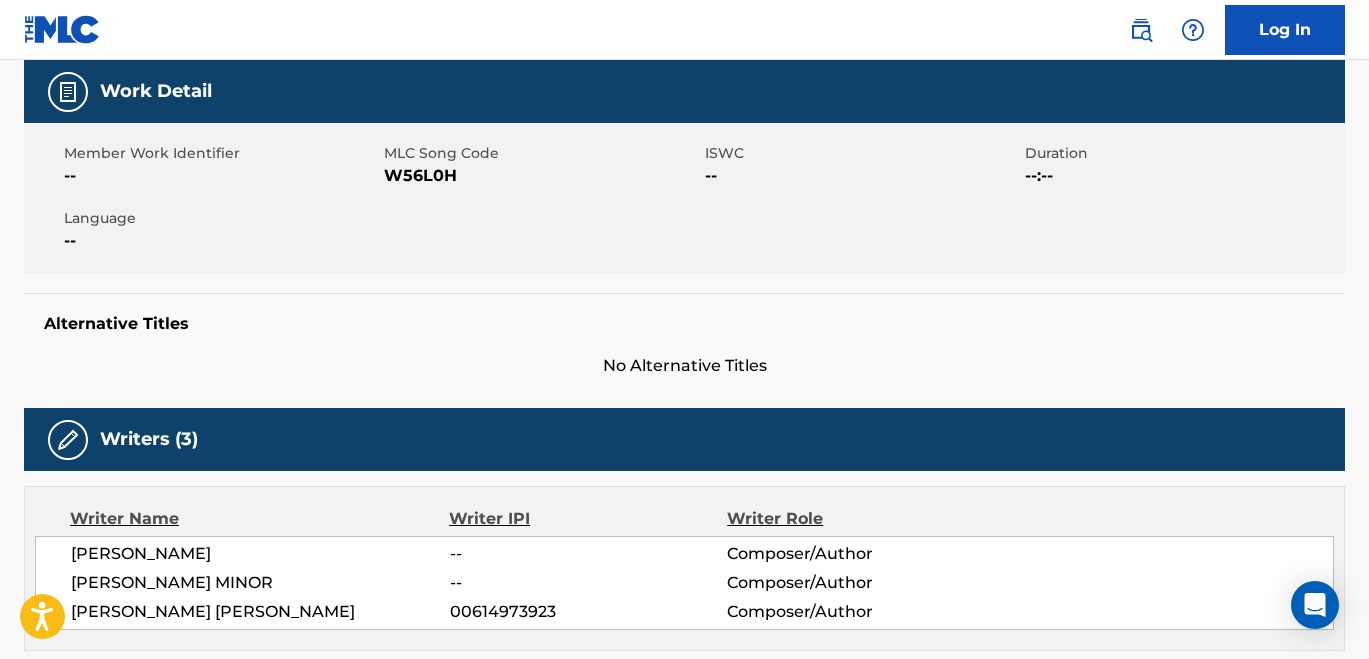 scroll, scrollTop: 0, scrollLeft: 0, axis: both 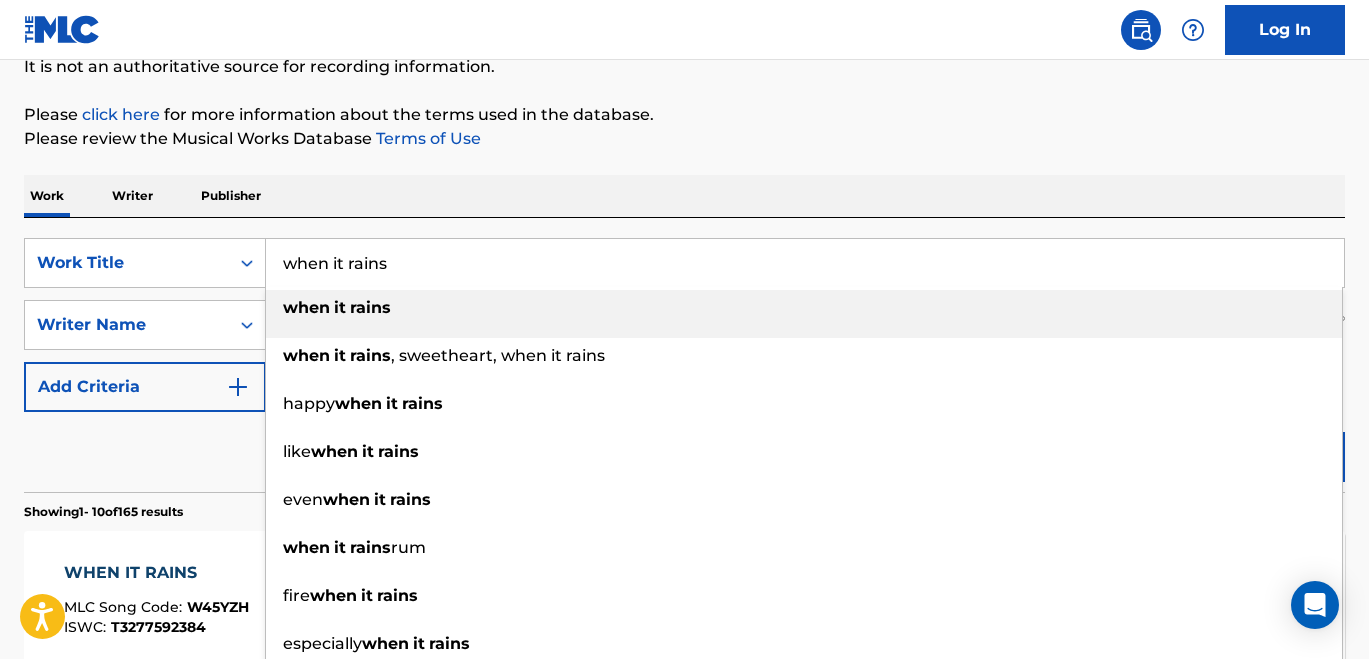 drag, startPoint x: 415, startPoint y: 265, endPoint x: 267, endPoint y: 262, distance: 148.0304 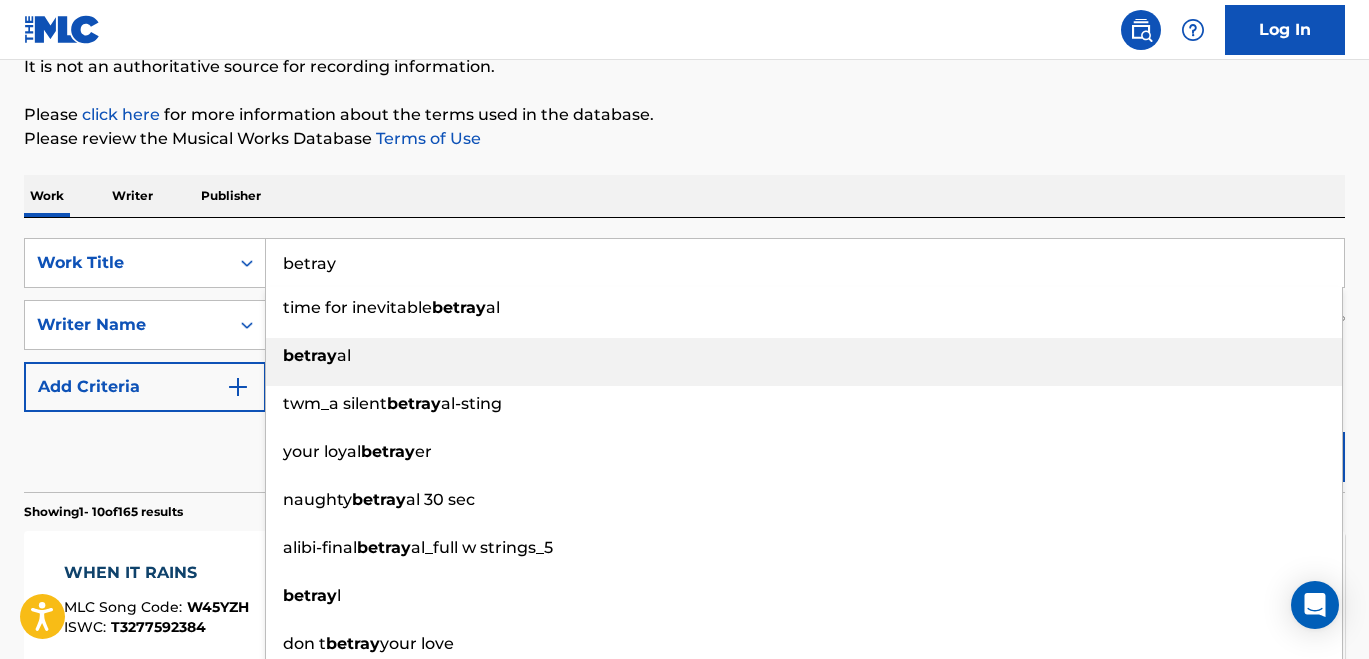 click on "betray al" at bounding box center (804, 356) 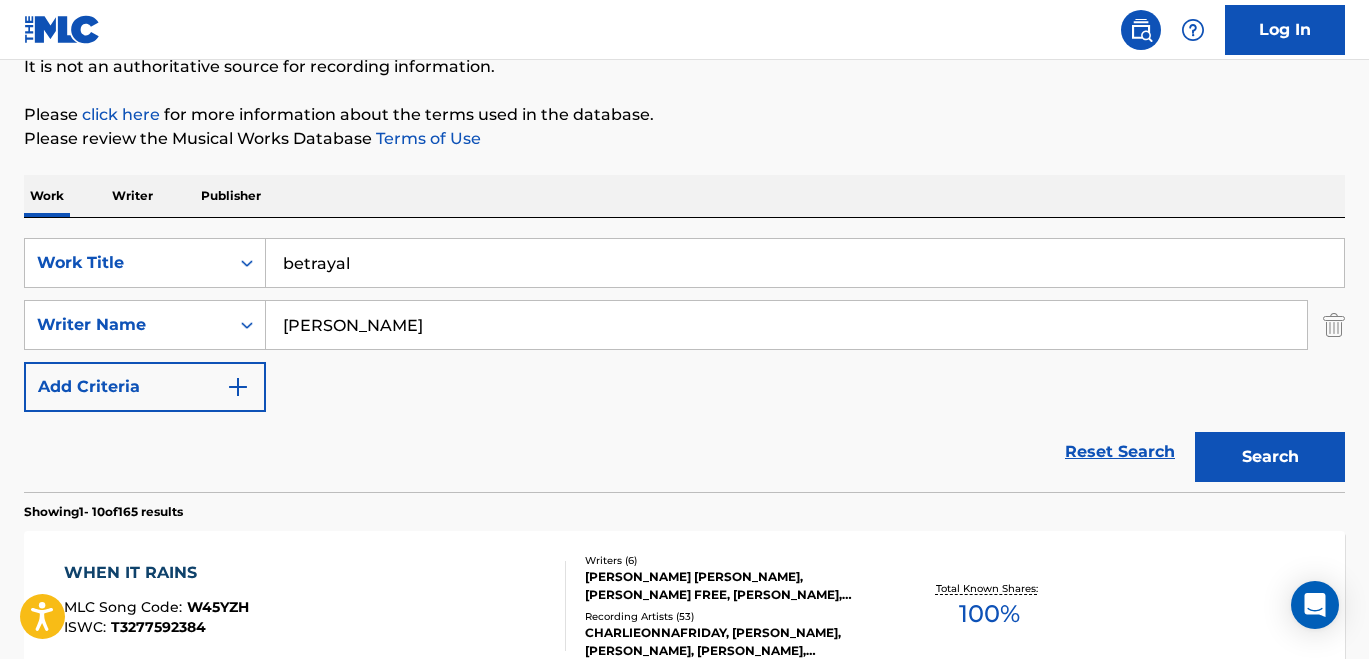 click on "Search" at bounding box center [1270, 457] 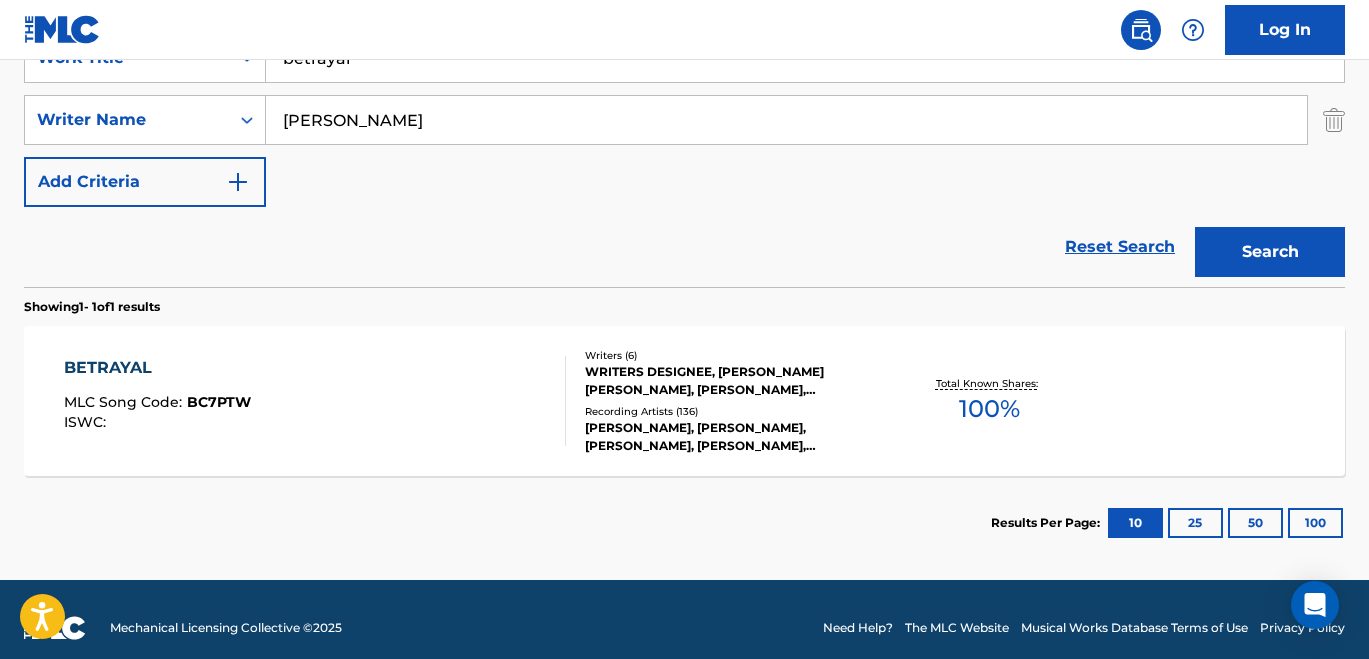 scroll, scrollTop: 413, scrollLeft: 0, axis: vertical 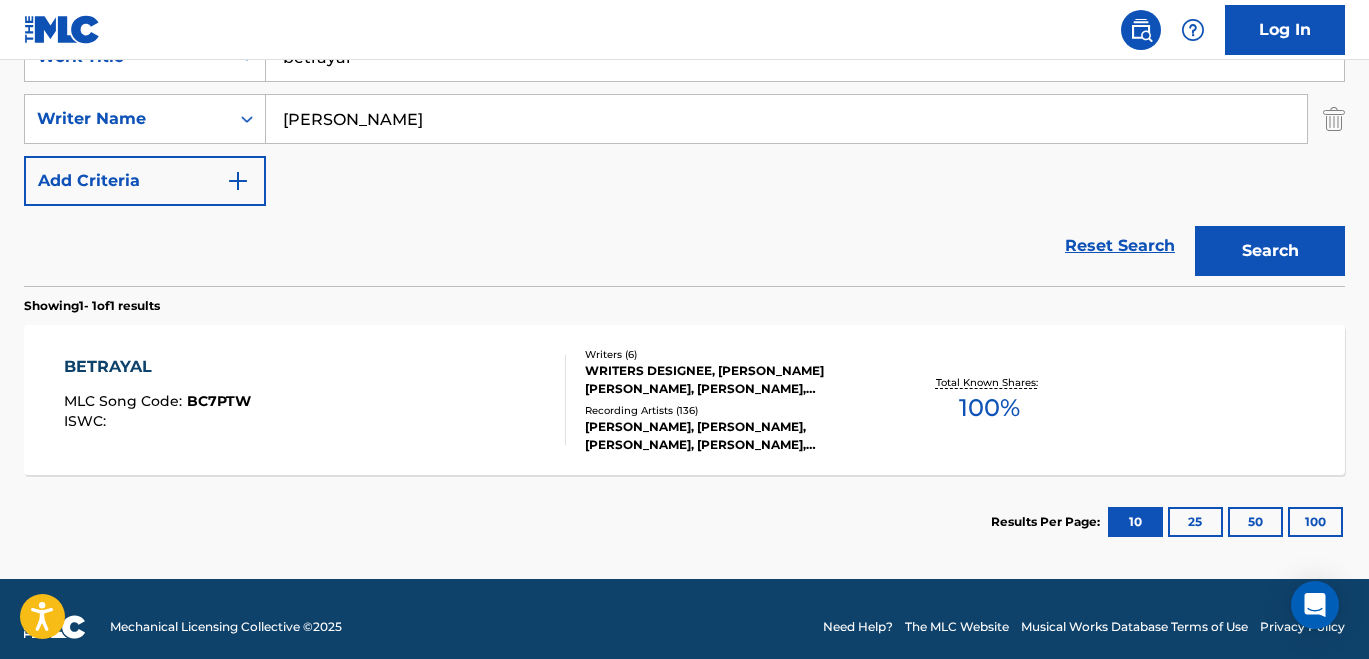 click on "BETRAYAL" at bounding box center (157, 367) 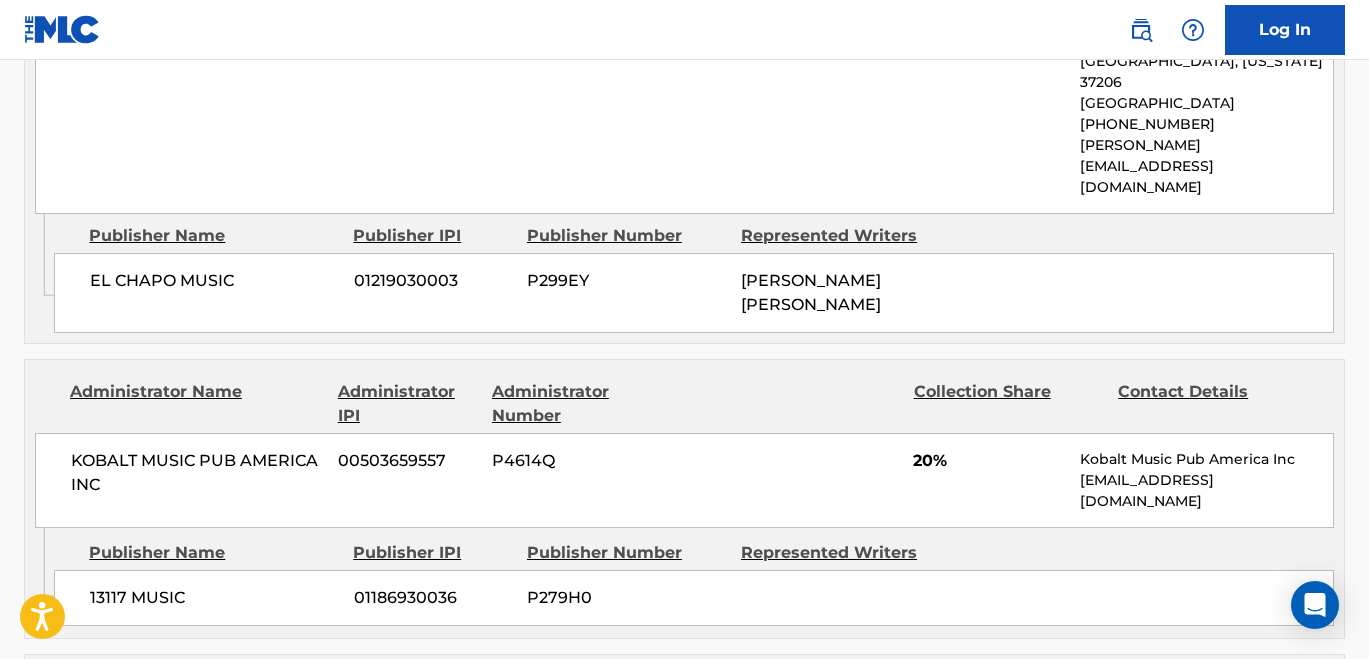 scroll, scrollTop: 1515, scrollLeft: 0, axis: vertical 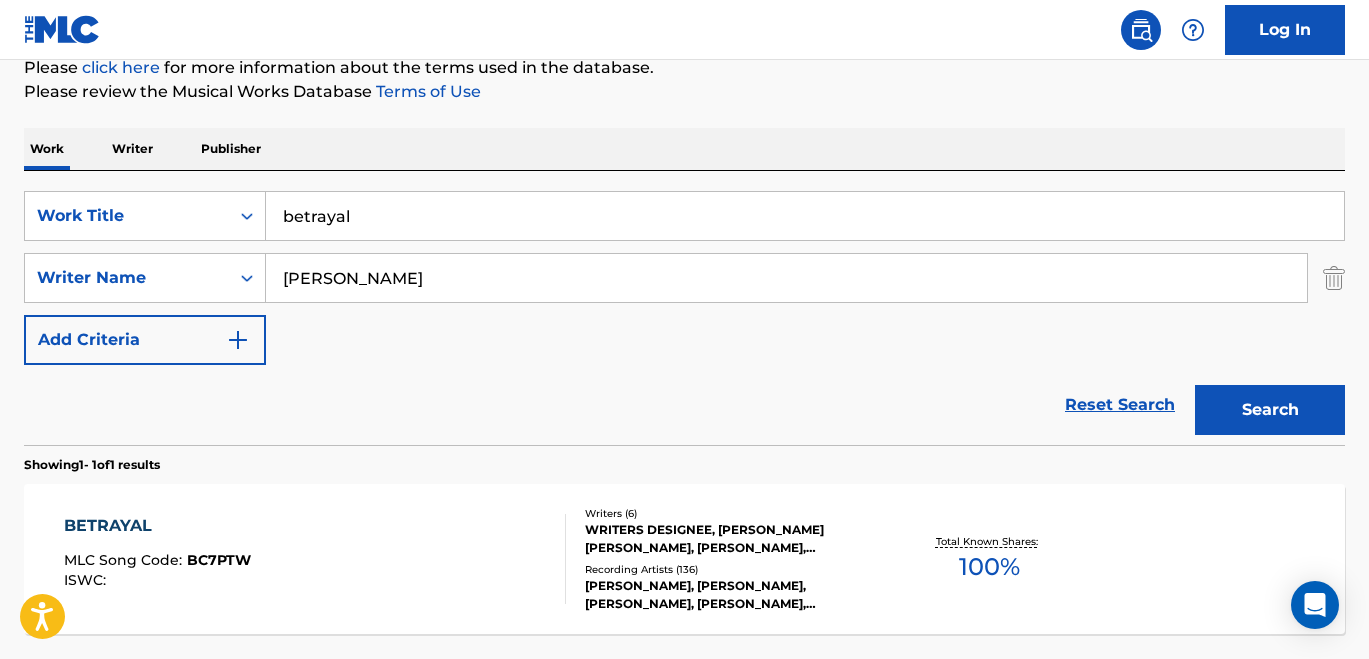 click on "betrayal" at bounding box center [805, 216] 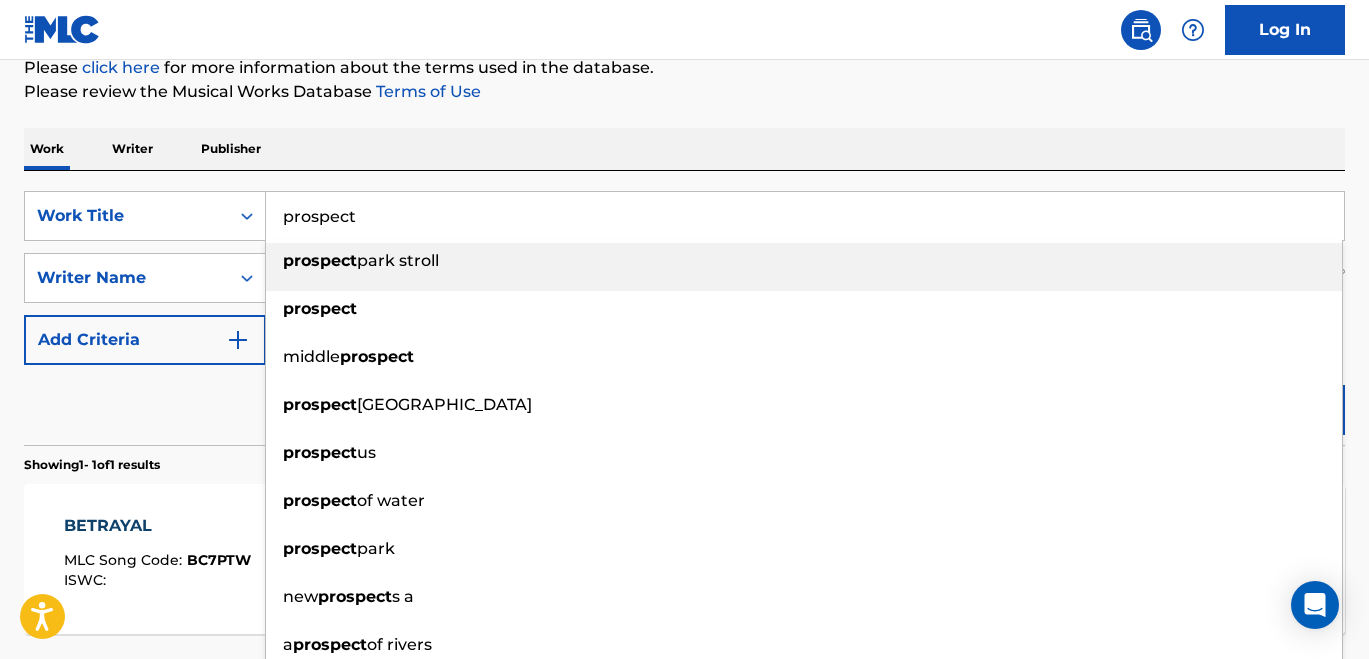 type on "prospect" 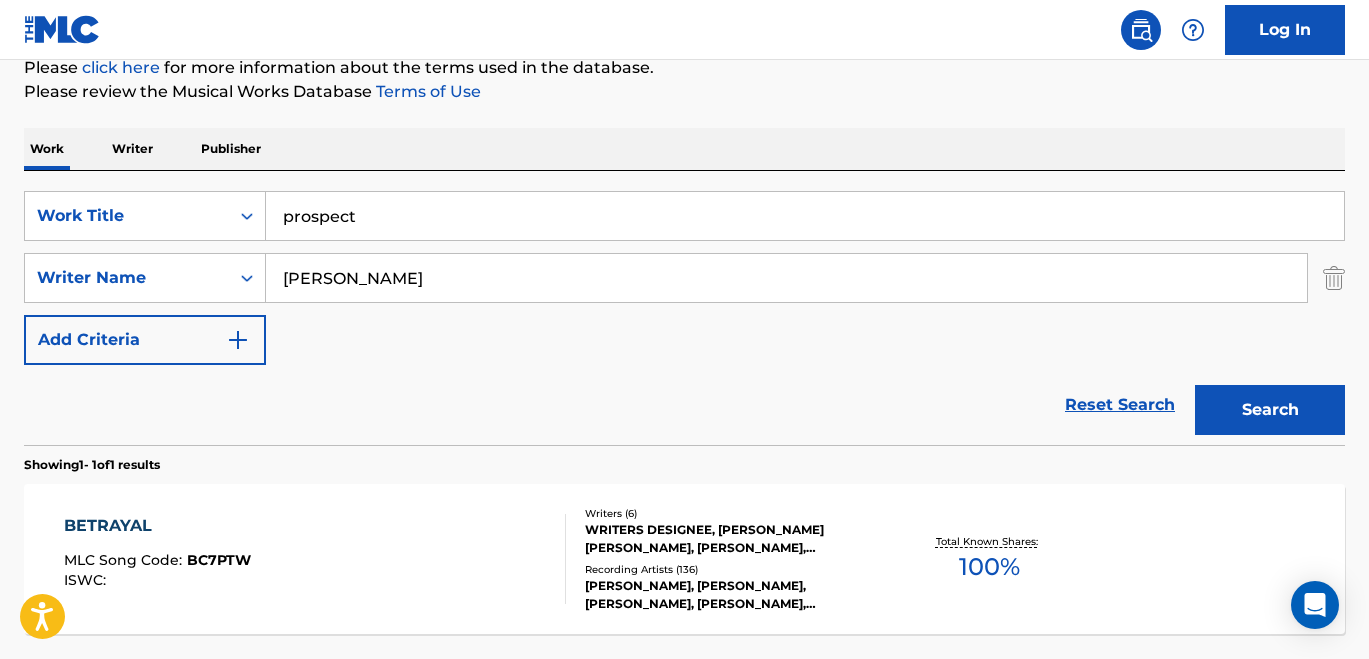click on "Work Writer Publisher" at bounding box center (684, 149) 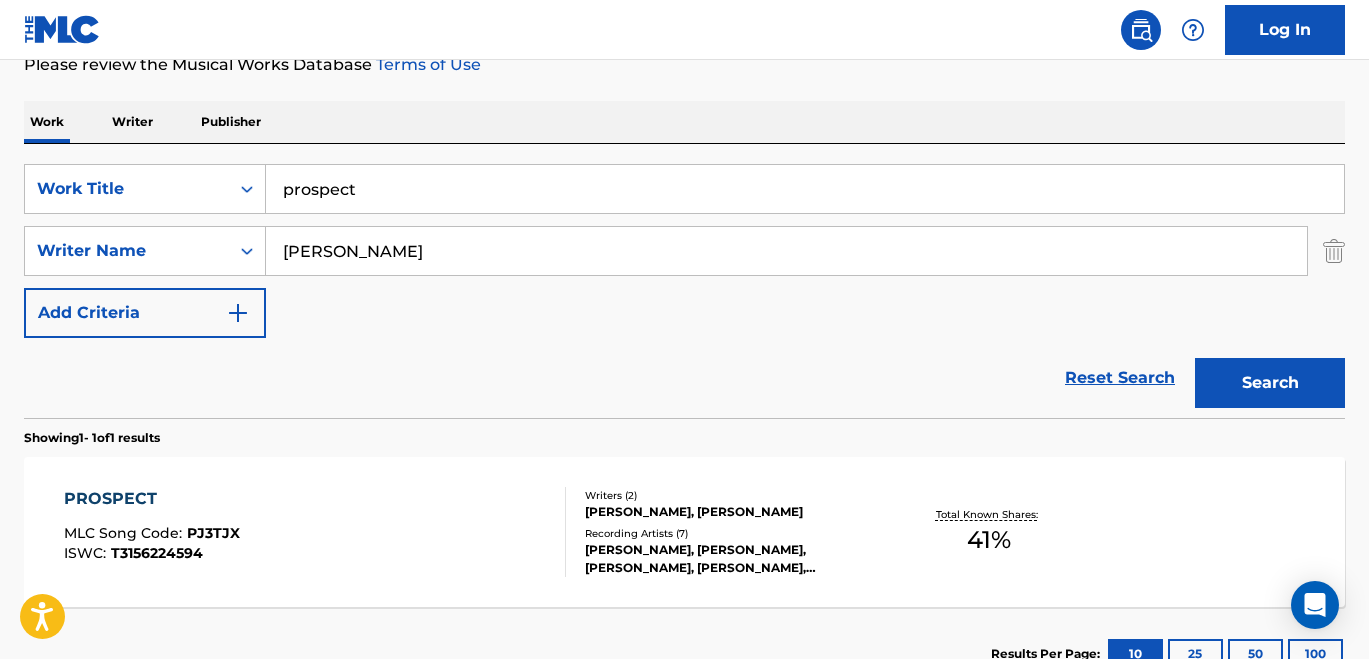 scroll, scrollTop: 283, scrollLeft: 0, axis: vertical 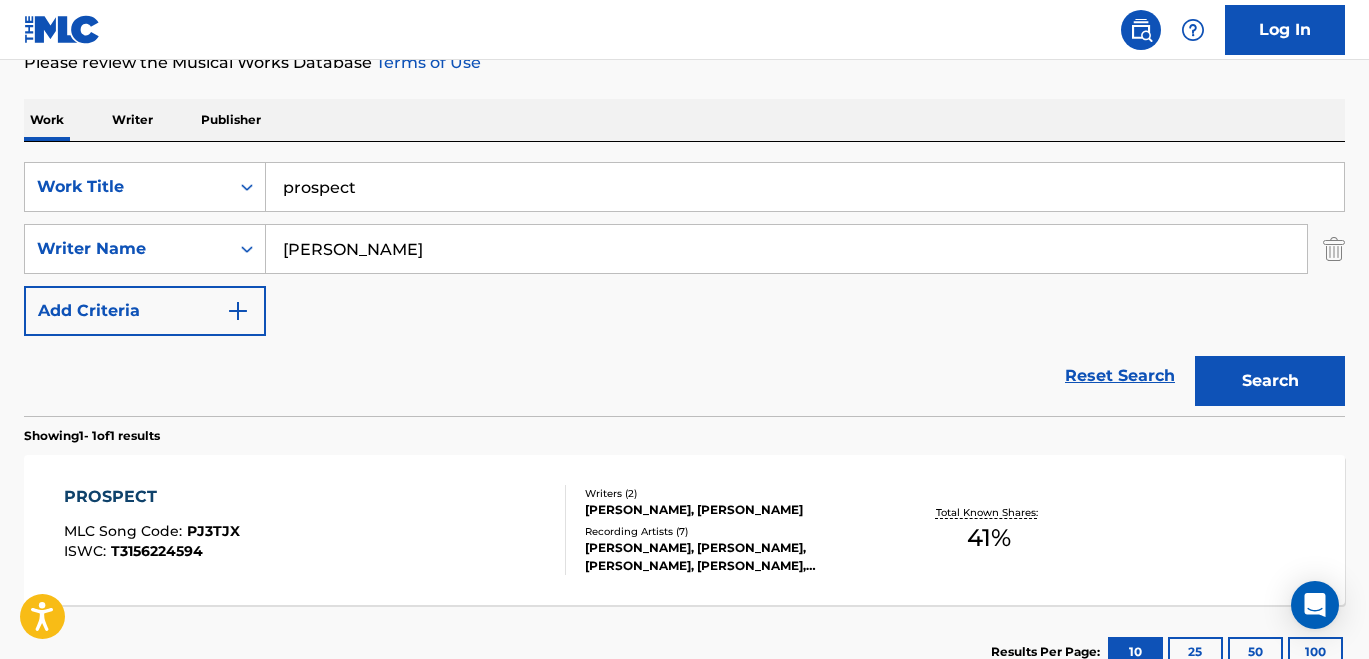 click on "prospect" at bounding box center (805, 187) 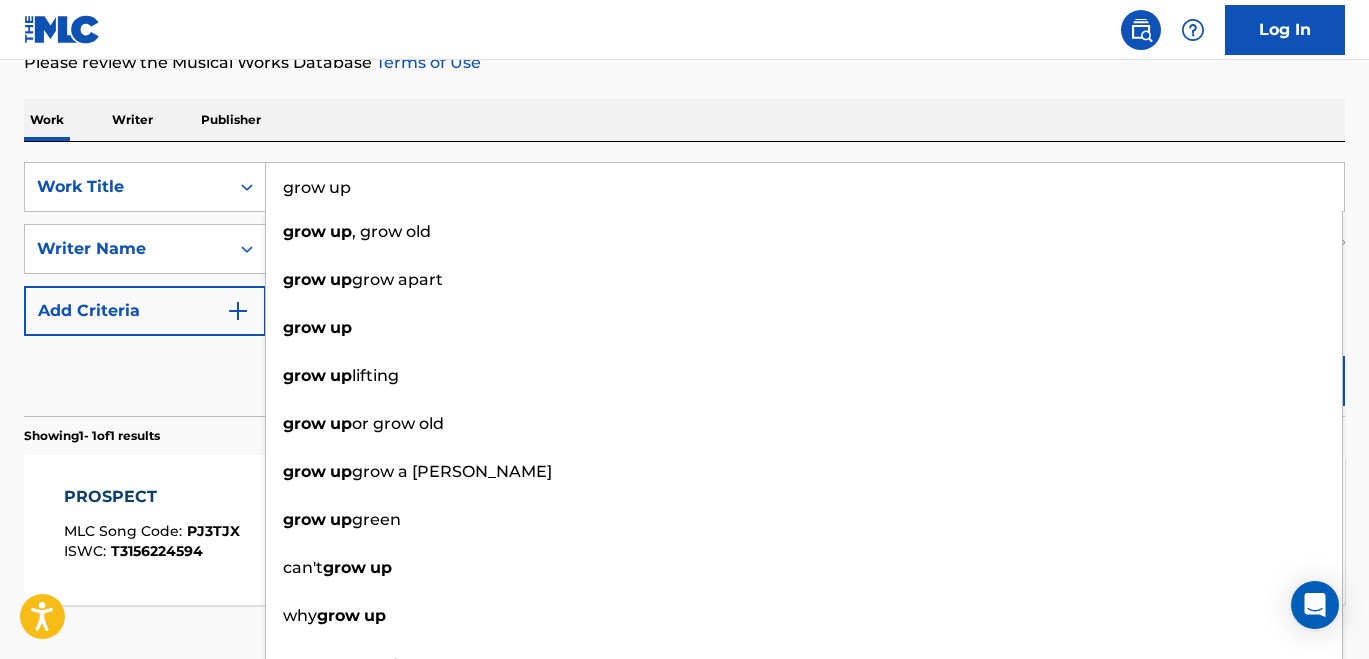 type on "grow up" 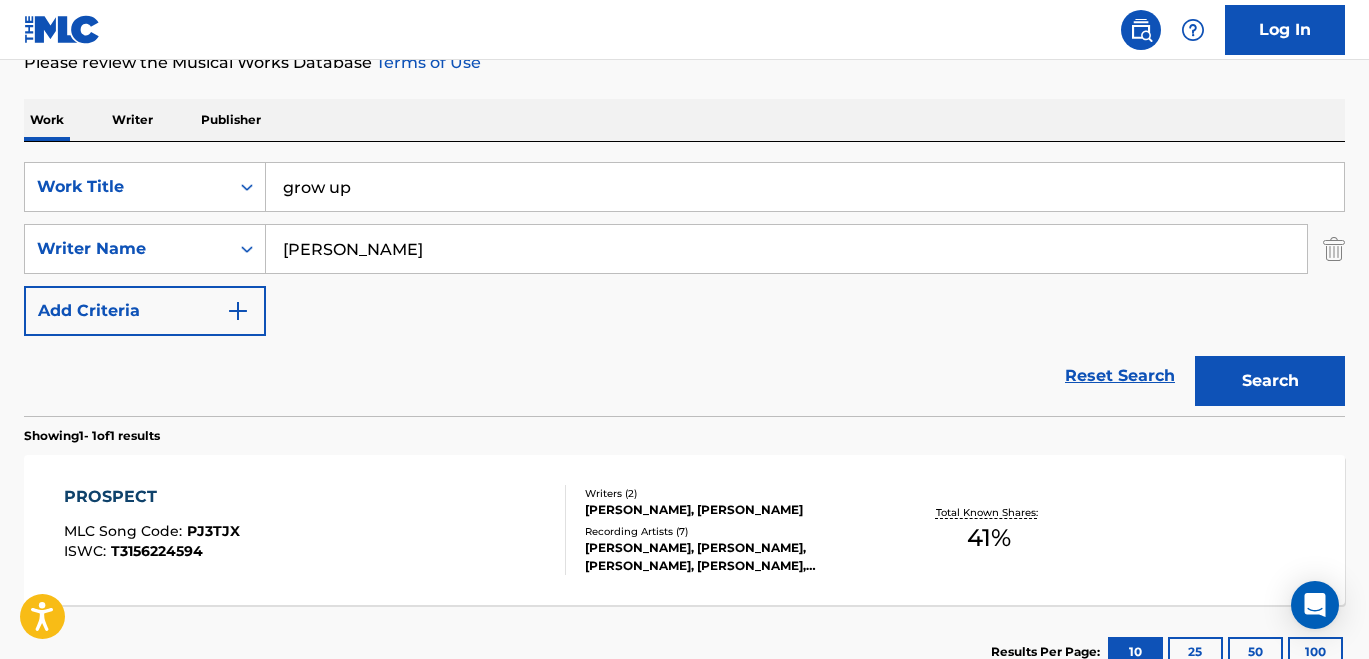 click on "Search" at bounding box center (1270, 381) 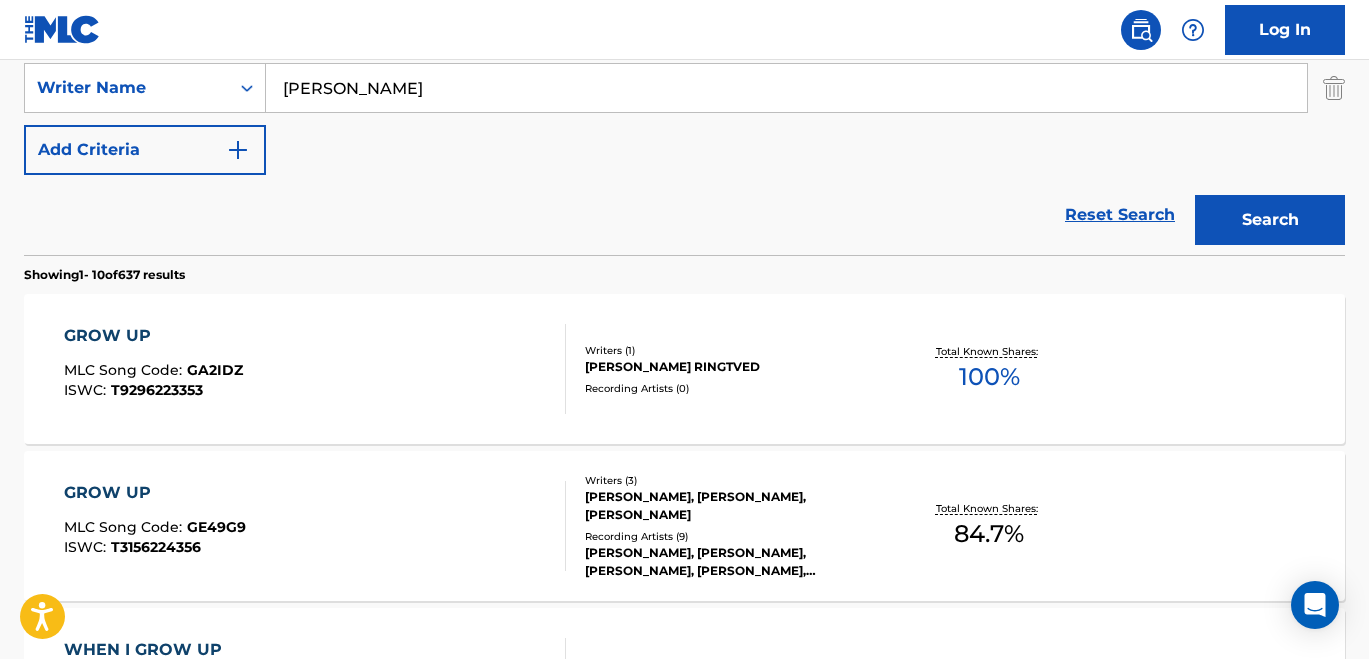 scroll, scrollTop: 447, scrollLeft: 0, axis: vertical 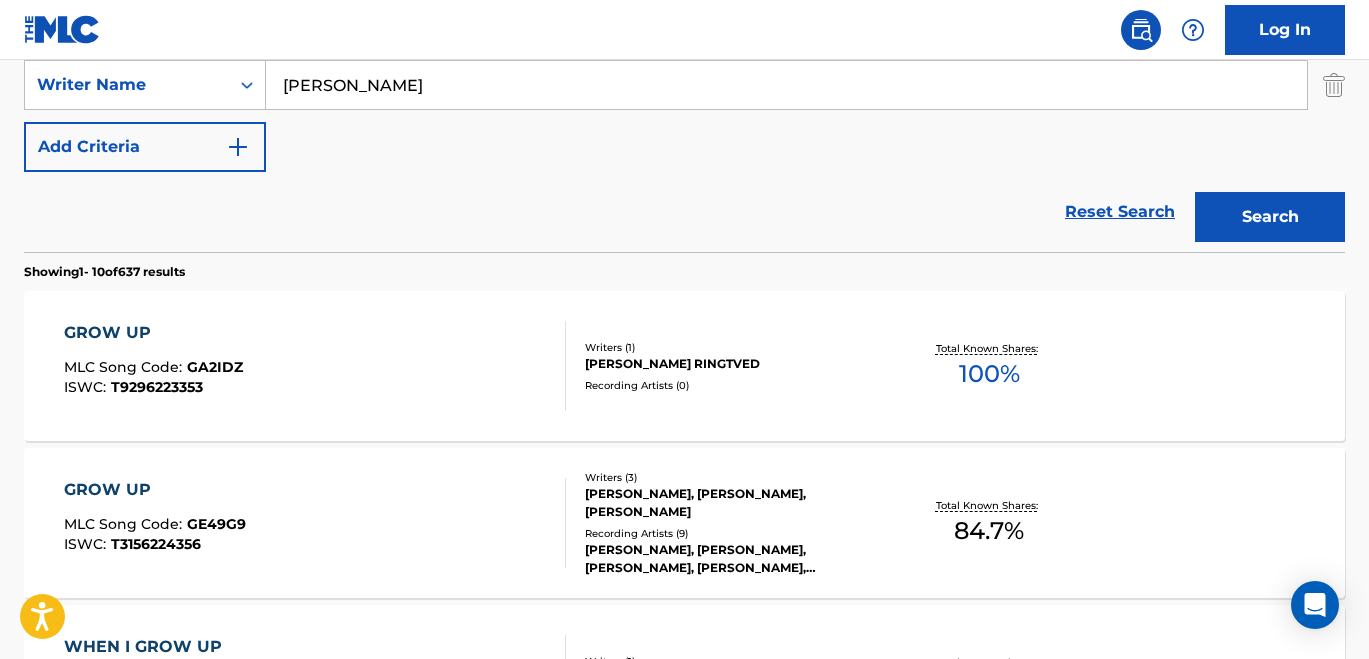 click on "GROW UP MLC Song Code : GE49G9 ISWC : T3156224356" at bounding box center (315, 523) 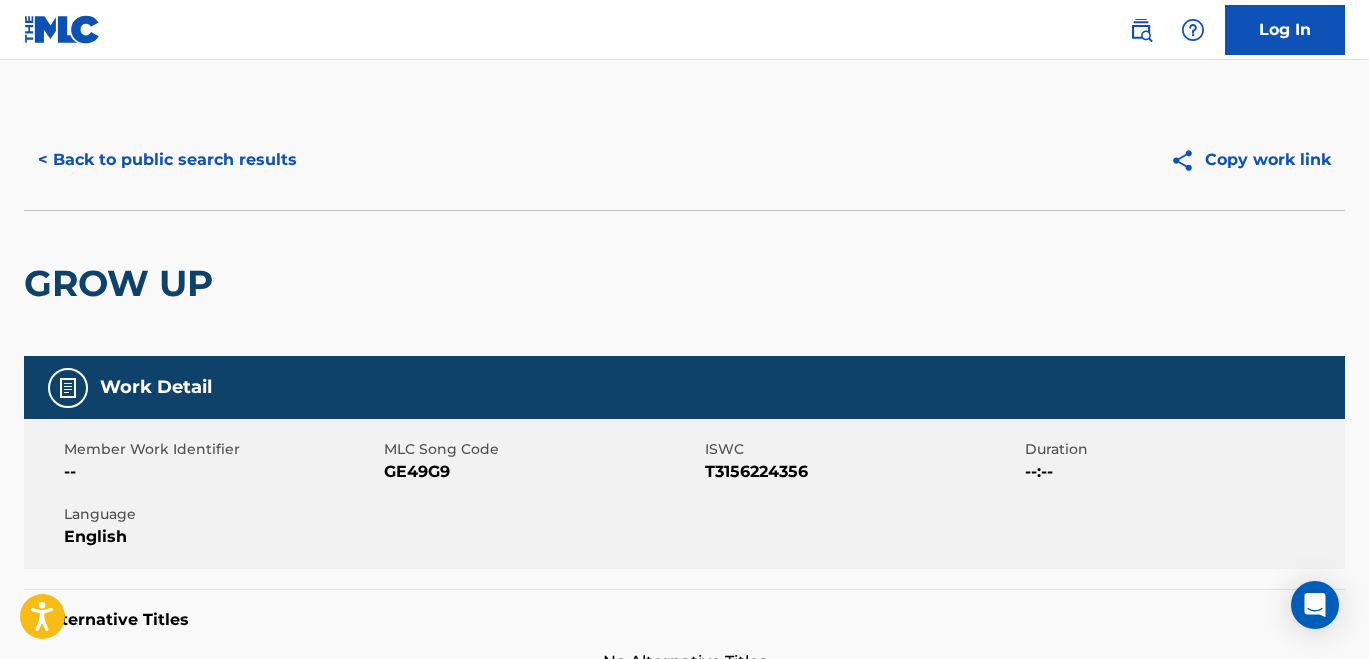 click on "< Back to public search results" at bounding box center [167, 160] 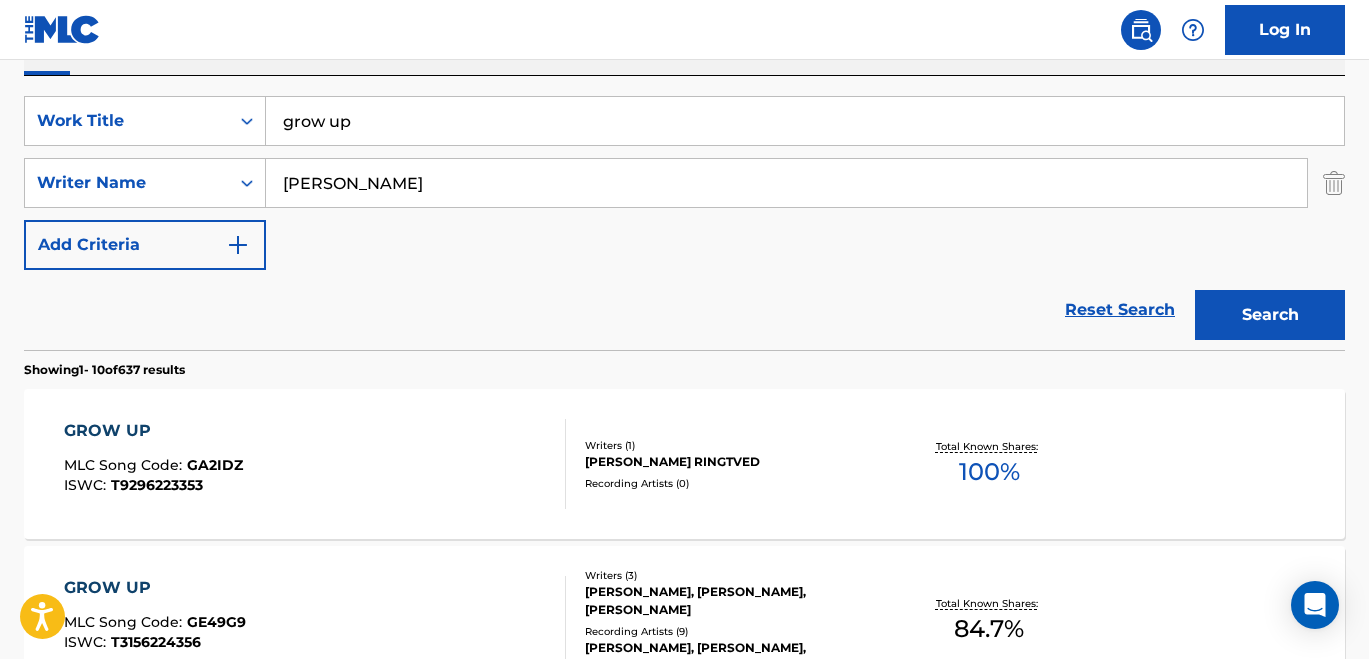 scroll, scrollTop: 327, scrollLeft: 0, axis: vertical 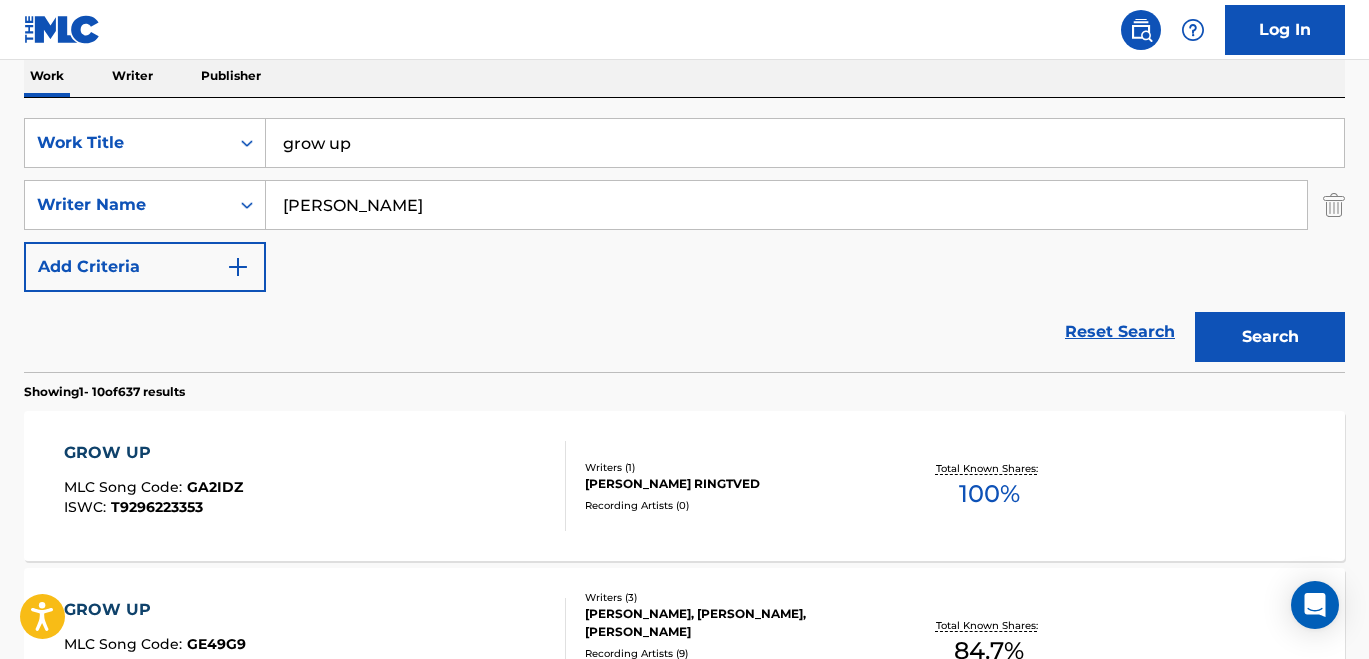 click on "grow up" at bounding box center (805, 143) 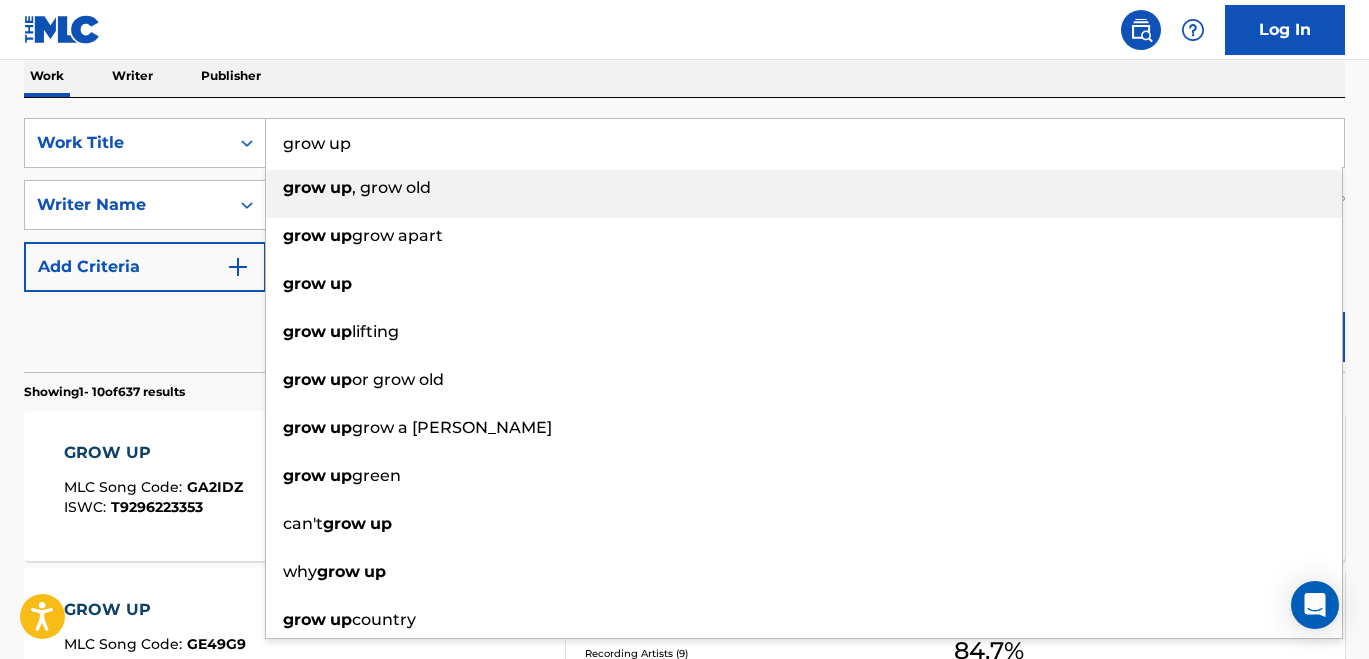 click on "grow up" at bounding box center (805, 143) 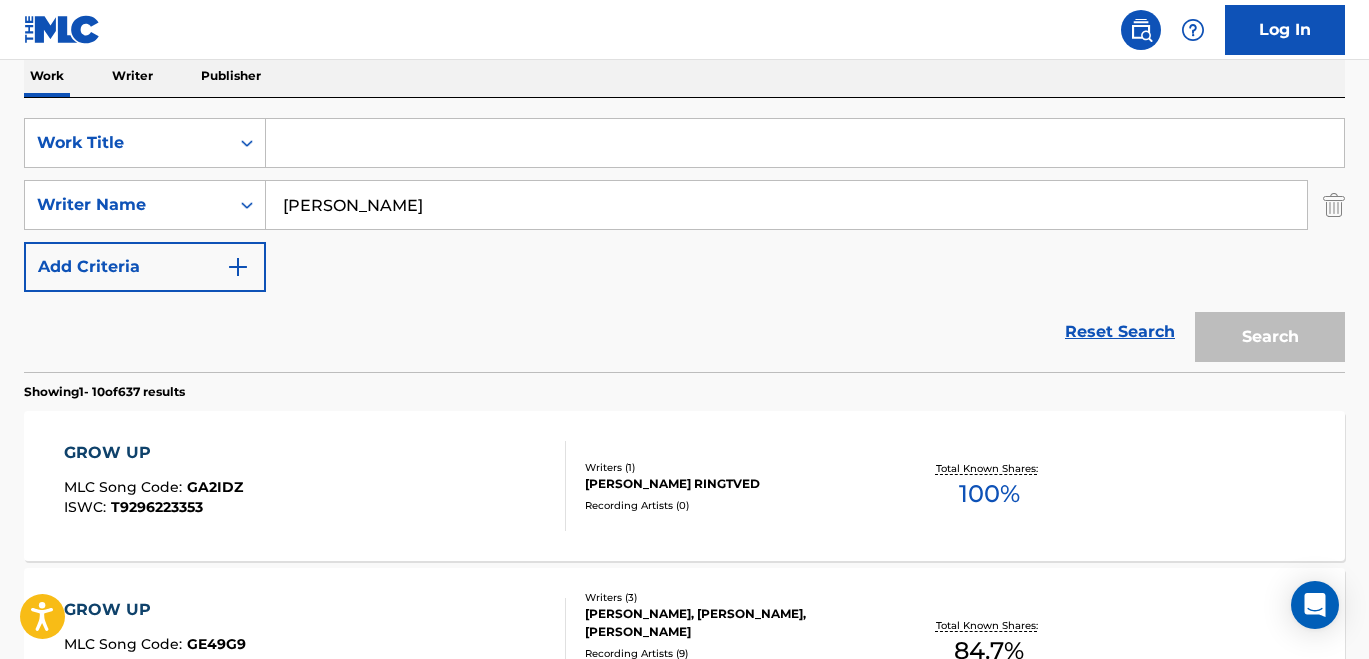 type on "c" 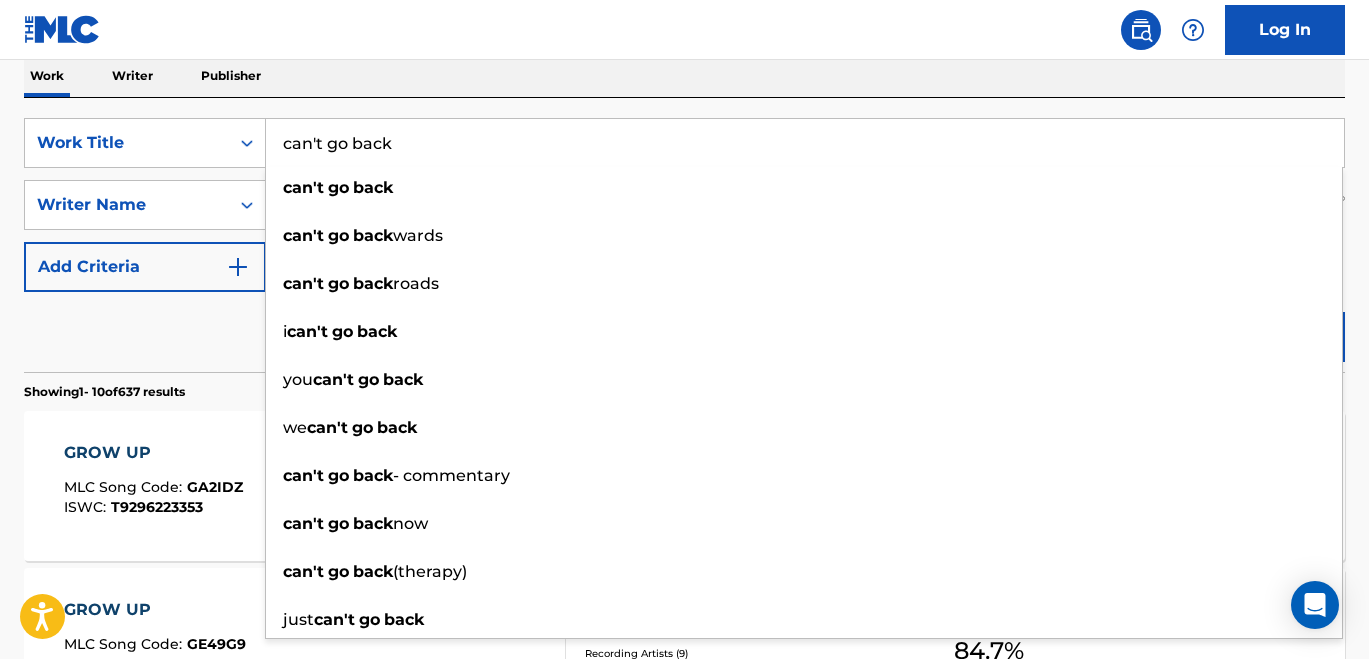 type on "can't go back" 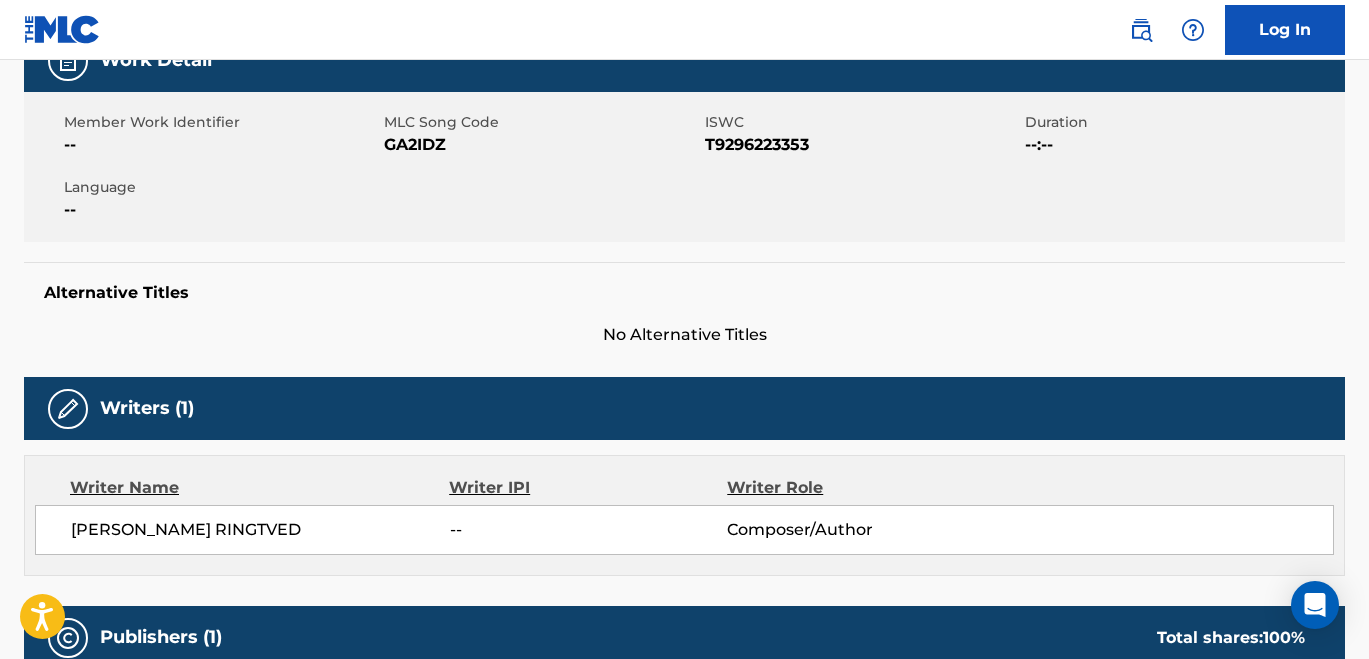 scroll, scrollTop: 0, scrollLeft: 0, axis: both 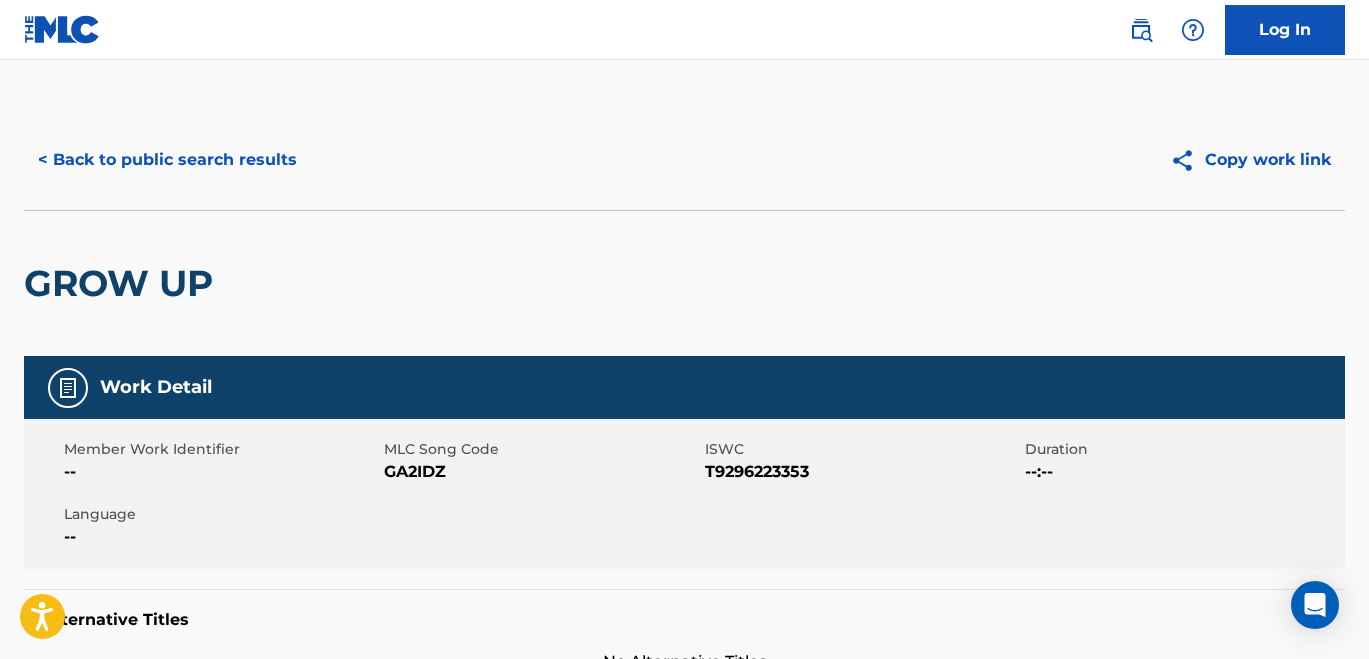 click on "< Back to public search results" at bounding box center [167, 160] 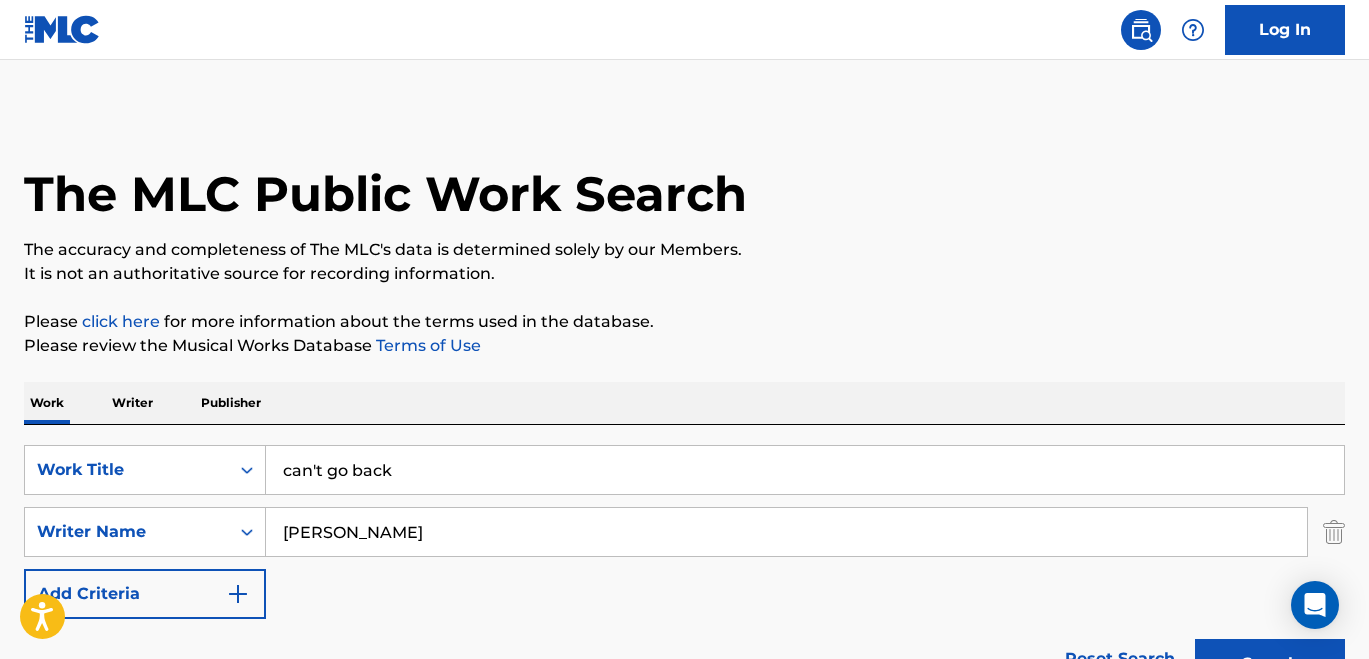 scroll, scrollTop: 327, scrollLeft: 0, axis: vertical 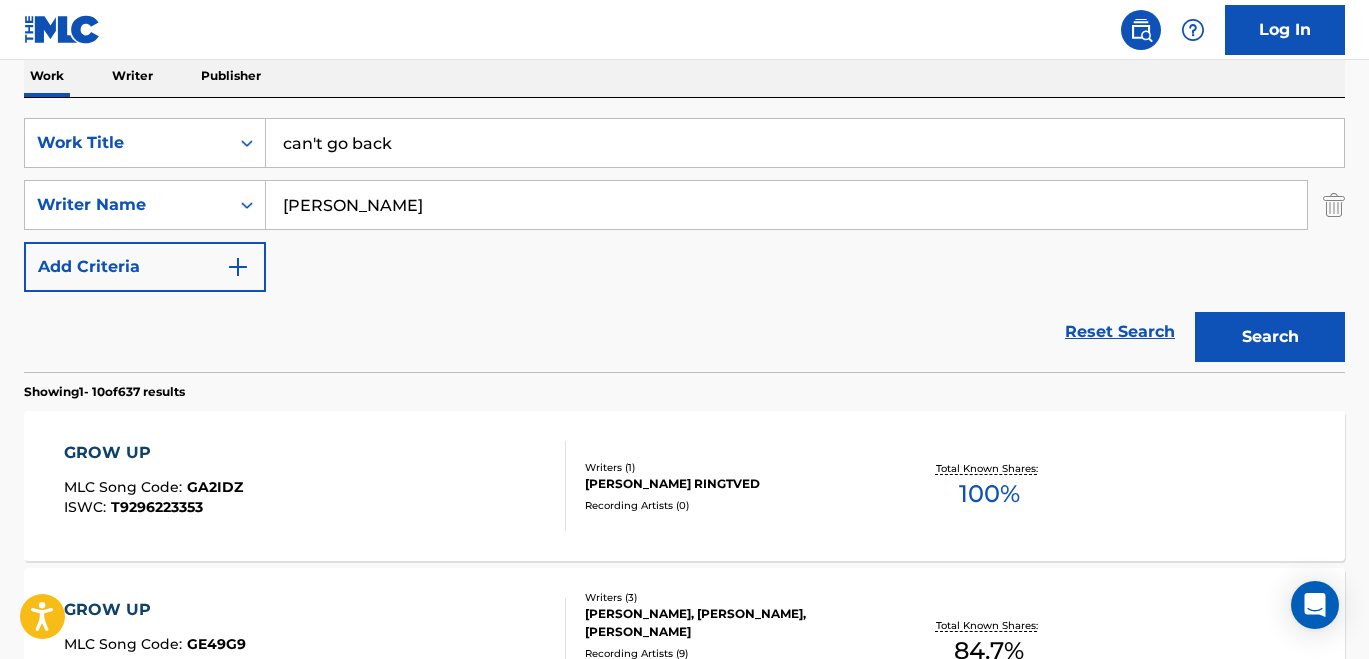 click on "[PERSON_NAME]" at bounding box center [786, 205] 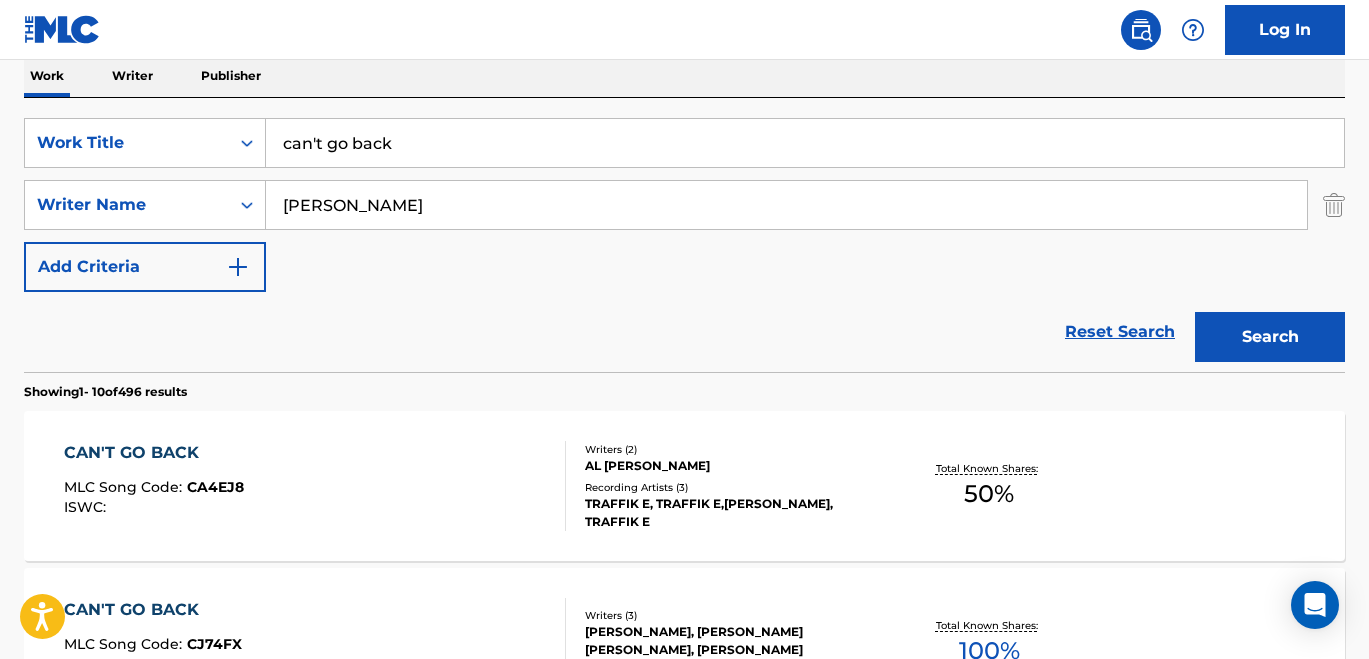 scroll, scrollTop: 377, scrollLeft: 0, axis: vertical 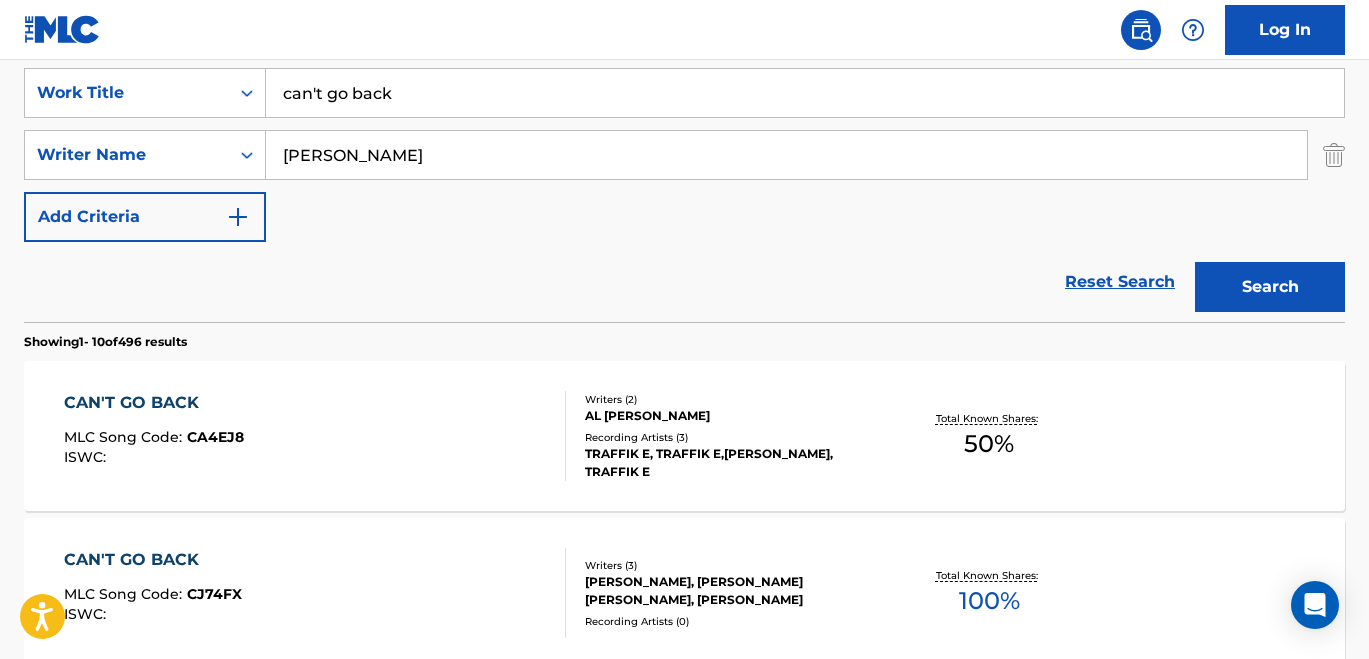 click on "CAN'T GO BACK MLC Song Code : CJ74FX ISWC :" at bounding box center [315, 593] 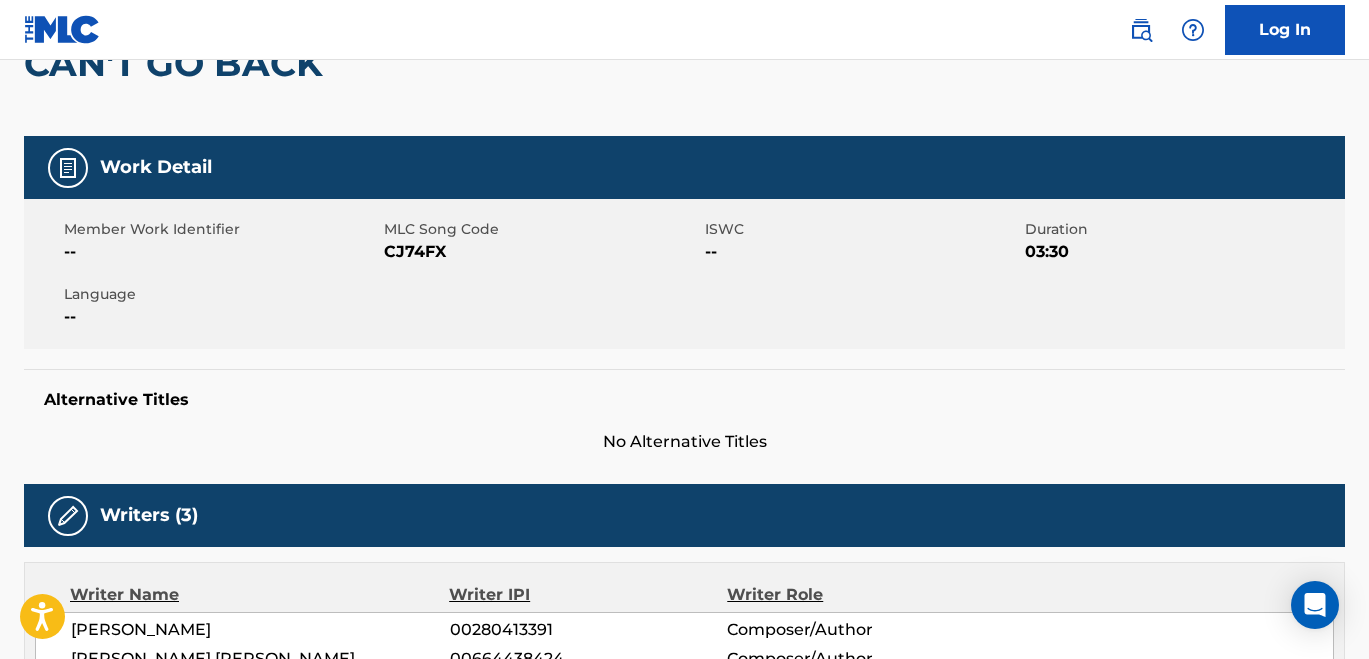 scroll, scrollTop: 0, scrollLeft: 0, axis: both 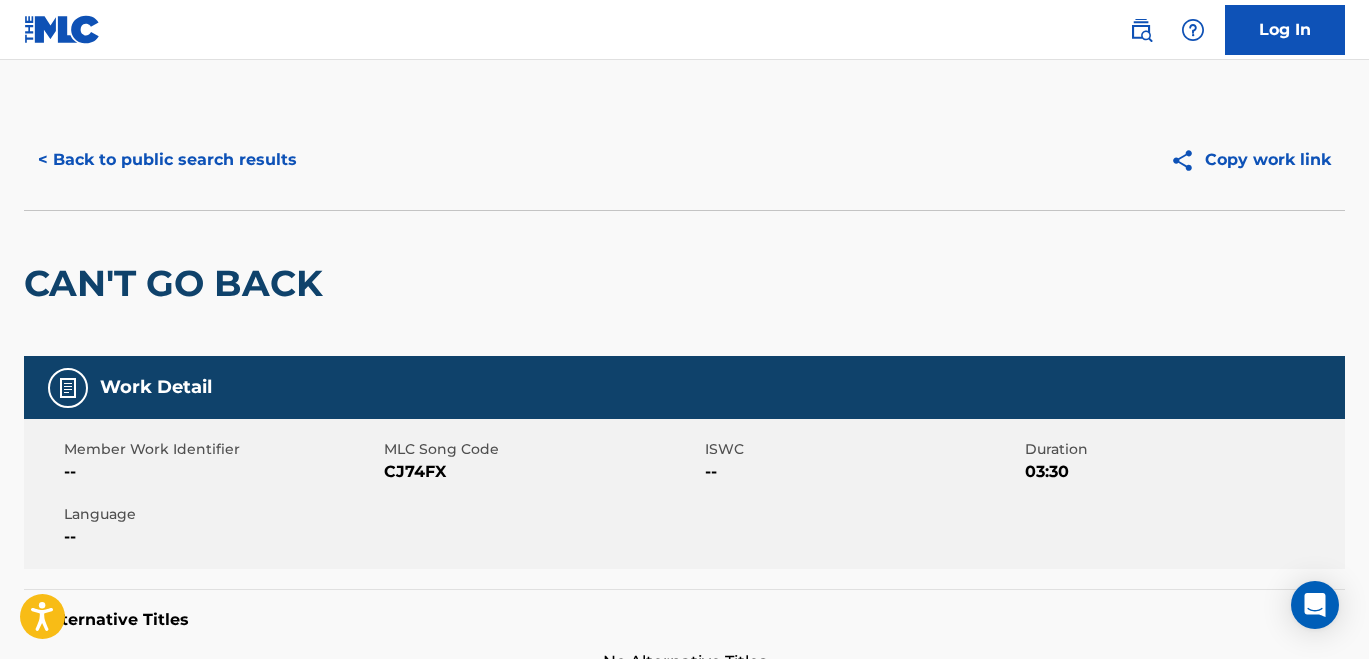 click on "< Back to public search results" at bounding box center (167, 160) 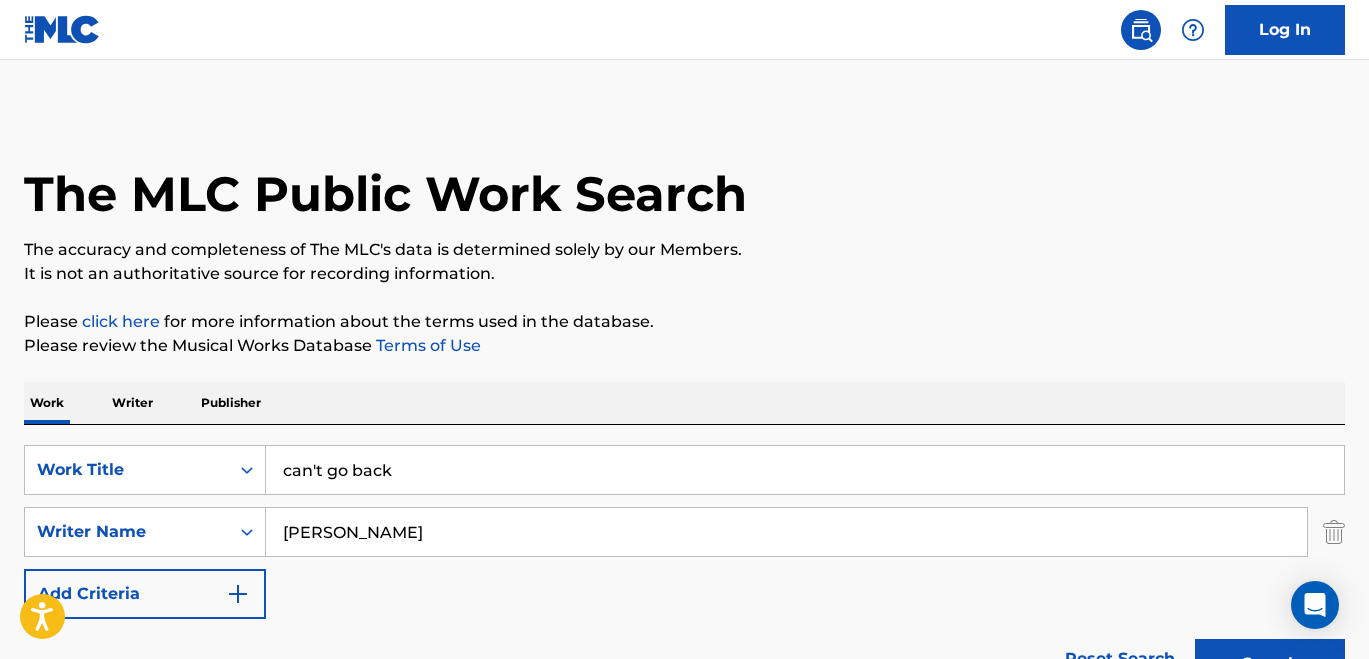 scroll, scrollTop: 377, scrollLeft: 0, axis: vertical 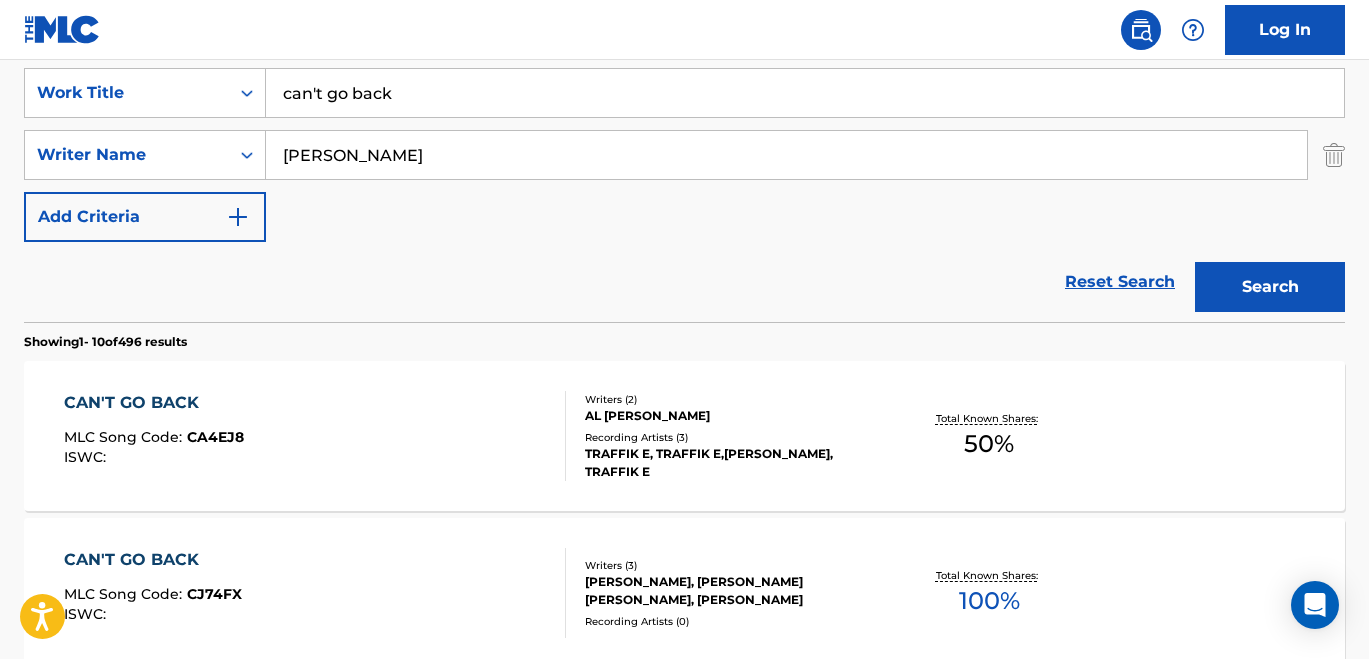 click on "can't go back" at bounding box center [805, 93] 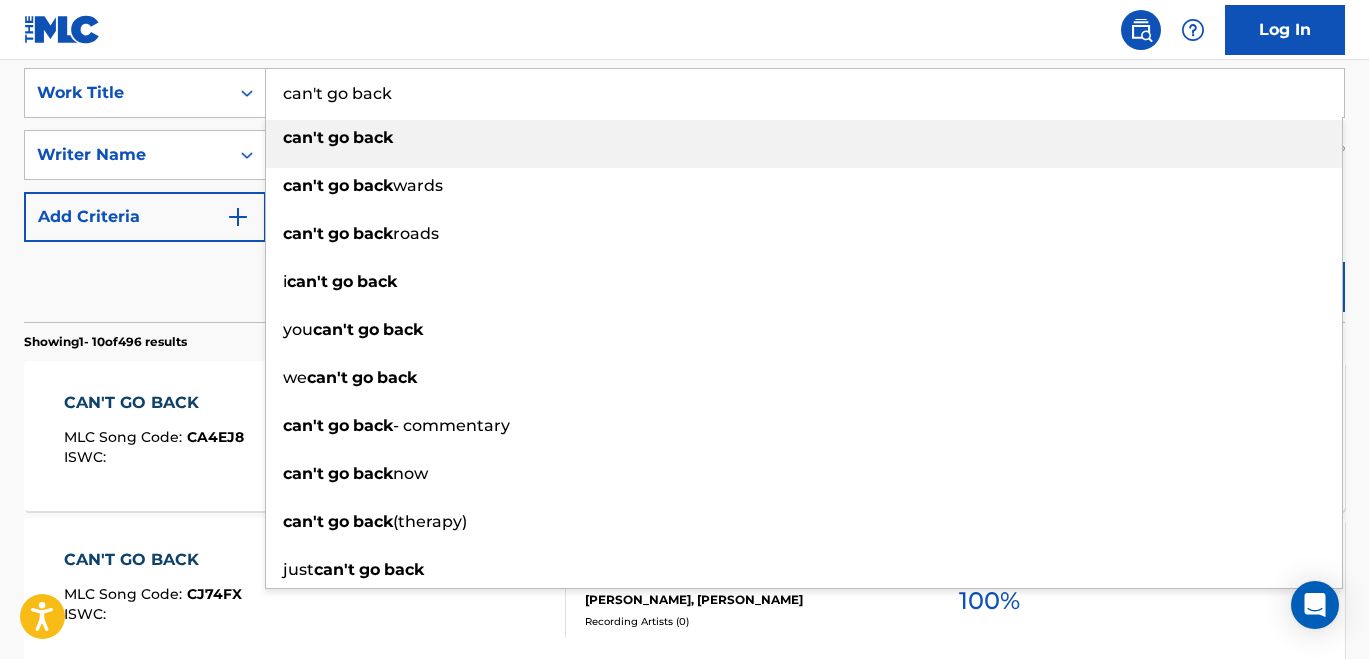click on "can't go back" at bounding box center (805, 93) 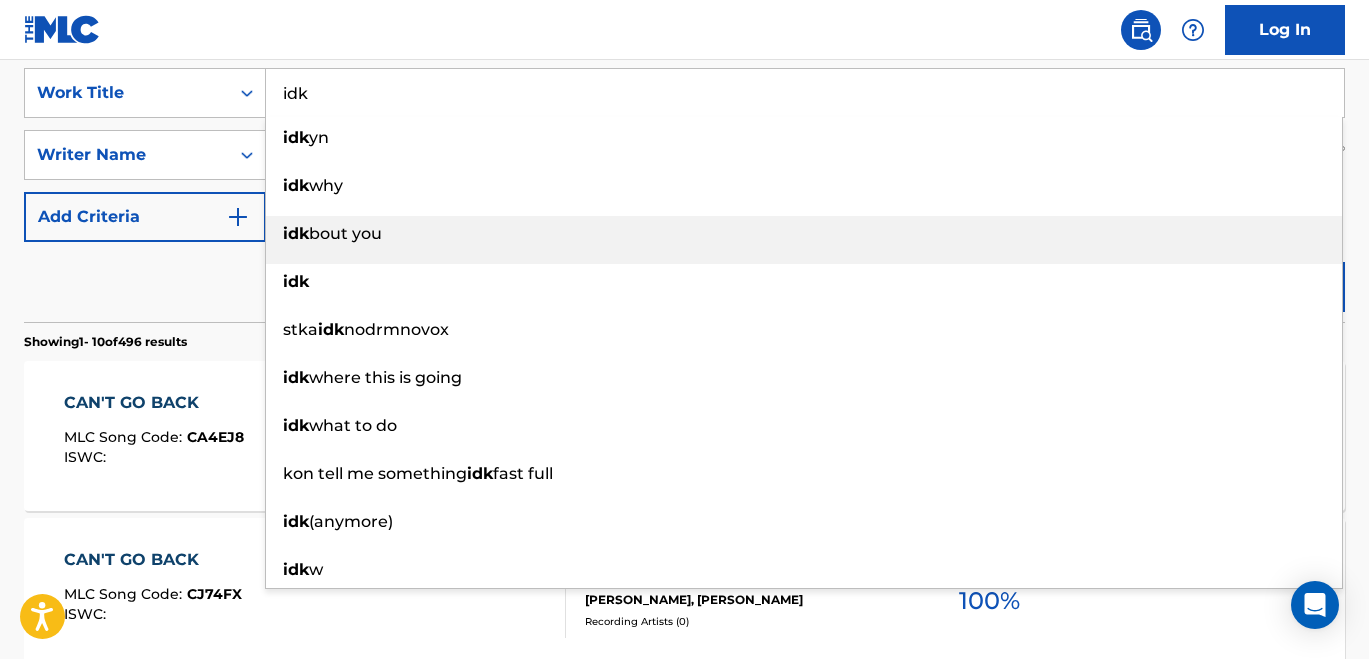 click on "idk  bout you" at bounding box center (804, 240) 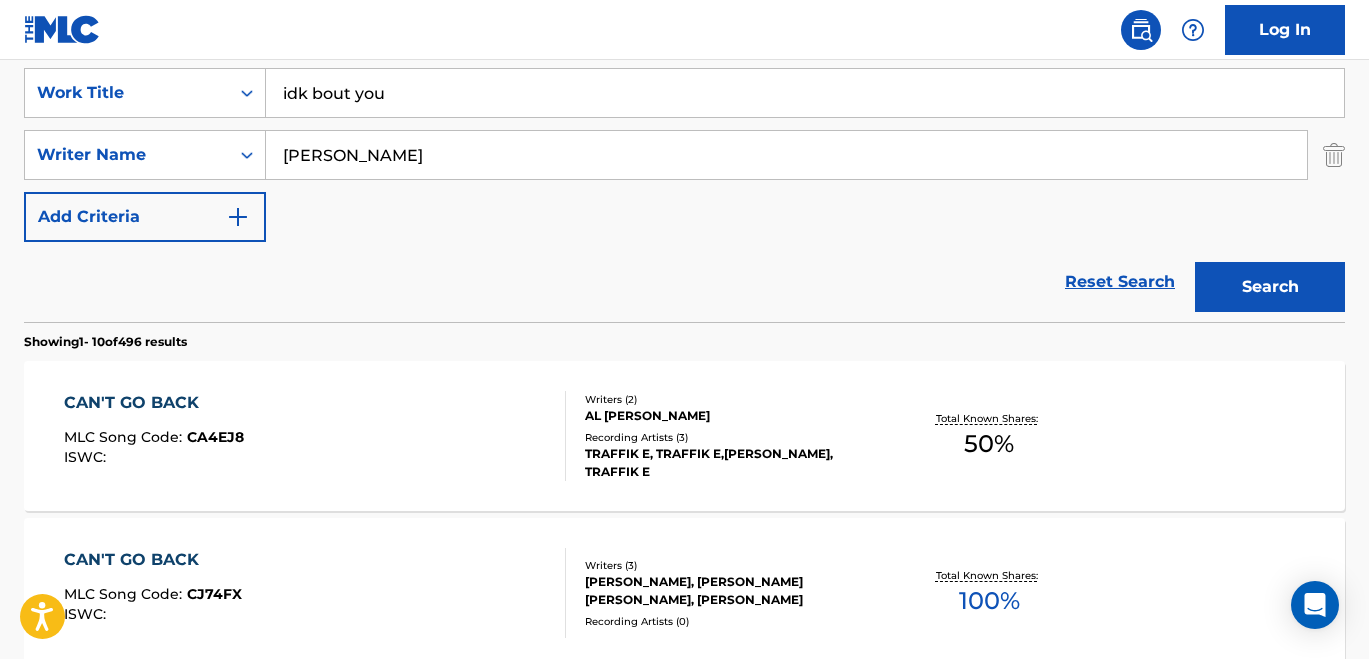 click on "[PERSON_NAME]" at bounding box center [786, 155] 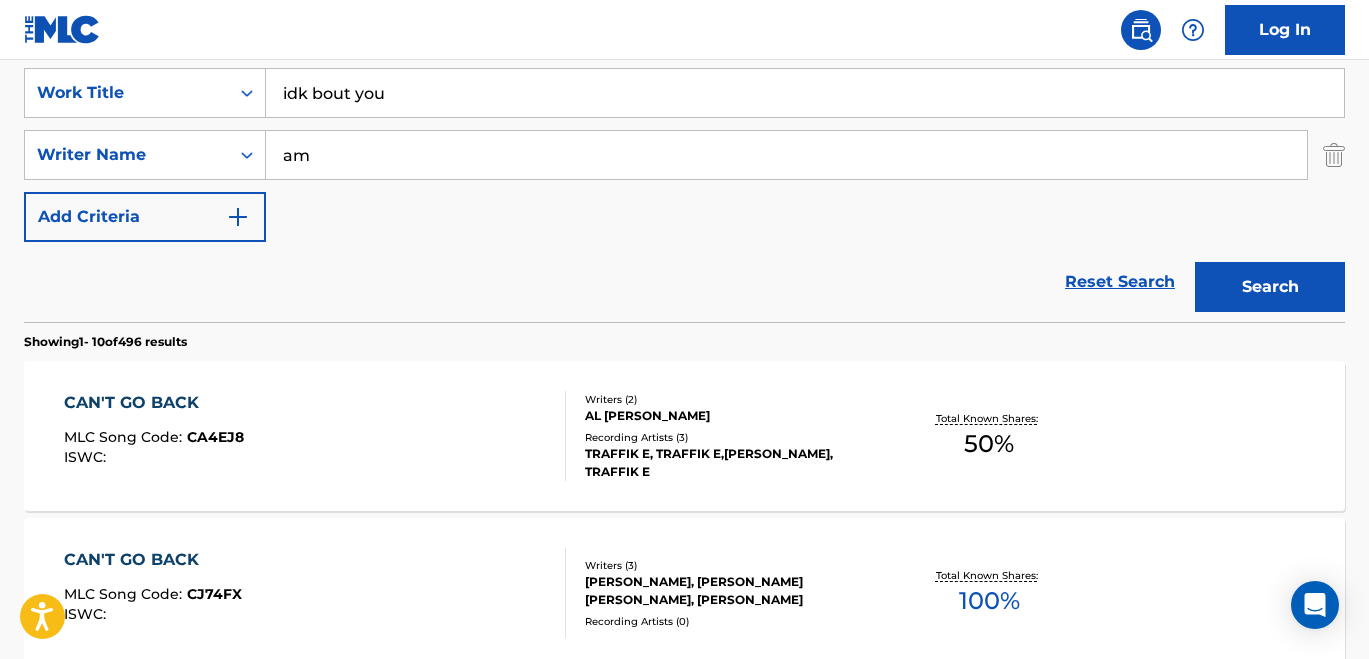 type on "a" 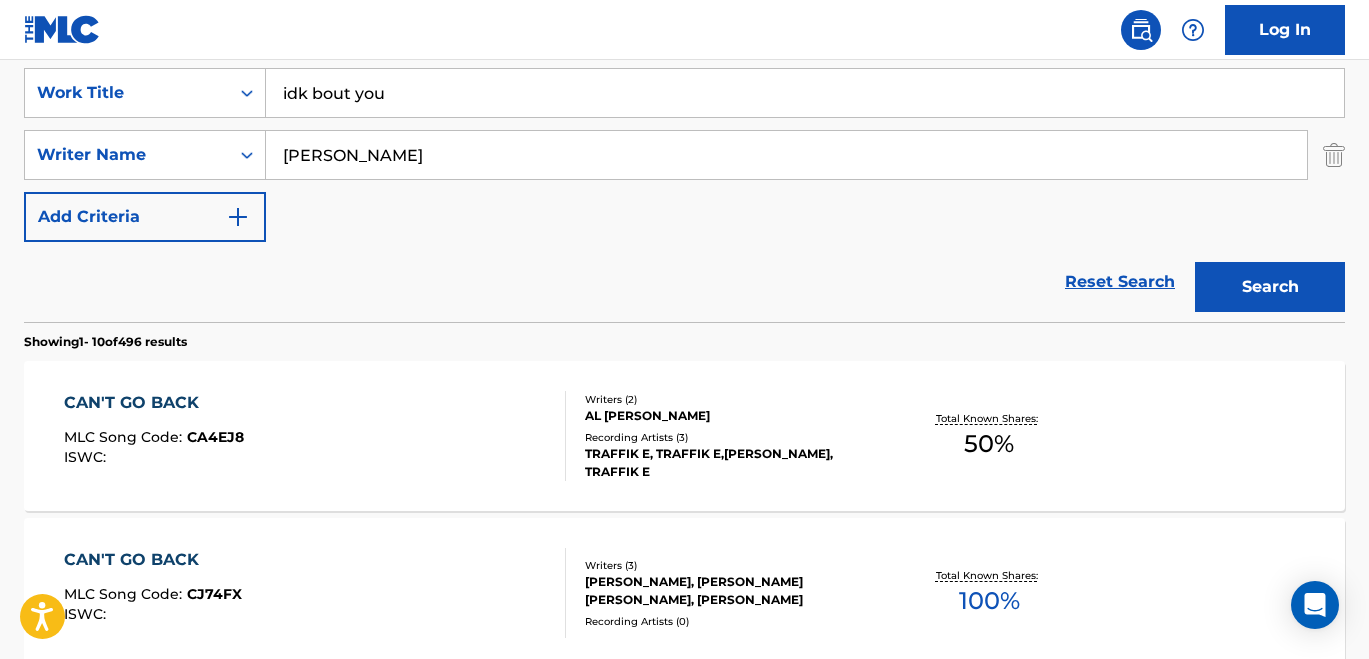type on "[PERSON_NAME]" 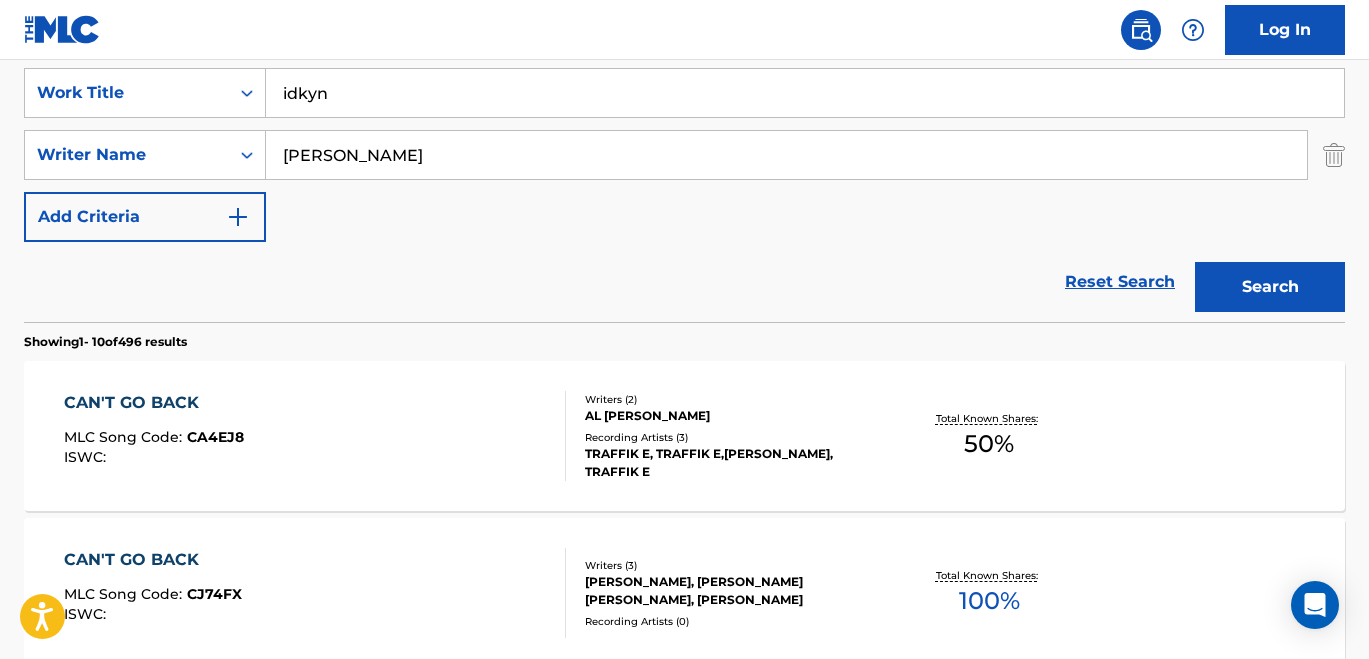 click on "Search" at bounding box center (1270, 287) 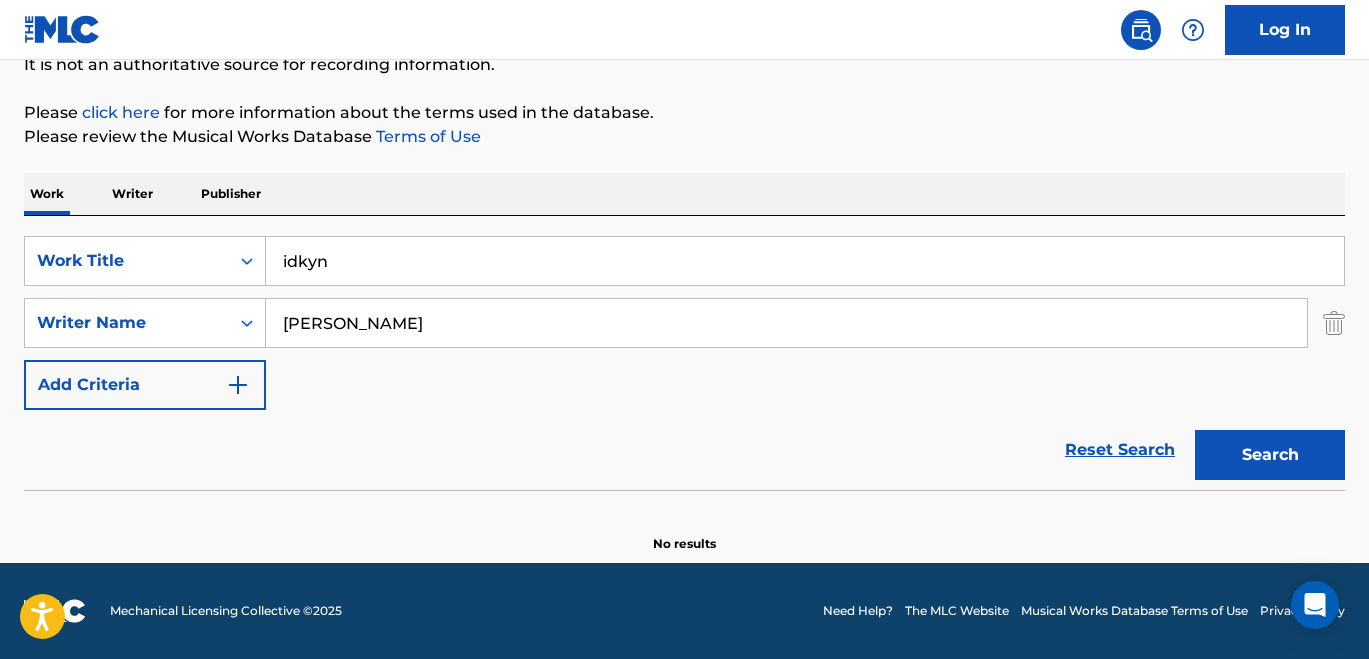 scroll, scrollTop: 209, scrollLeft: 0, axis: vertical 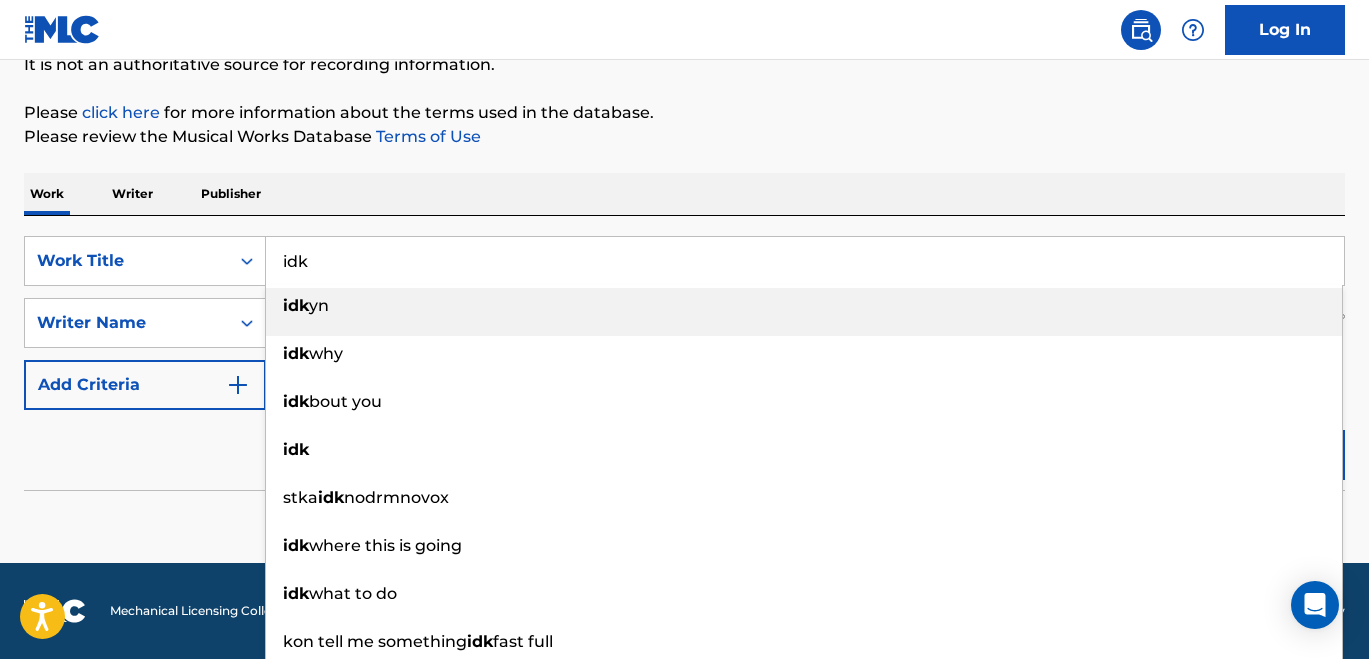click on "idk" at bounding box center [805, 261] 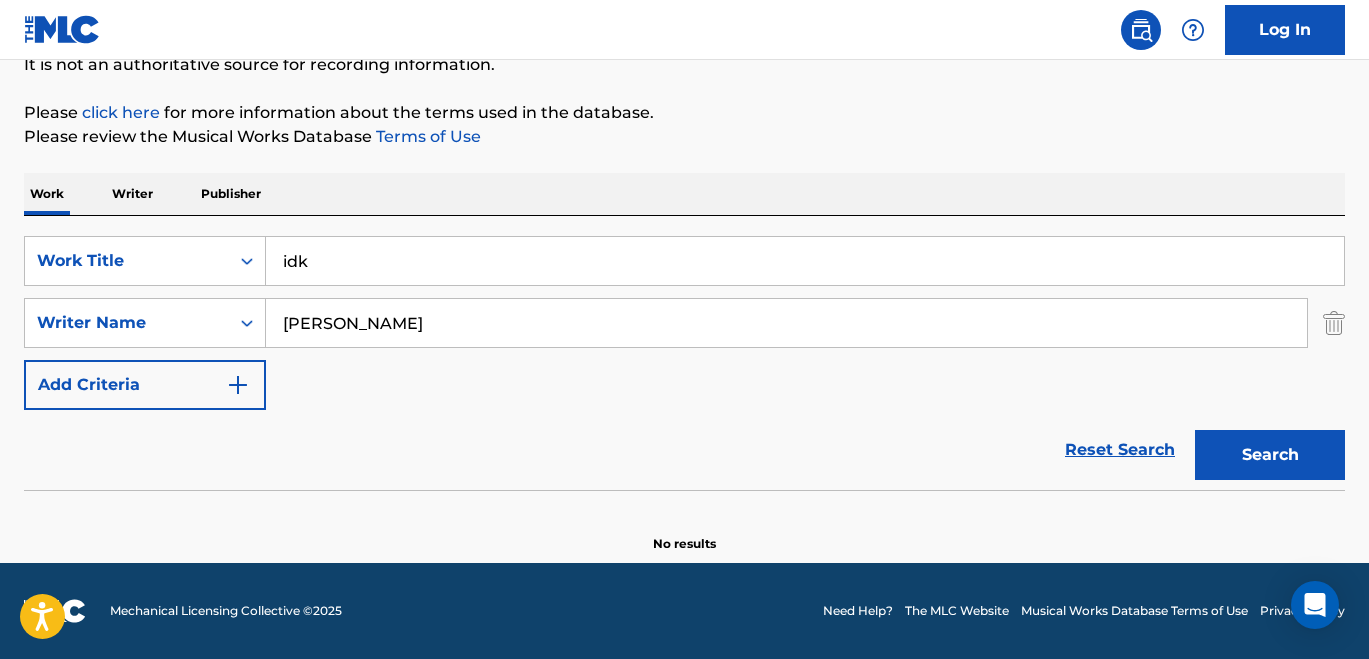 click on "Search" at bounding box center (1270, 455) 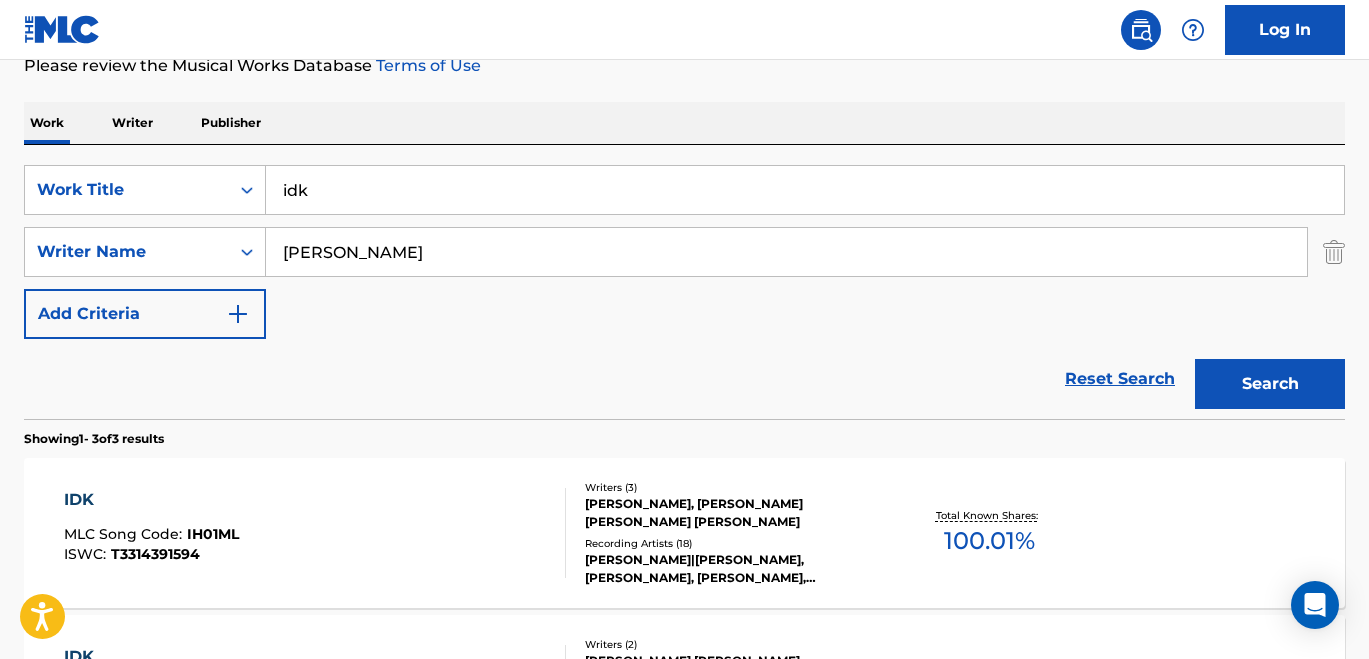 scroll, scrollTop: 312, scrollLeft: 0, axis: vertical 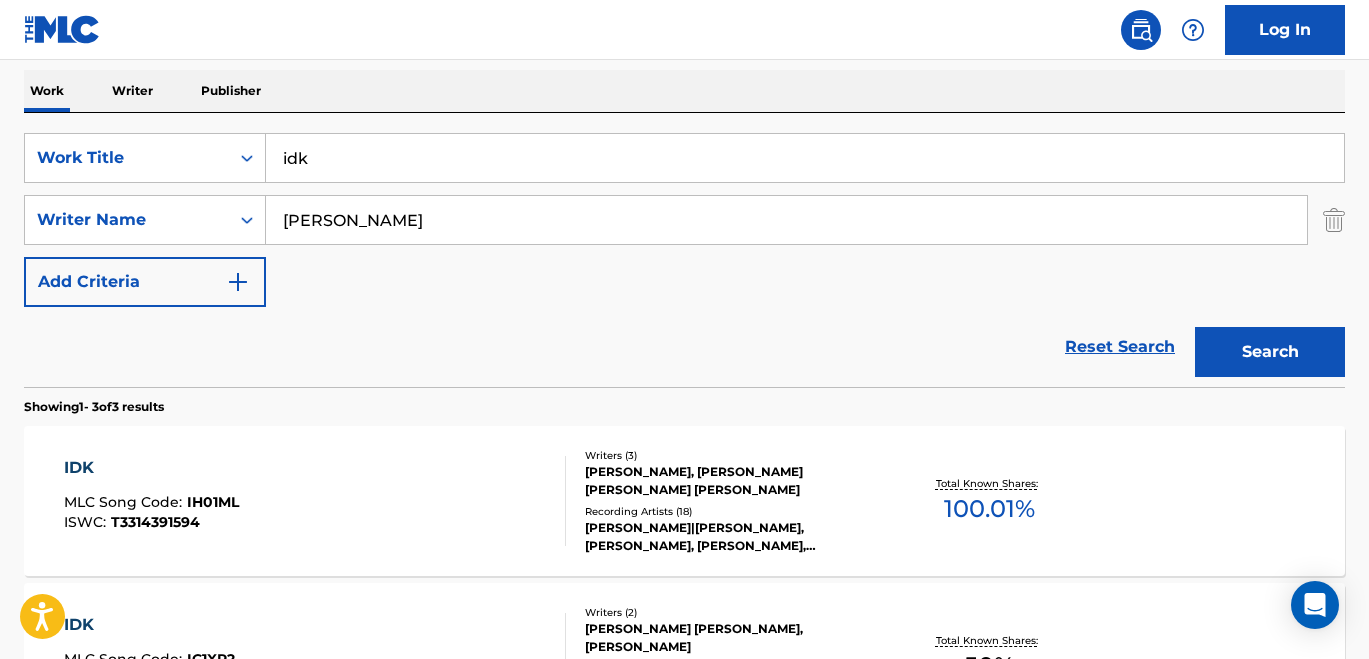 click on "IDK MLC Song Code : IH01ML ISWC : T3314391594" at bounding box center [315, 501] 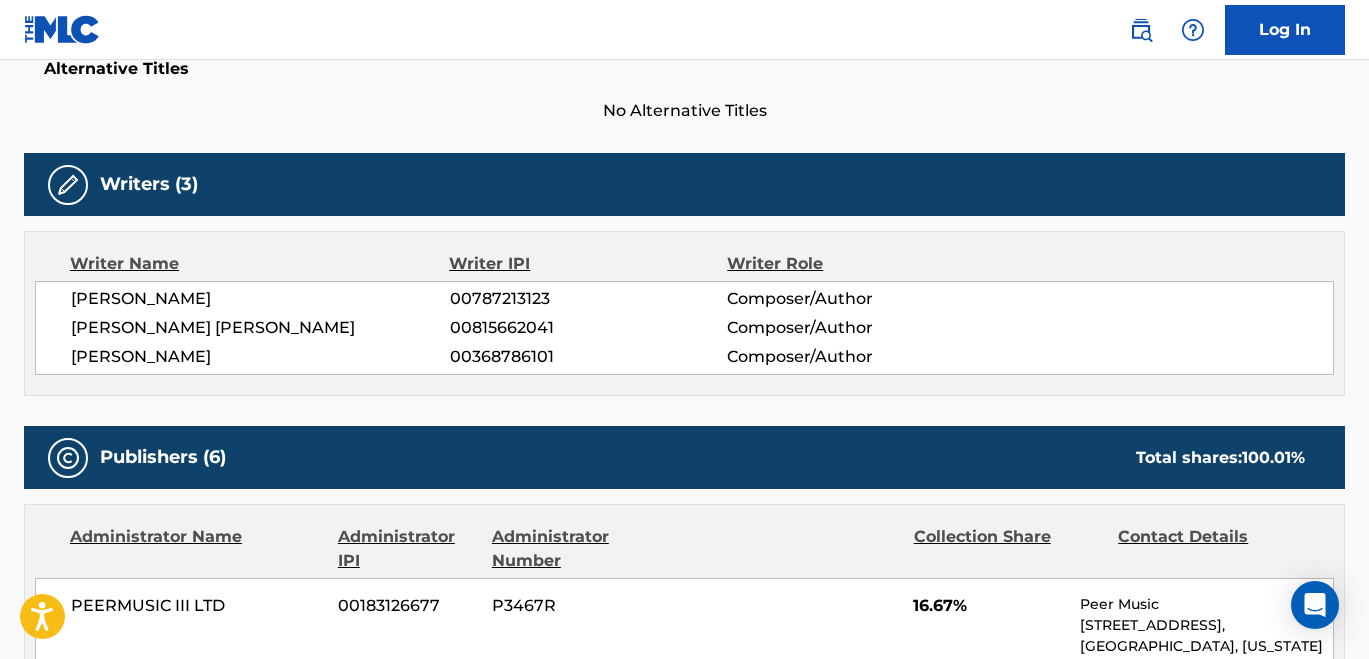 scroll, scrollTop: 0, scrollLeft: 0, axis: both 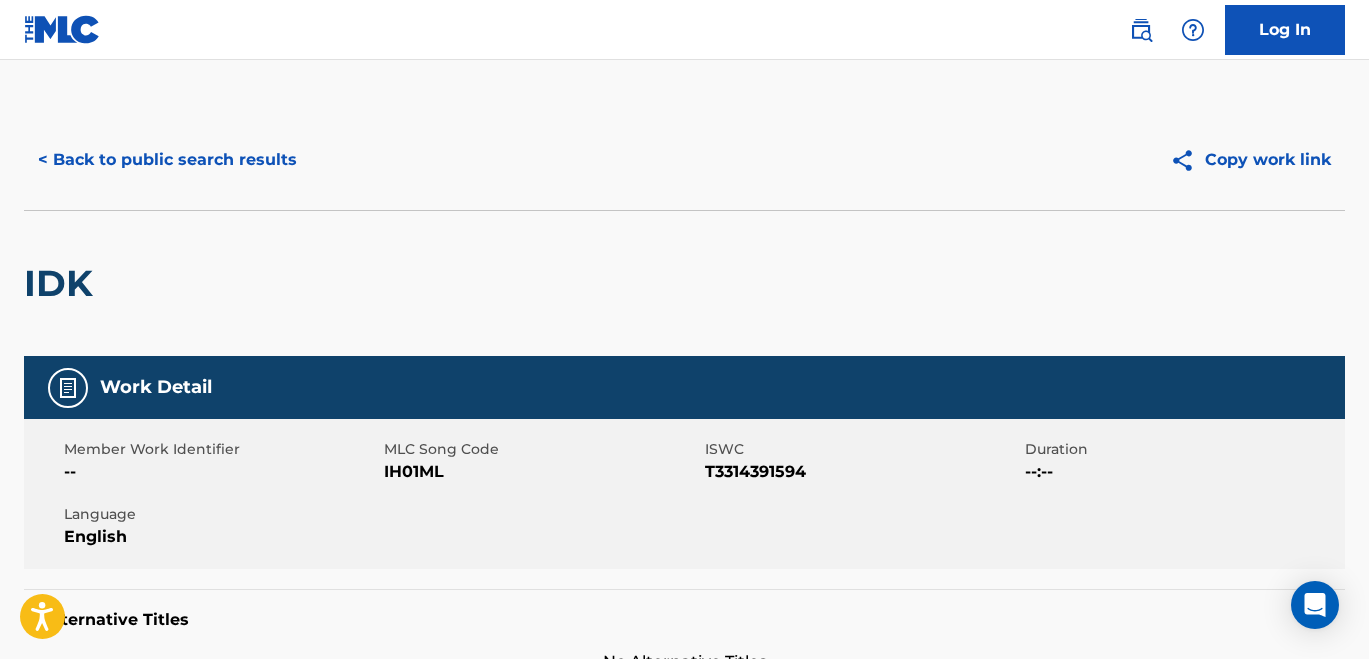 click on "IDK" at bounding box center (684, 283) 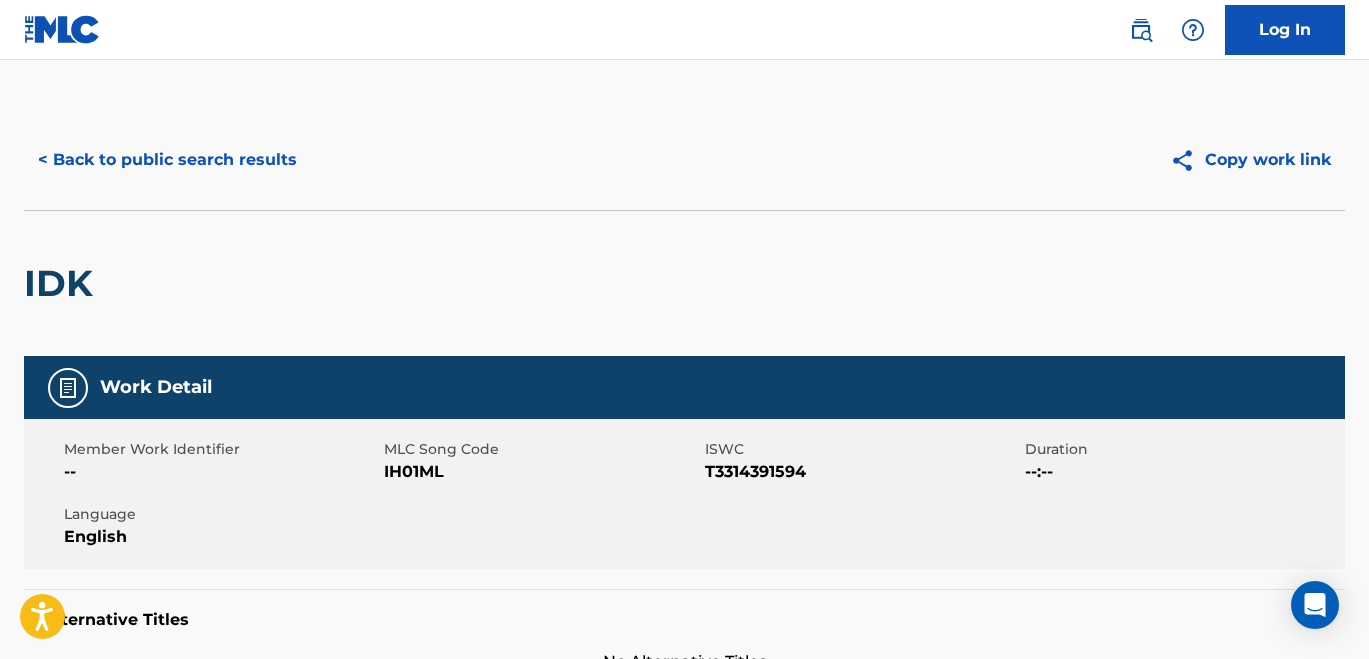 click on "< Back to public search results" at bounding box center (167, 160) 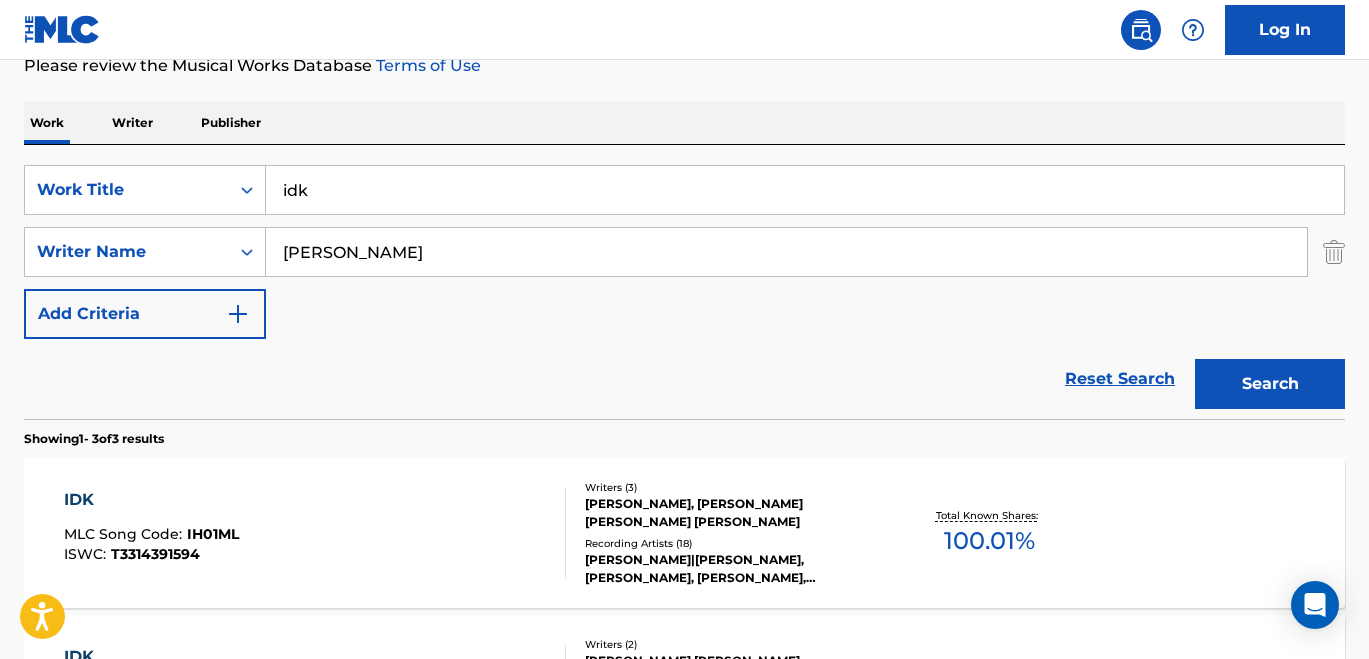 scroll, scrollTop: 276, scrollLeft: 0, axis: vertical 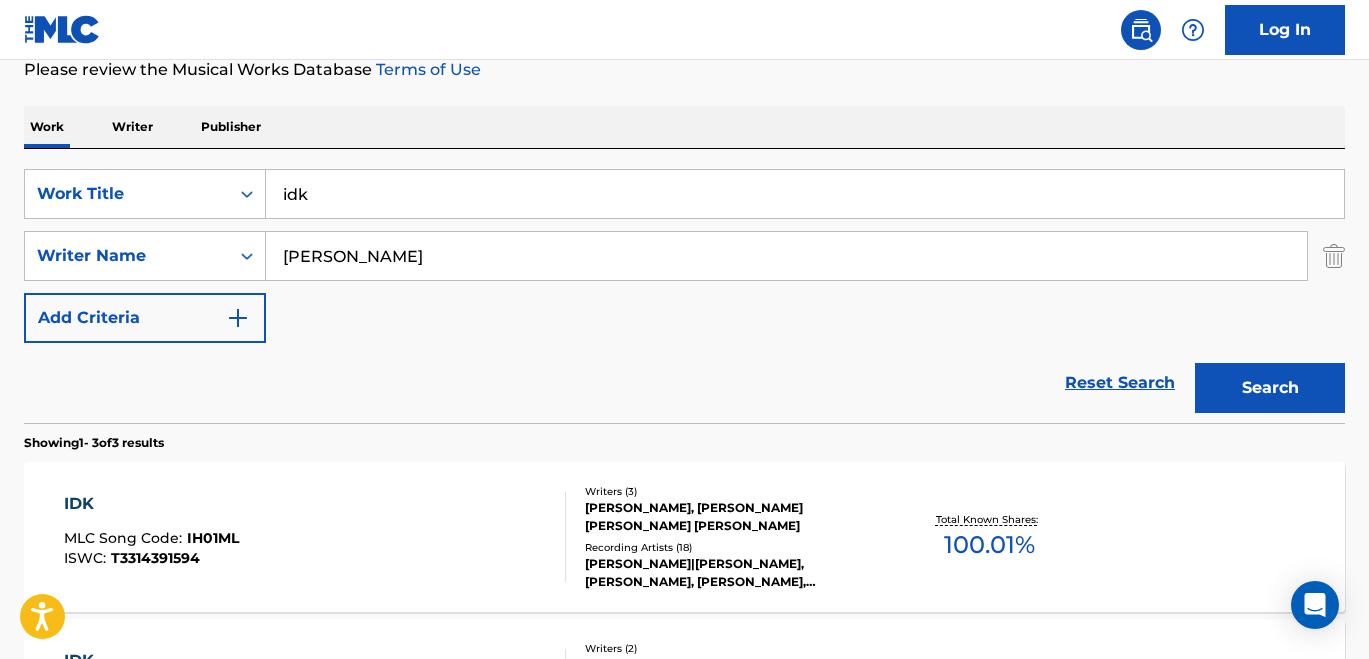 click on "idk" at bounding box center [805, 194] 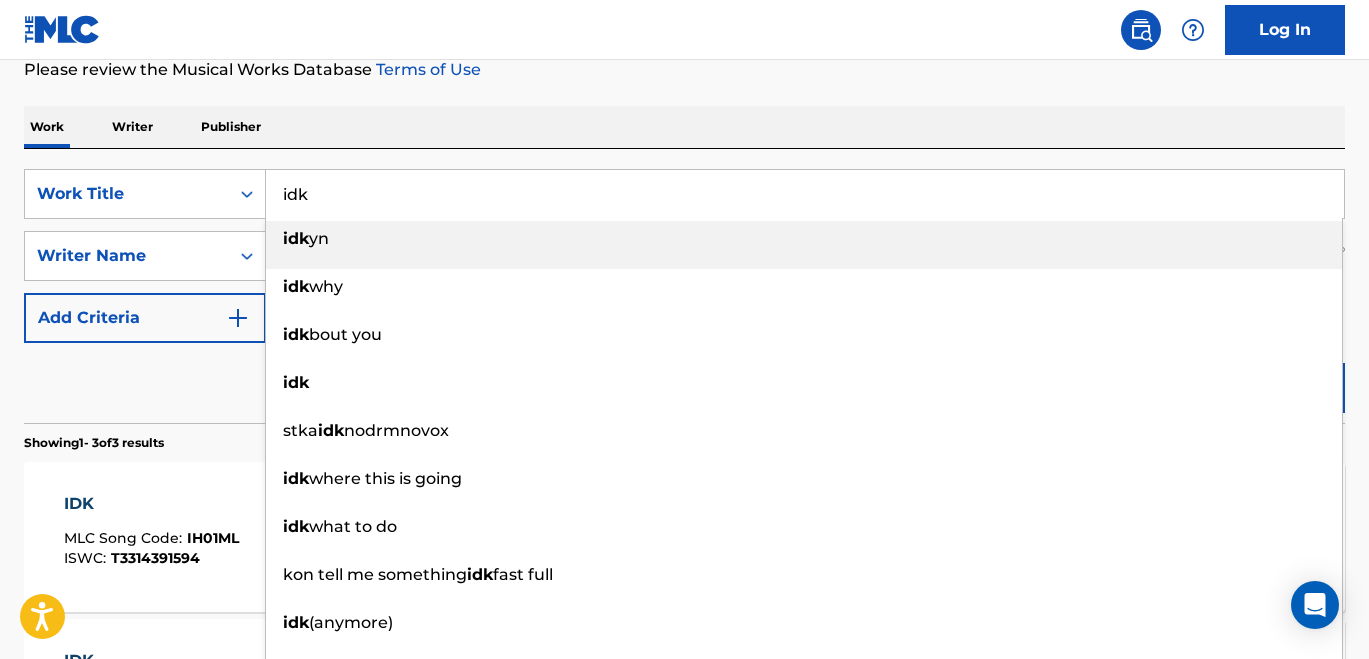 click on "idk" at bounding box center (805, 194) 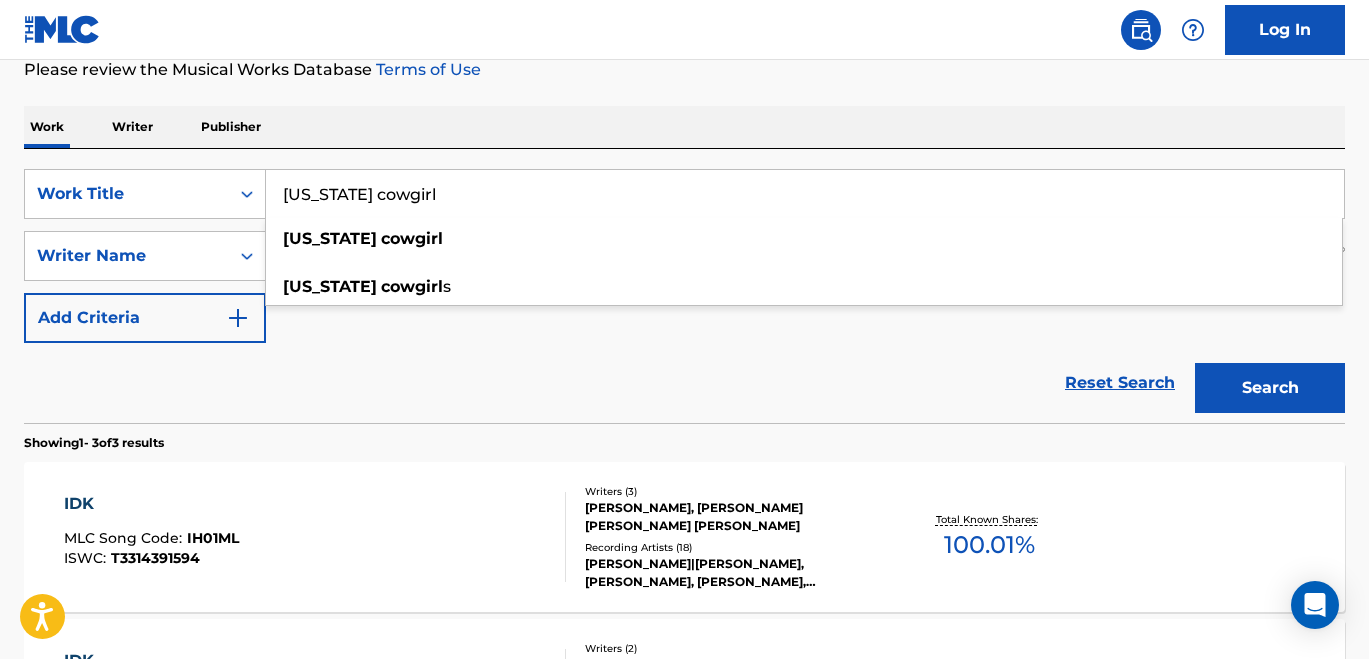 type on "[US_STATE] cowgirl" 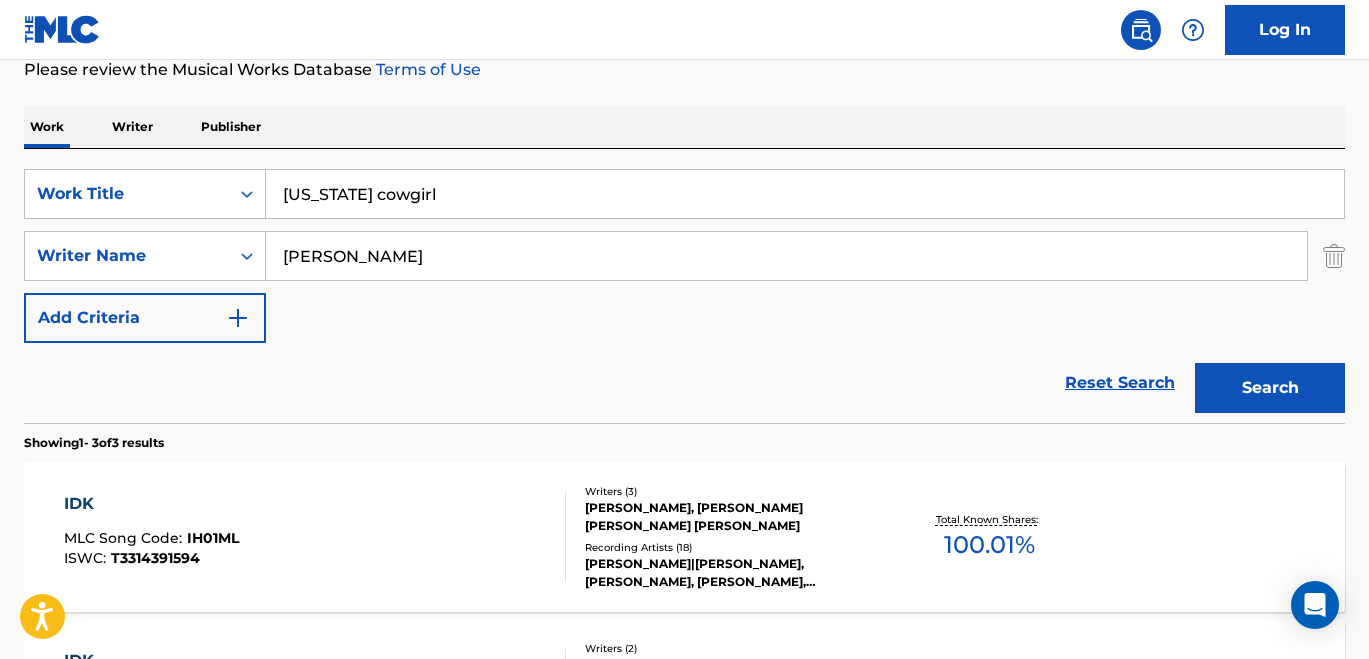click on "[PERSON_NAME]" at bounding box center [786, 256] 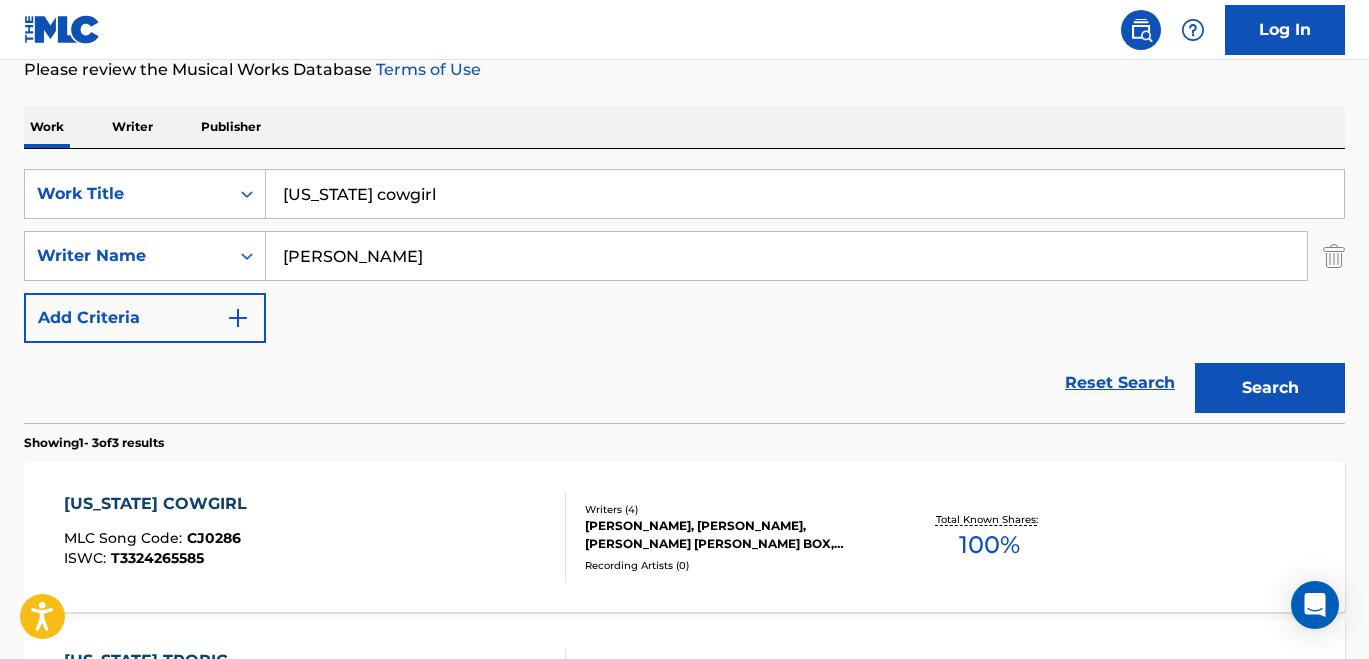 scroll, scrollTop: 317, scrollLeft: 0, axis: vertical 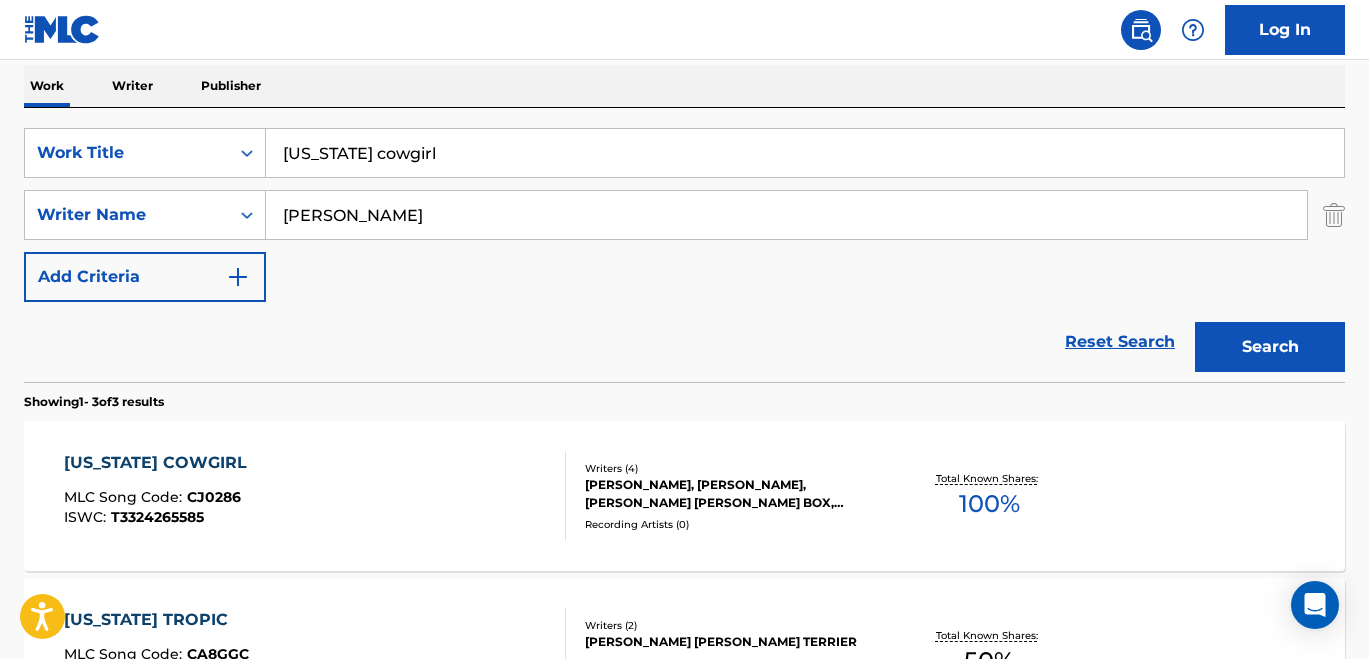 click on "[US_STATE] COWGIRL MLC Song Code : CJ0286 ISWC : T3324265585" at bounding box center (315, 496) 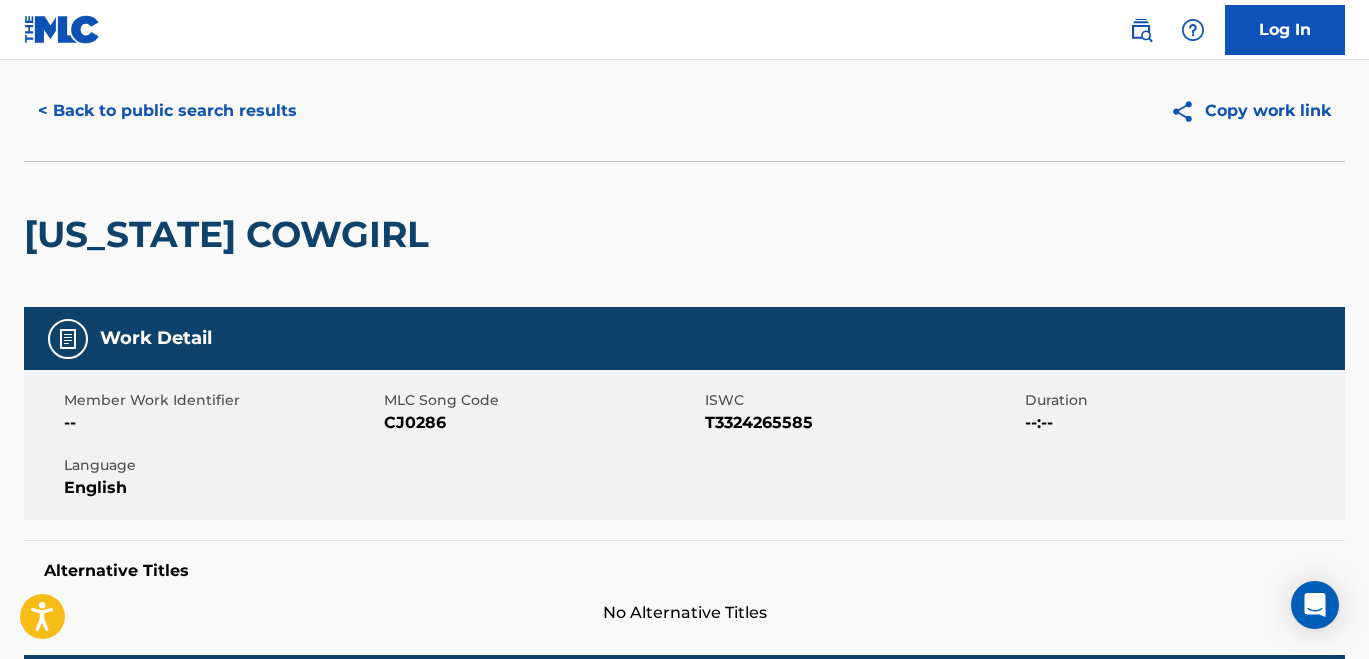 scroll, scrollTop: 0, scrollLeft: 0, axis: both 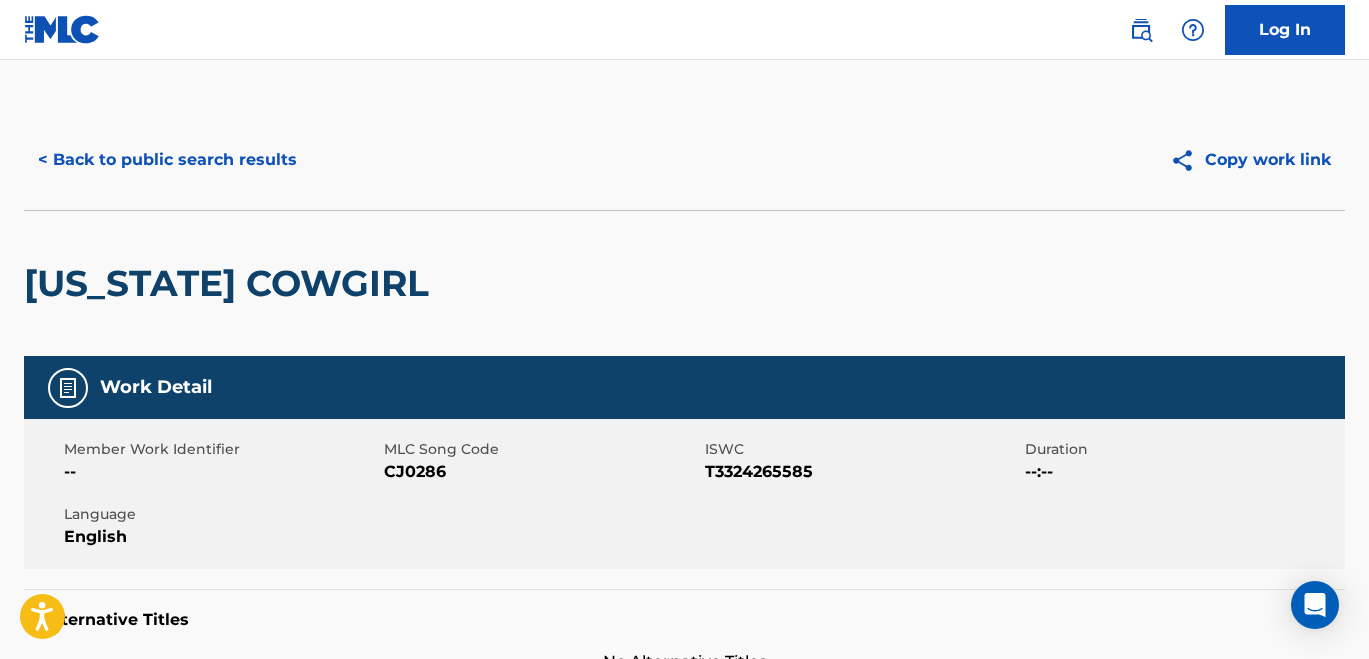 click on "< Back to public search results" at bounding box center [167, 160] 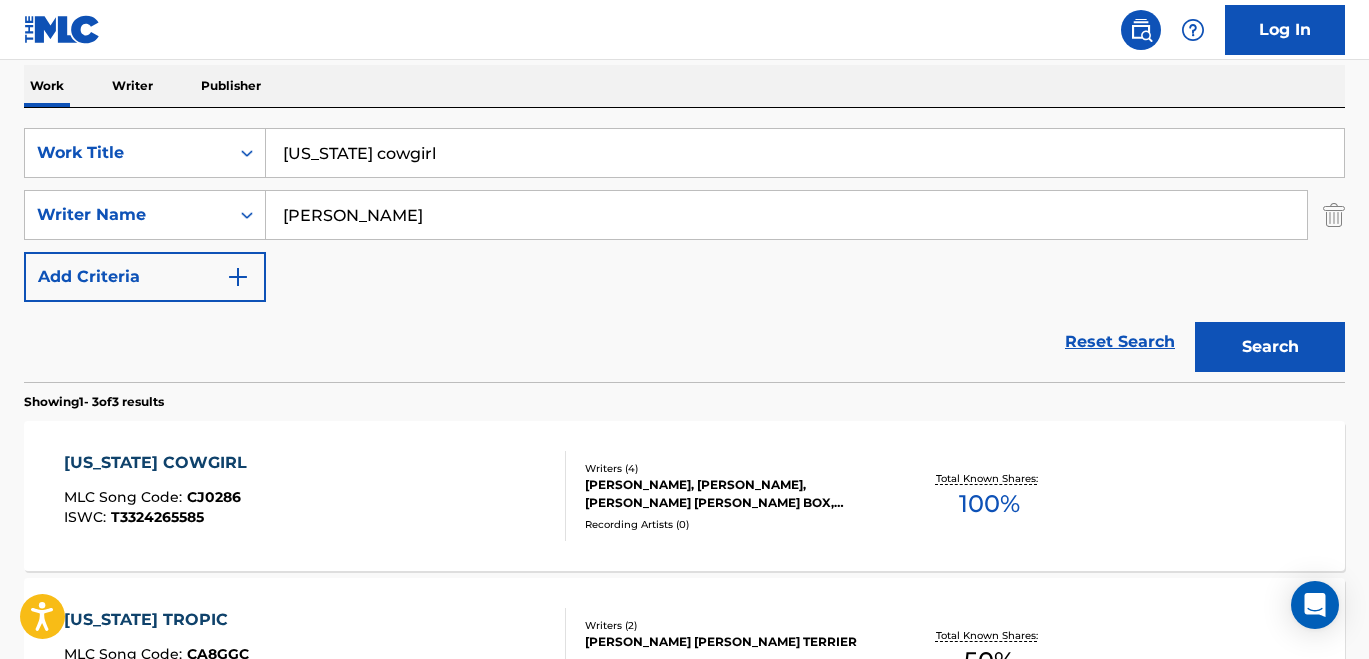 click on "[US_STATE] cowgirl" at bounding box center (805, 153) 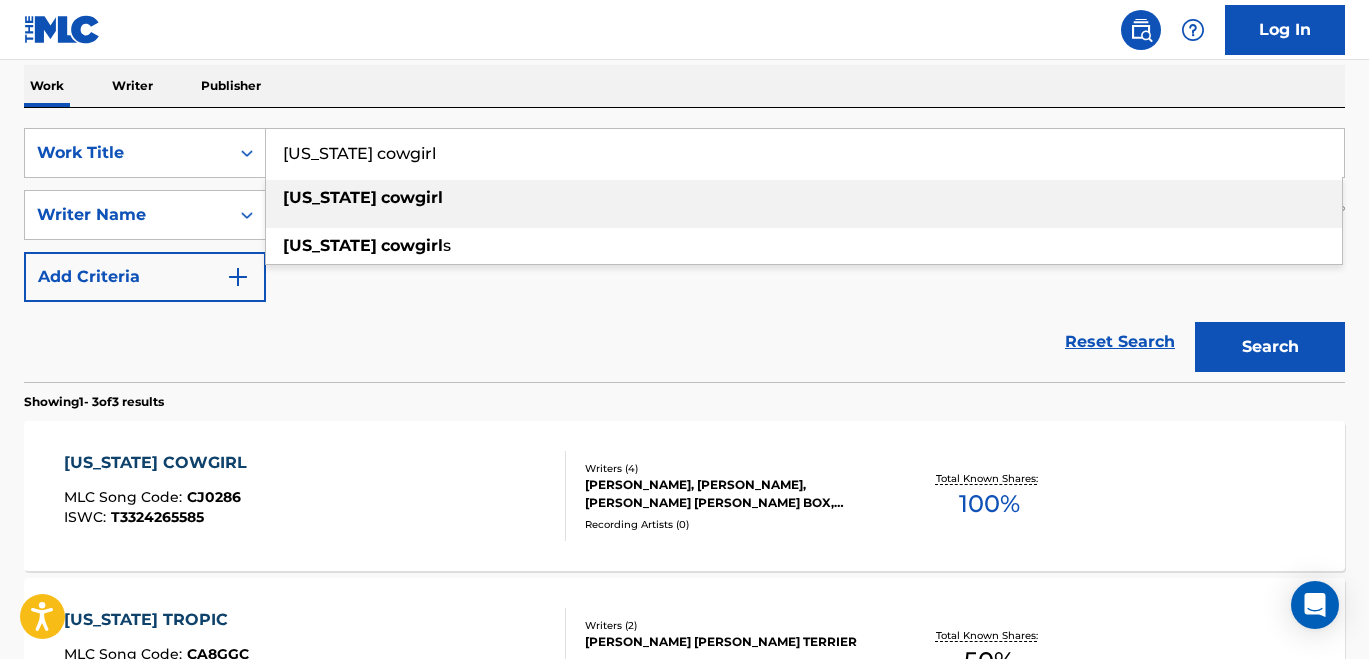 click on "[US_STATE] cowgirl" at bounding box center (805, 153) 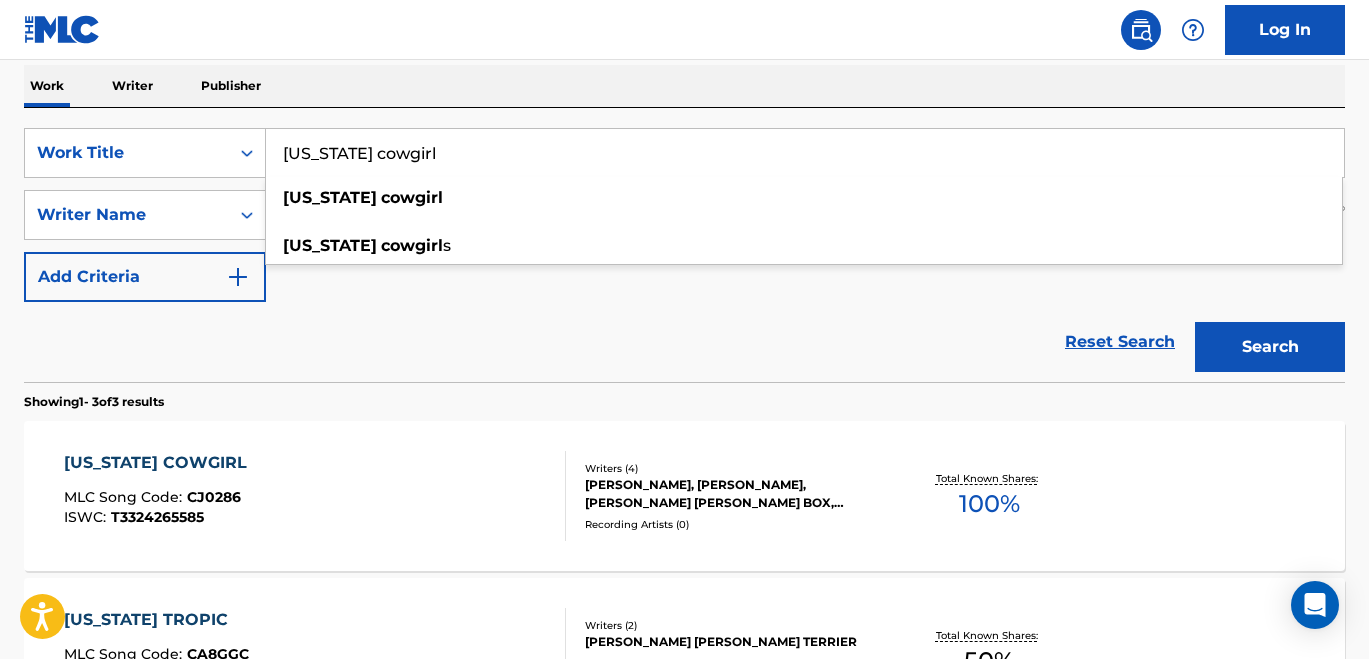 click on "Reset Search Search" at bounding box center [684, 342] 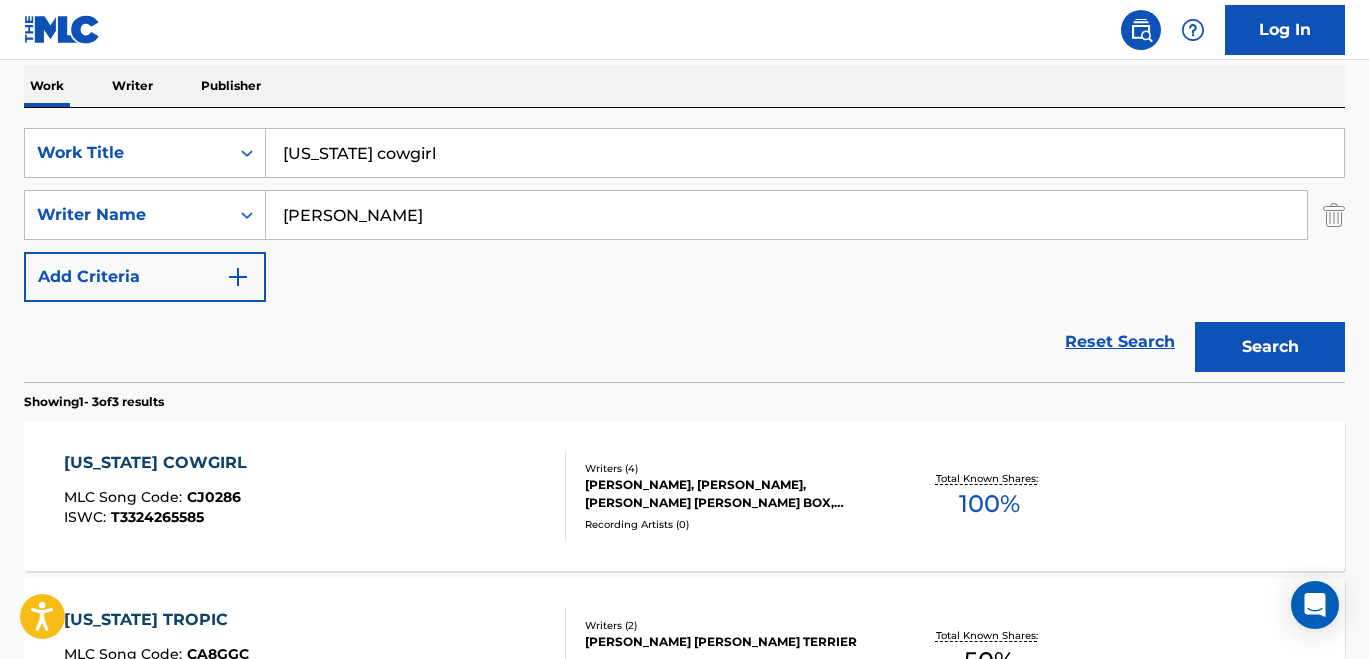 click on "[US_STATE] cowgirl" at bounding box center (805, 153) 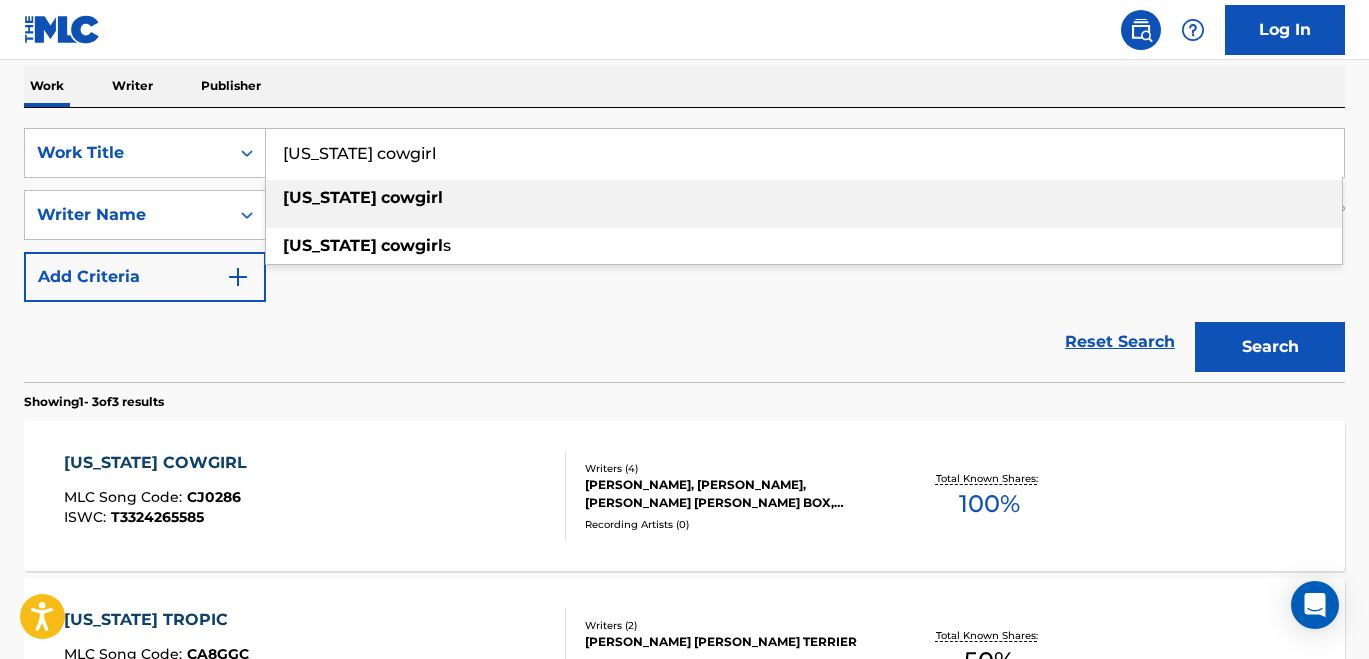 click on "[US_STATE] cowgirl" at bounding box center [805, 153] 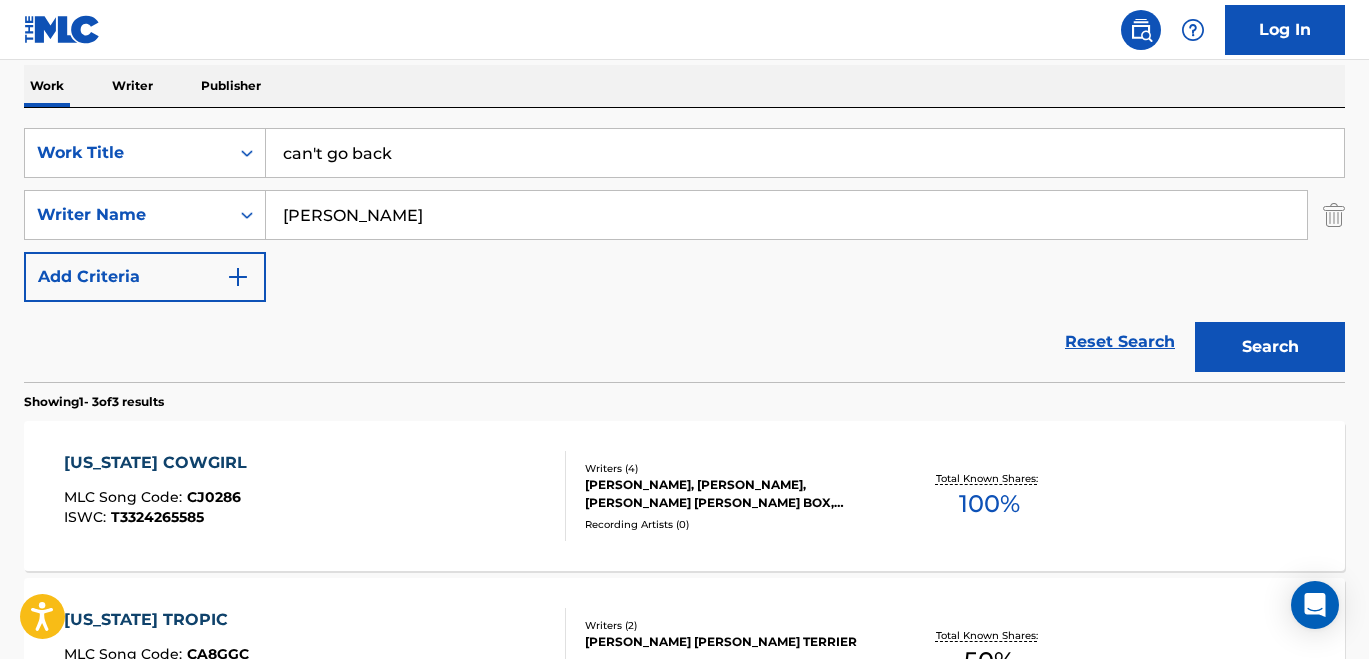 type on "can't go back" 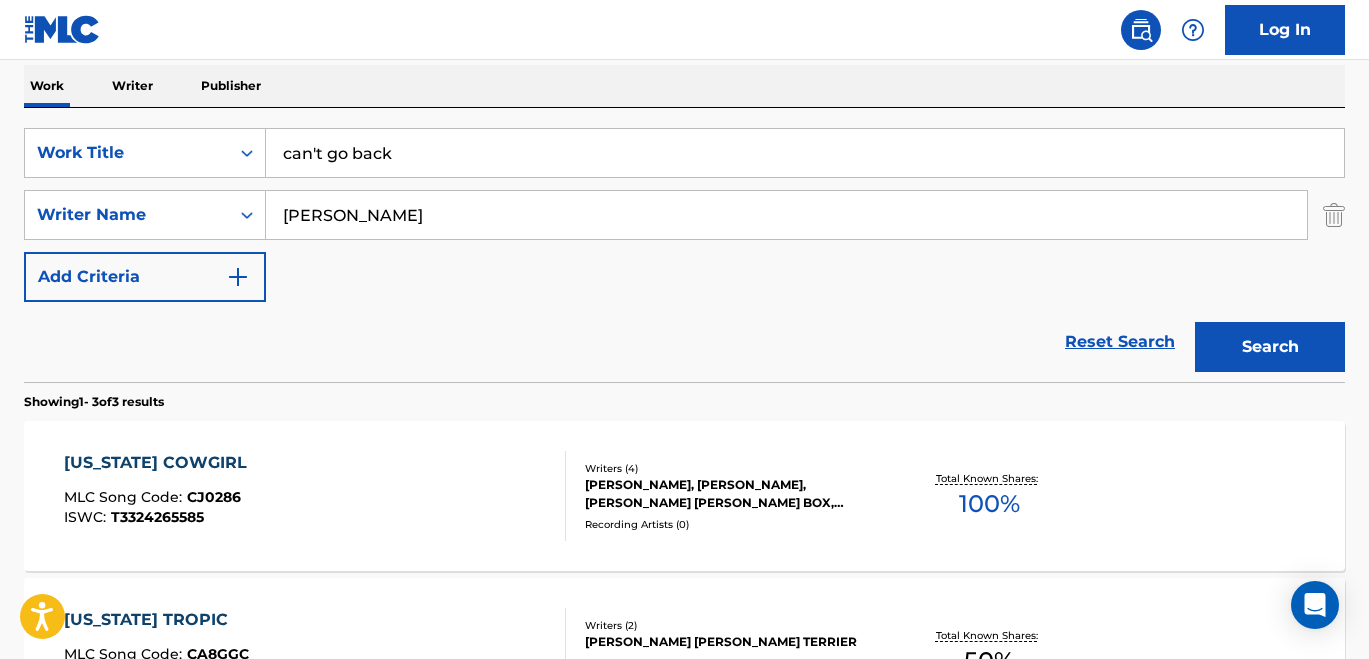 type on "[PERSON_NAME]" 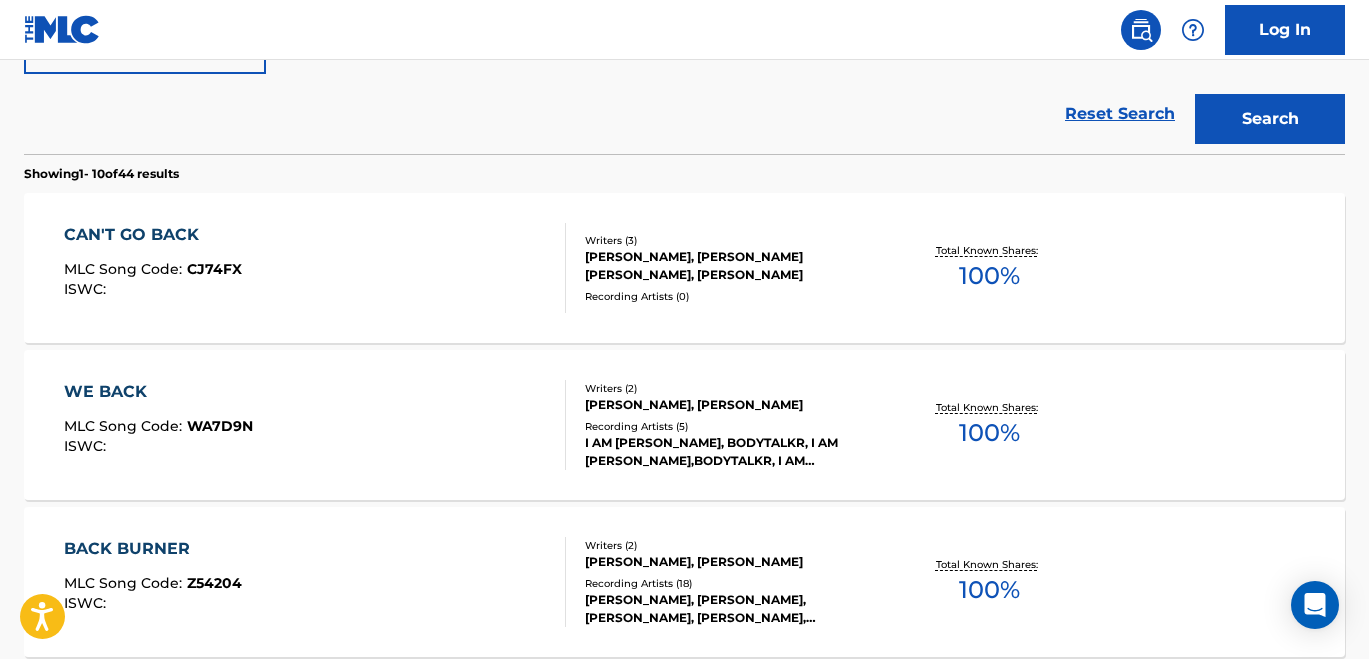 scroll, scrollTop: 548, scrollLeft: 0, axis: vertical 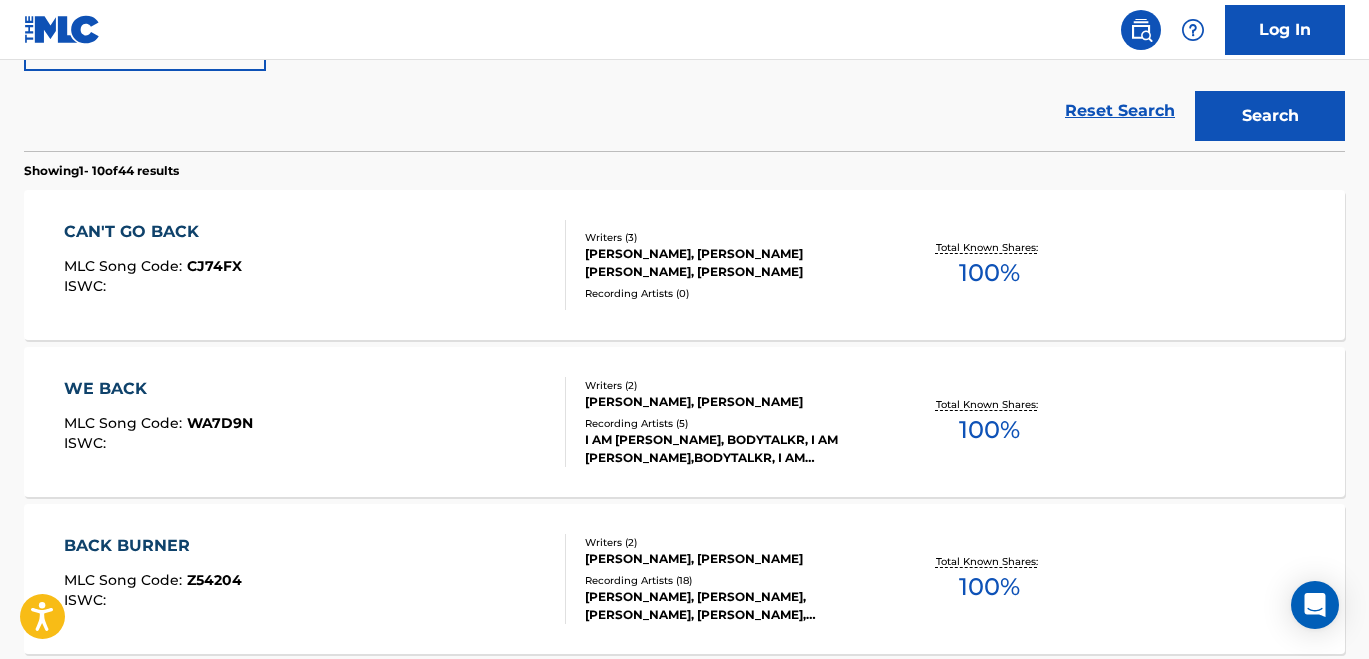 click on "CAN'T GO BACK MLC Song Code : CJ74FX ISWC :" at bounding box center (315, 265) 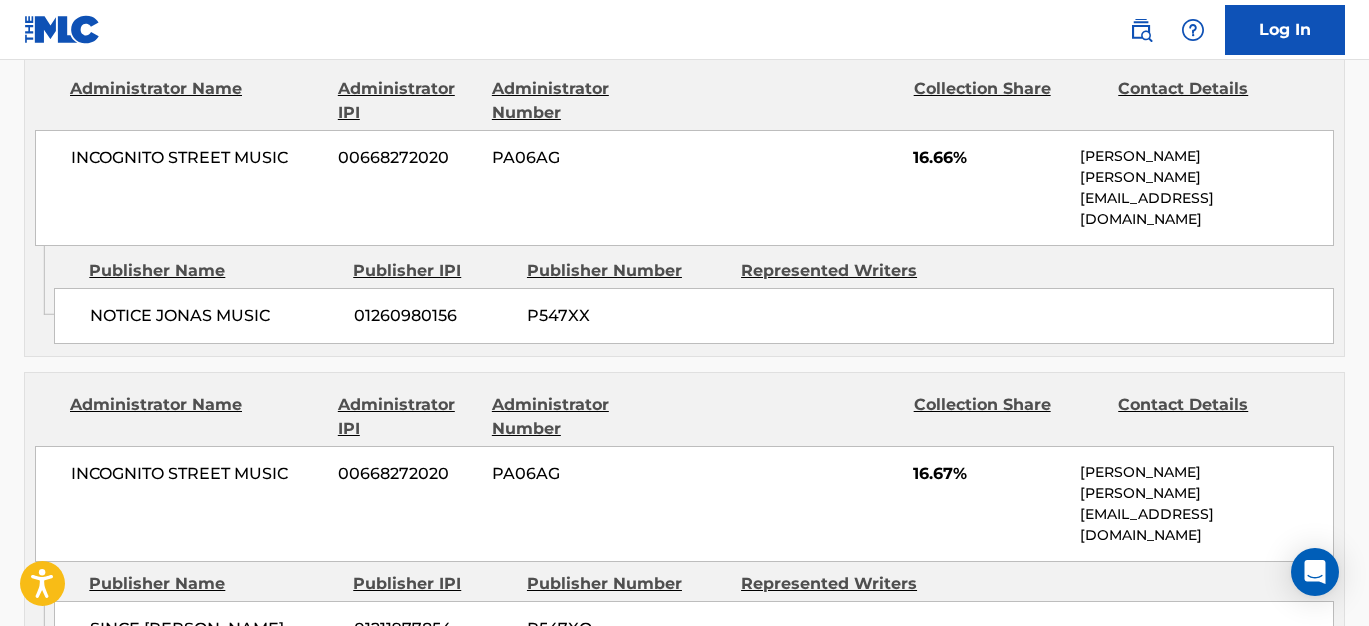 scroll, scrollTop: 993, scrollLeft: 0, axis: vertical 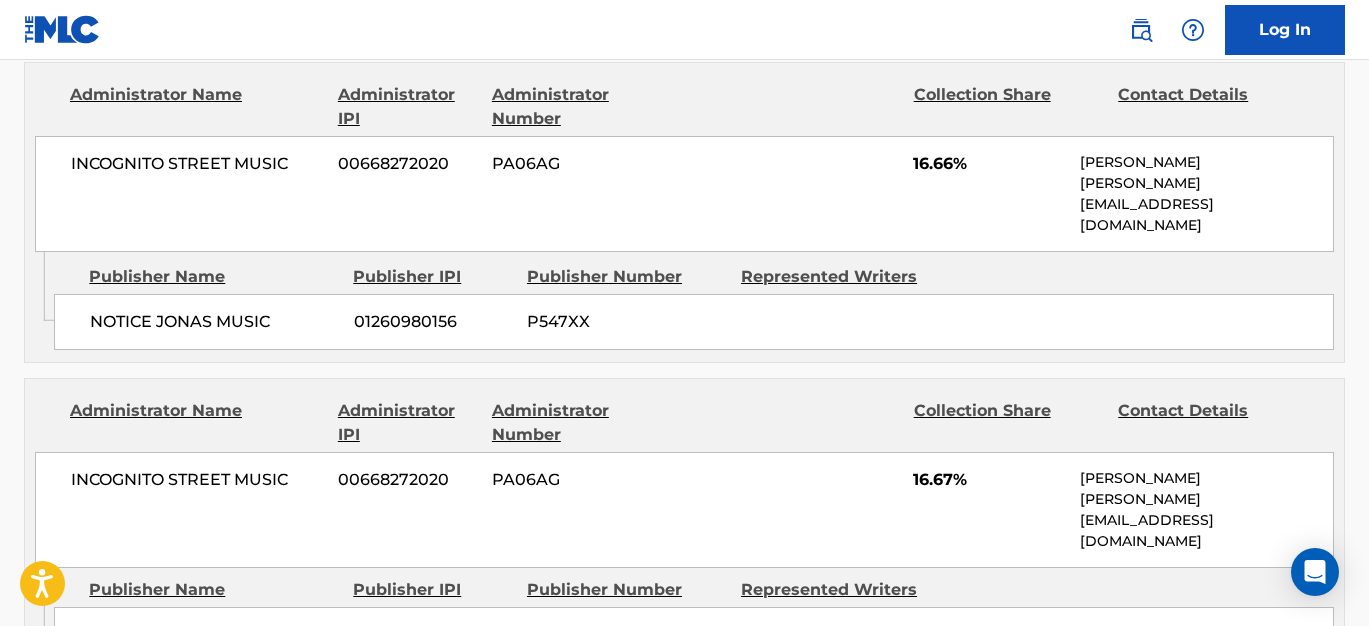 click on "NOTICE JONAS MUSIC" at bounding box center (214, 322) 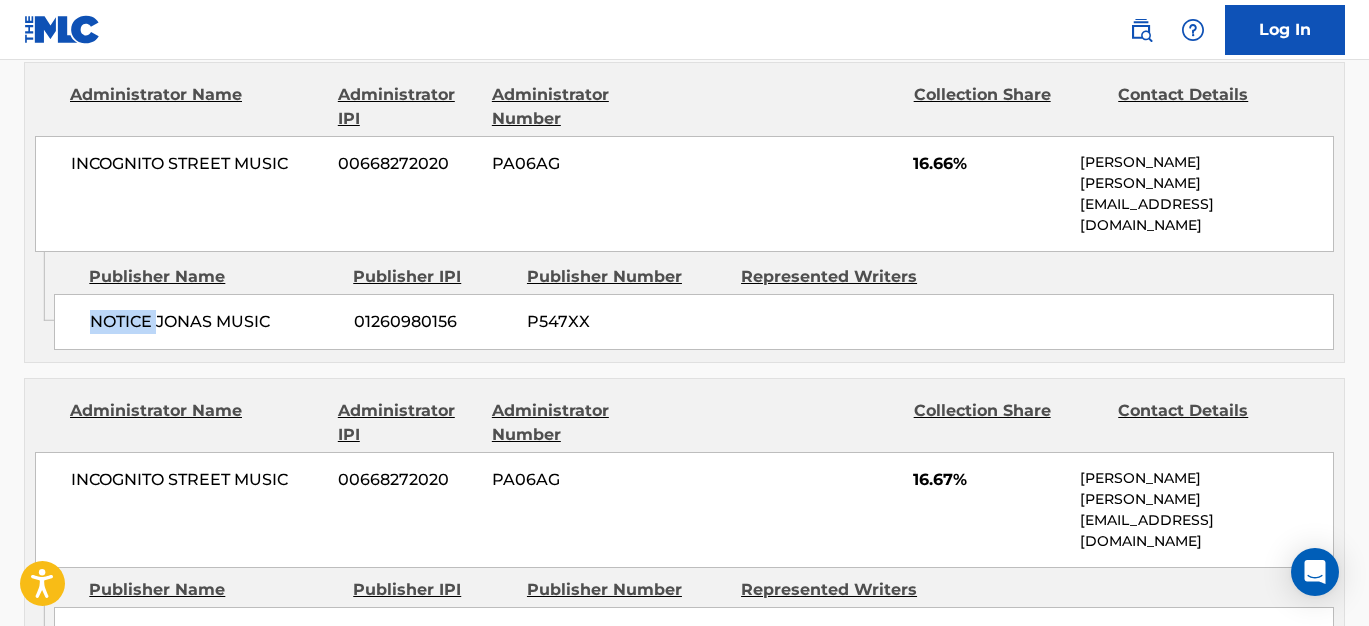 drag, startPoint x: 158, startPoint y: 281, endPoint x: 77, endPoint y: 273, distance: 81.394104 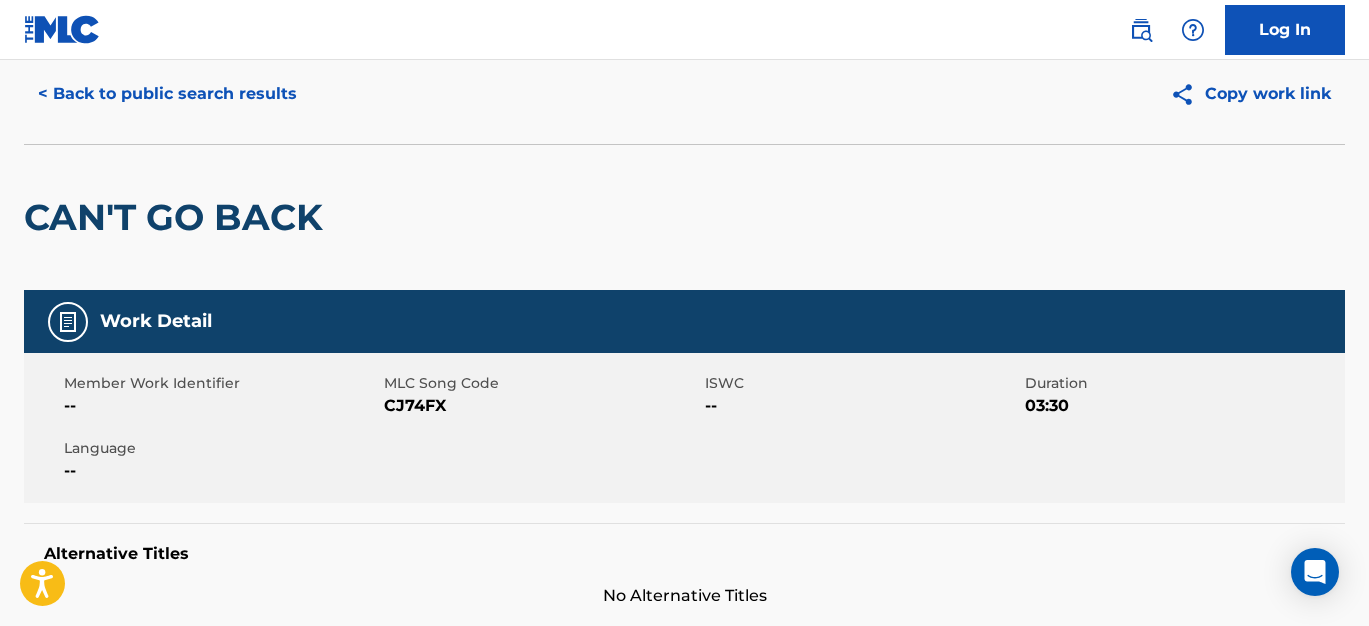 scroll, scrollTop: 0, scrollLeft: 0, axis: both 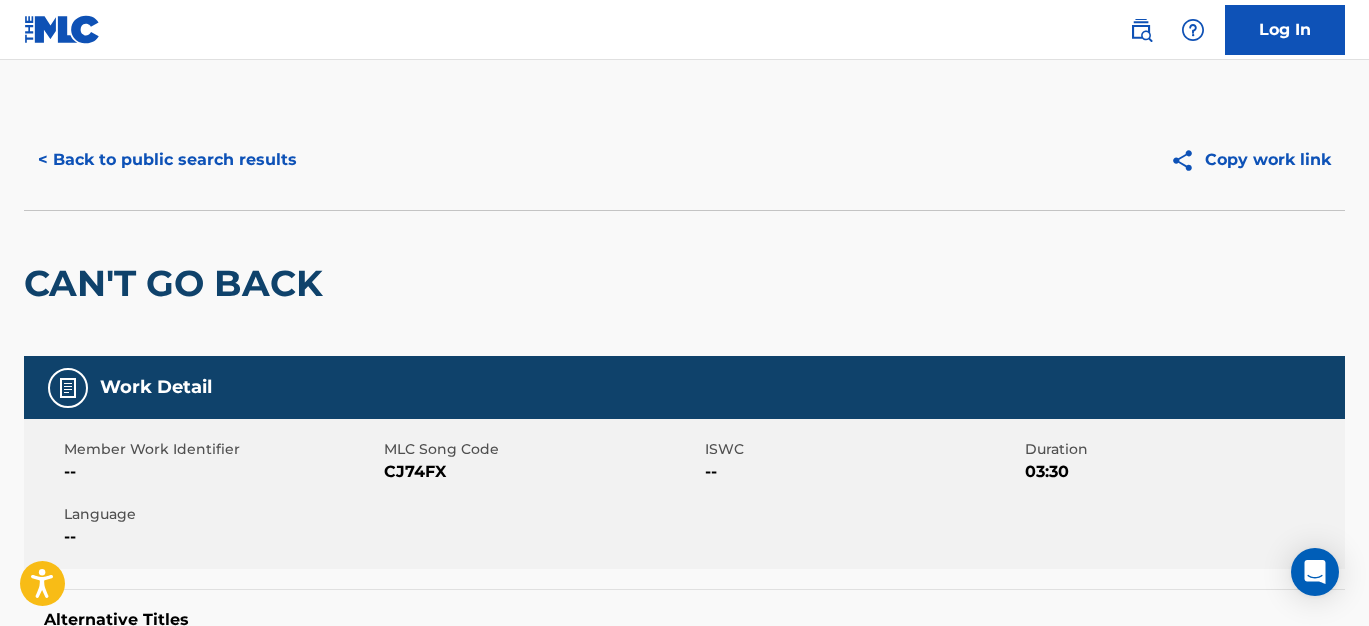 click on "< Back to public search results" at bounding box center (167, 160) 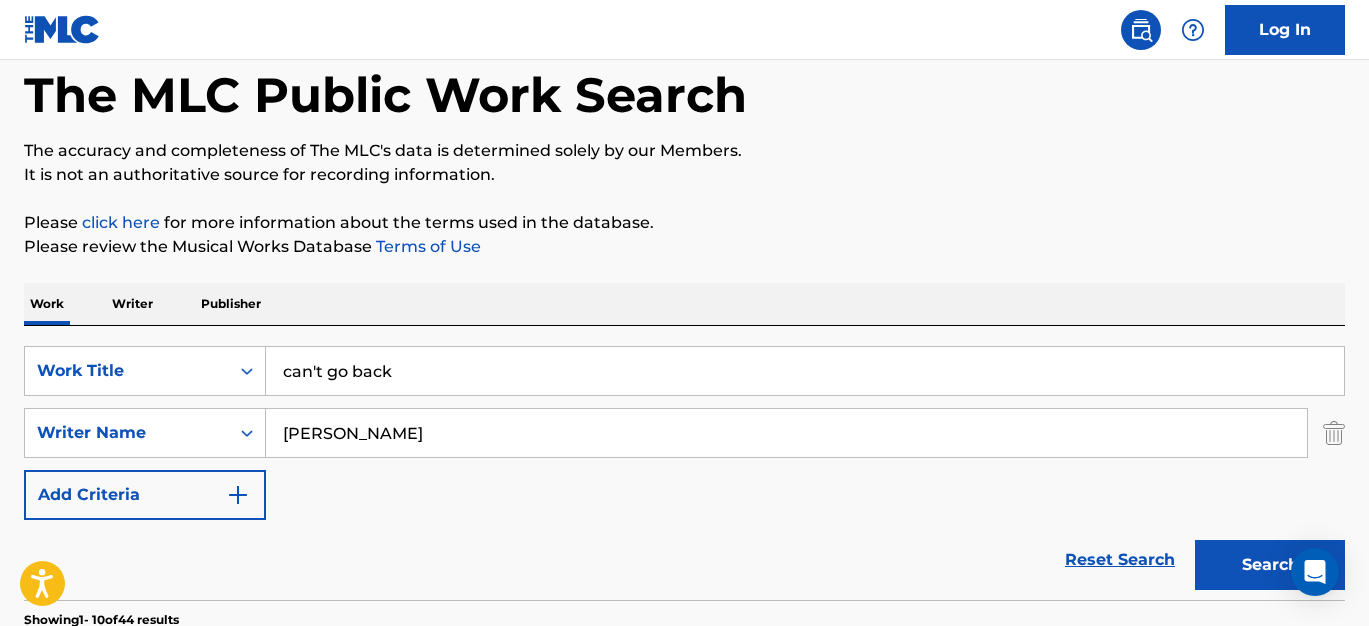 scroll, scrollTop: 127, scrollLeft: 0, axis: vertical 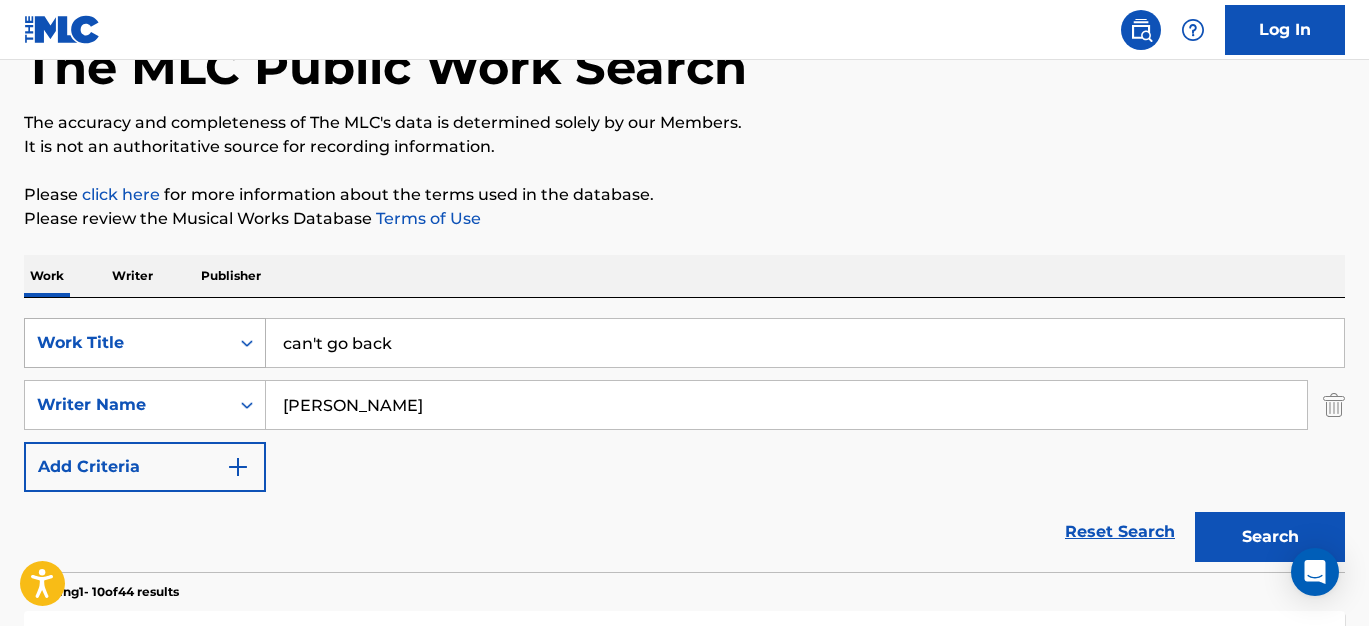 drag, startPoint x: 424, startPoint y: 339, endPoint x: 248, endPoint y: 339, distance: 176 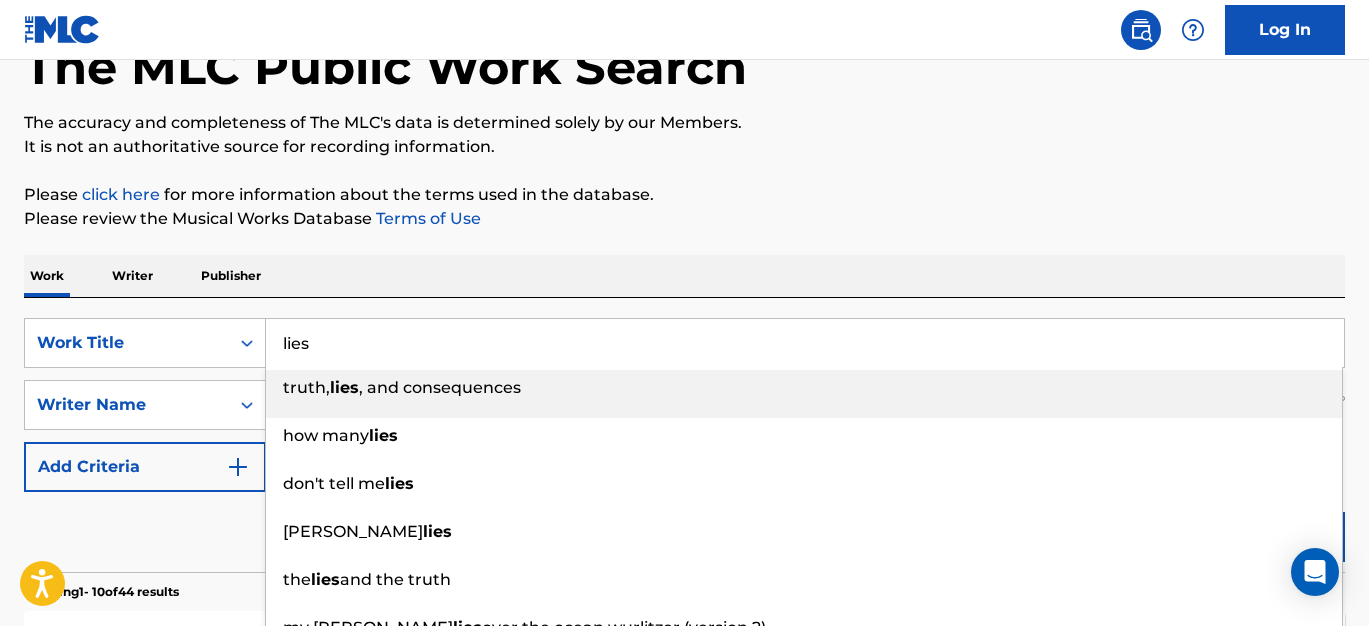 type on "lies" 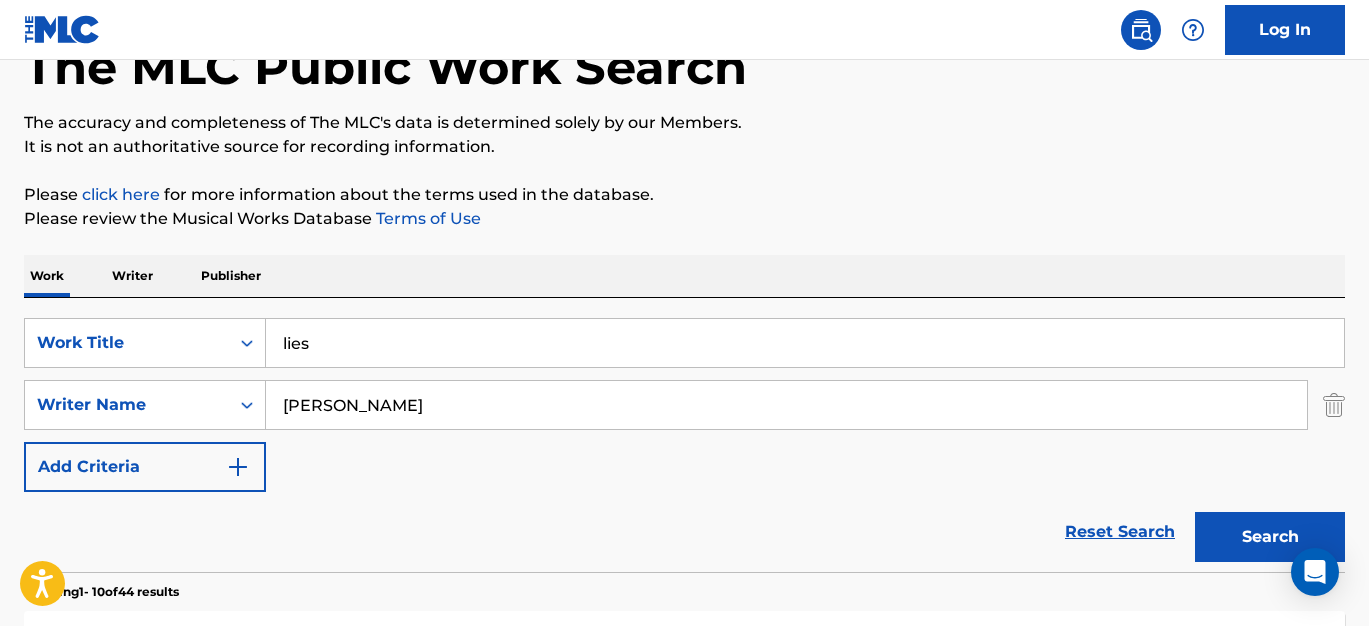 click on "Work Writer Publisher" at bounding box center (684, 276) 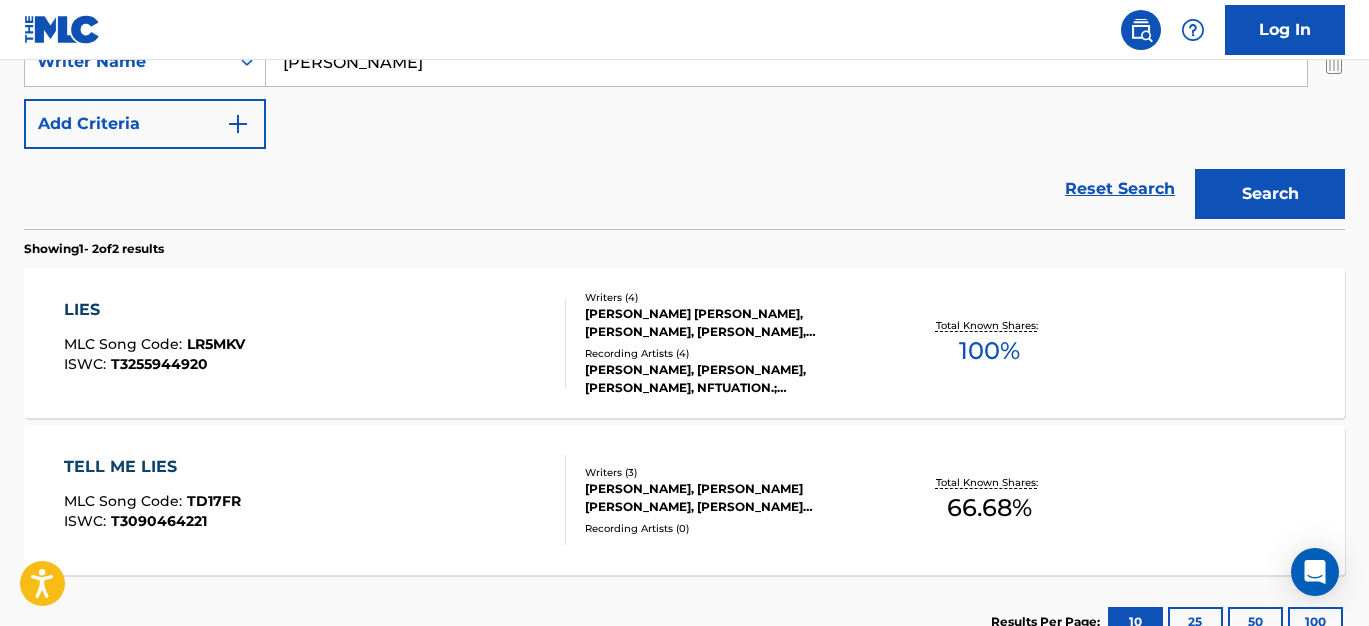 scroll, scrollTop: 478, scrollLeft: 0, axis: vertical 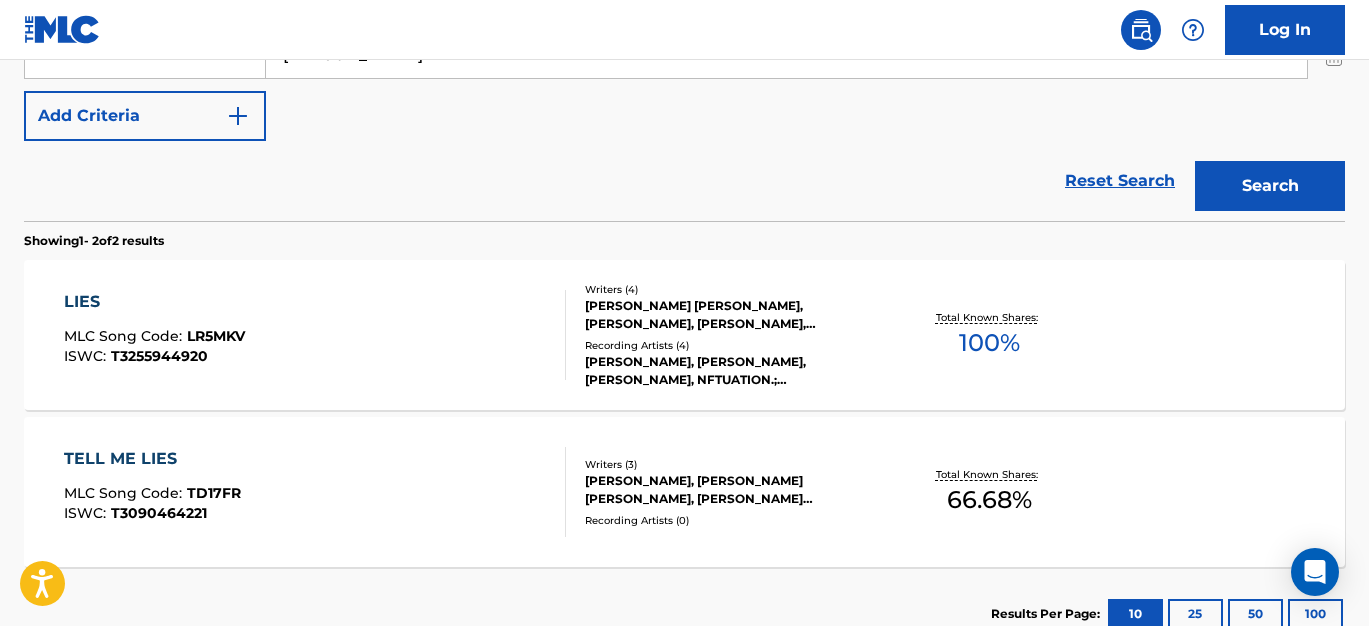 click on "LIES MLC Song Code : LR5MKV ISWC : T3255944920" at bounding box center [315, 335] 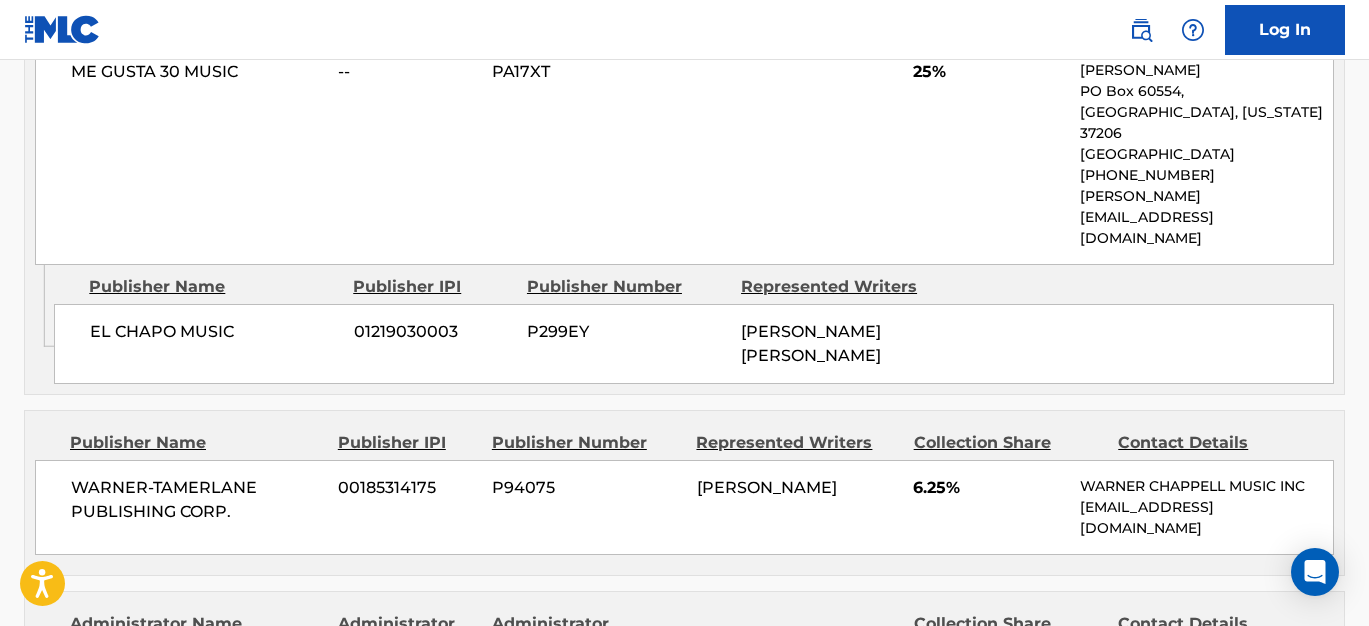 scroll, scrollTop: 0, scrollLeft: 0, axis: both 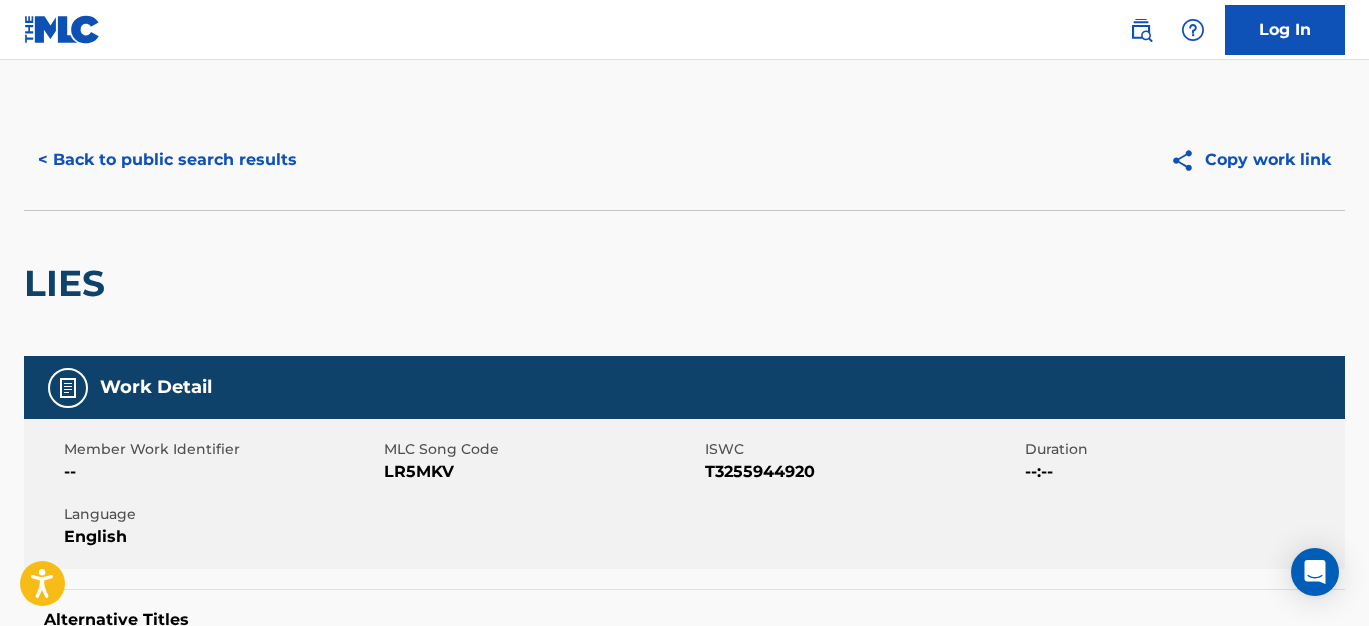 click on "< Back to public search results" at bounding box center (167, 160) 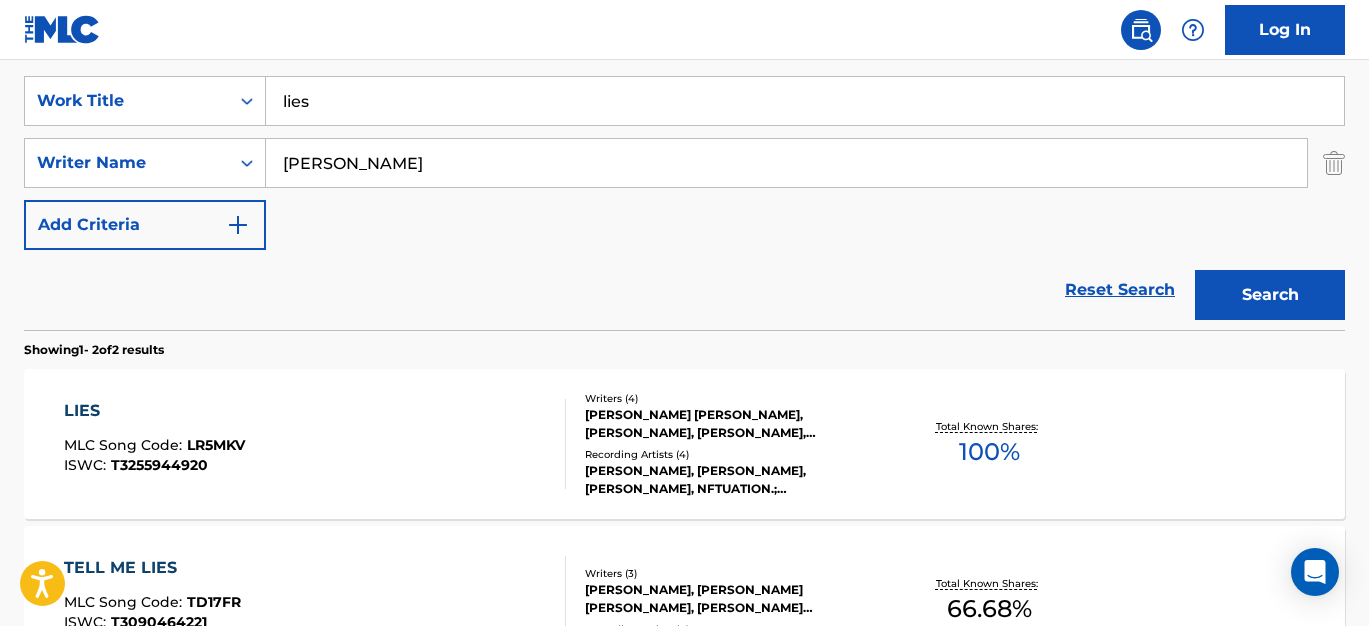 scroll, scrollTop: 0, scrollLeft: 0, axis: both 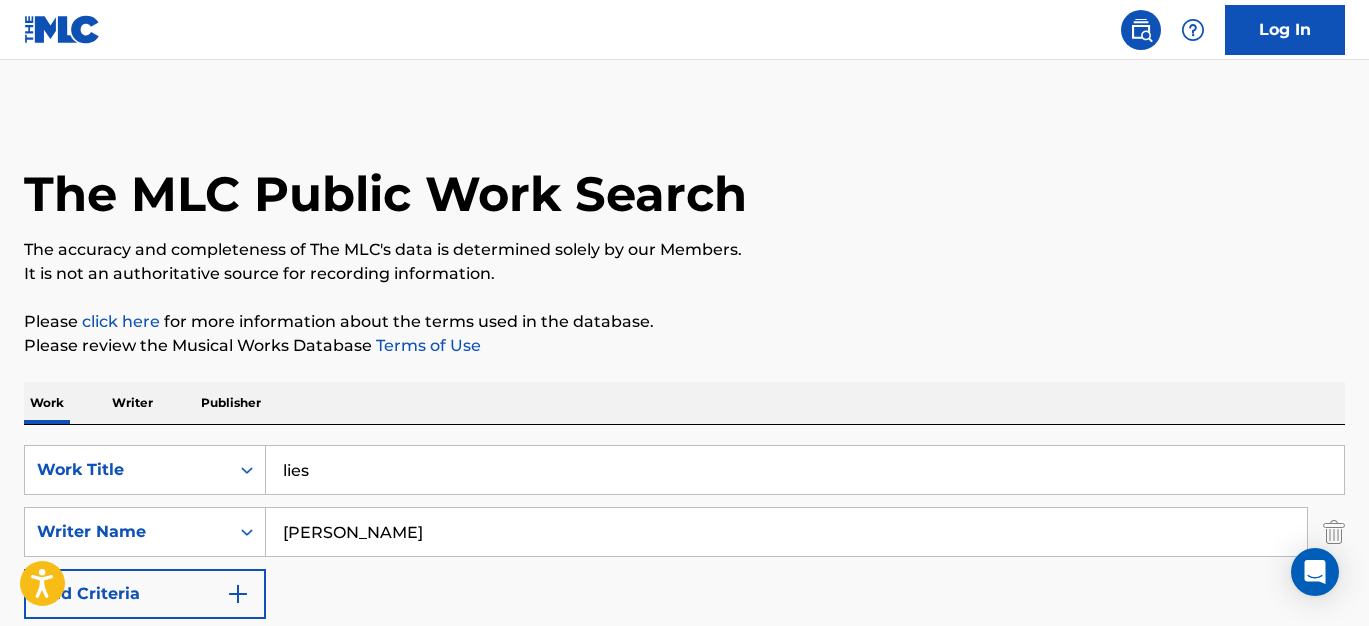 click on "lies" at bounding box center (805, 470) 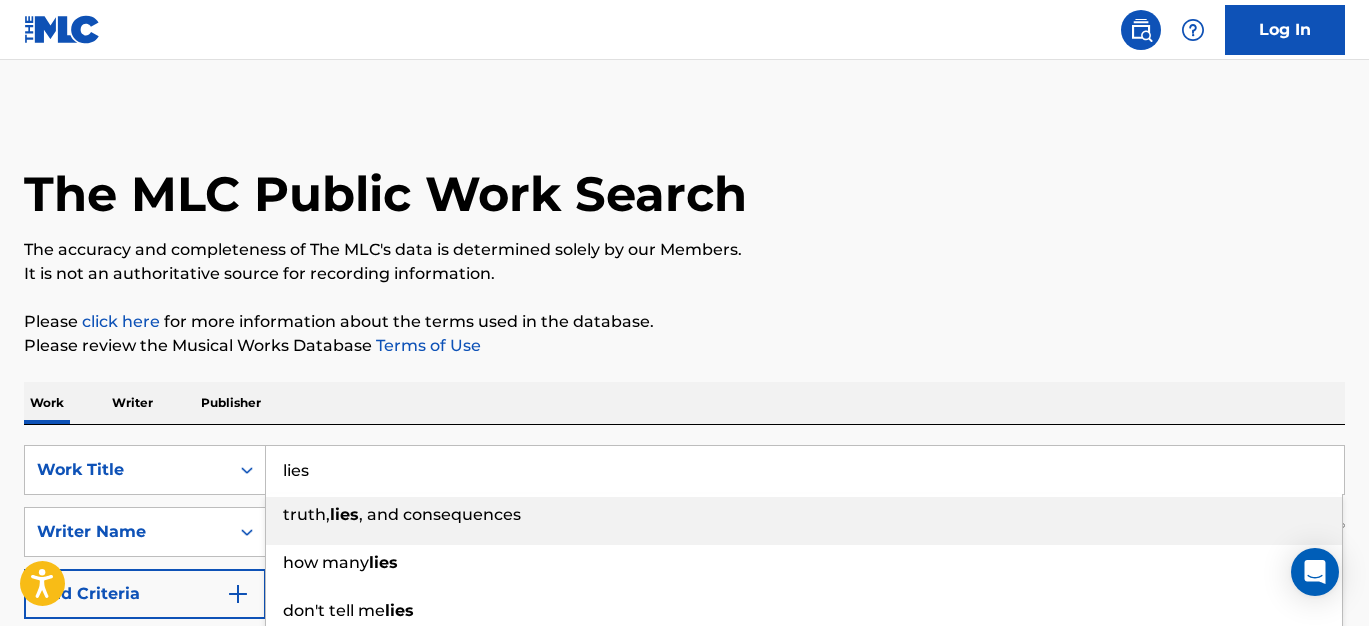 type on "e" 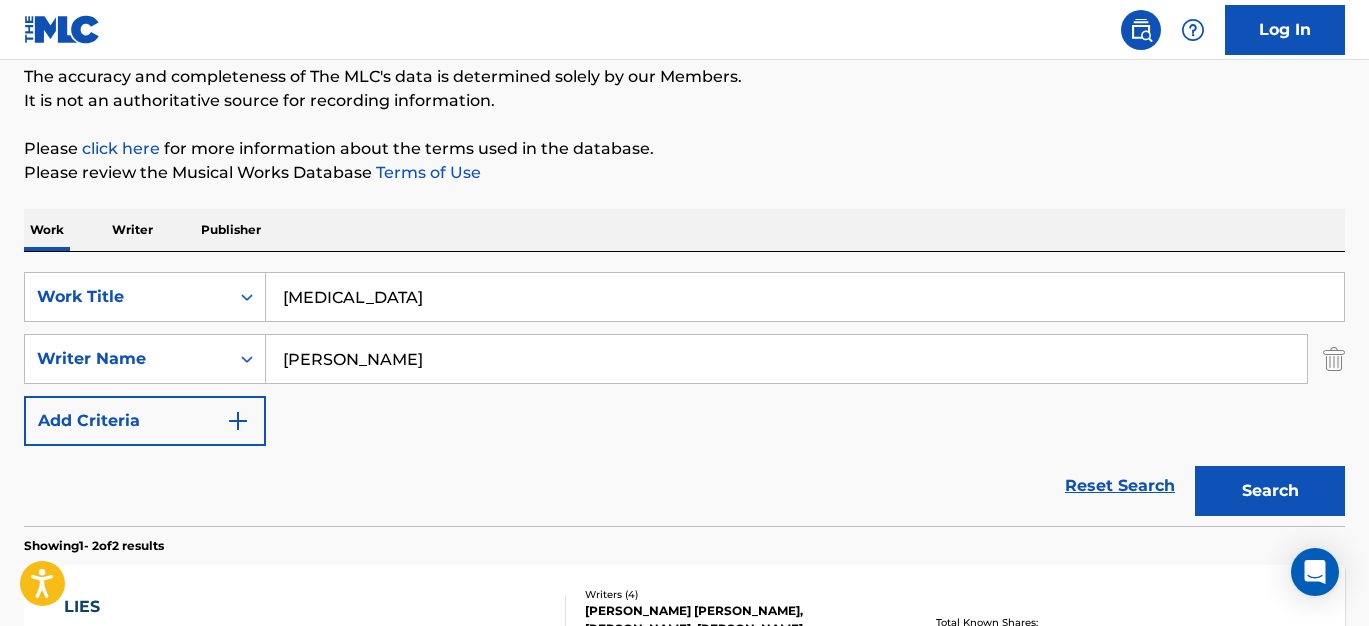 scroll, scrollTop: 489, scrollLeft: 0, axis: vertical 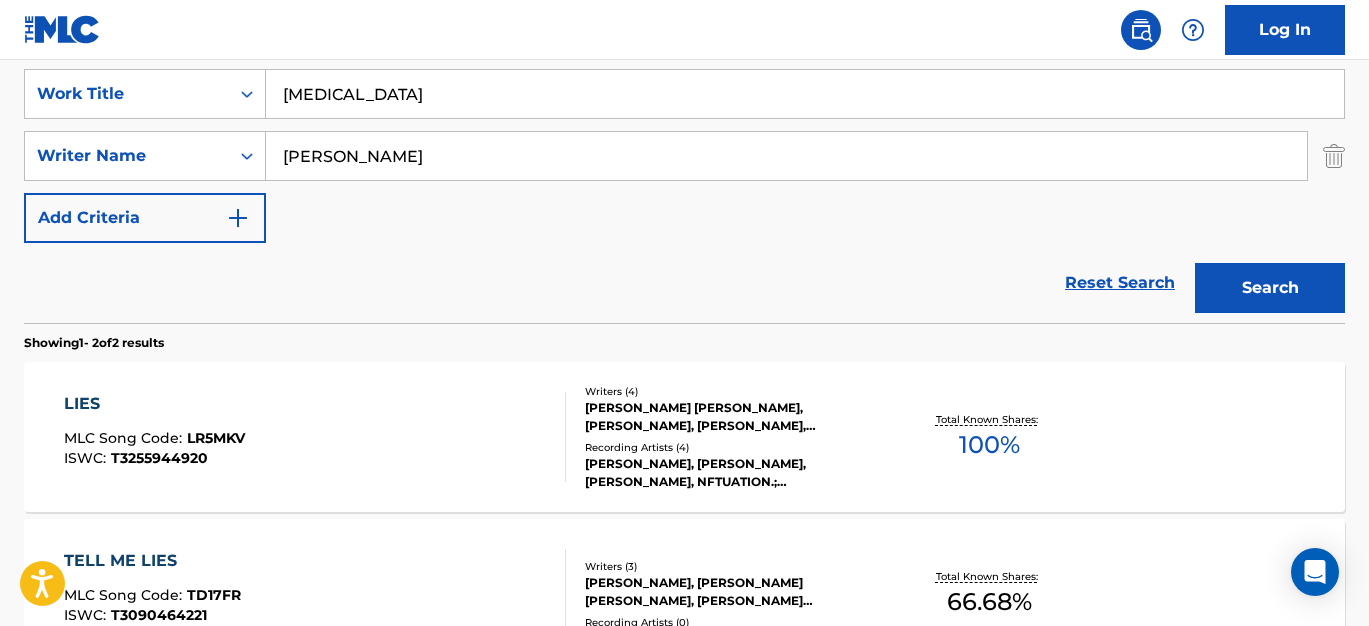 type on "[MEDICAL_DATA]" 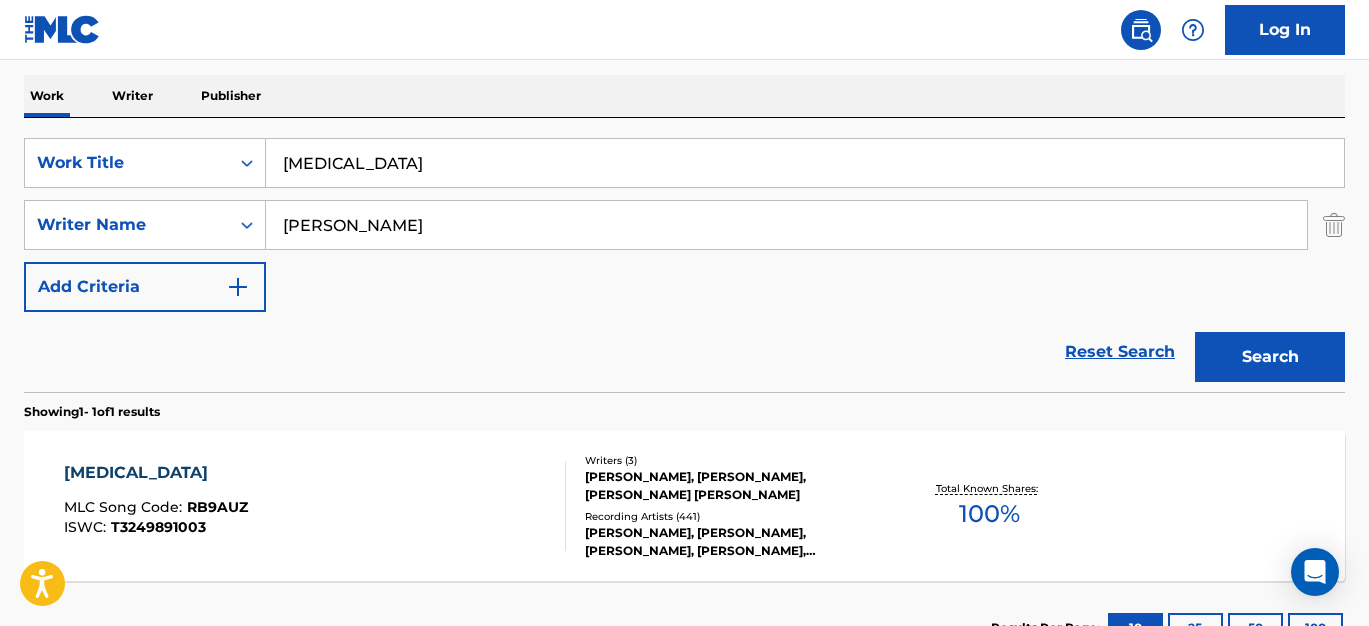 scroll, scrollTop: 376, scrollLeft: 0, axis: vertical 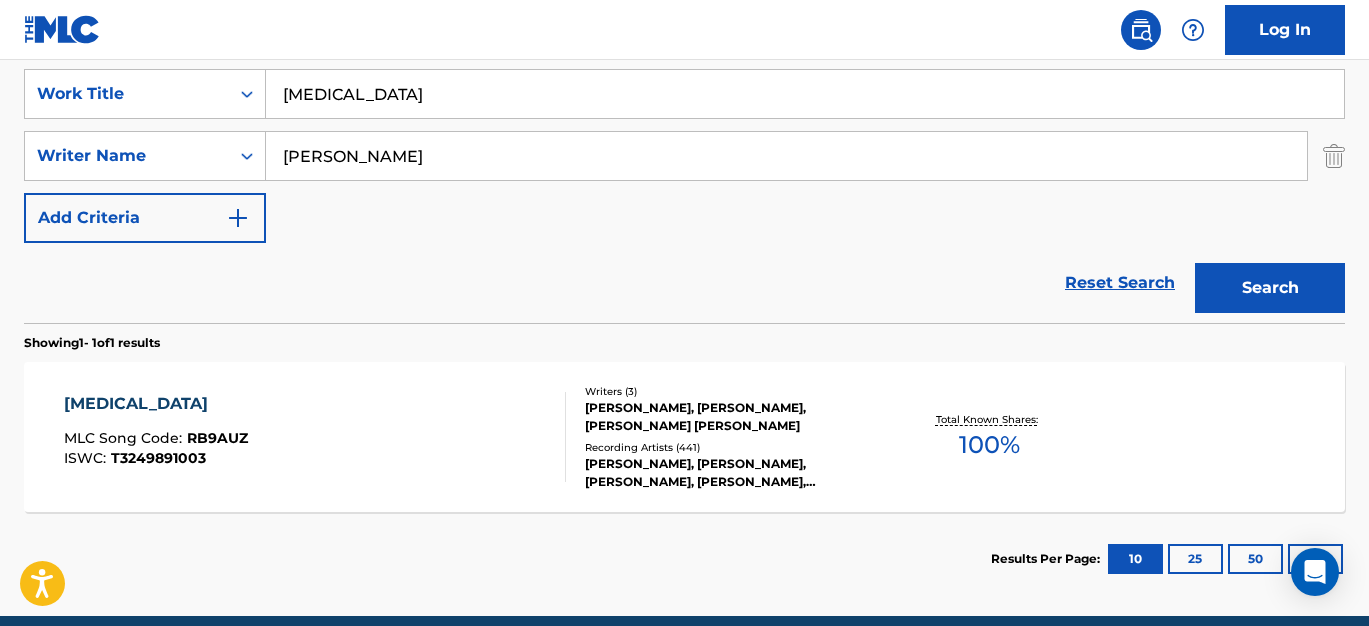 click on "[MEDICAL_DATA] MLC Song Code : RB9AUZ ISWC : T3249891003" at bounding box center [315, 437] 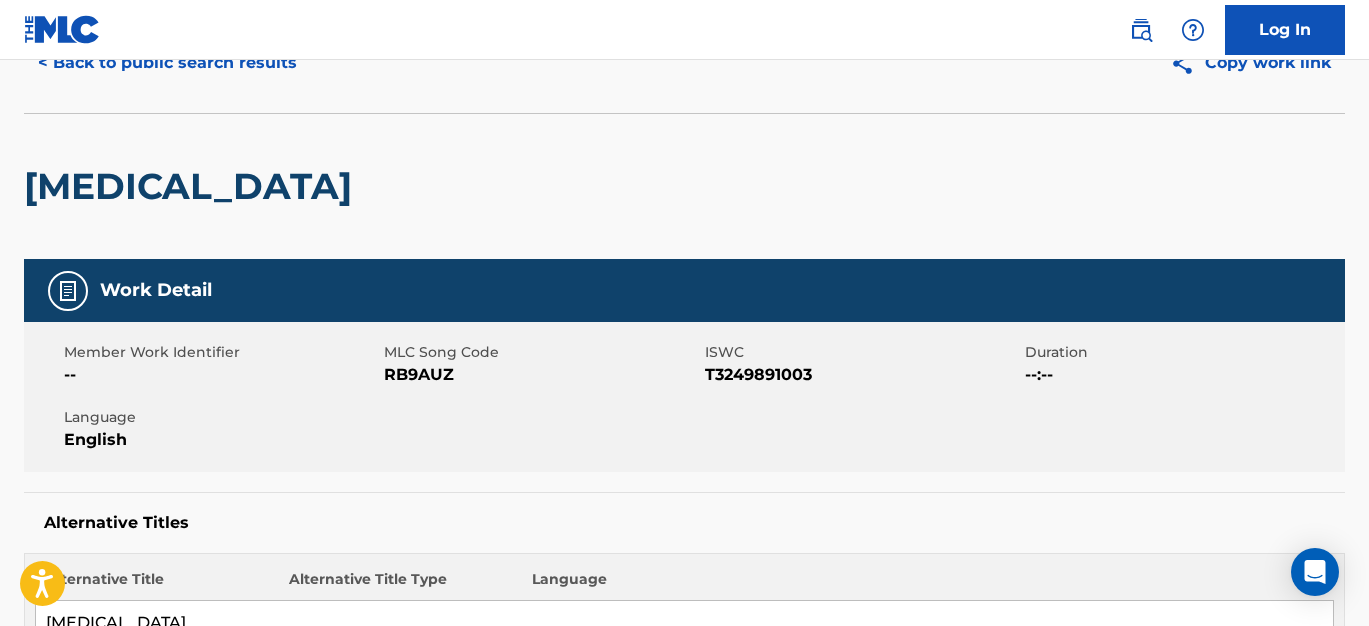 scroll, scrollTop: 0, scrollLeft: 0, axis: both 